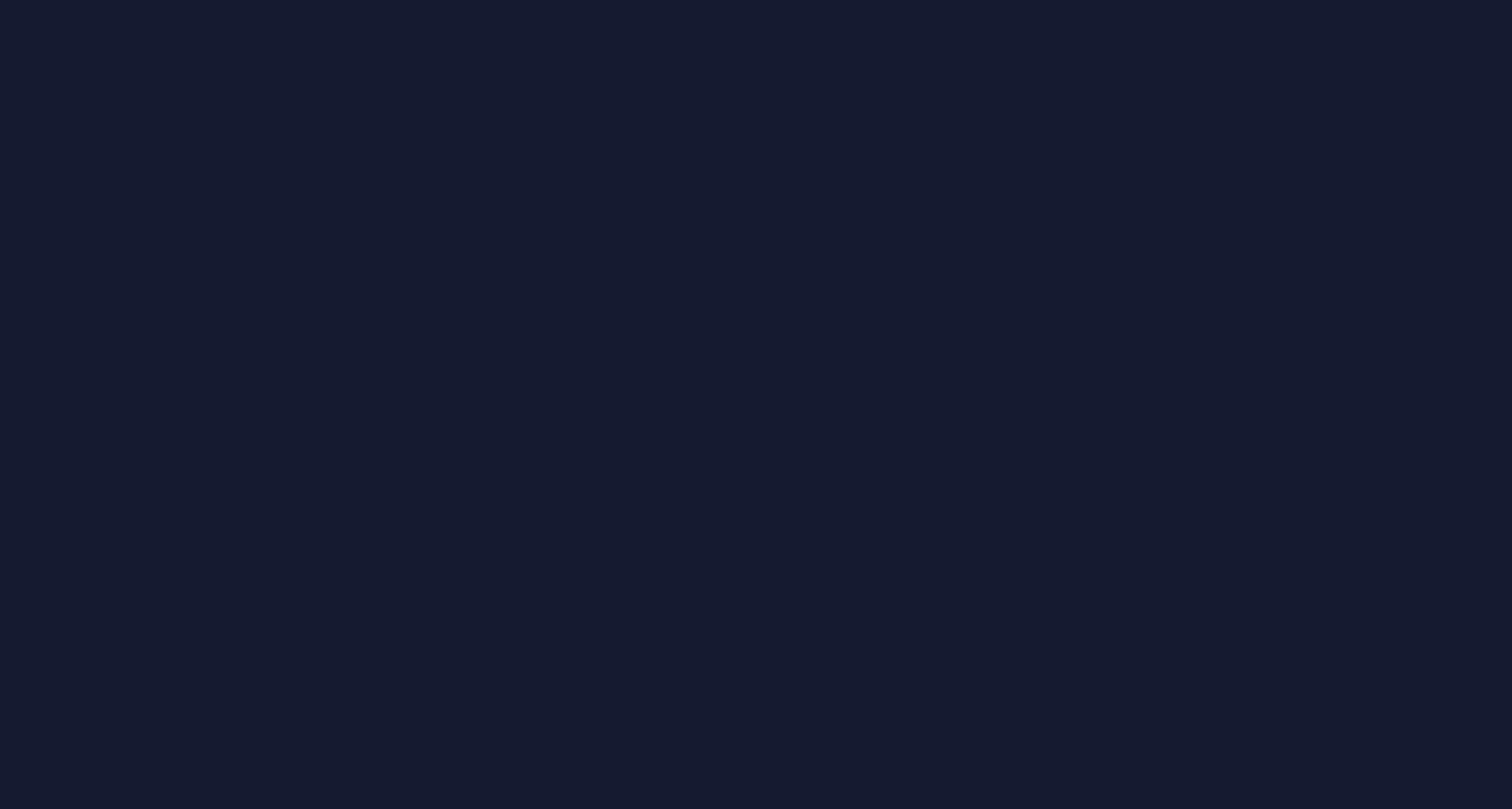 scroll, scrollTop: 0, scrollLeft: 0, axis: both 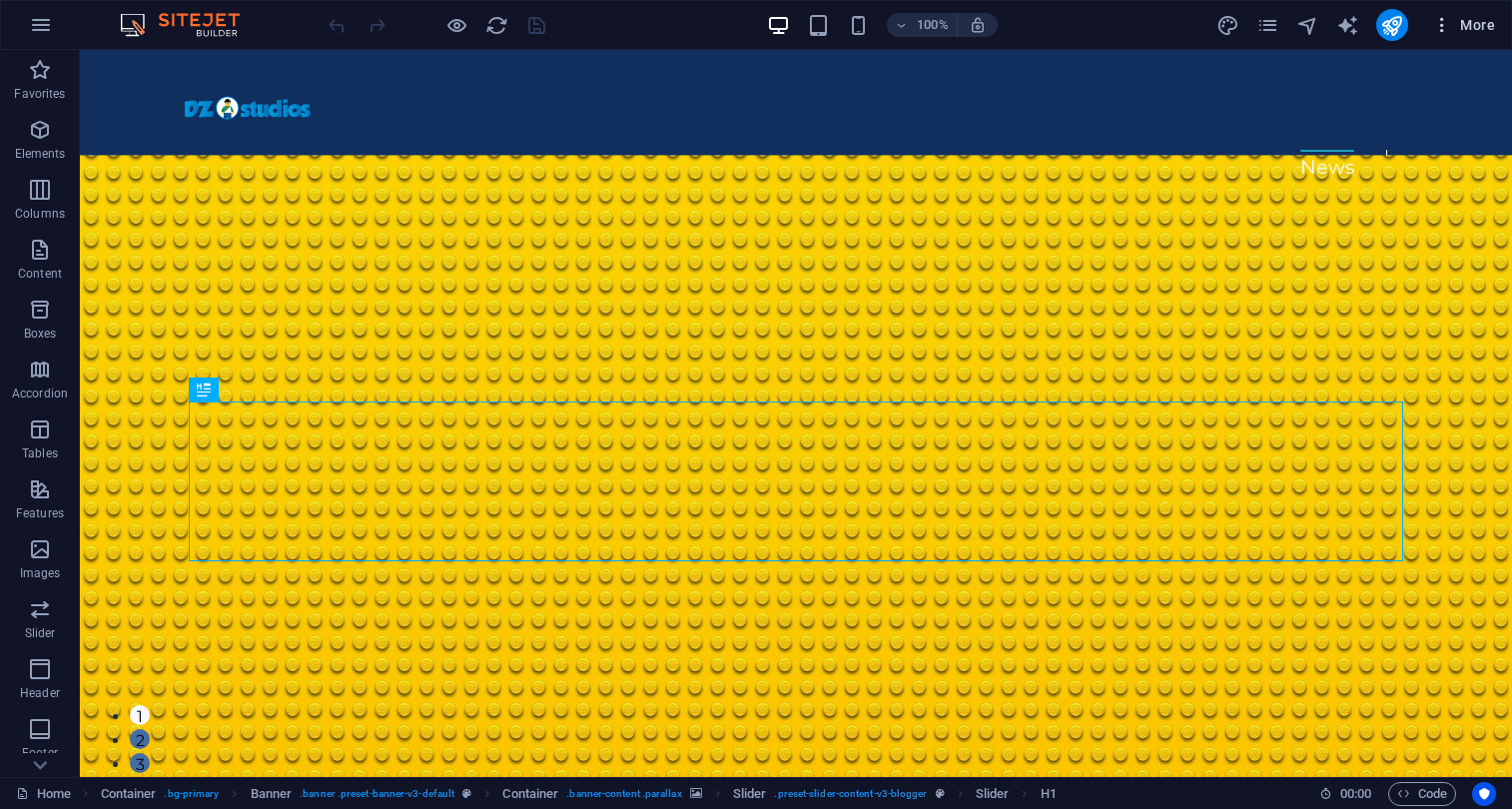 click at bounding box center (1442, 25) 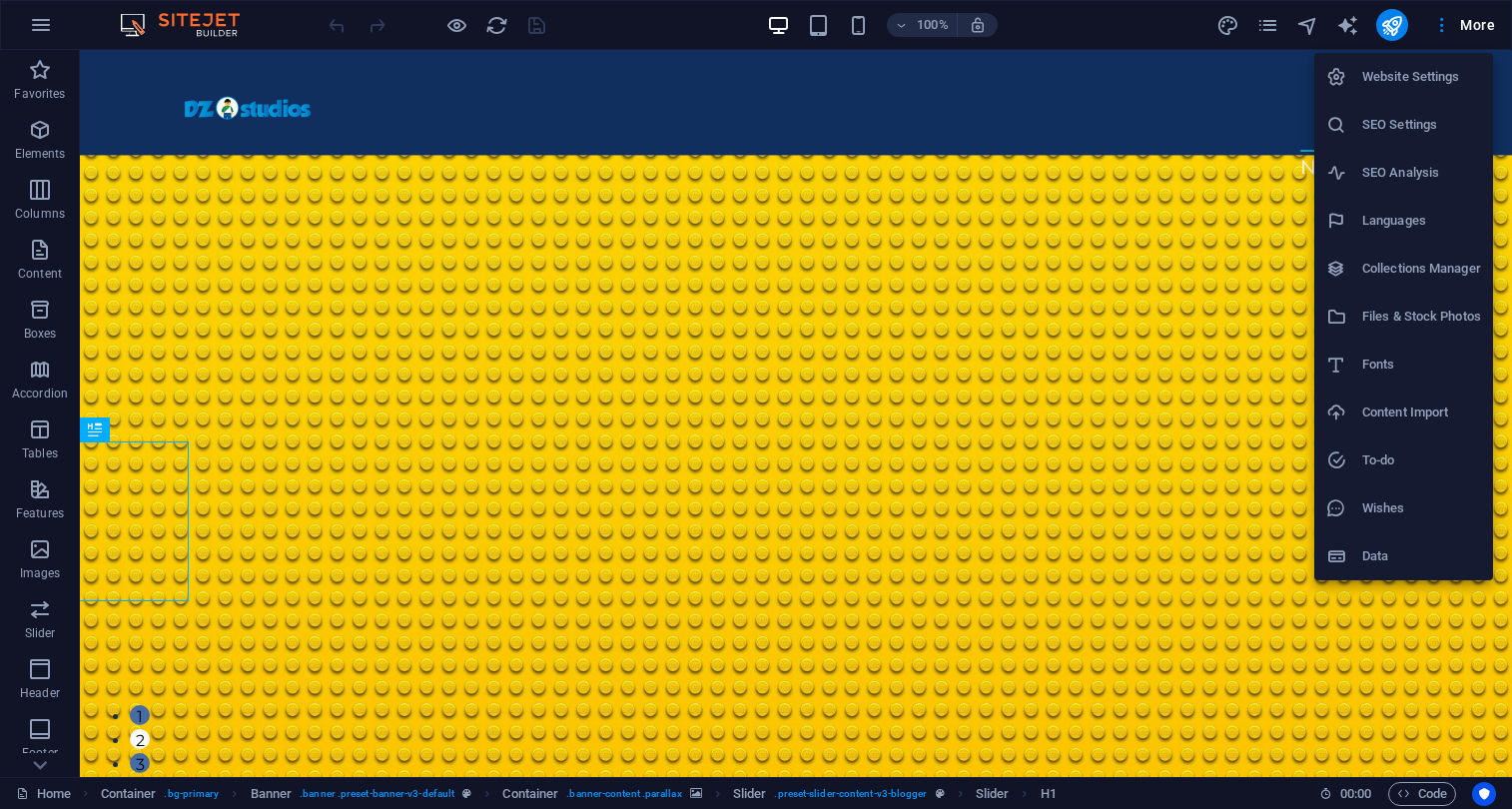 click on "Collections Manager" at bounding box center [1421, 269] 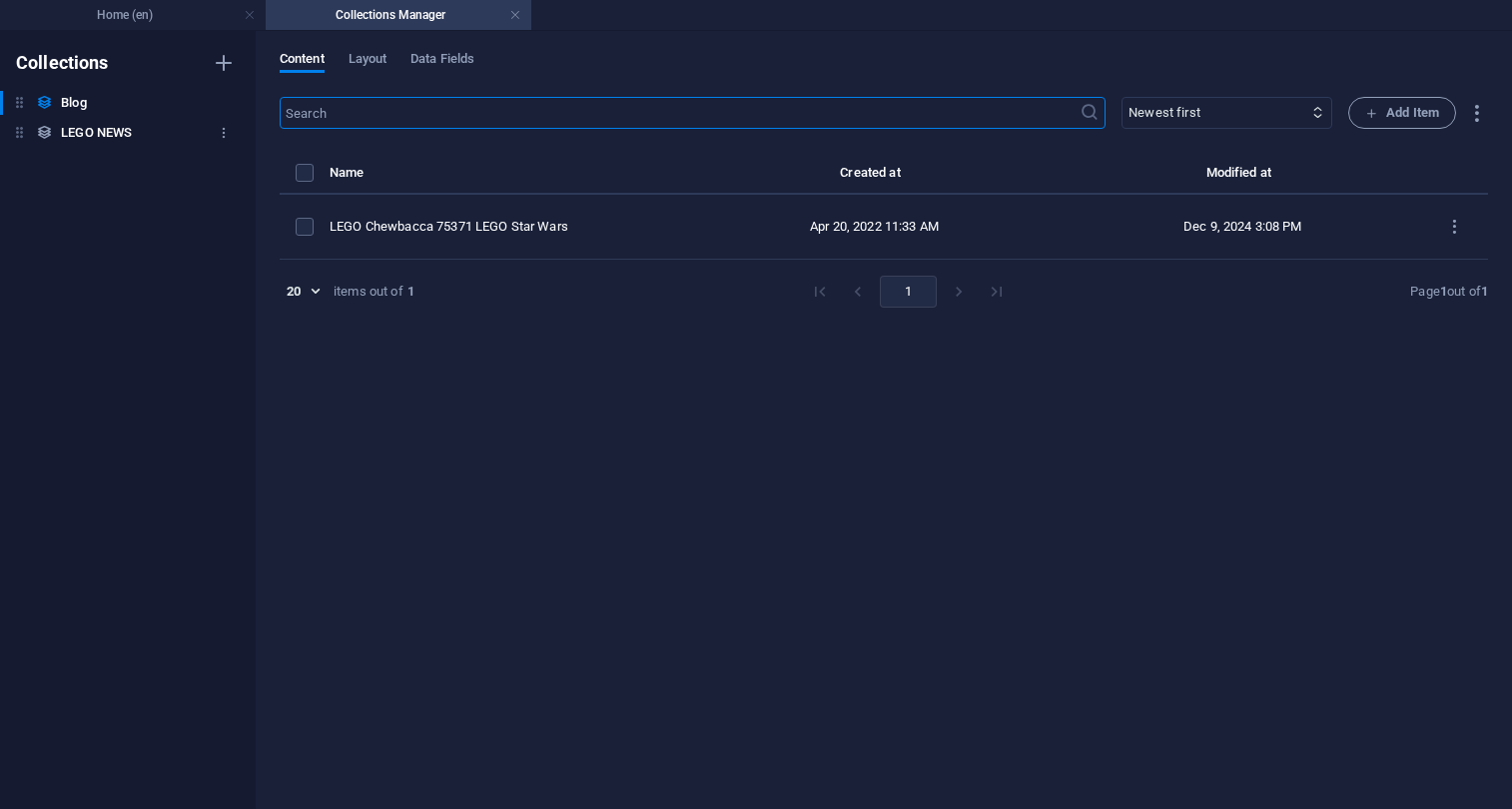 click on "LEGO NEWS" at bounding box center (96, 133) 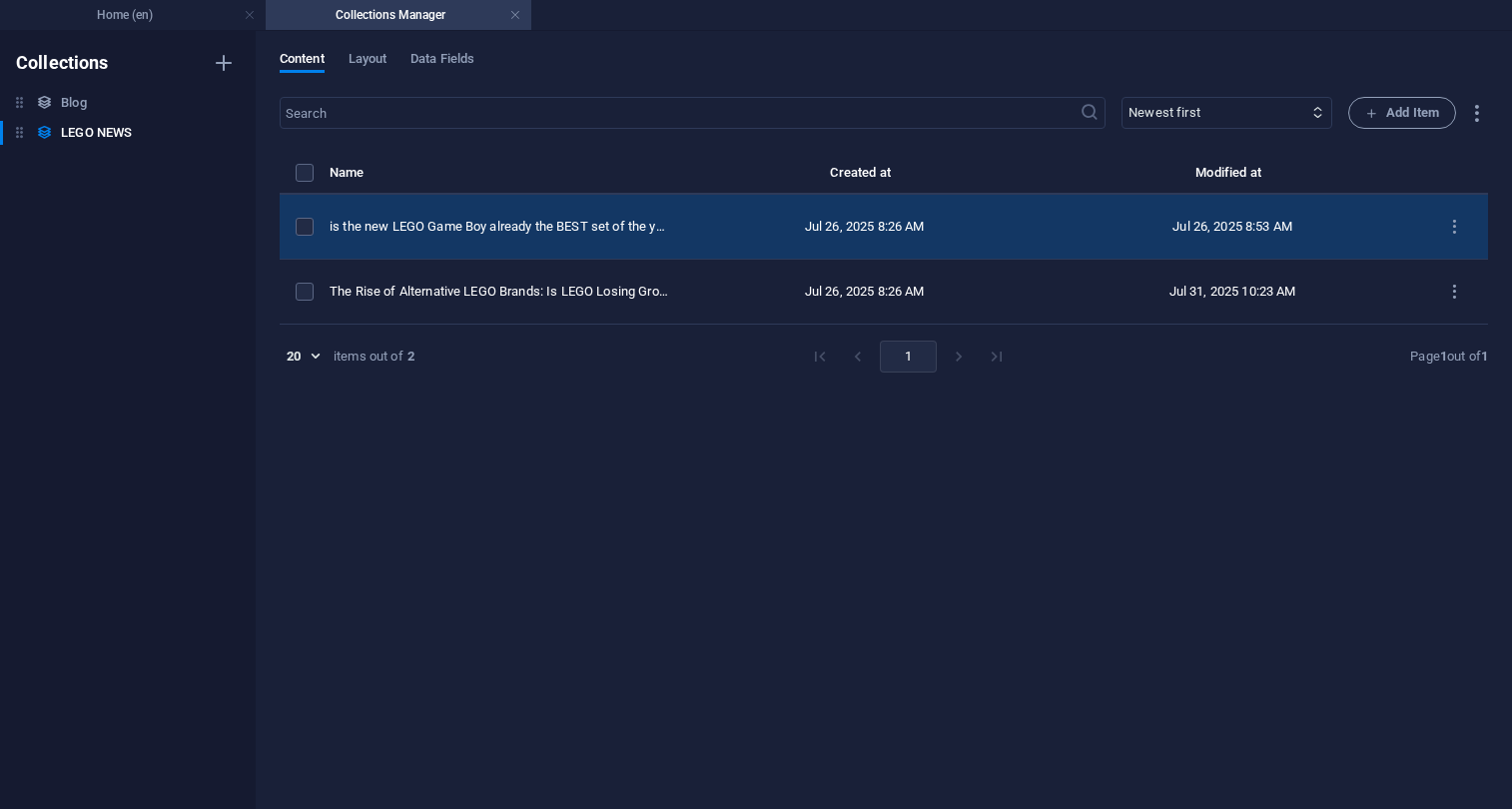 click on "is the new LEGO Game Boy already the BEST set of the year?" at bounding box center (507, 227) 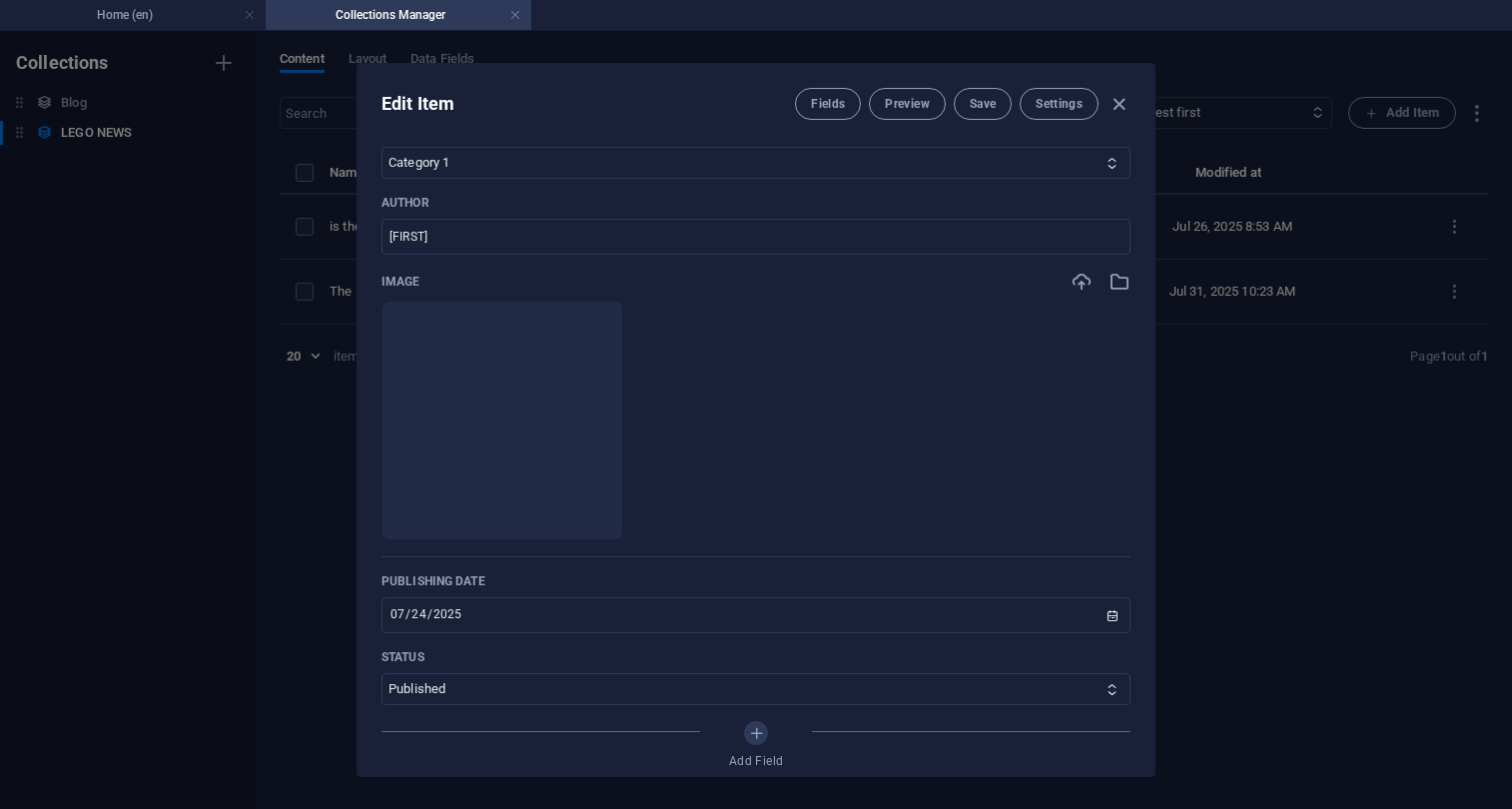 scroll, scrollTop: 569, scrollLeft: 0, axis: vertical 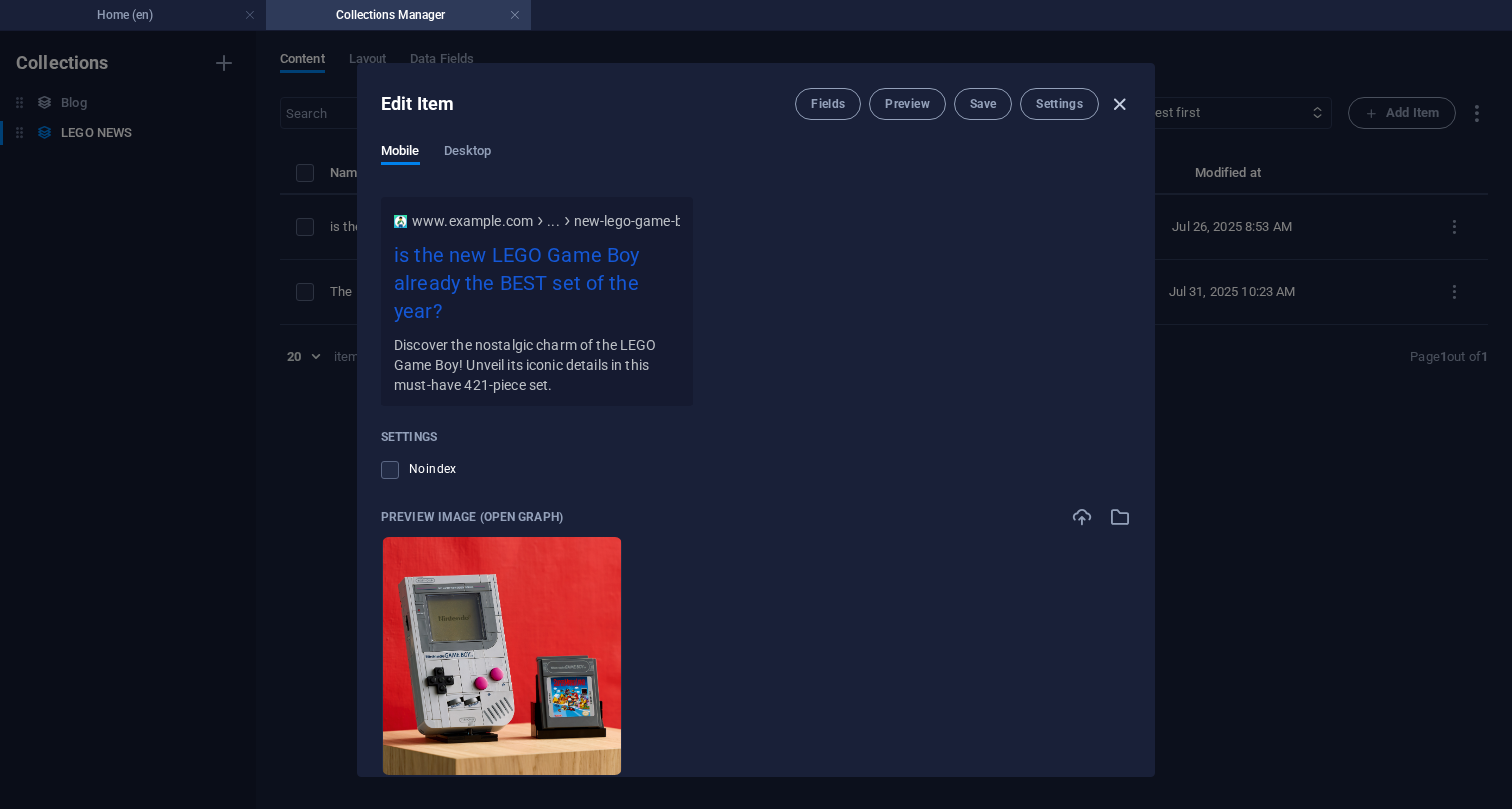 click at bounding box center [1119, 104] 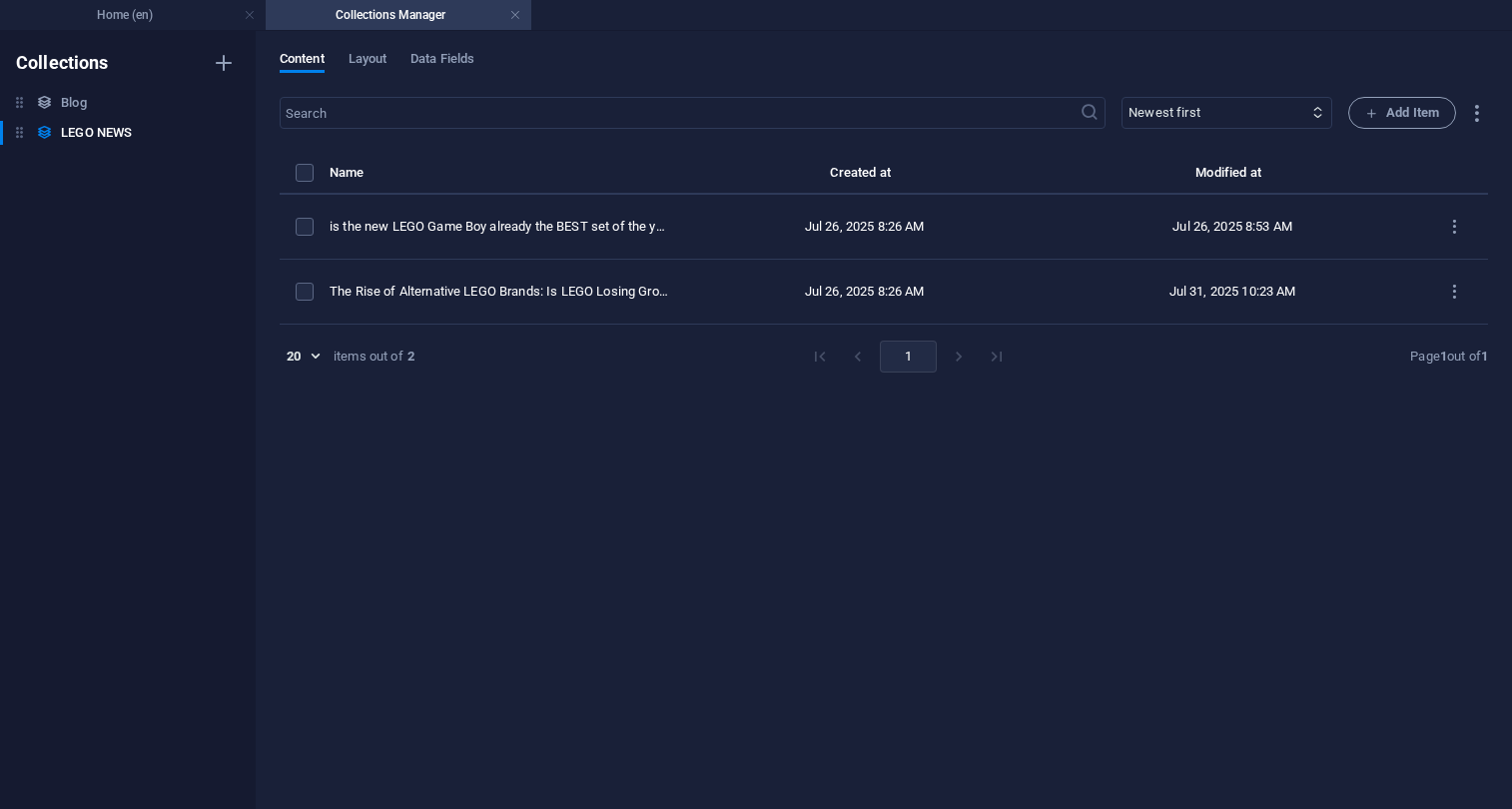 type on "2025-08-02" 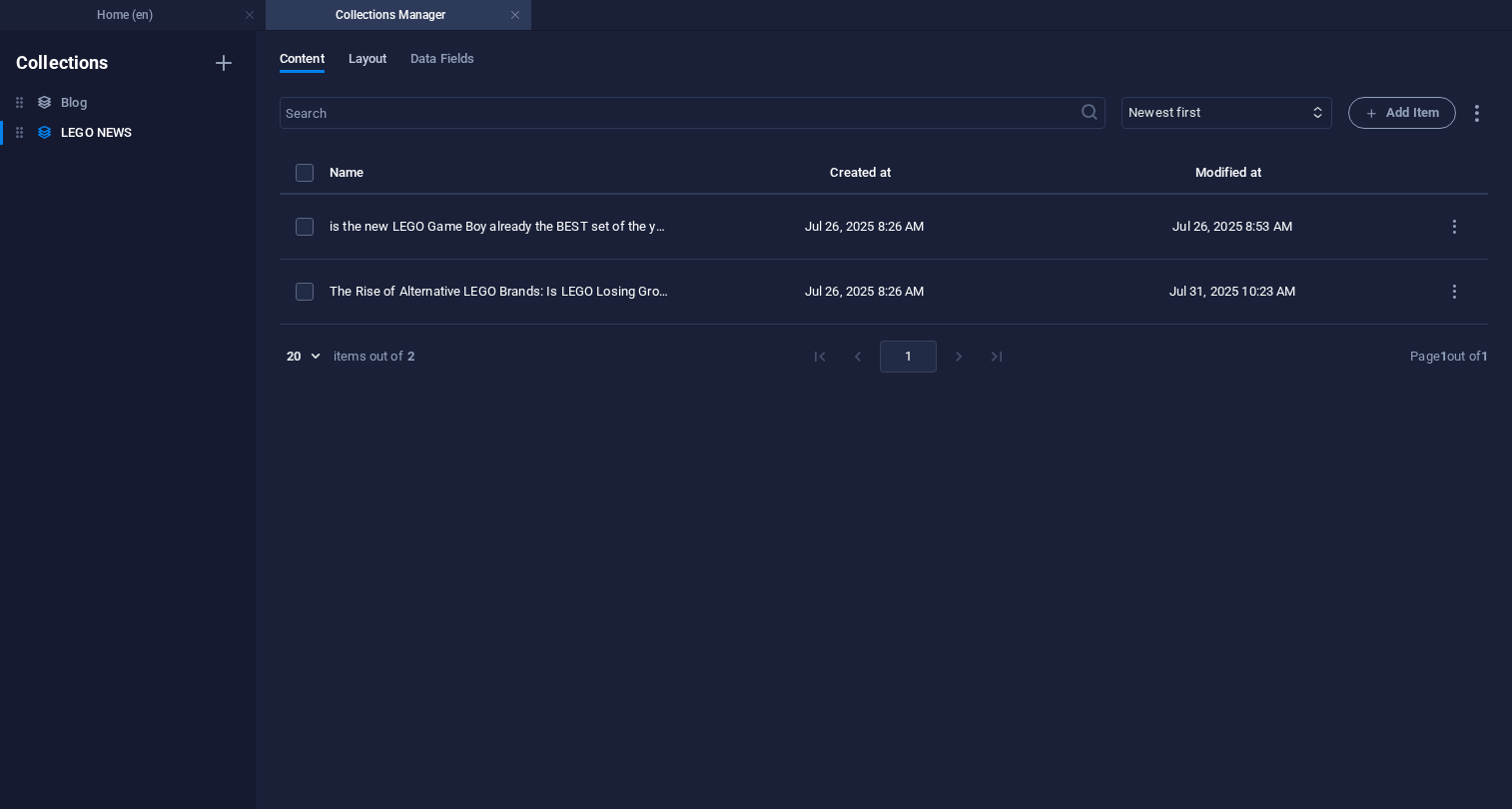 click on "Layout" at bounding box center [368, 61] 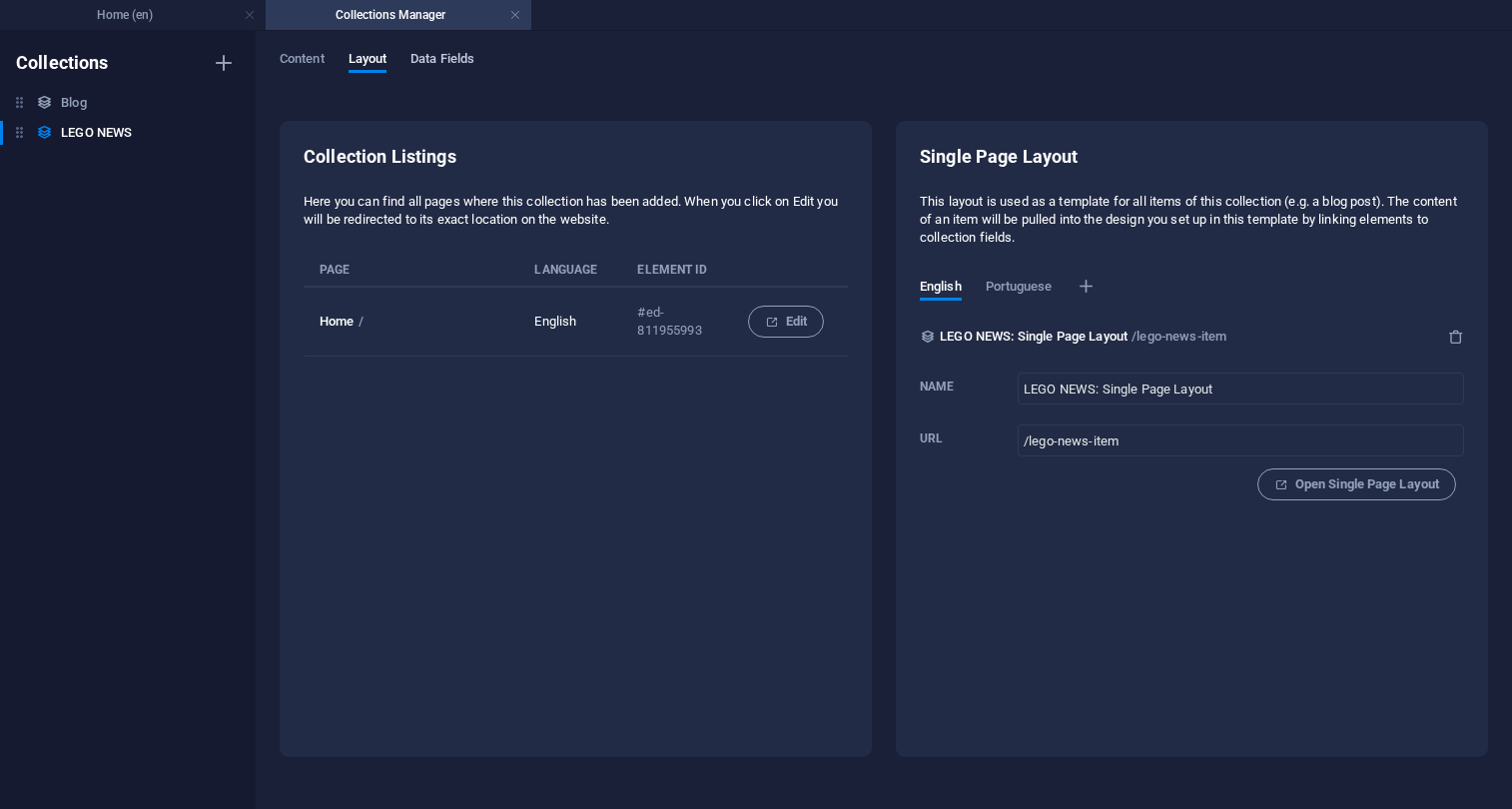click on "Data Fields" at bounding box center [442, 61] 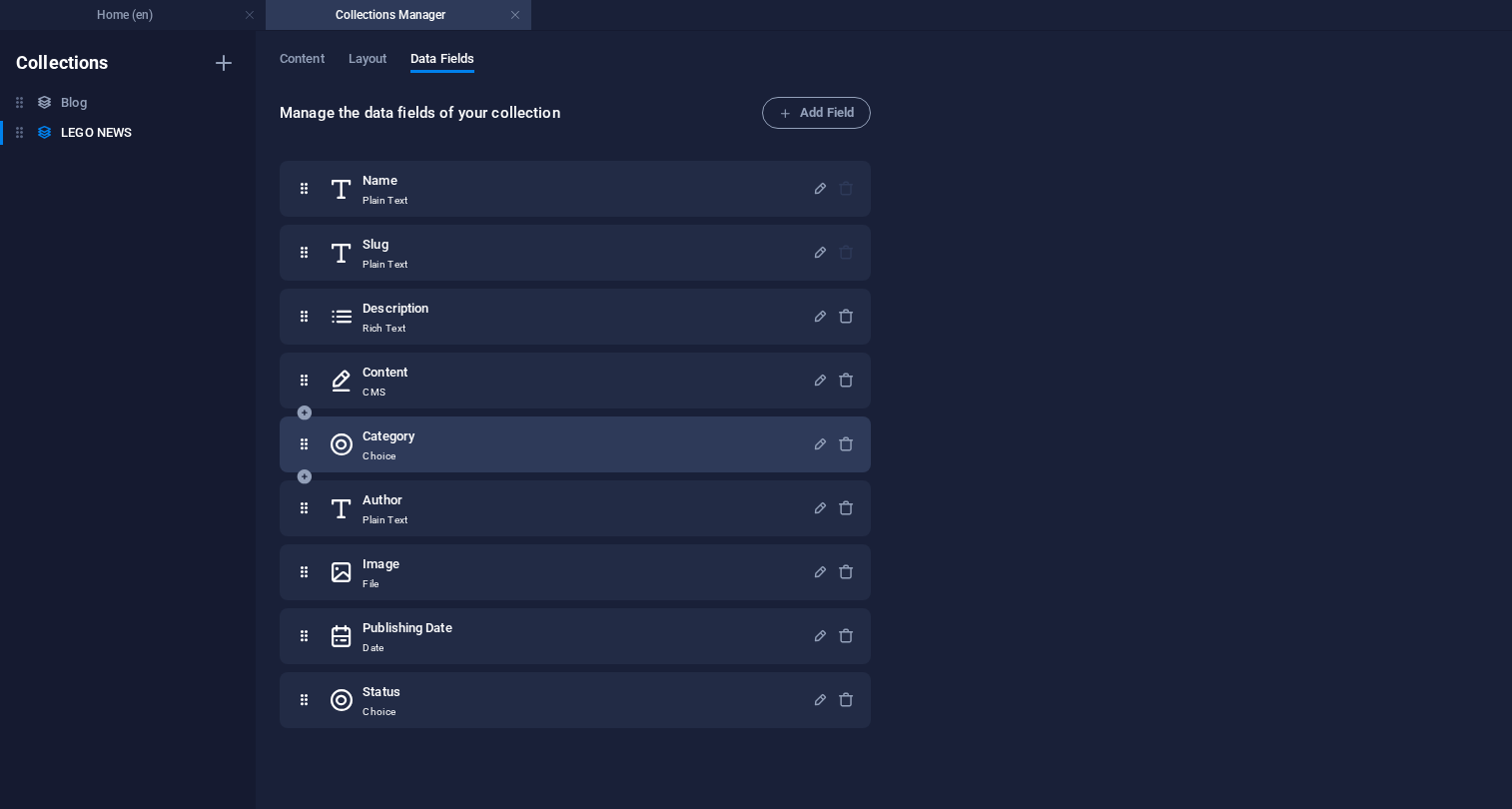 click on "Category Choice" at bounding box center (570, 444) 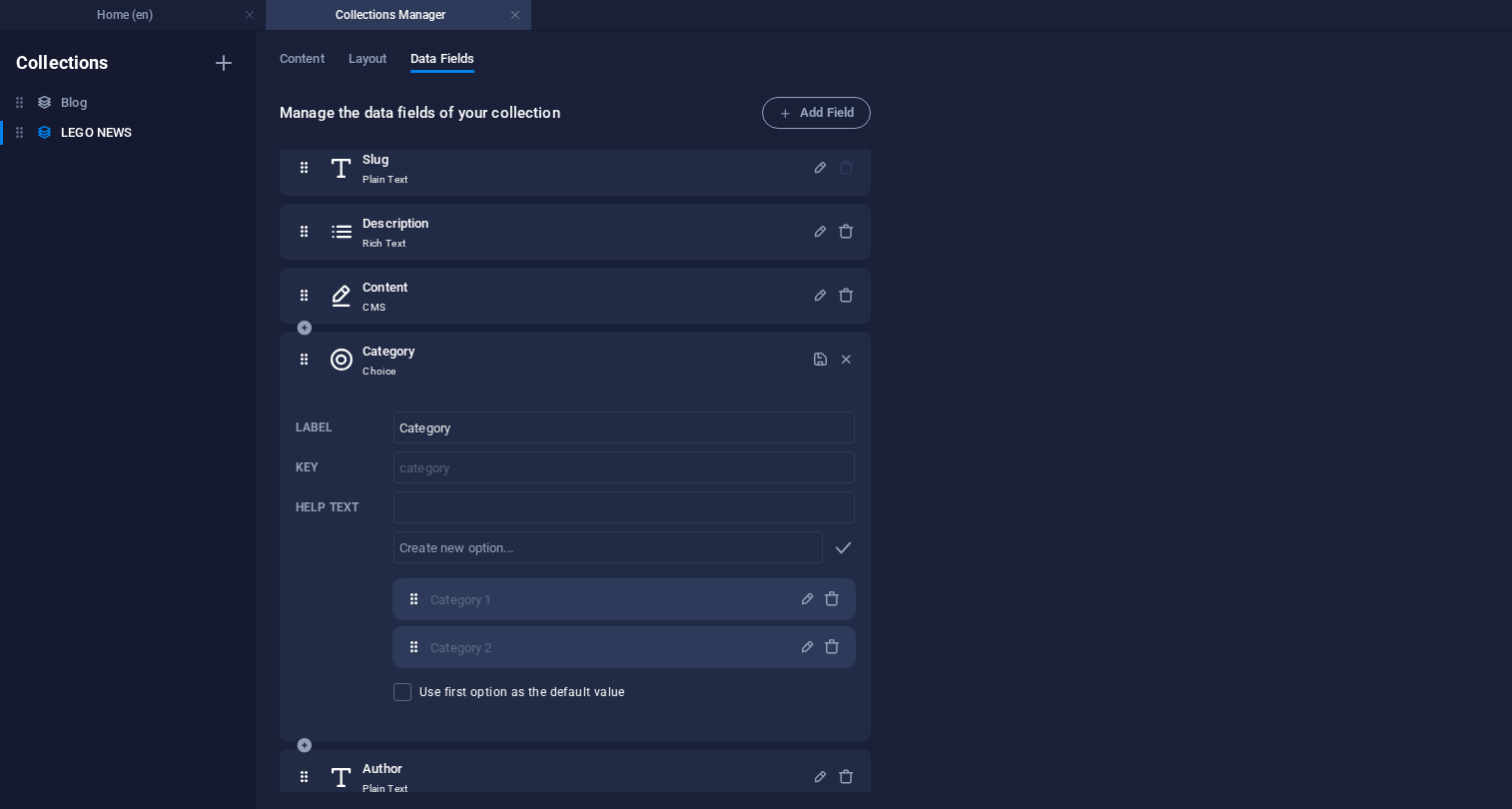 scroll, scrollTop: 114, scrollLeft: 0, axis: vertical 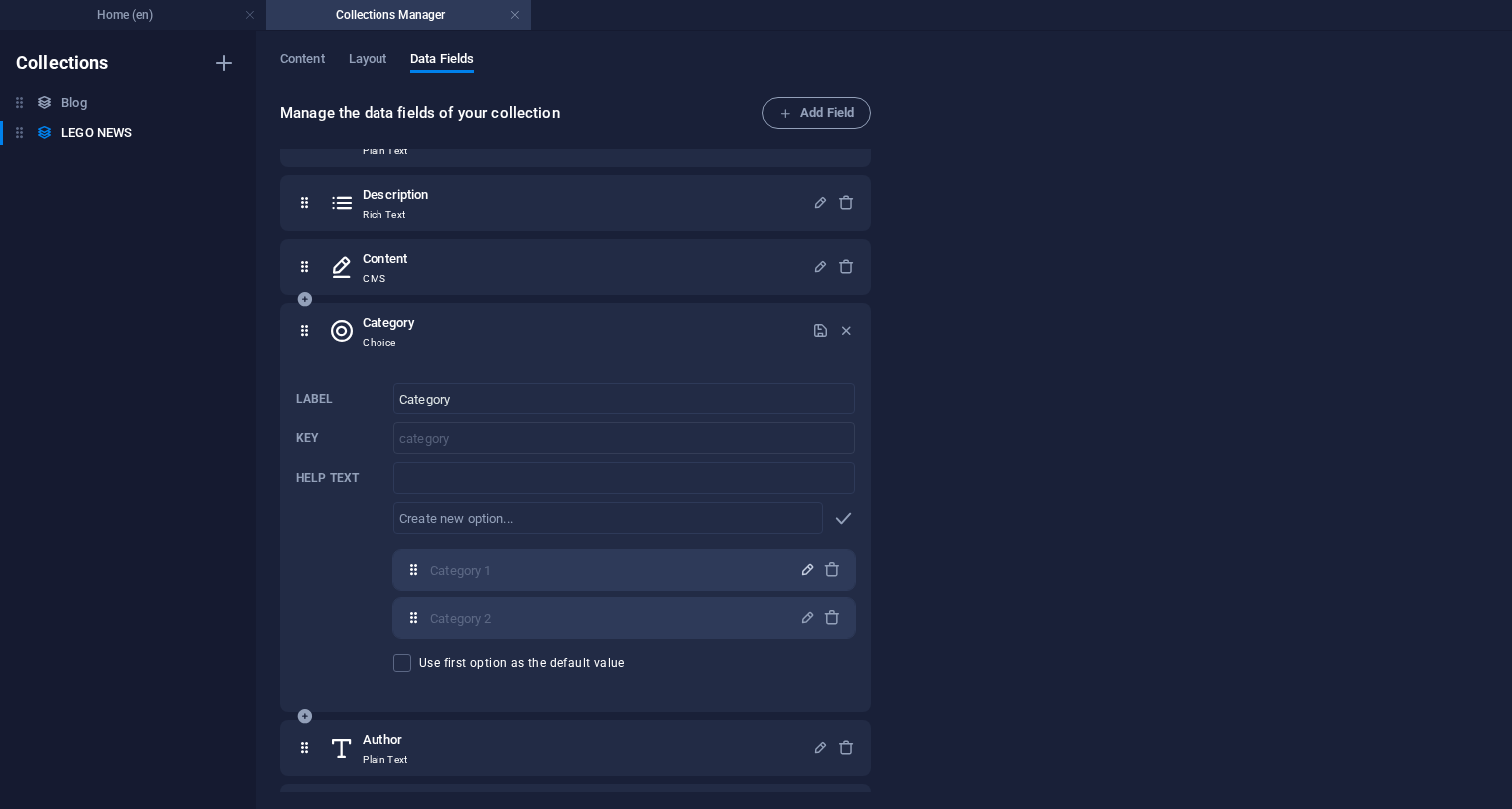 click at bounding box center [807, 569] 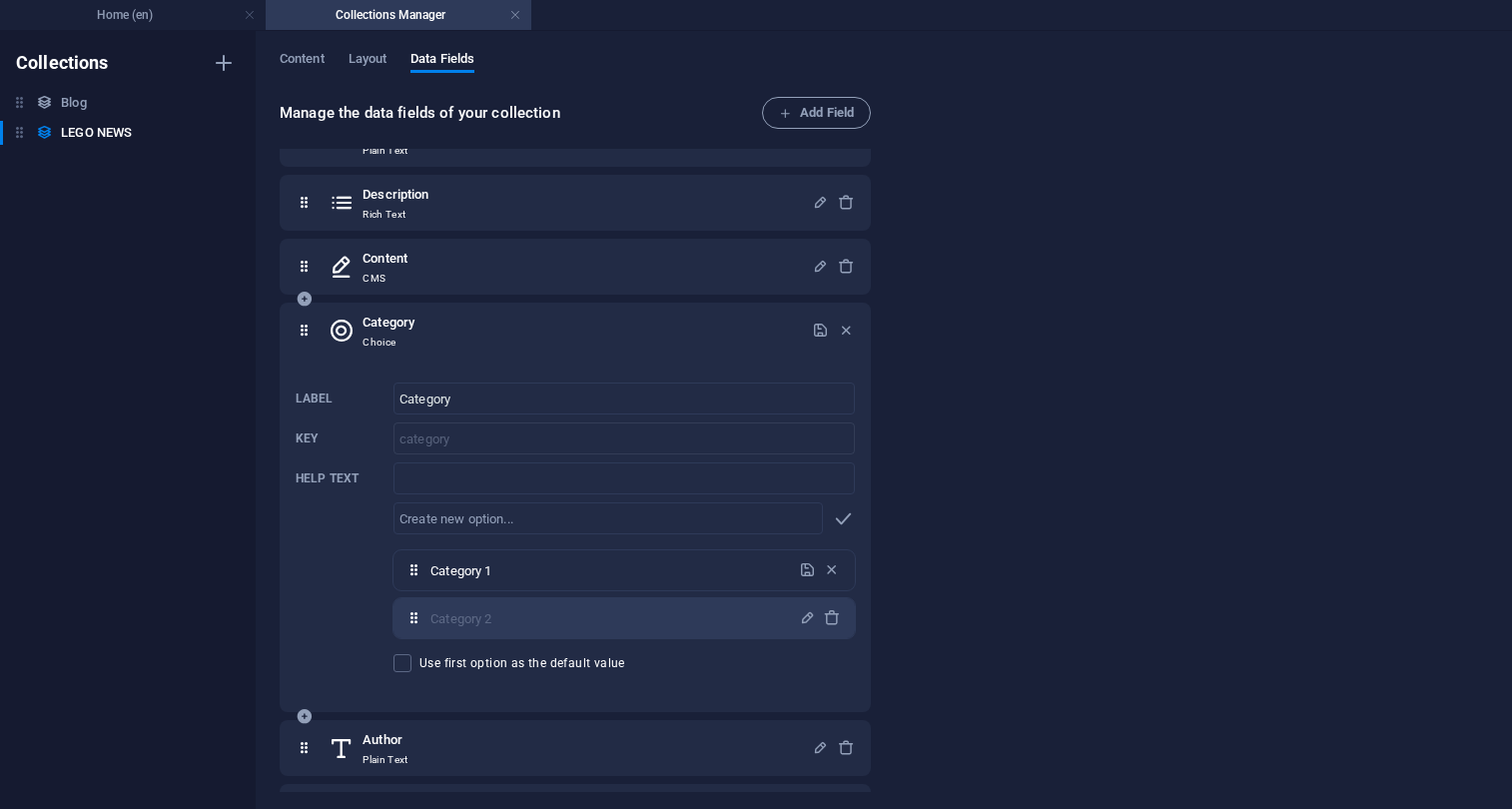 drag, startPoint x: 572, startPoint y: 574, endPoint x: 387, endPoint y: 568, distance: 185.09727 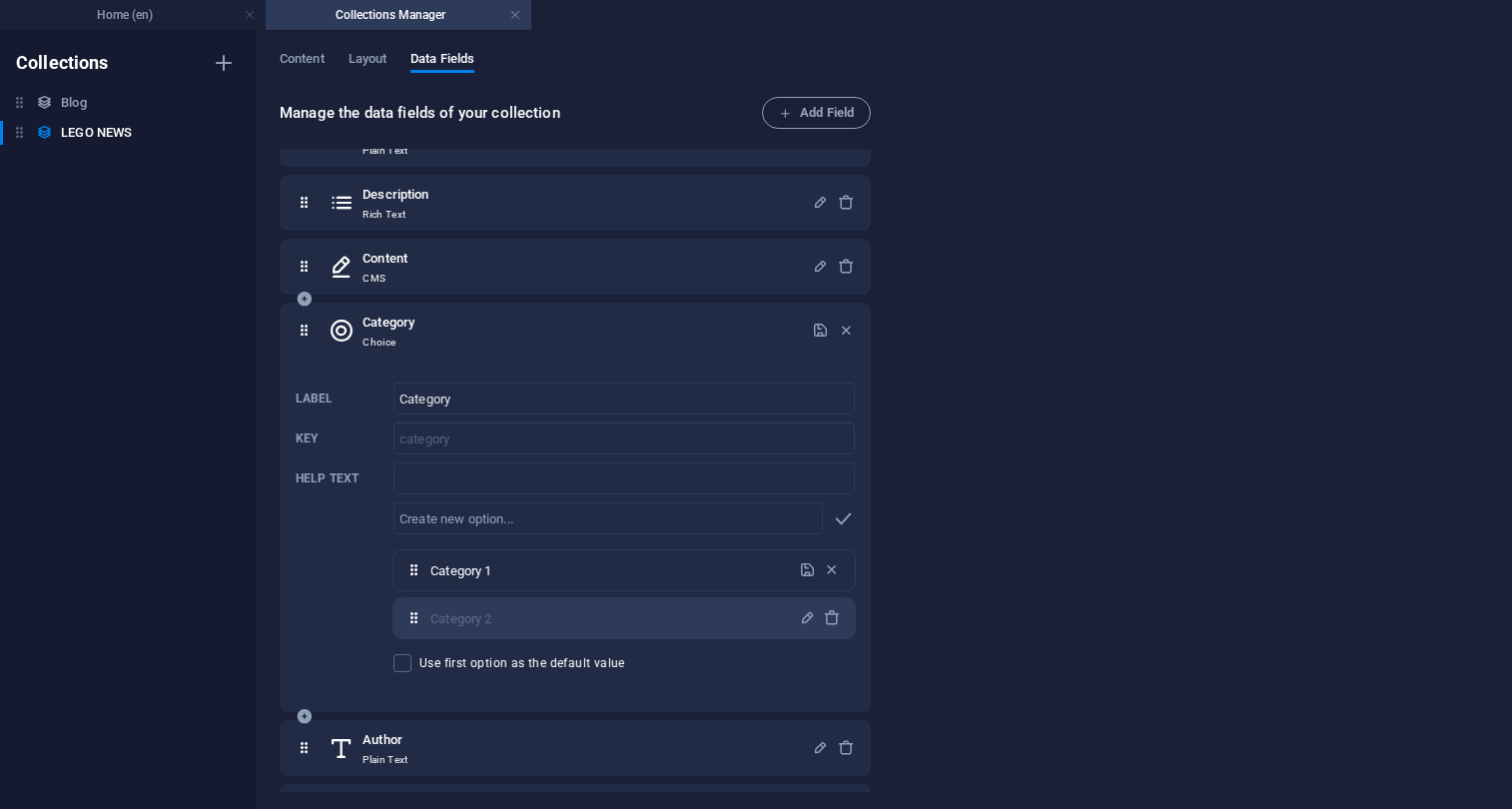 click on "Label Category ​ Key category ​ Help text ​ ​ Category 1,Category 2 Category 1 ​ Category 2 ​ Use first option as the default value" at bounding box center [575, 527] 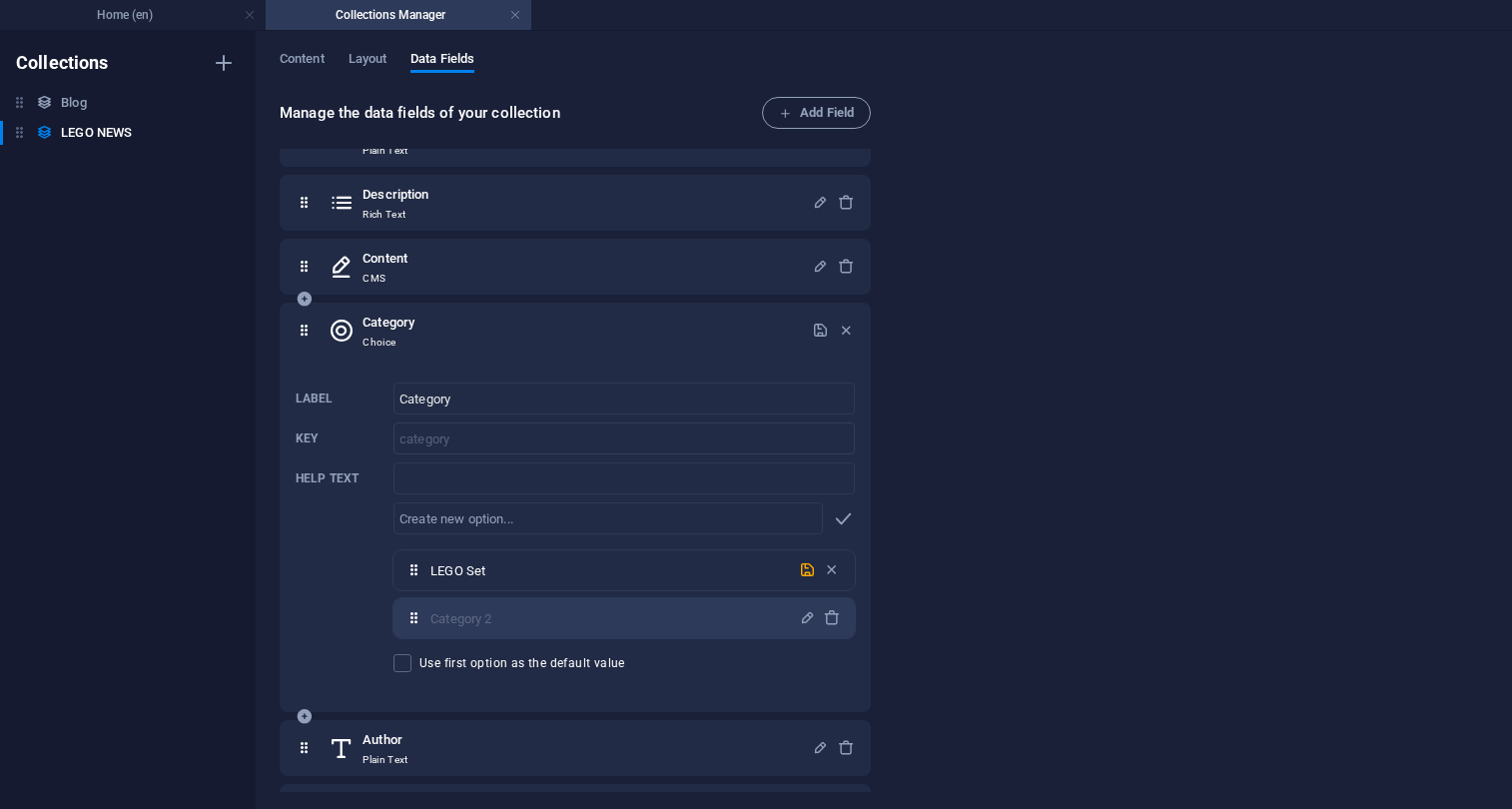 type on "LEGO Sets" 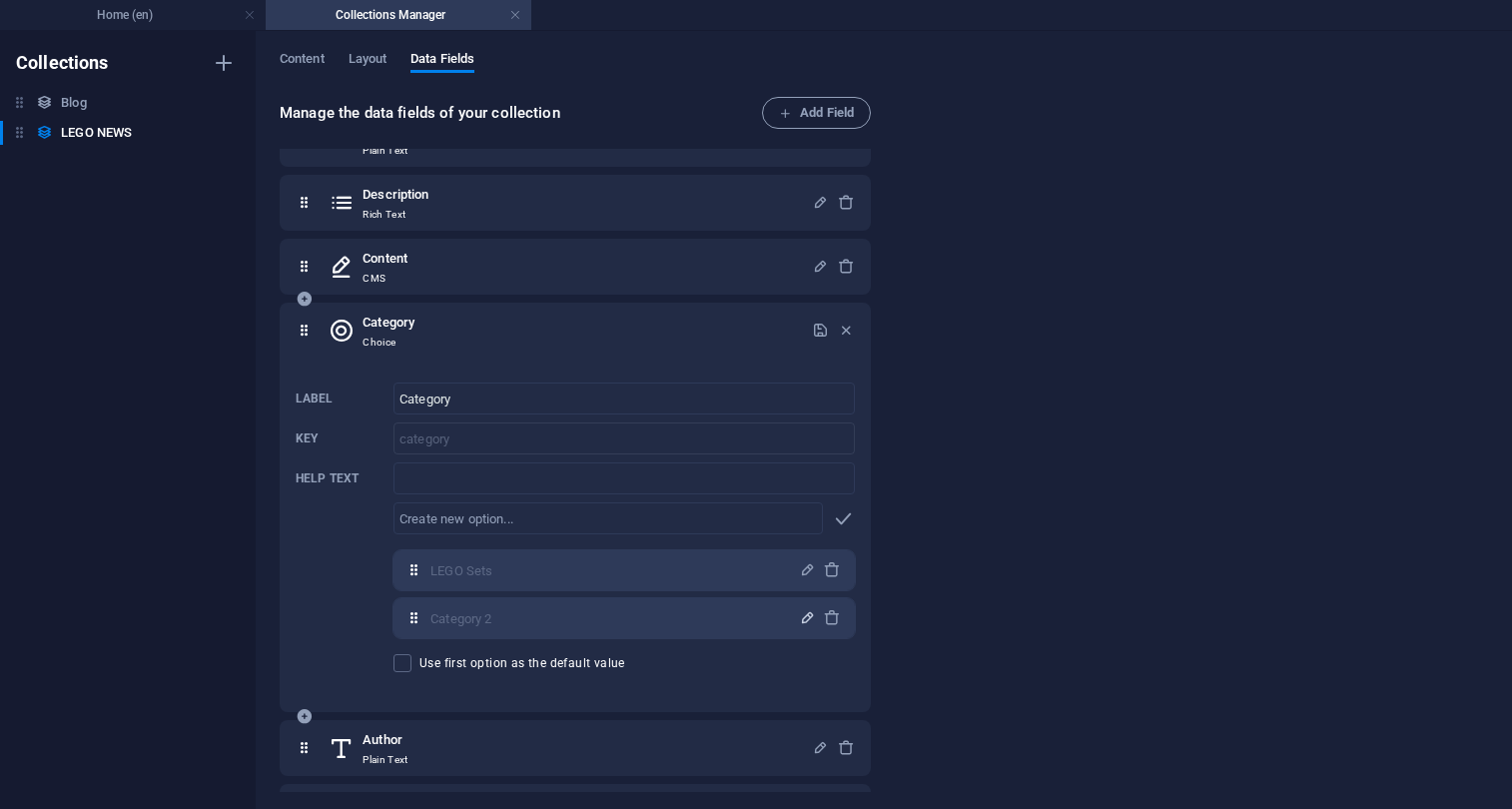 click at bounding box center [807, 617] 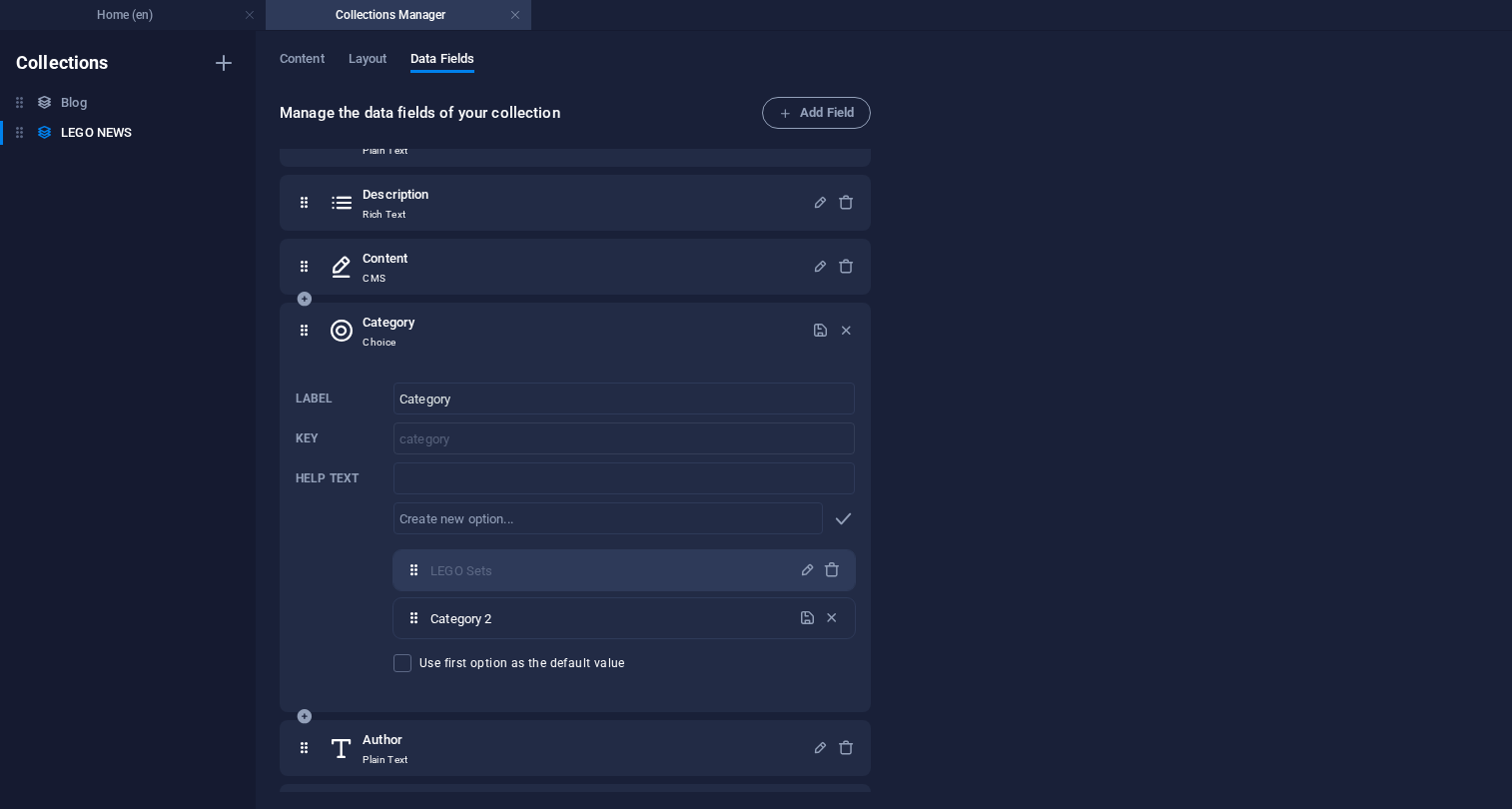 drag, startPoint x: 639, startPoint y: 619, endPoint x: 434, endPoint y: 612, distance: 205.11948 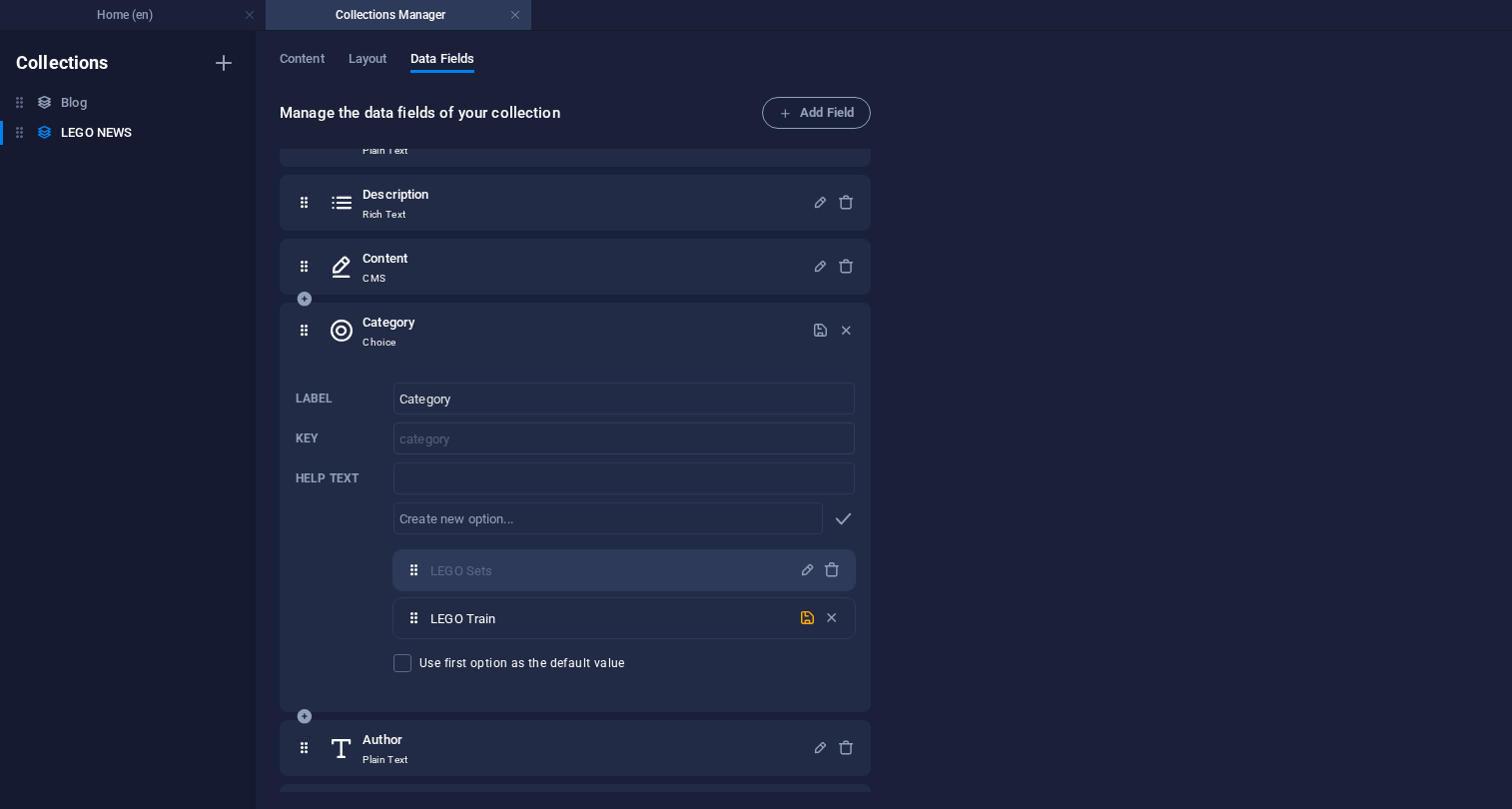 type on "LEGO Trains" 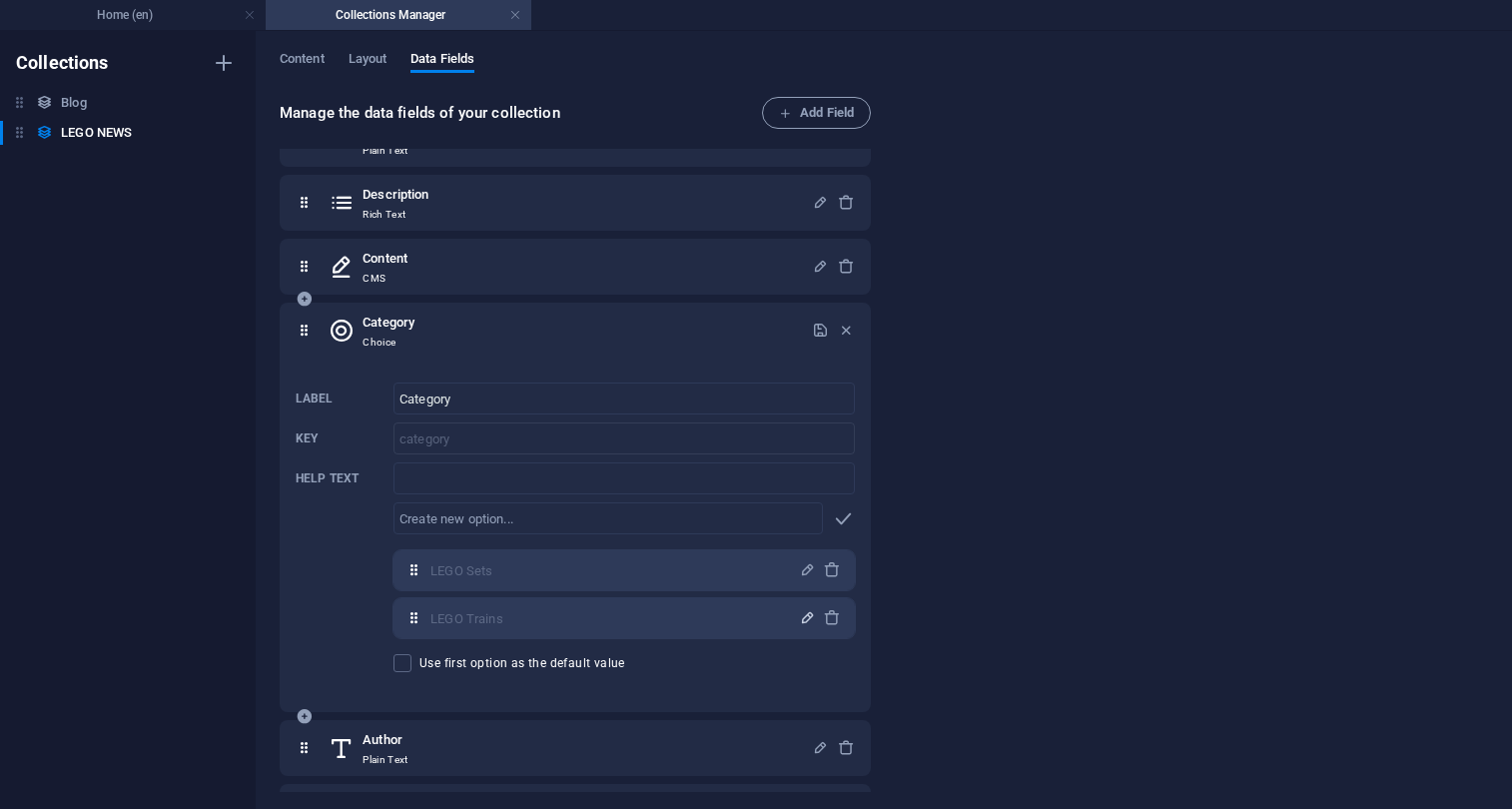 click at bounding box center (807, 617) 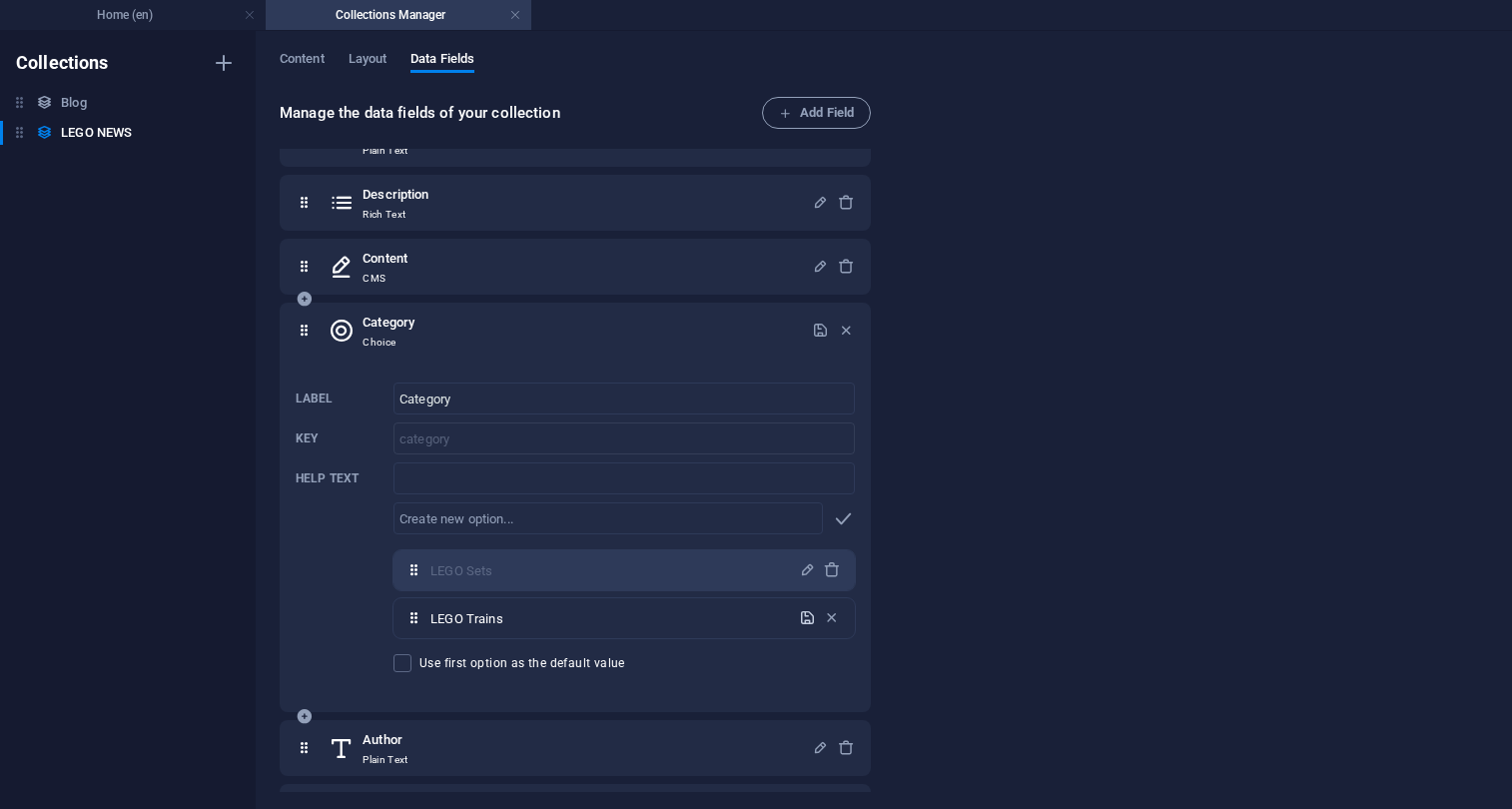 click at bounding box center [807, 617] 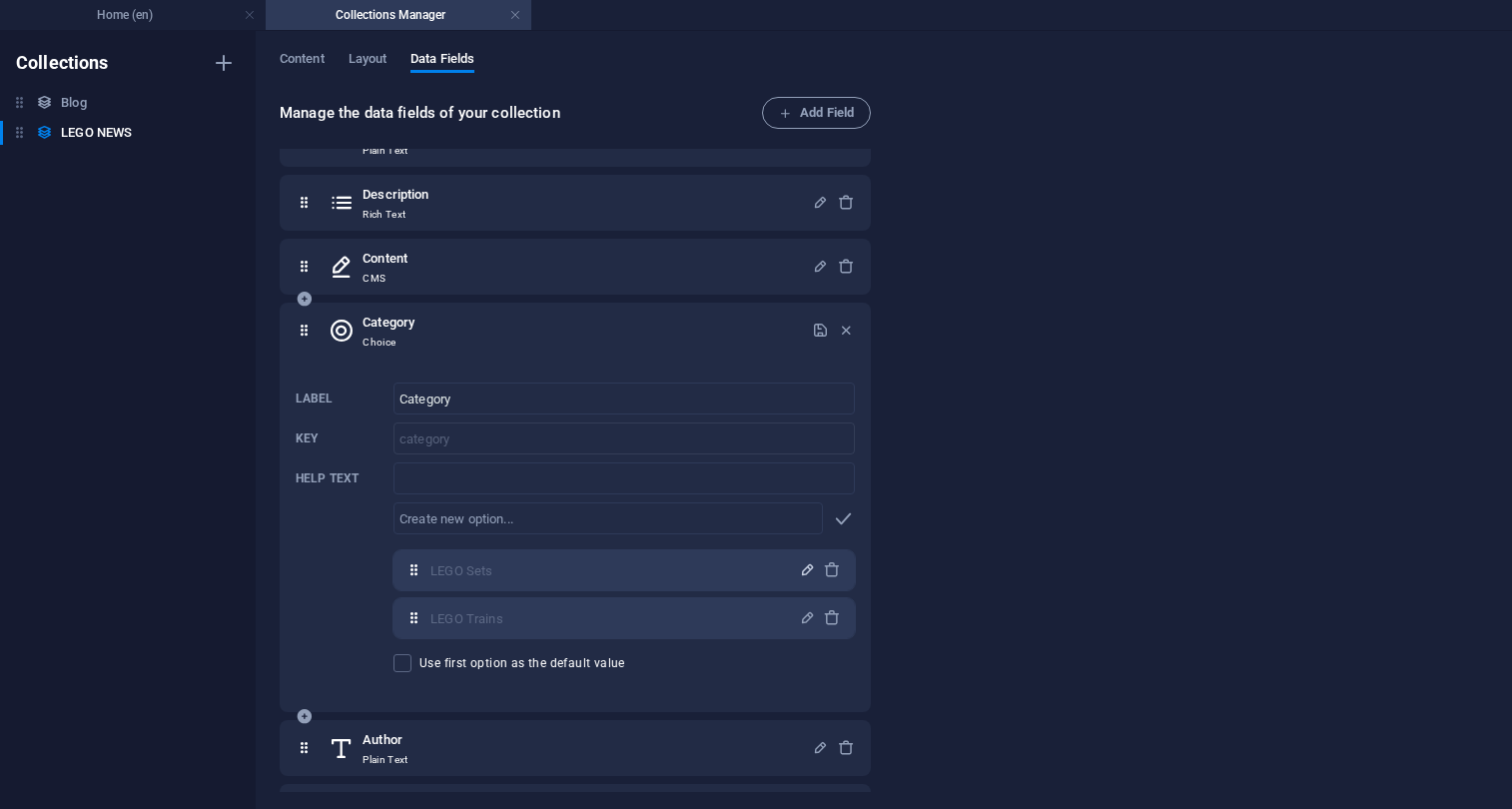click at bounding box center [807, 569] 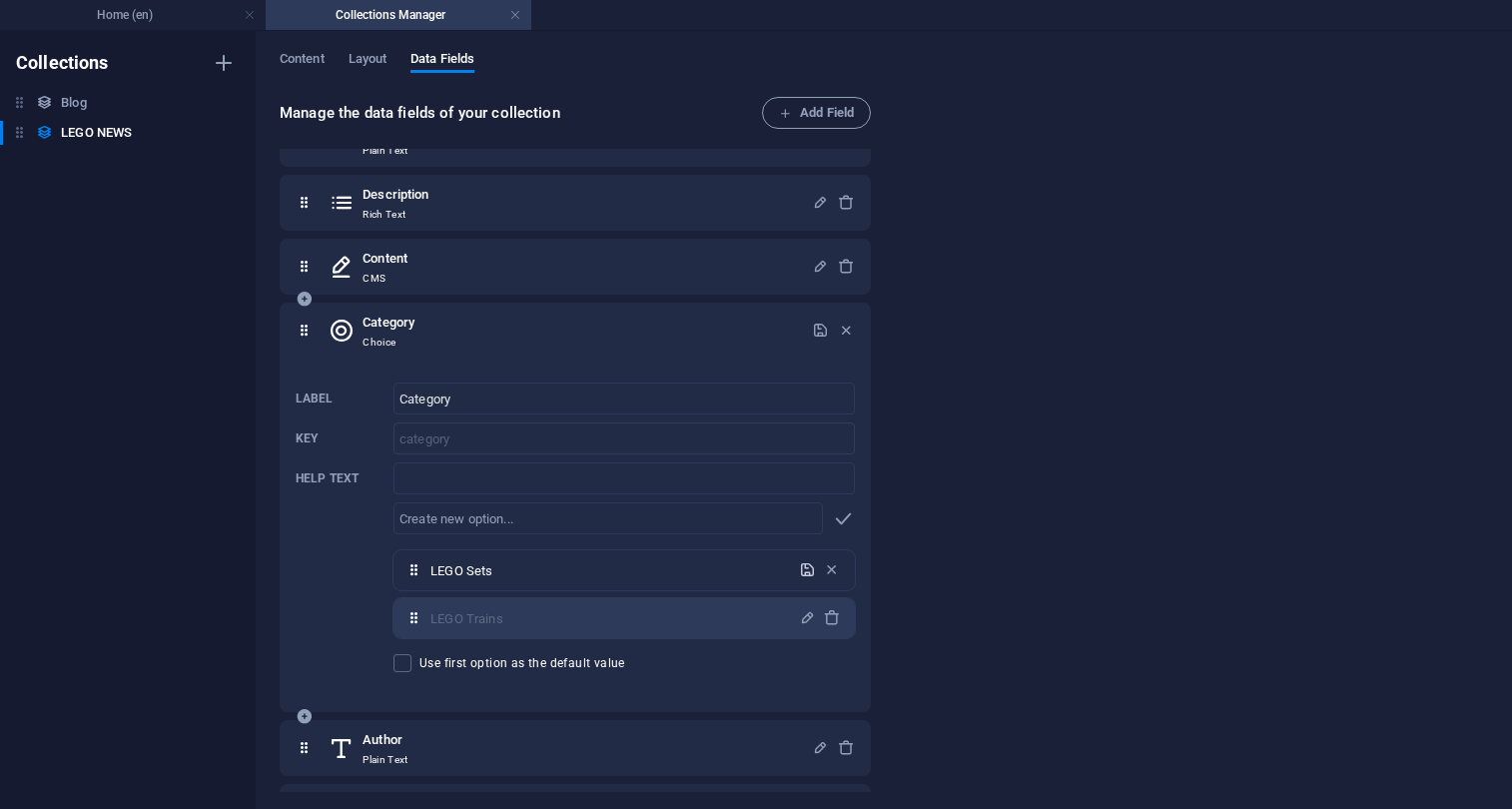 click at bounding box center (807, 569) 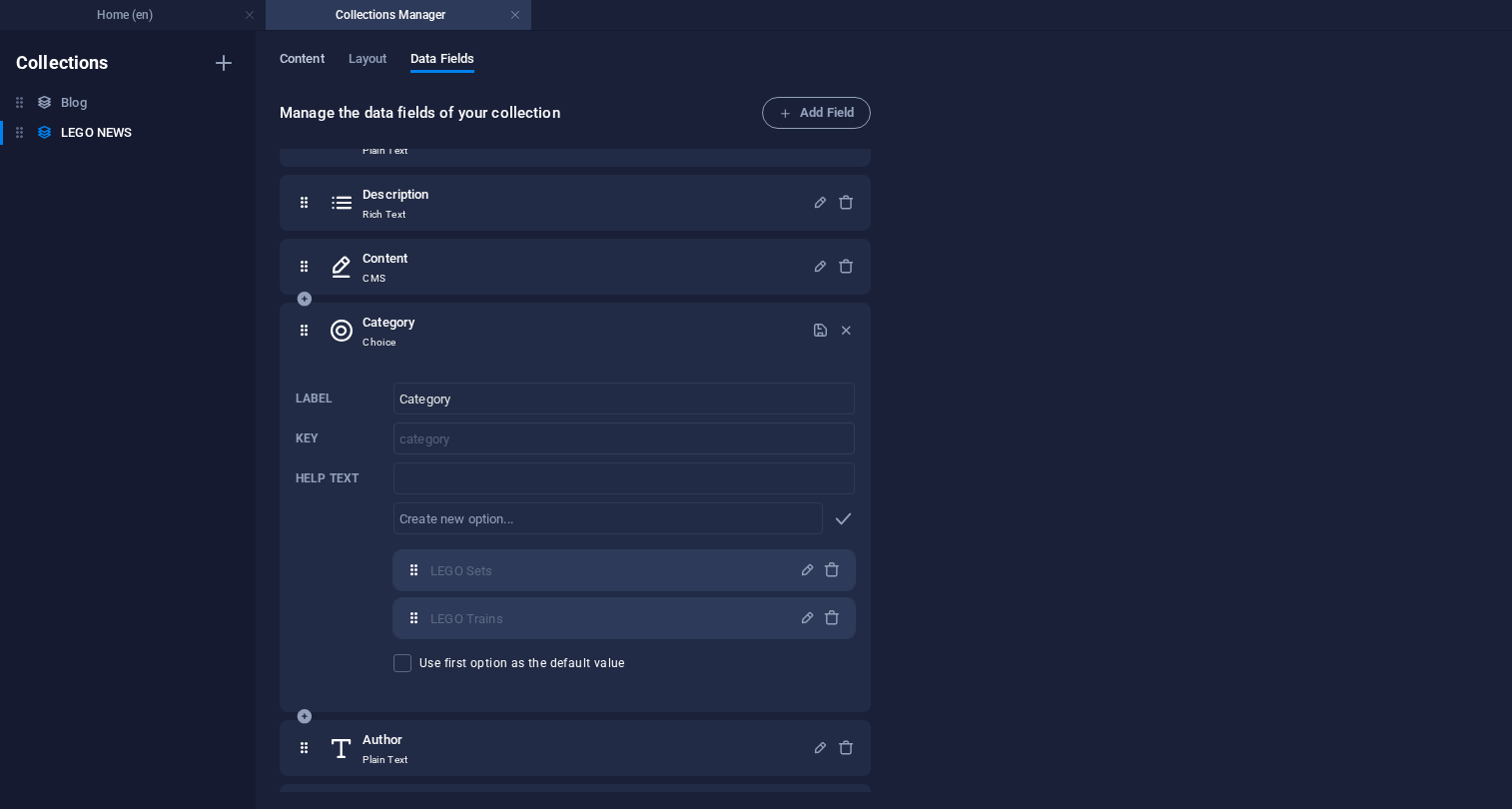click on "Content" at bounding box center (302, 61) 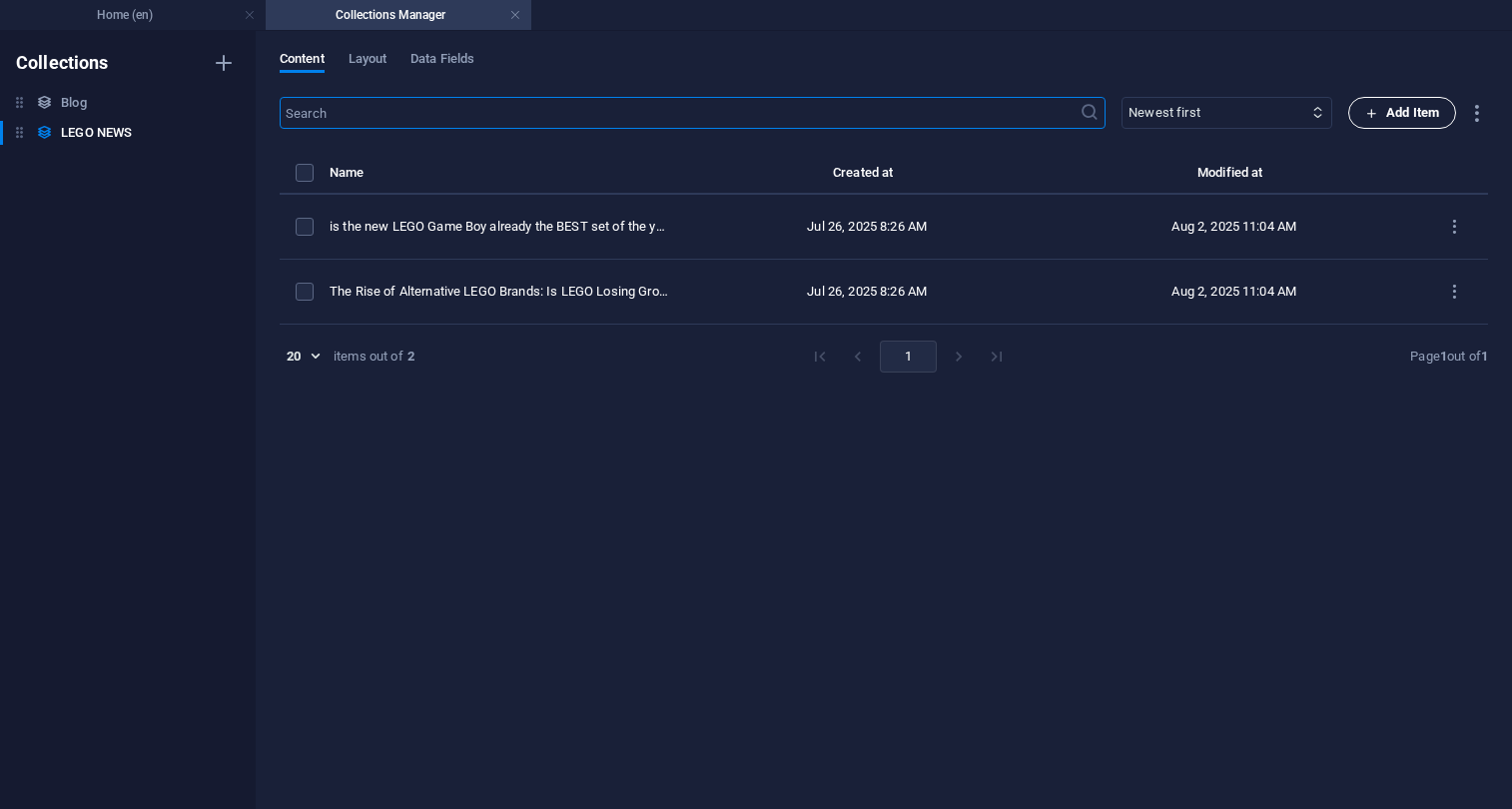 click on "Add Item" at bounding box center [1402, 113] 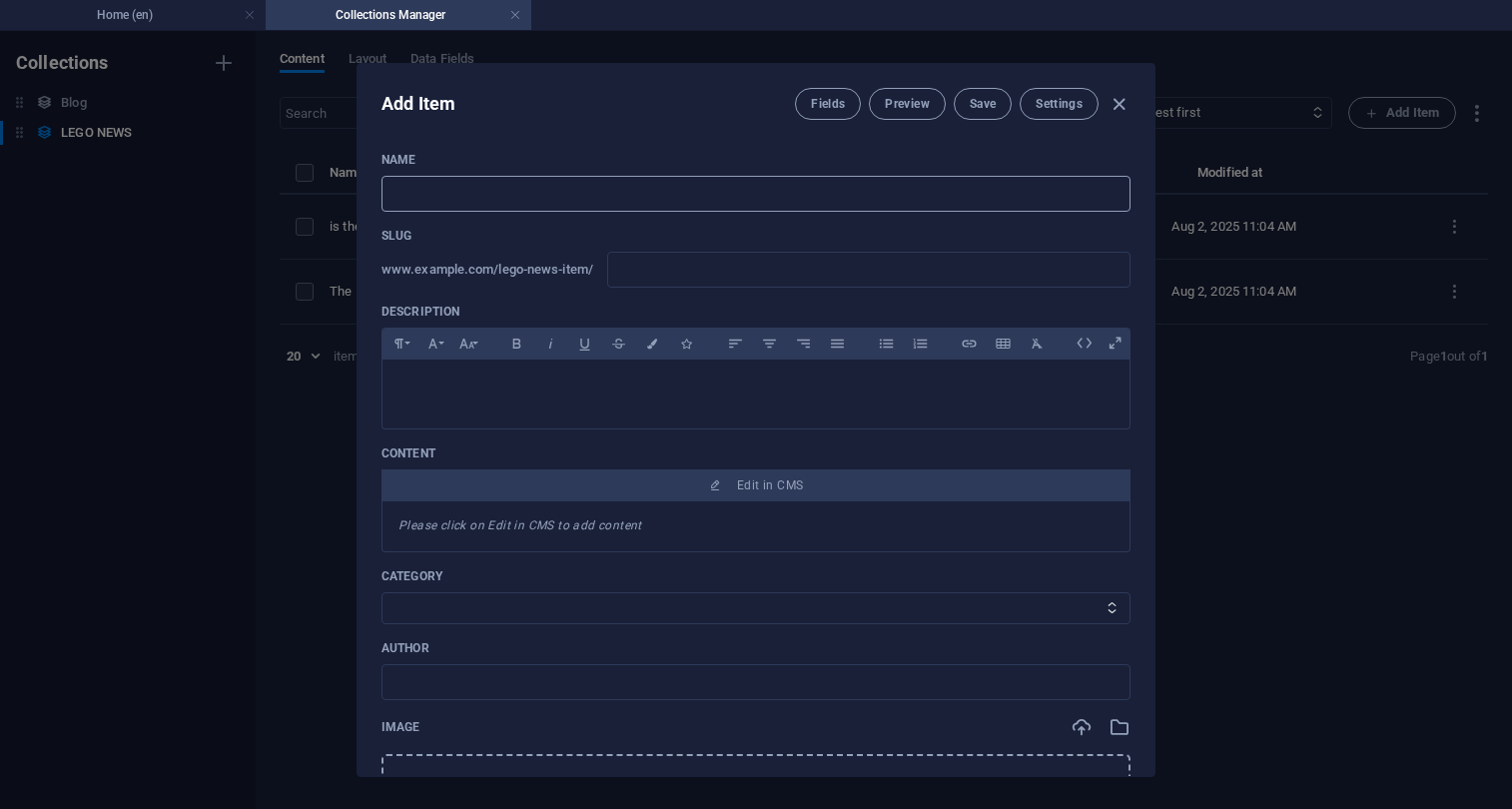 scroll, scrollTop: 0, scrollLeft: 0, axis: both 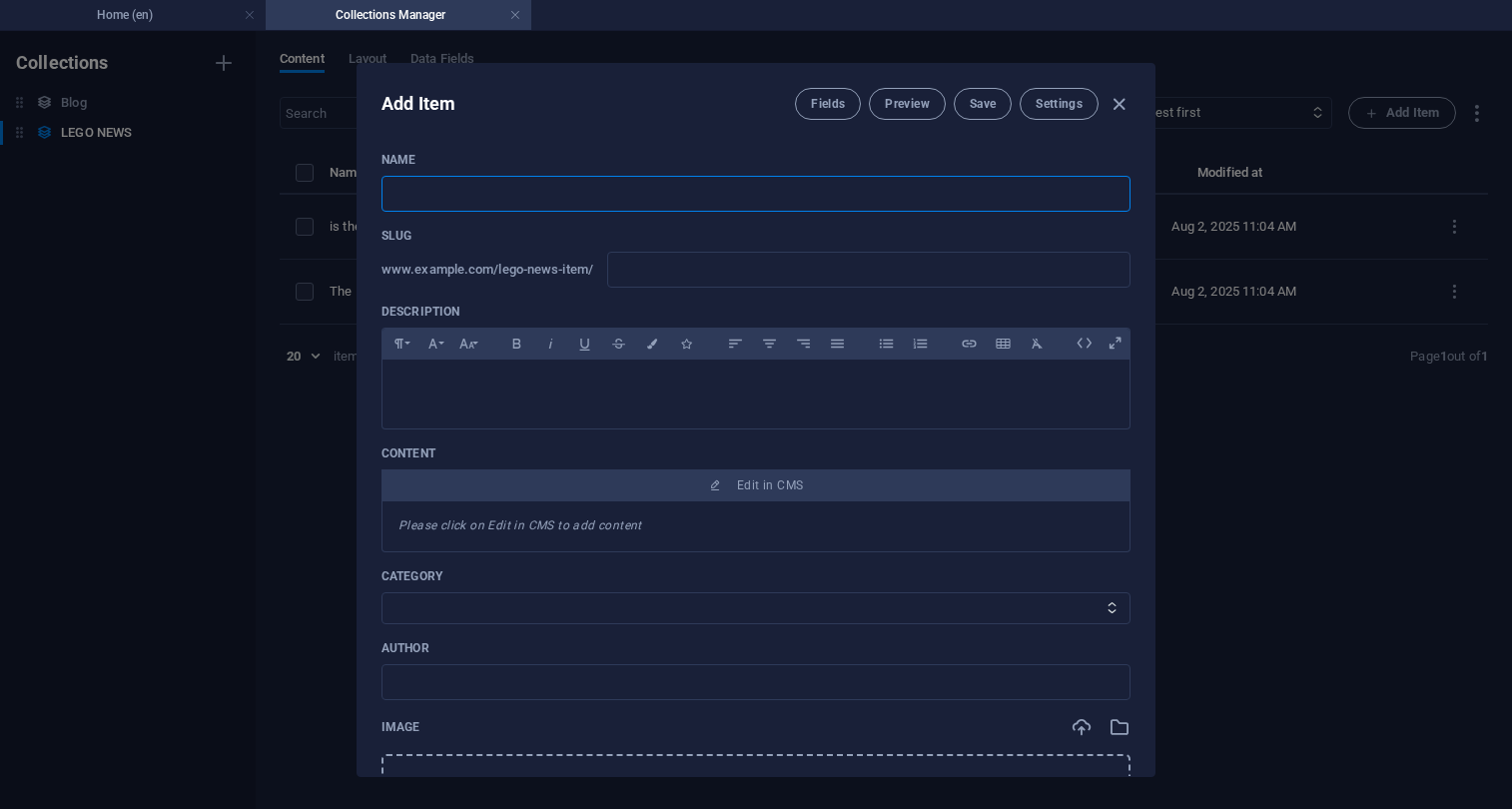 click at bounding box center (756, 194) 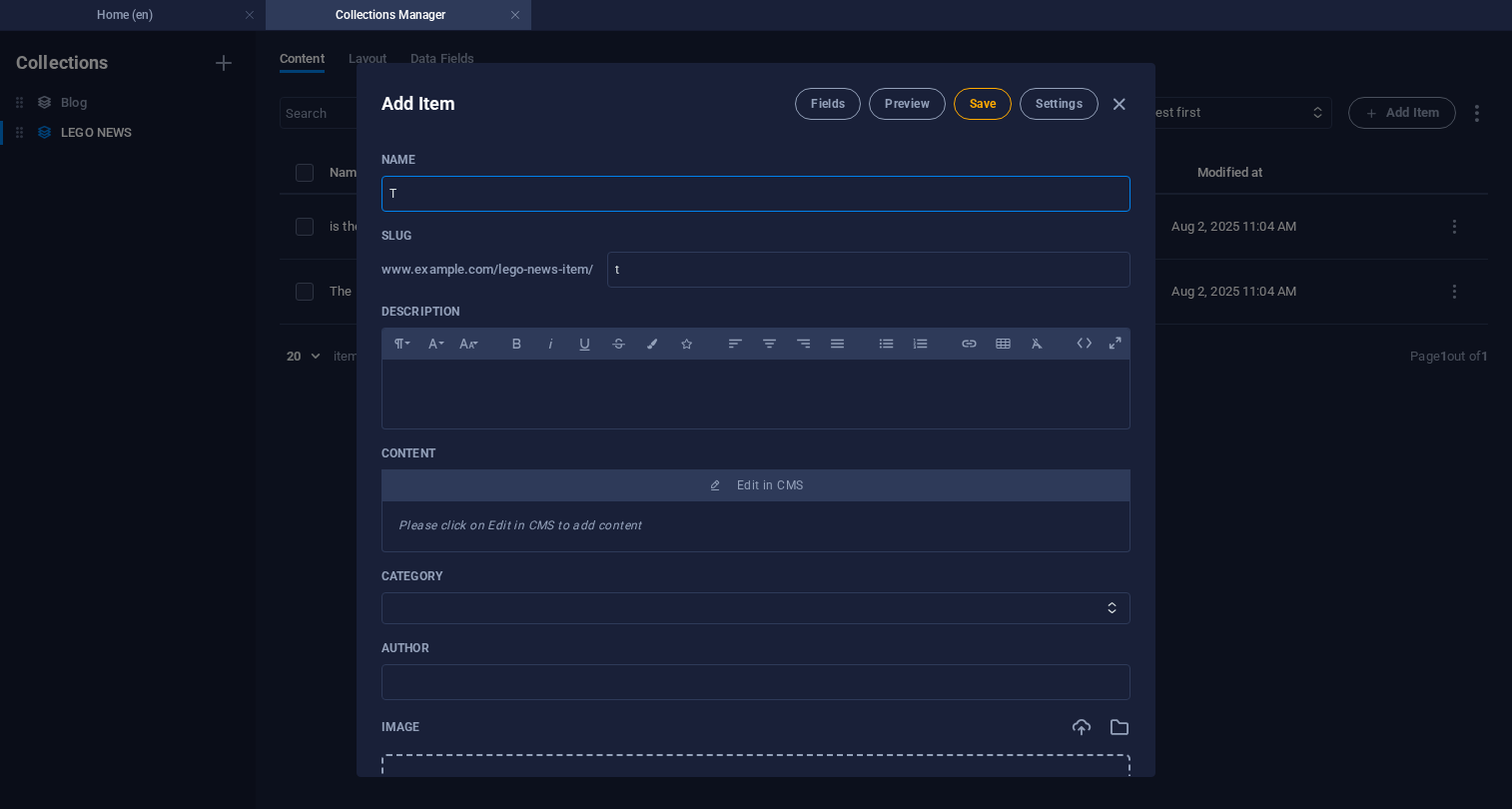 type on "Th" 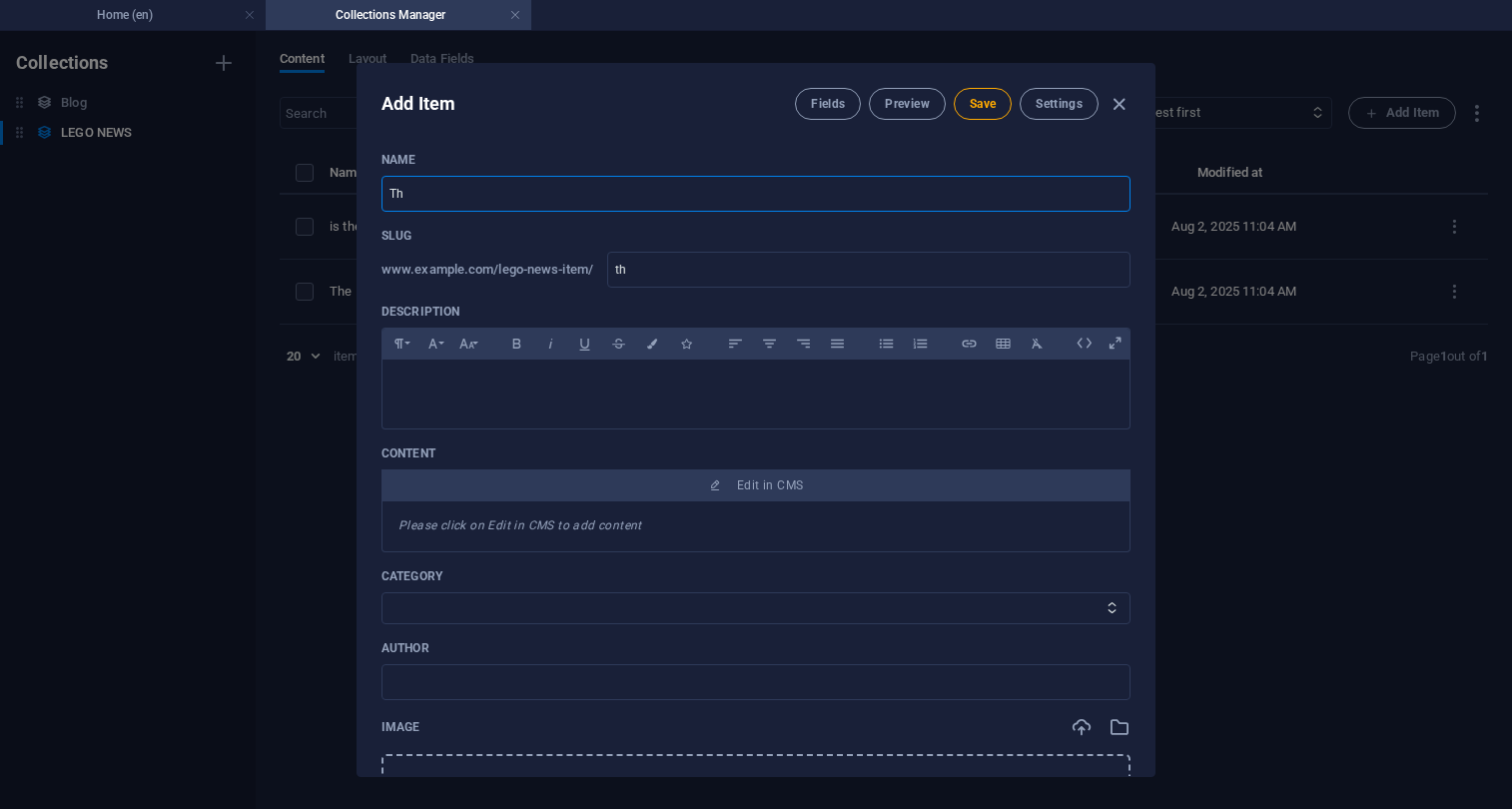 type on "The" 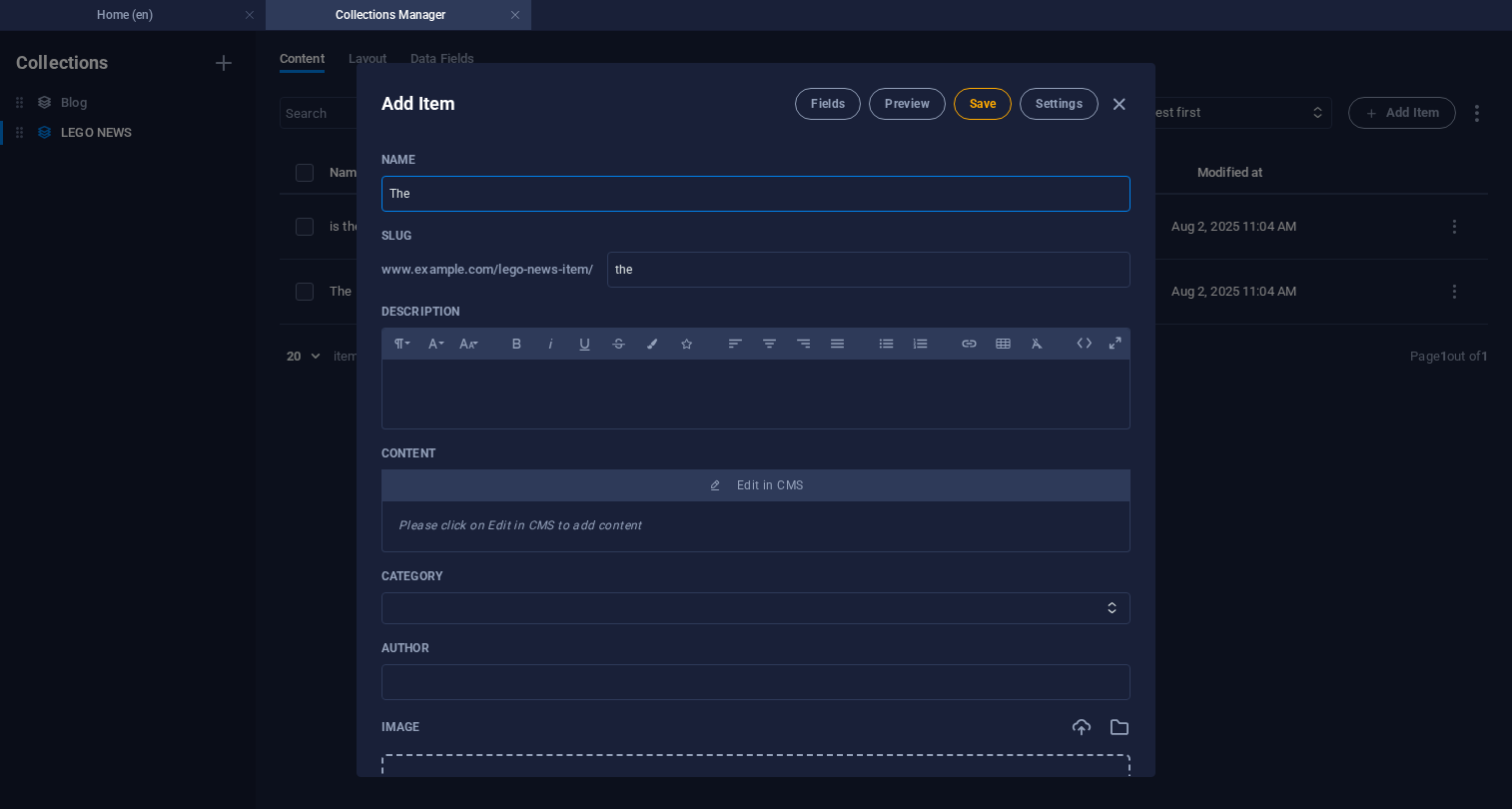 type on "The F" 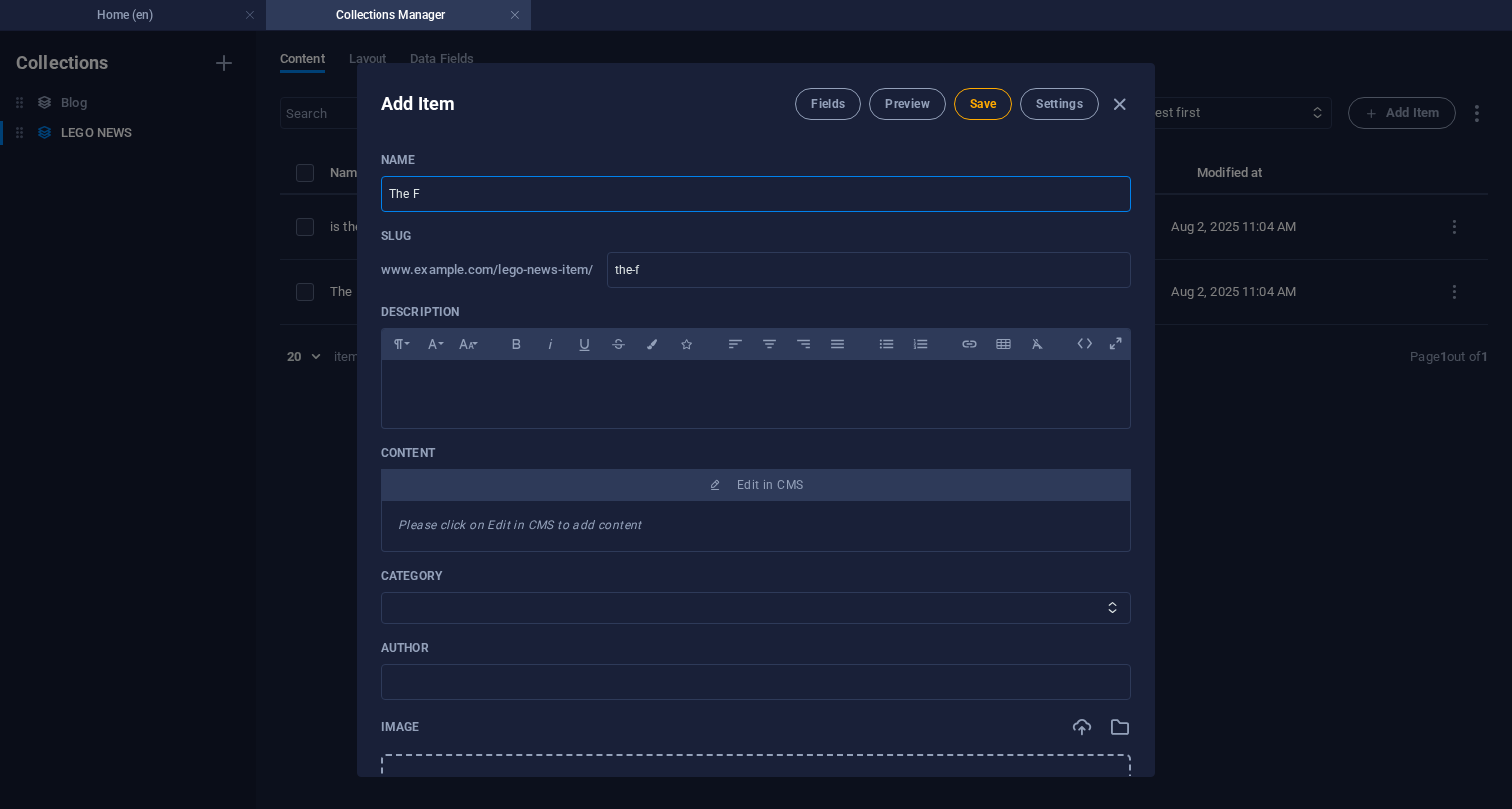 type on "The Fu" 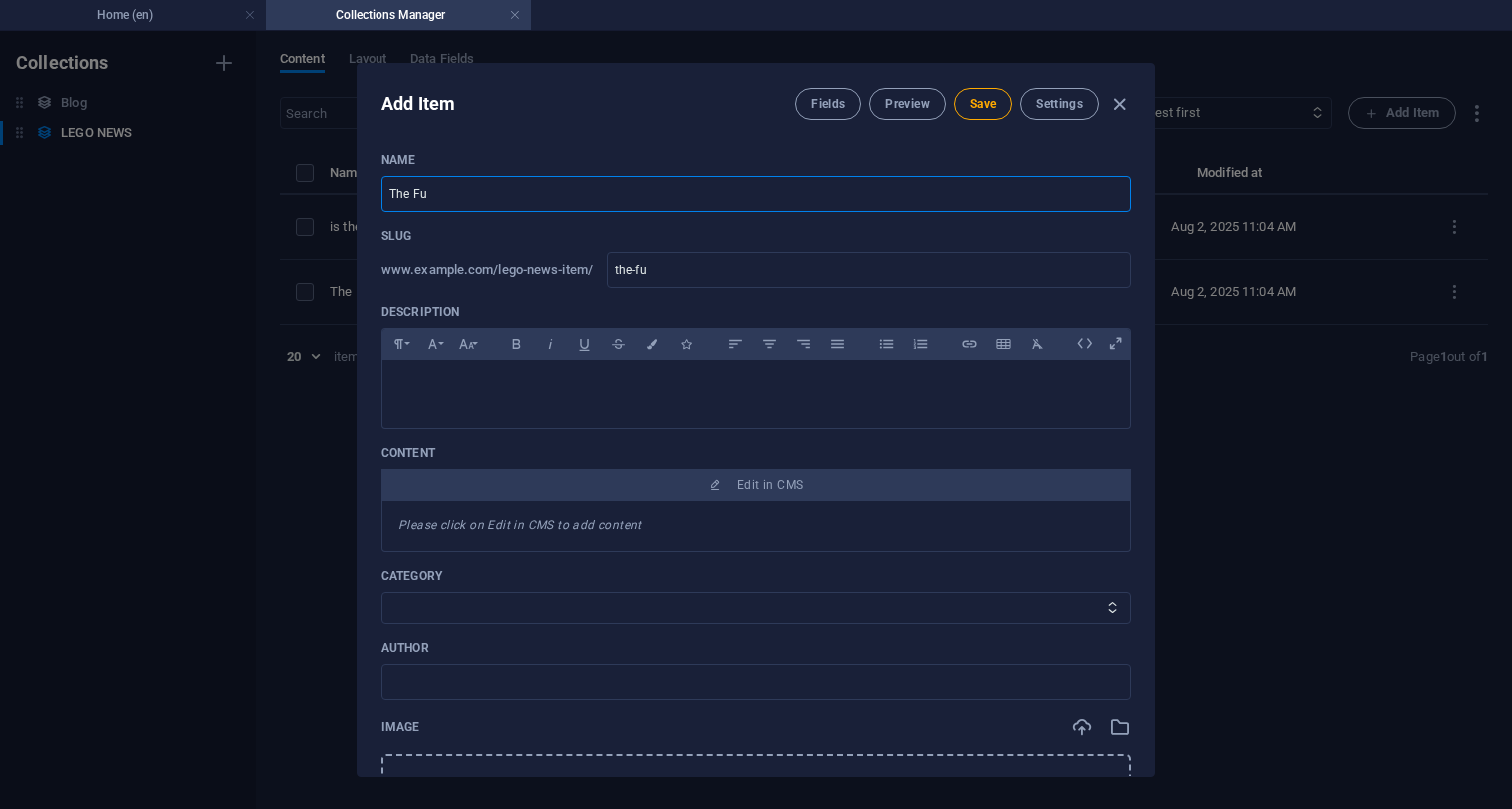 type on "The Fut" 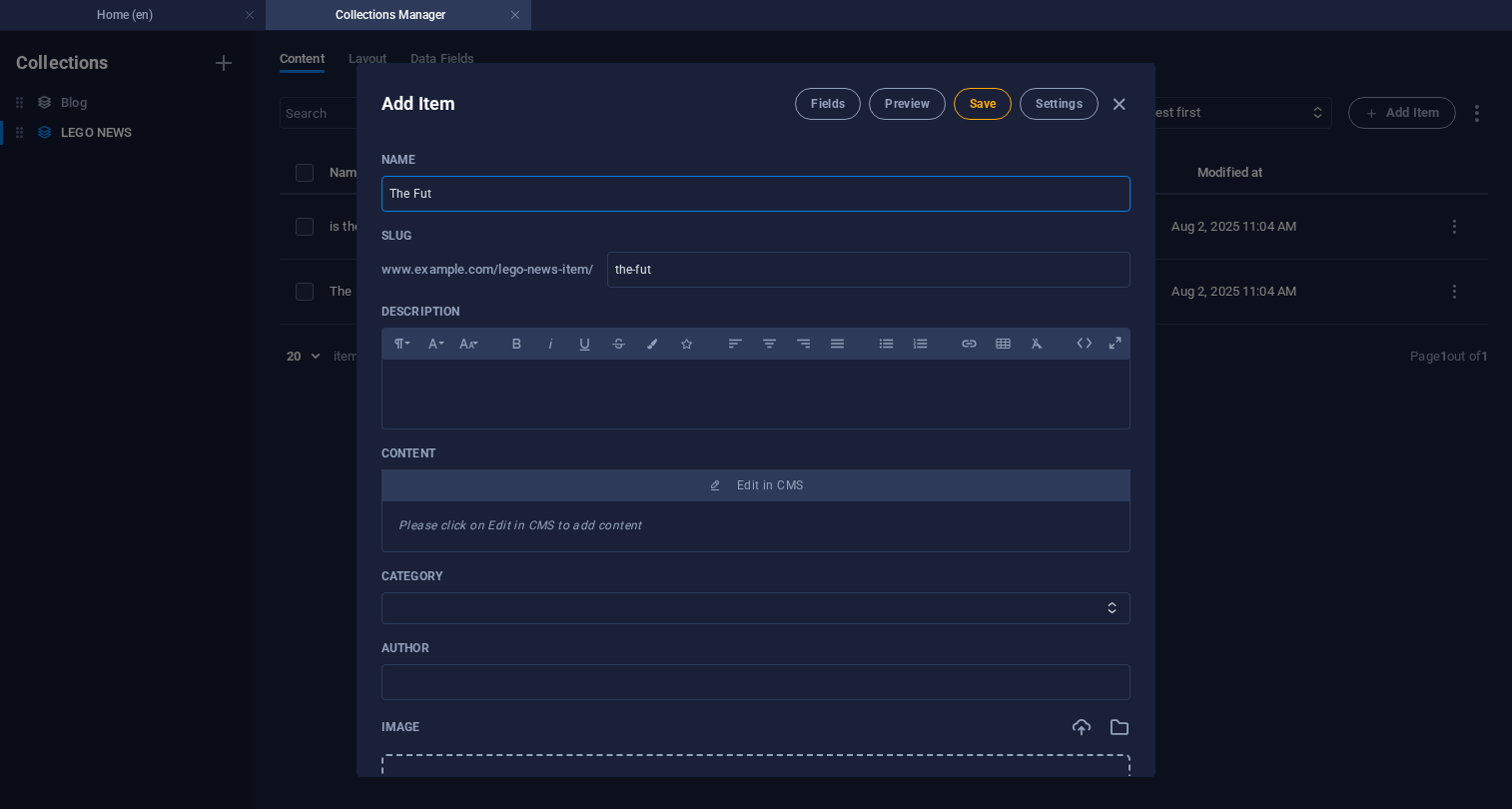 type on "The Futu" 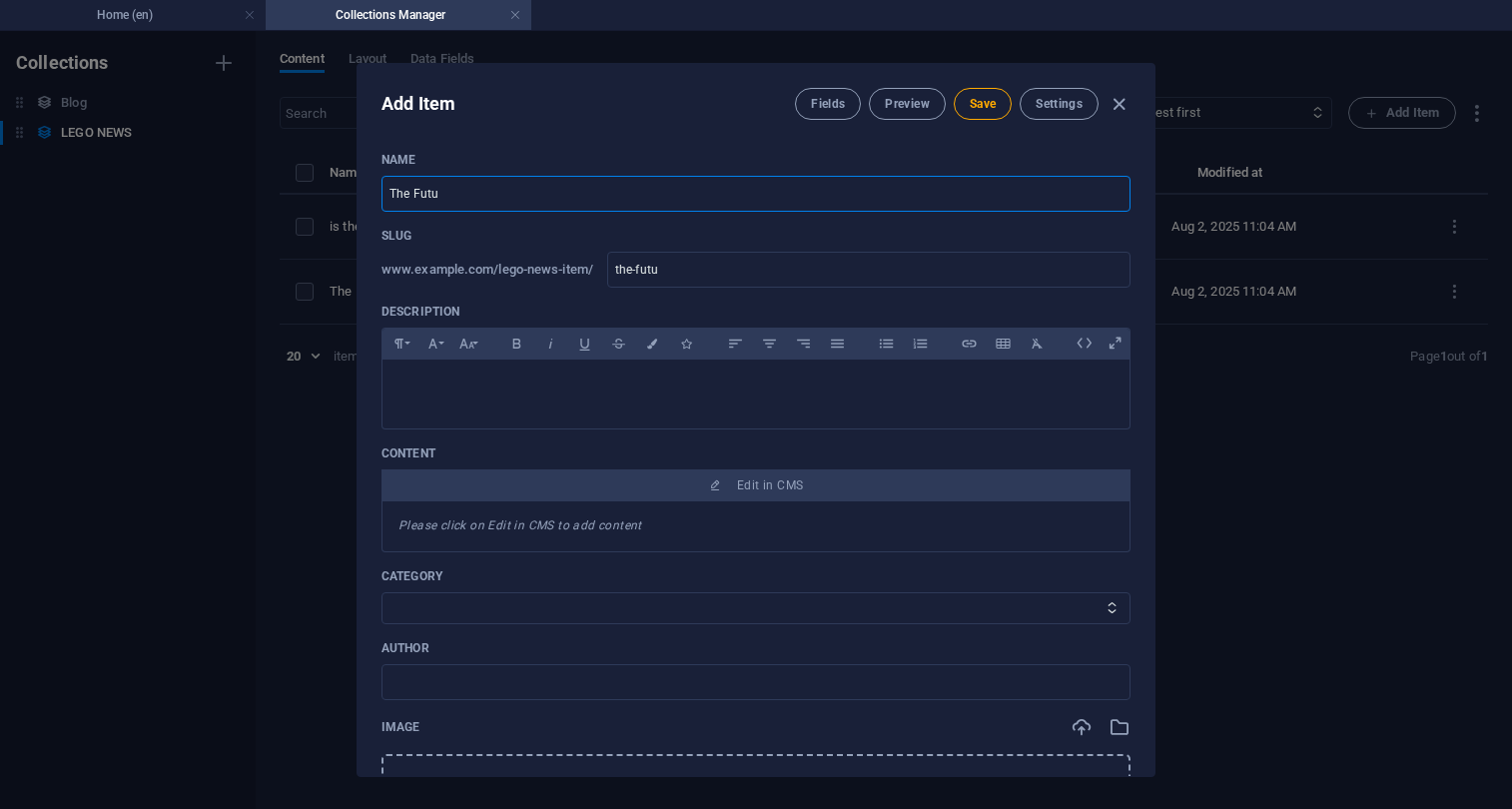 type on "The Futur" 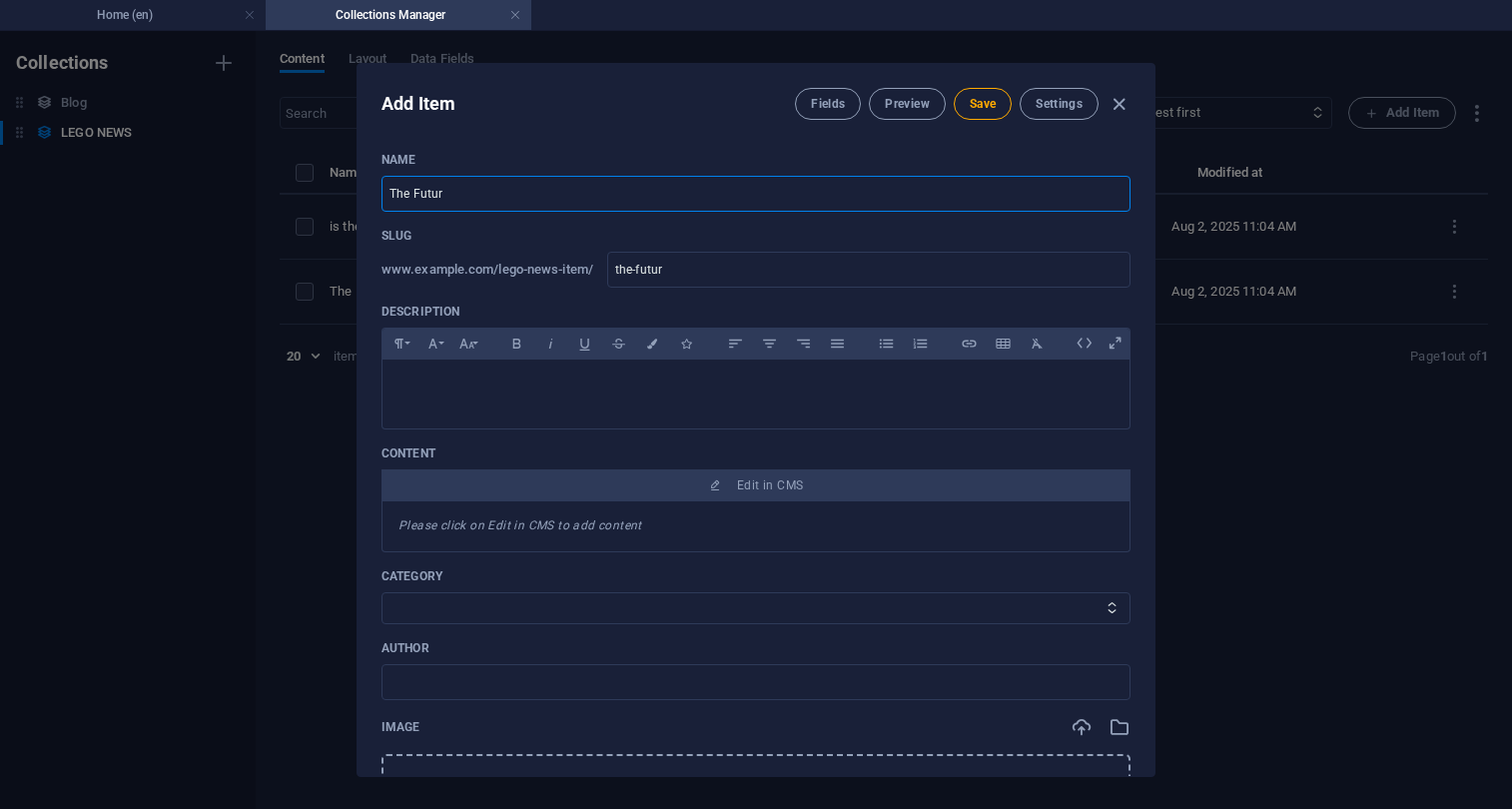 type on "The Future" 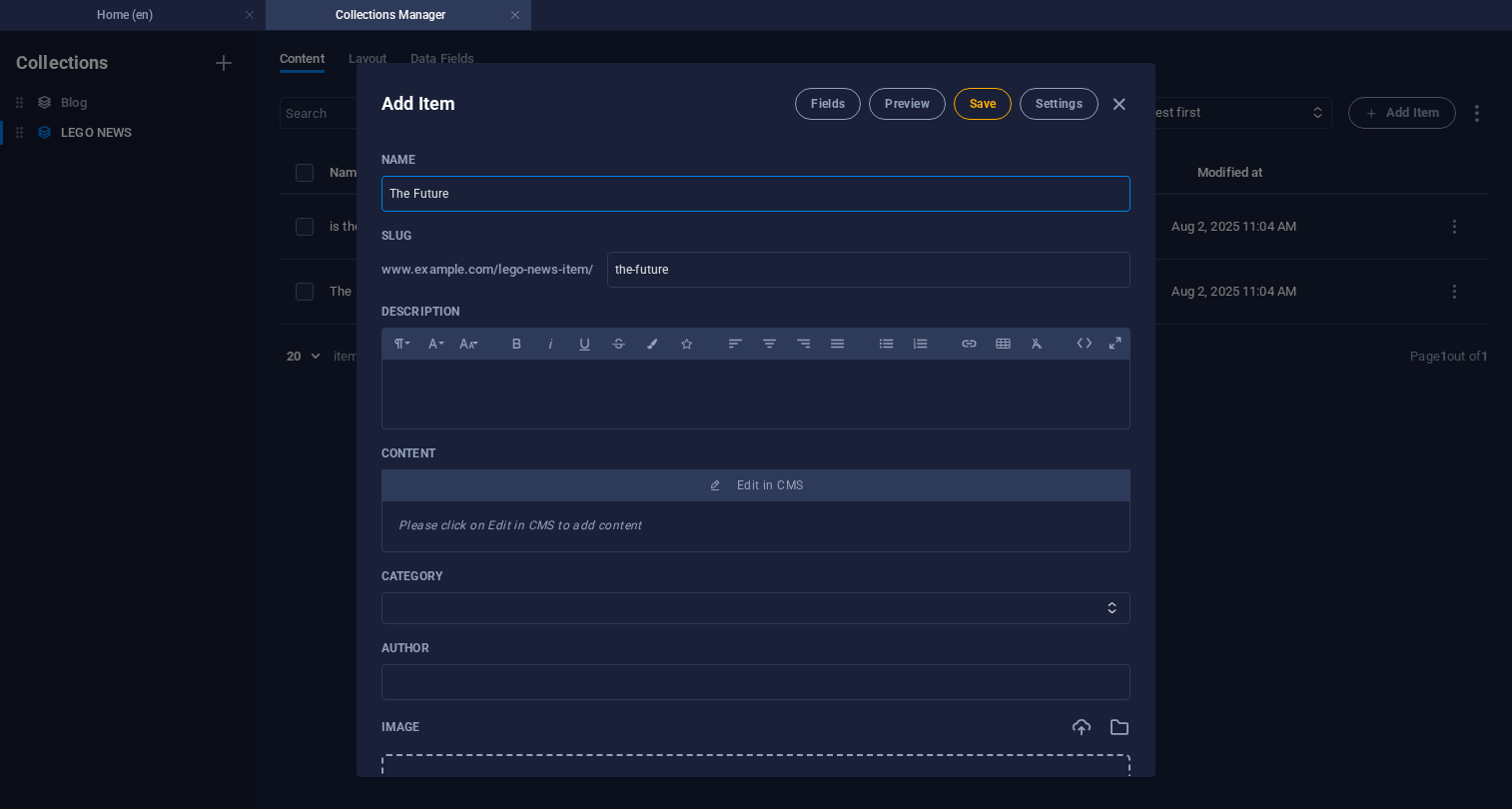 type on "The Future of" 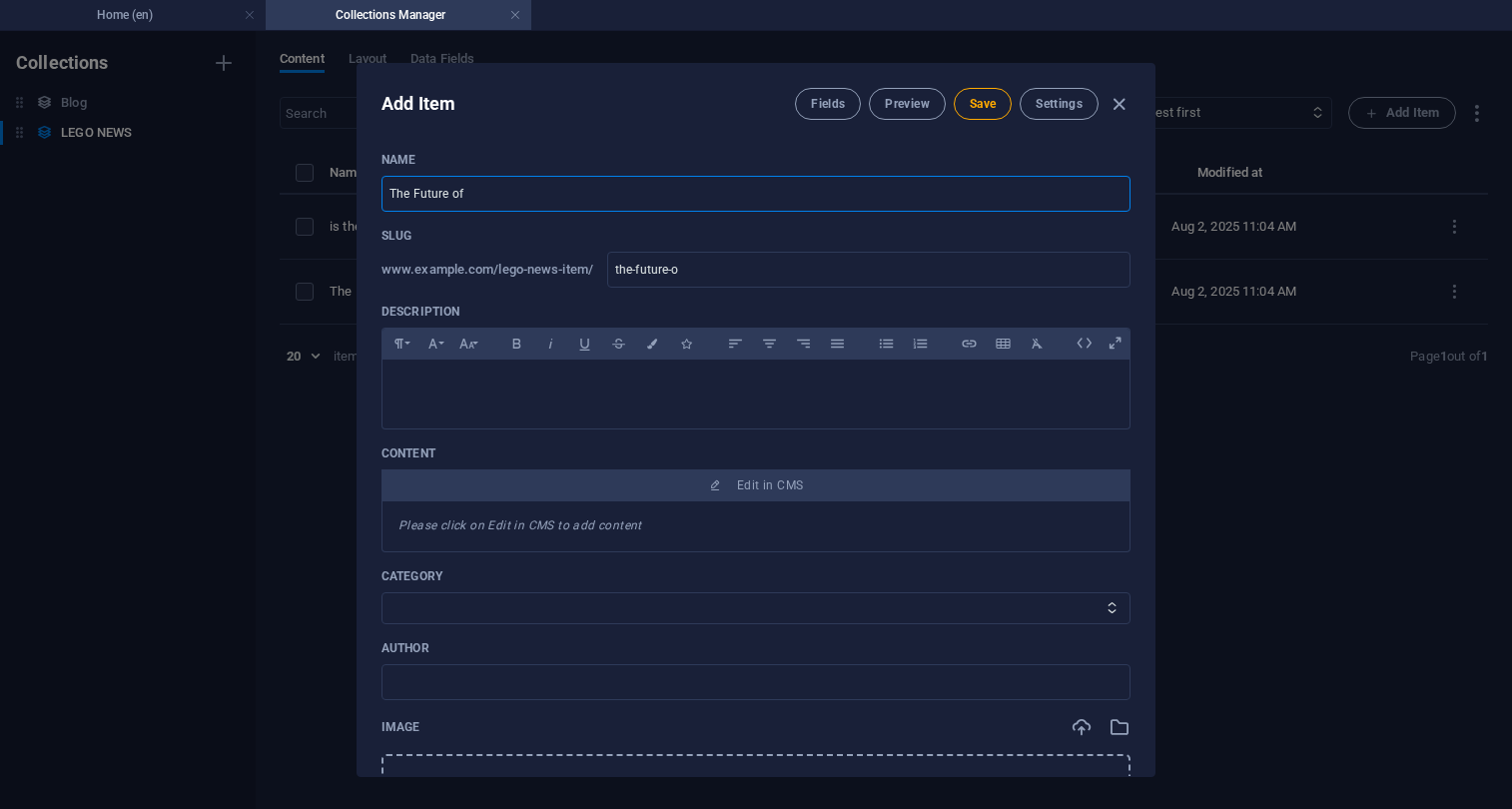 type on "The Future of" 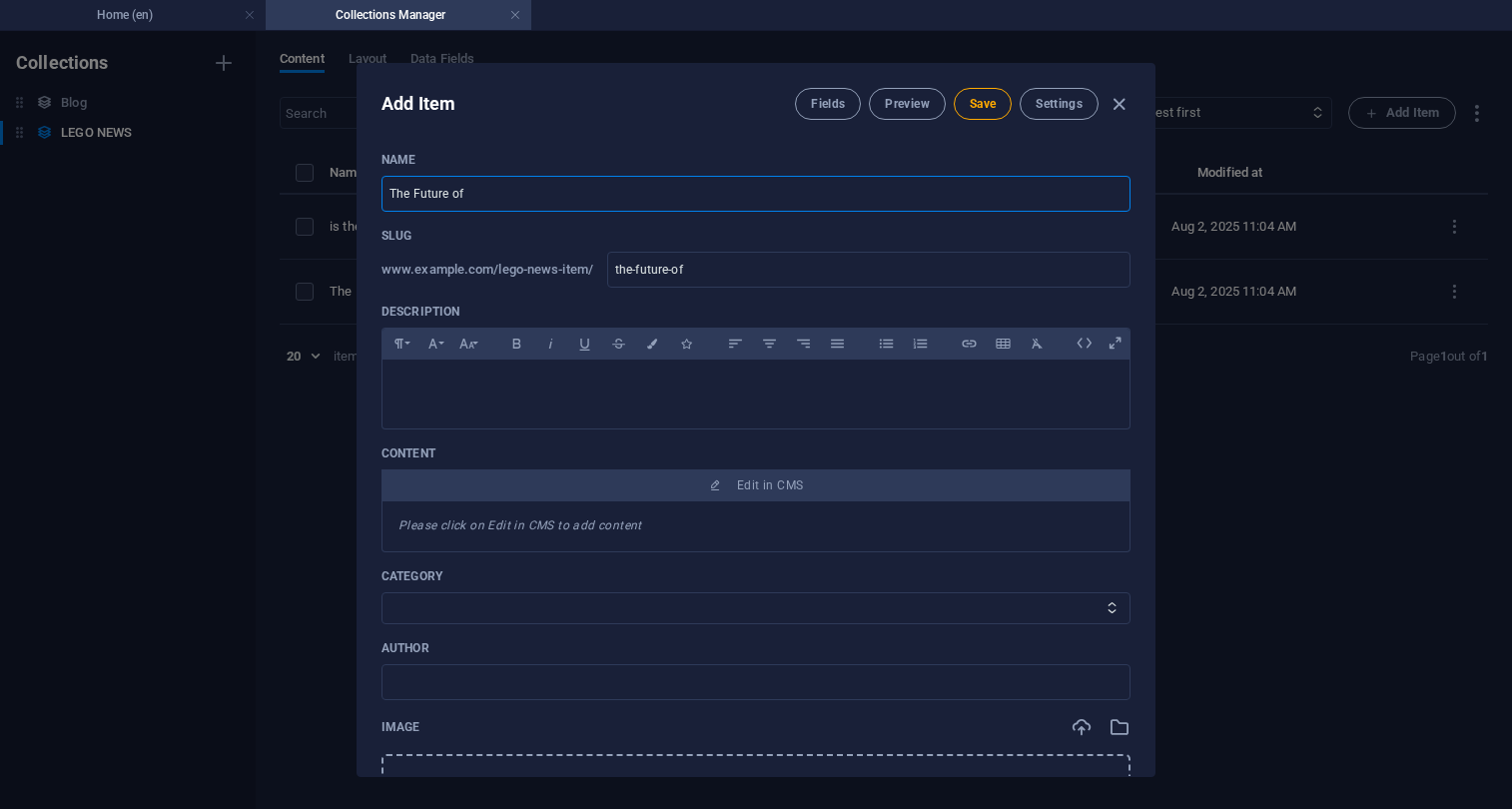 type on "The Future of E" 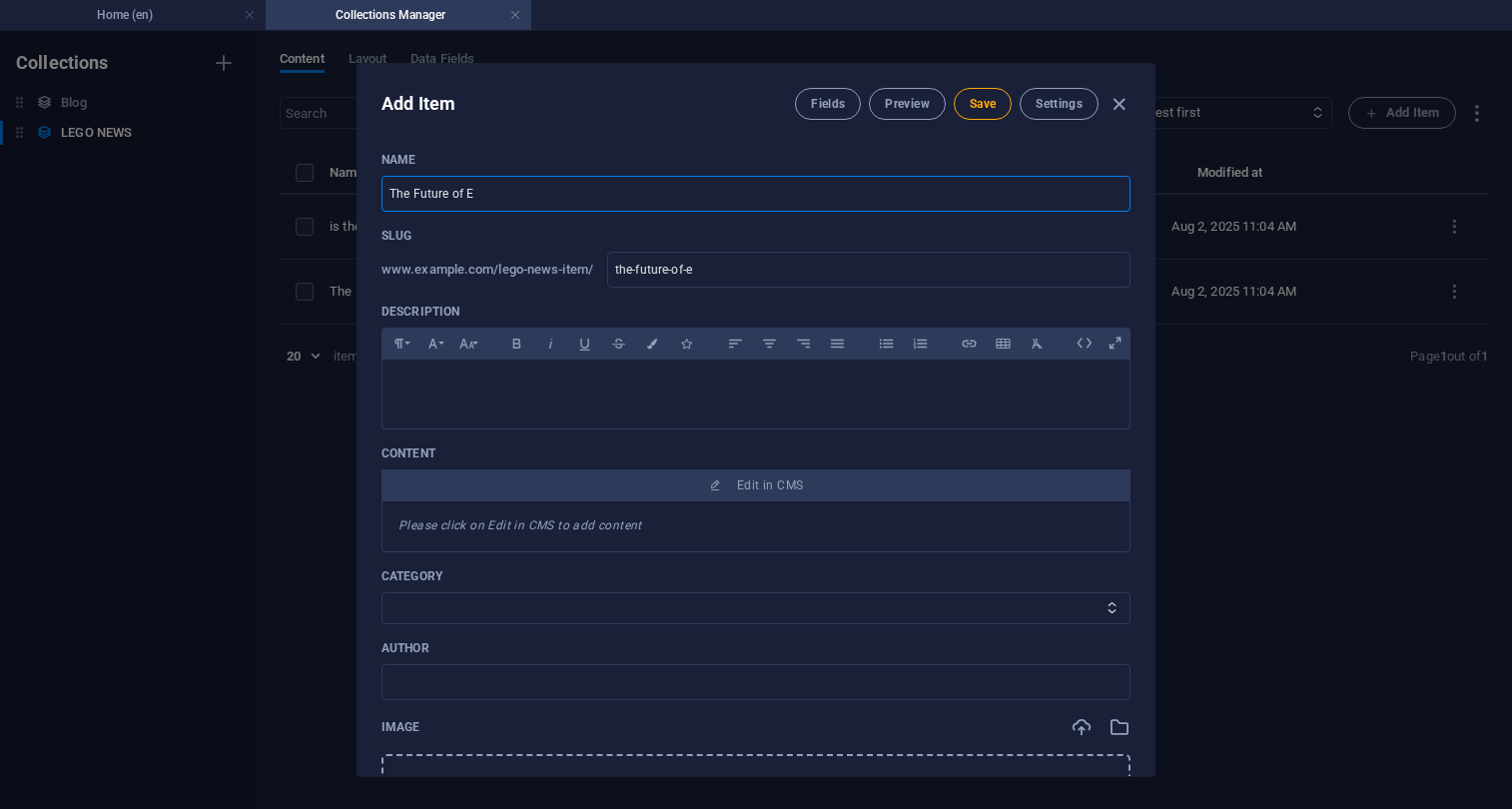 type on "The Future of EG" 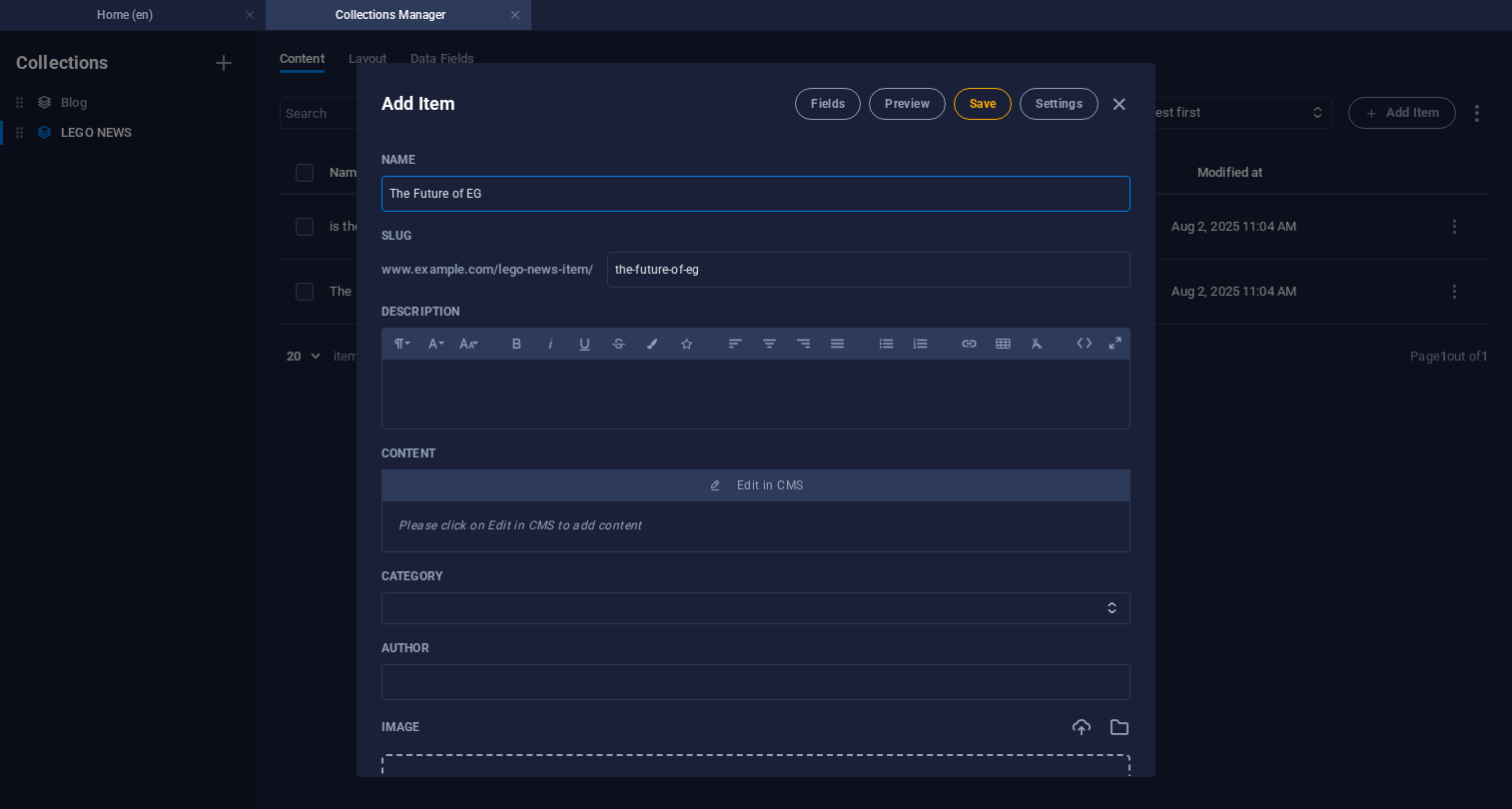 type on "The Future of E" 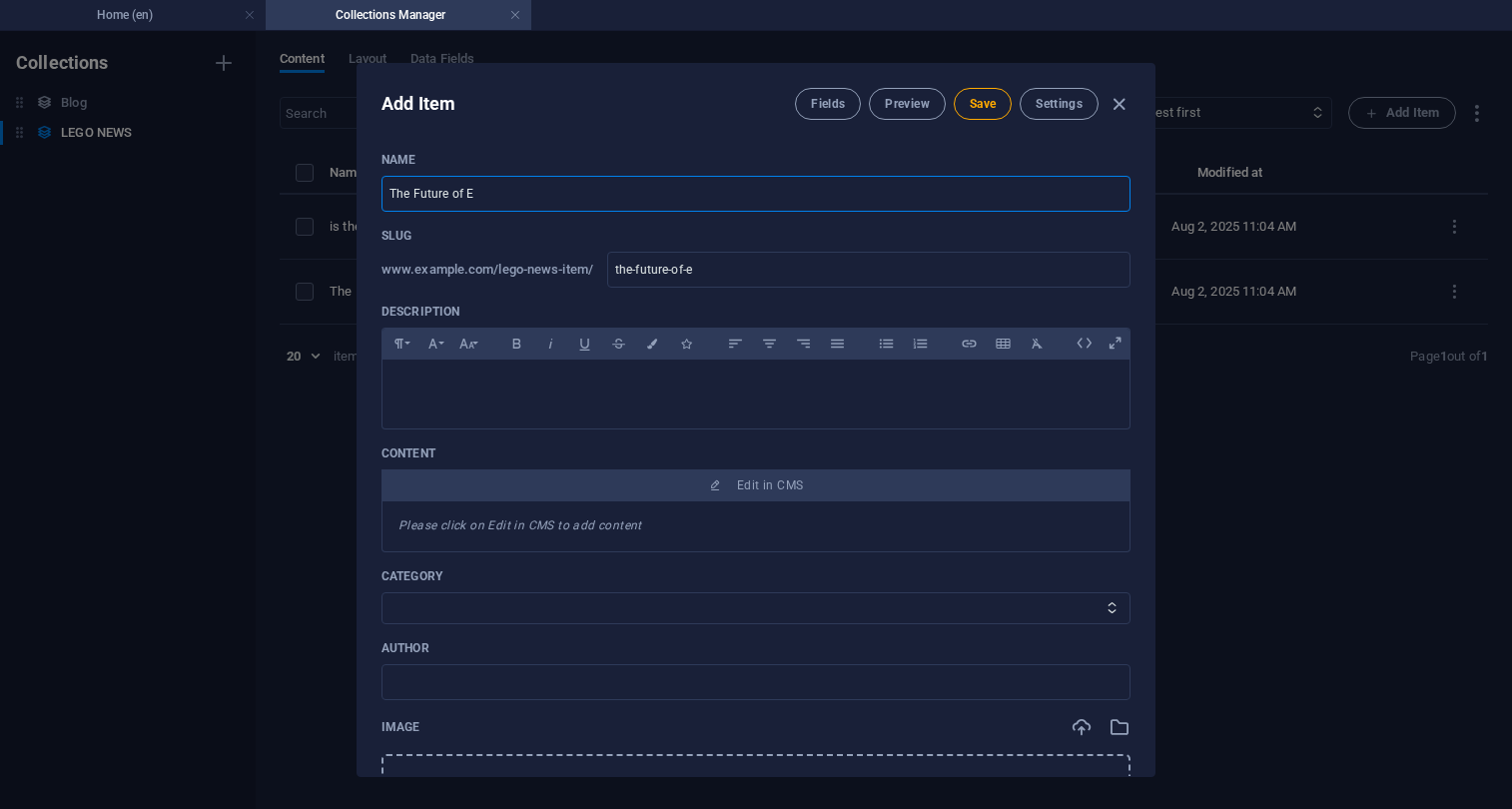 type on "The Future of" 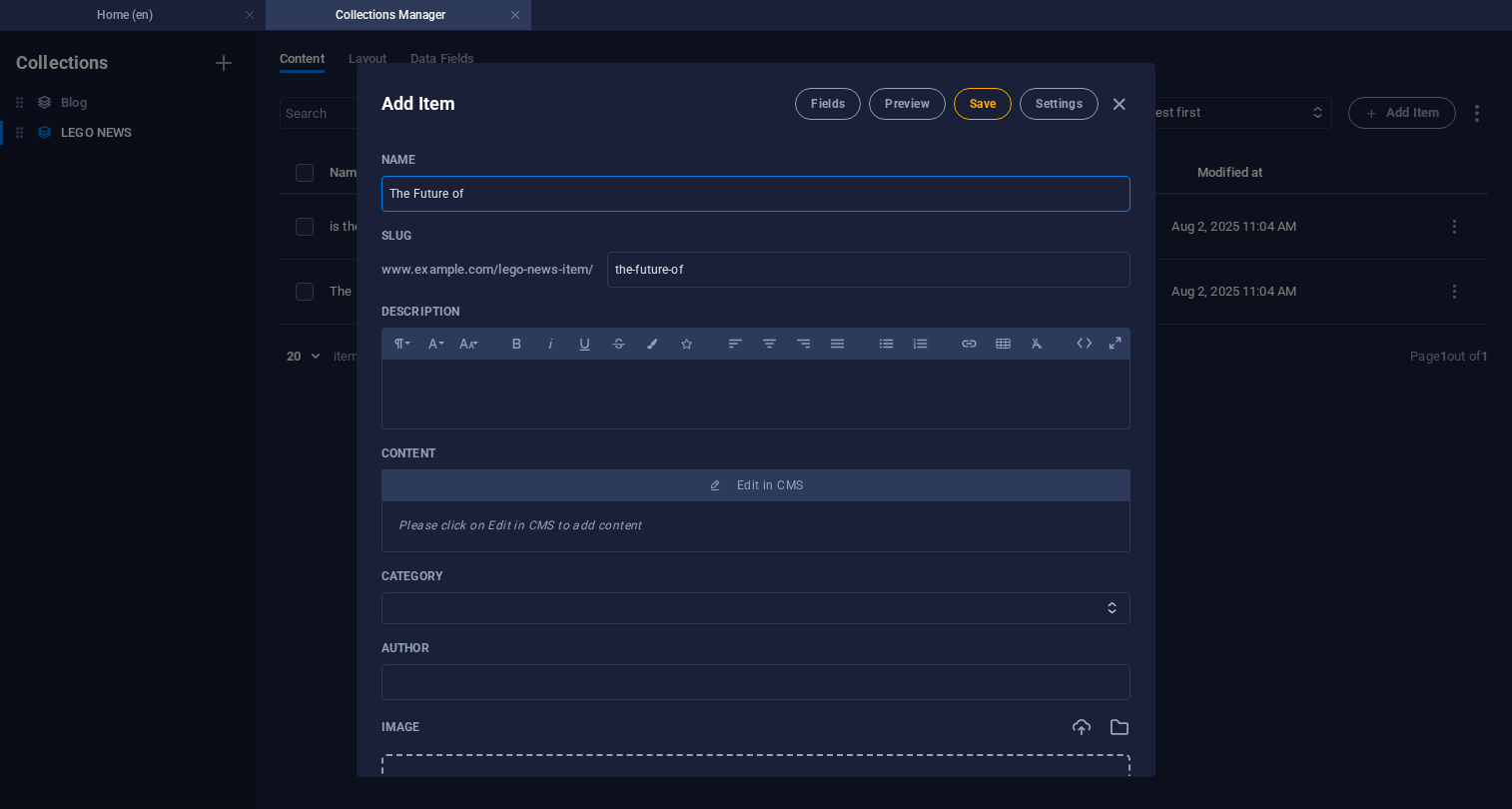 type on "The Future of L" 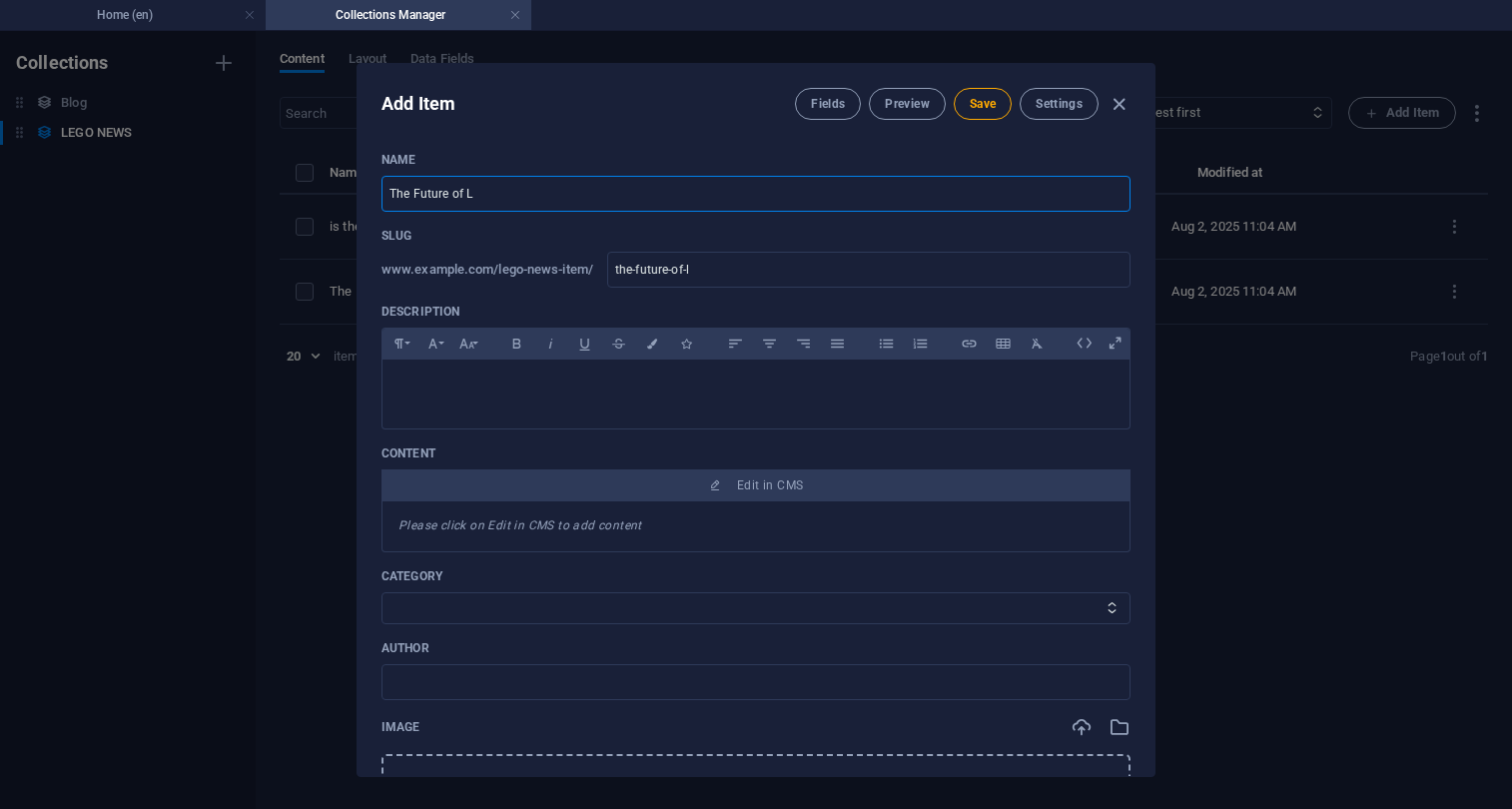 type on "The Future of LE" 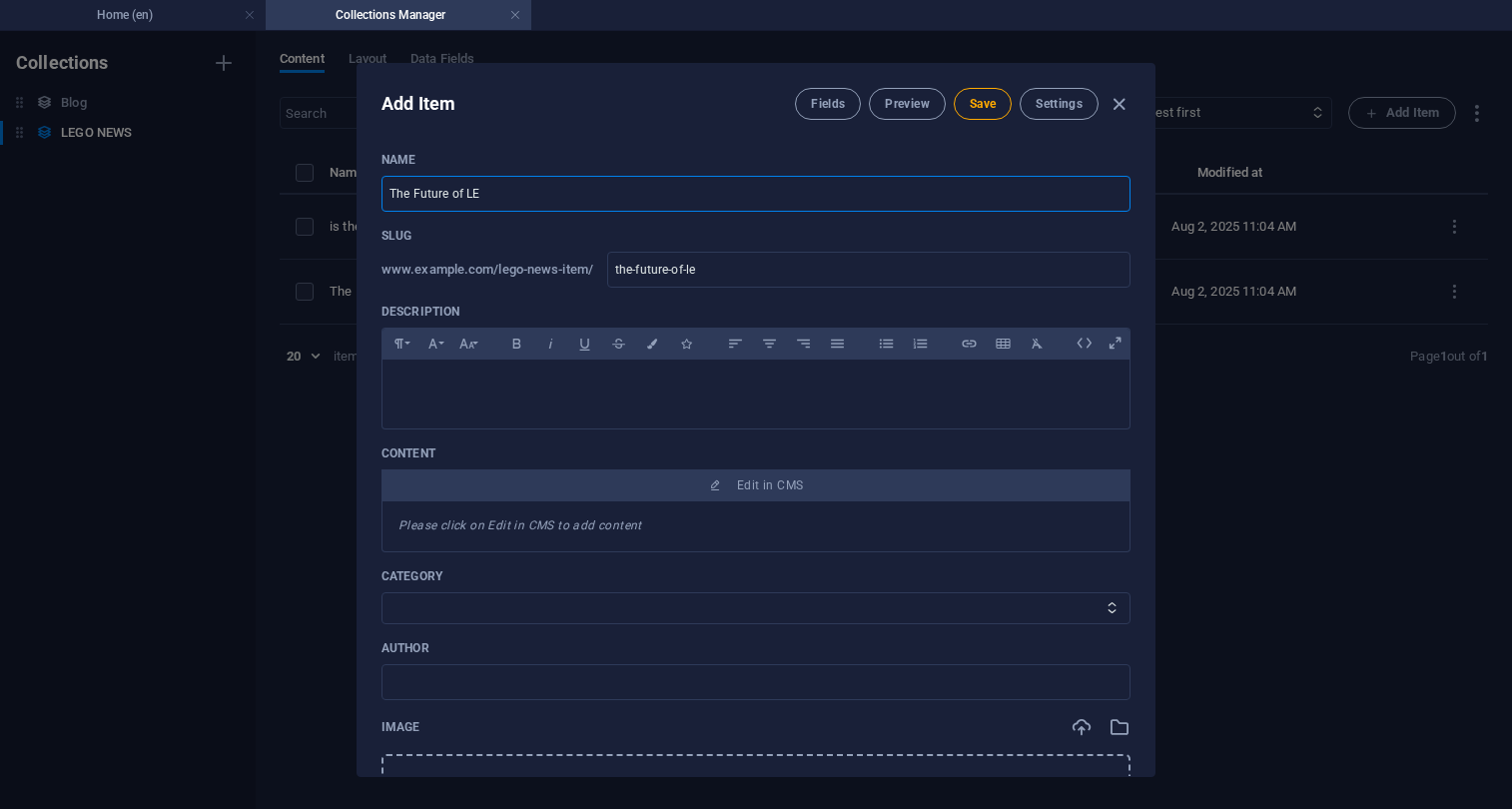 type on "The Future of LEG" 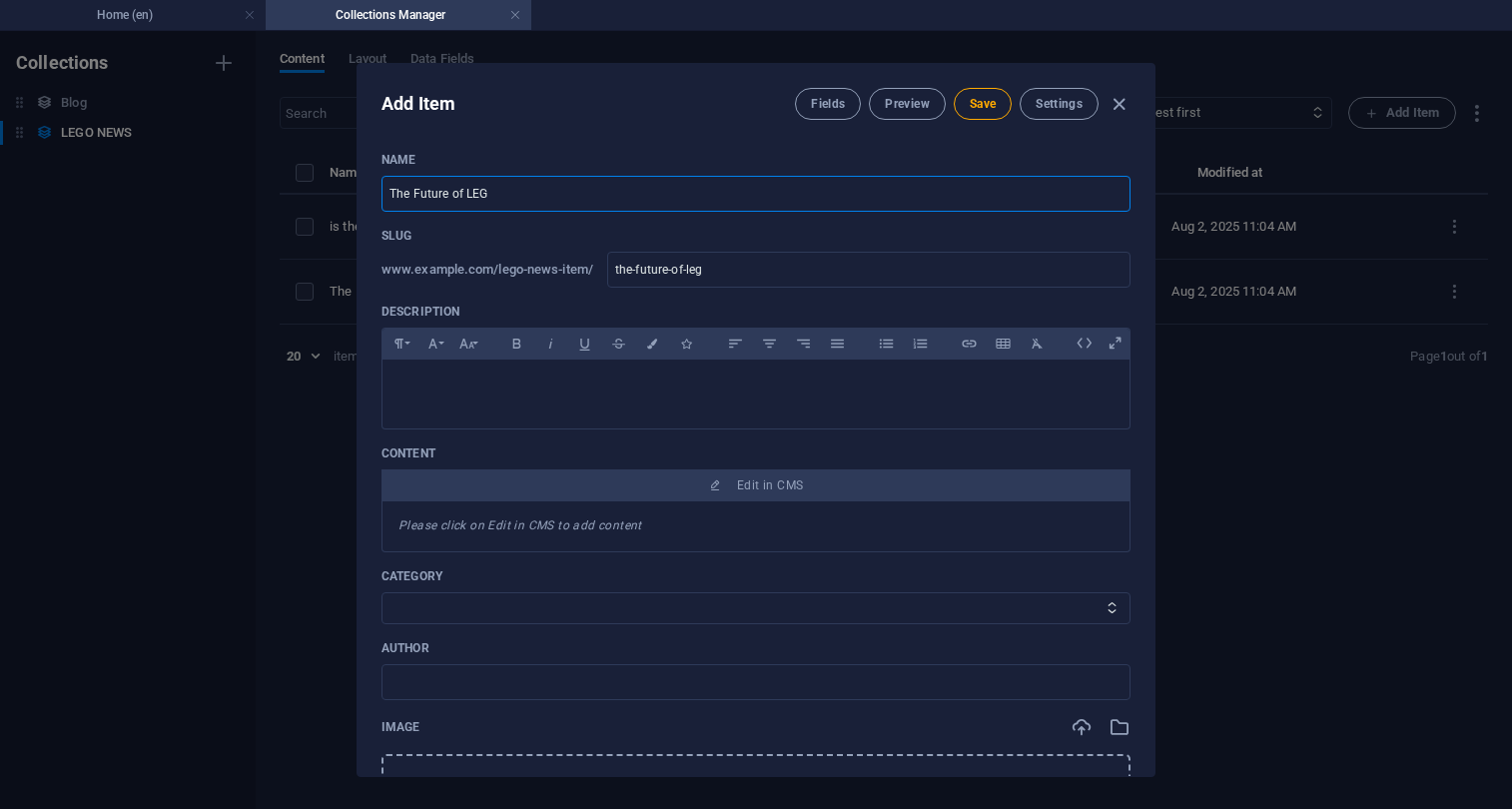 type on "The Future of LEGO" 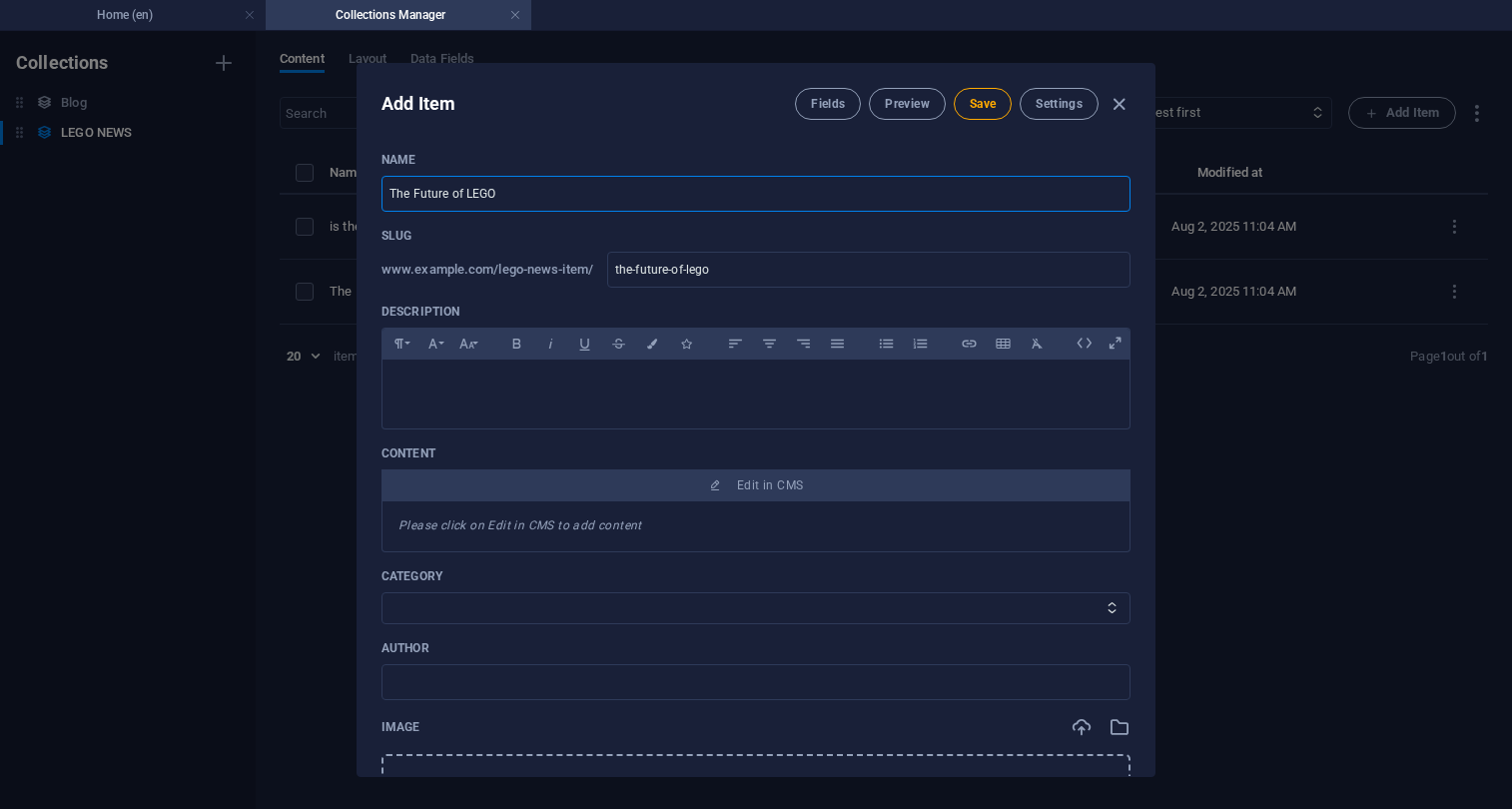 type on "The Future of LEGO T" 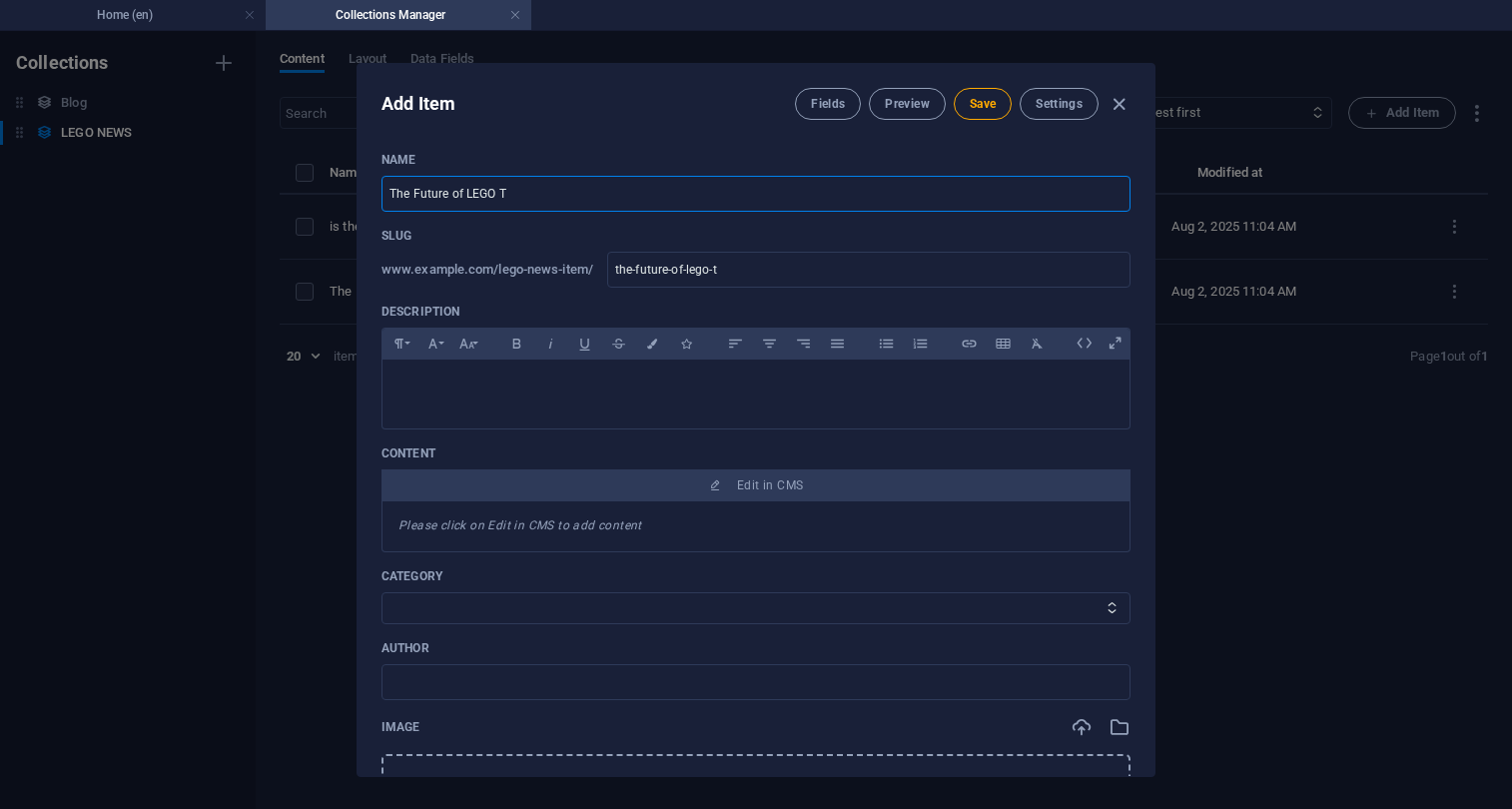 type on "The Future of LEGO Tr" 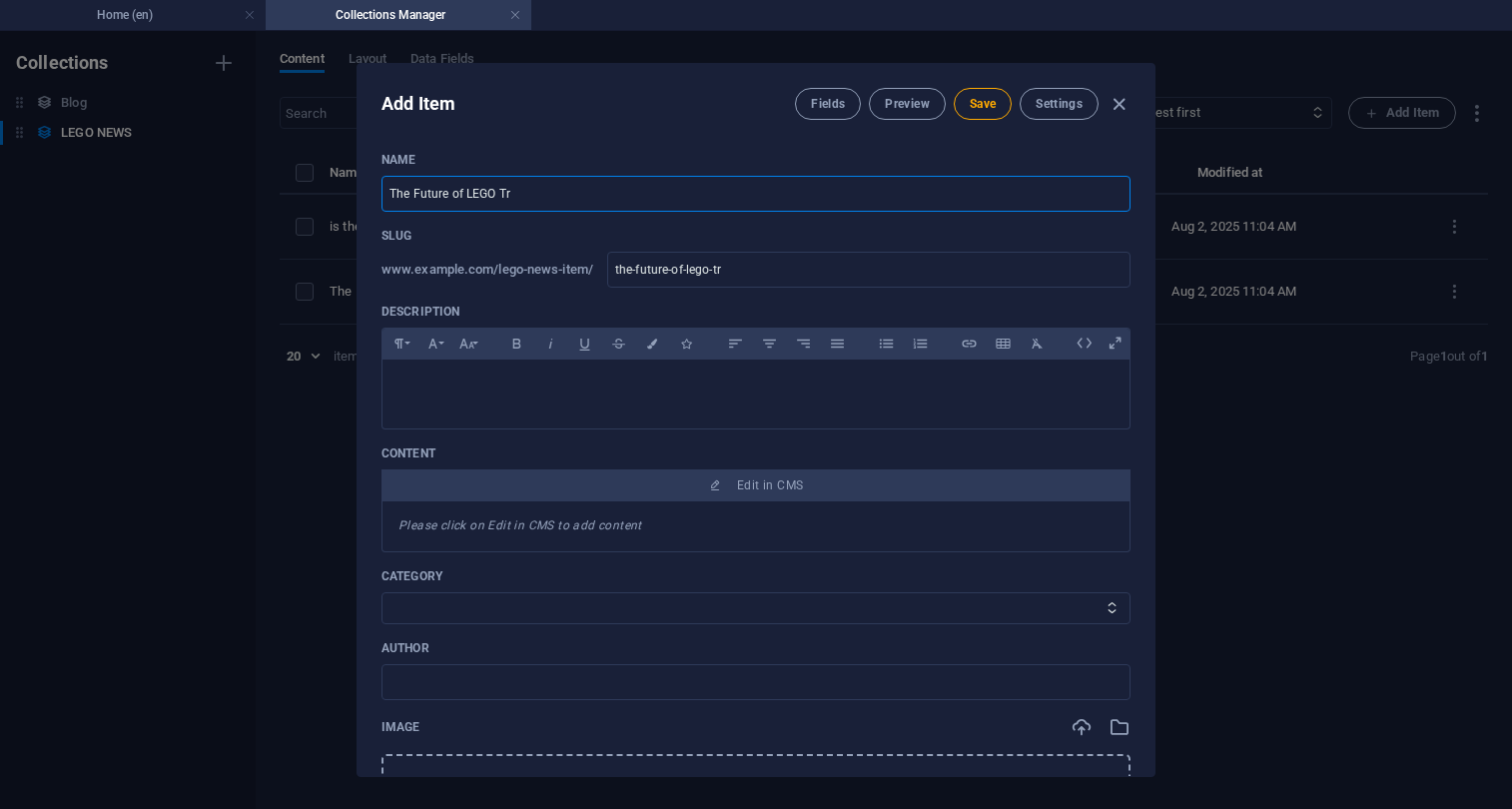 type on "The Future of LEGO Tra" 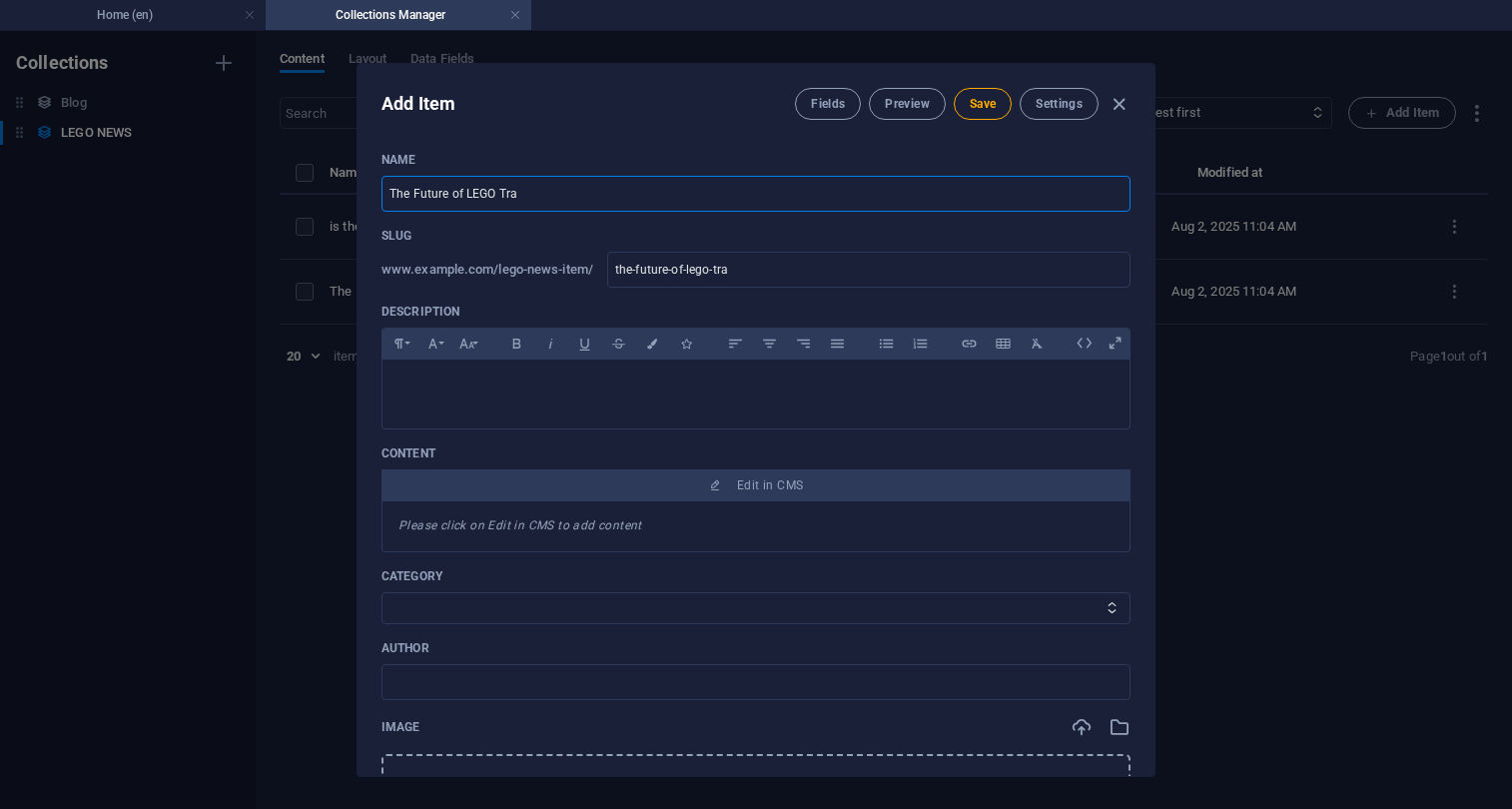 type on "The Future of LEGO Trai" 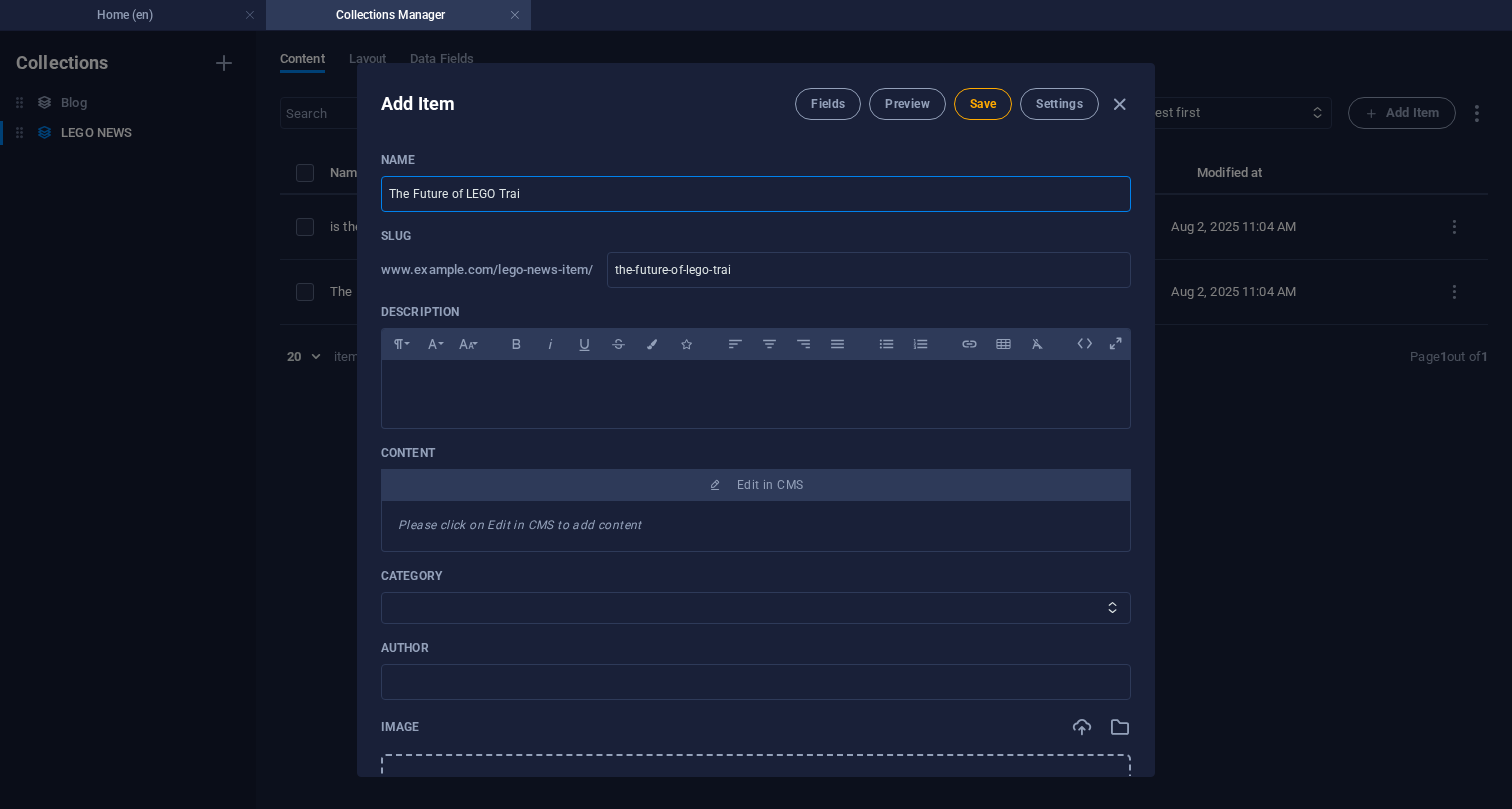 type on "The Future of LEGO Train" 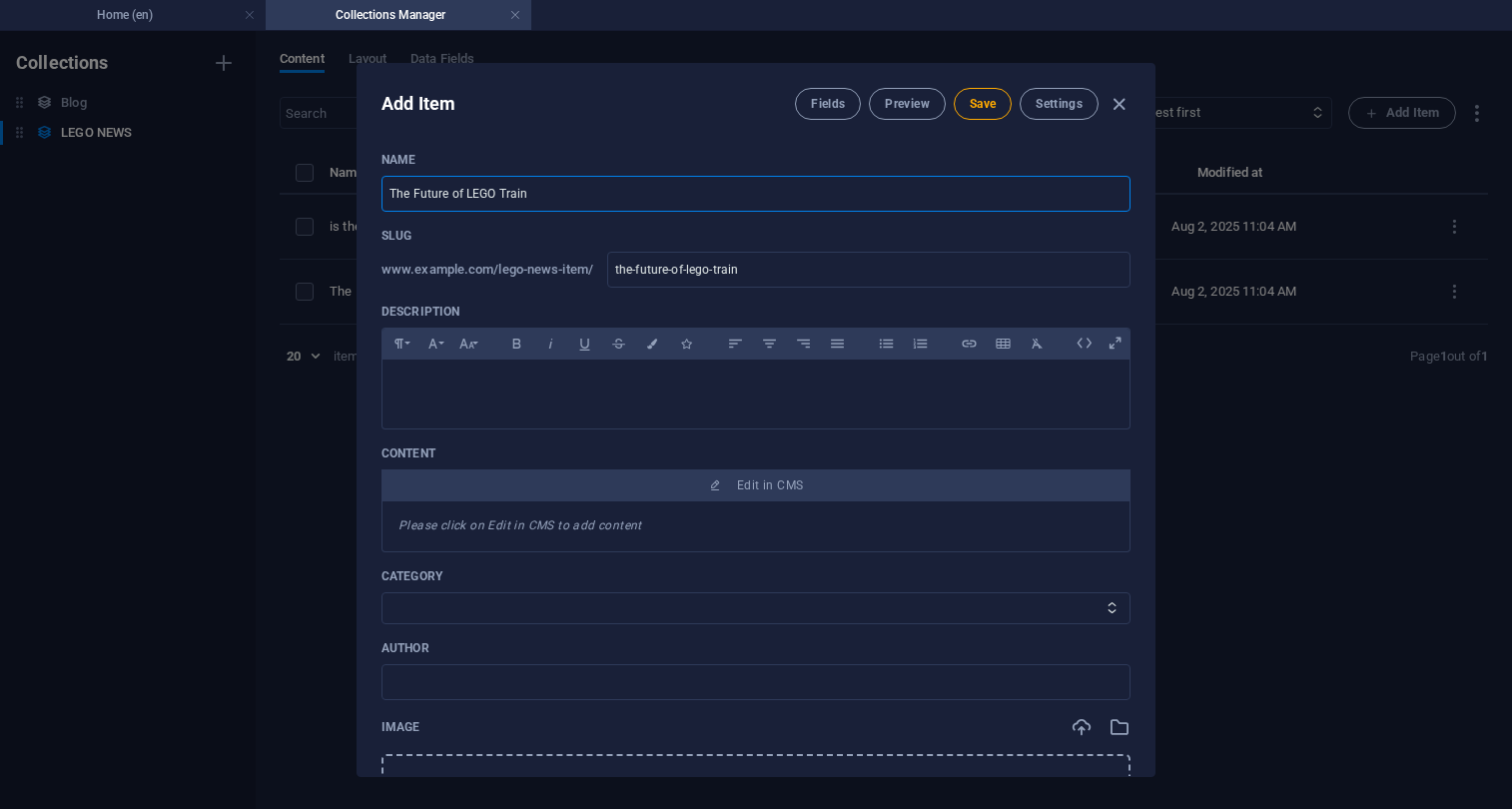 type on "The Future of LEGO Trains" 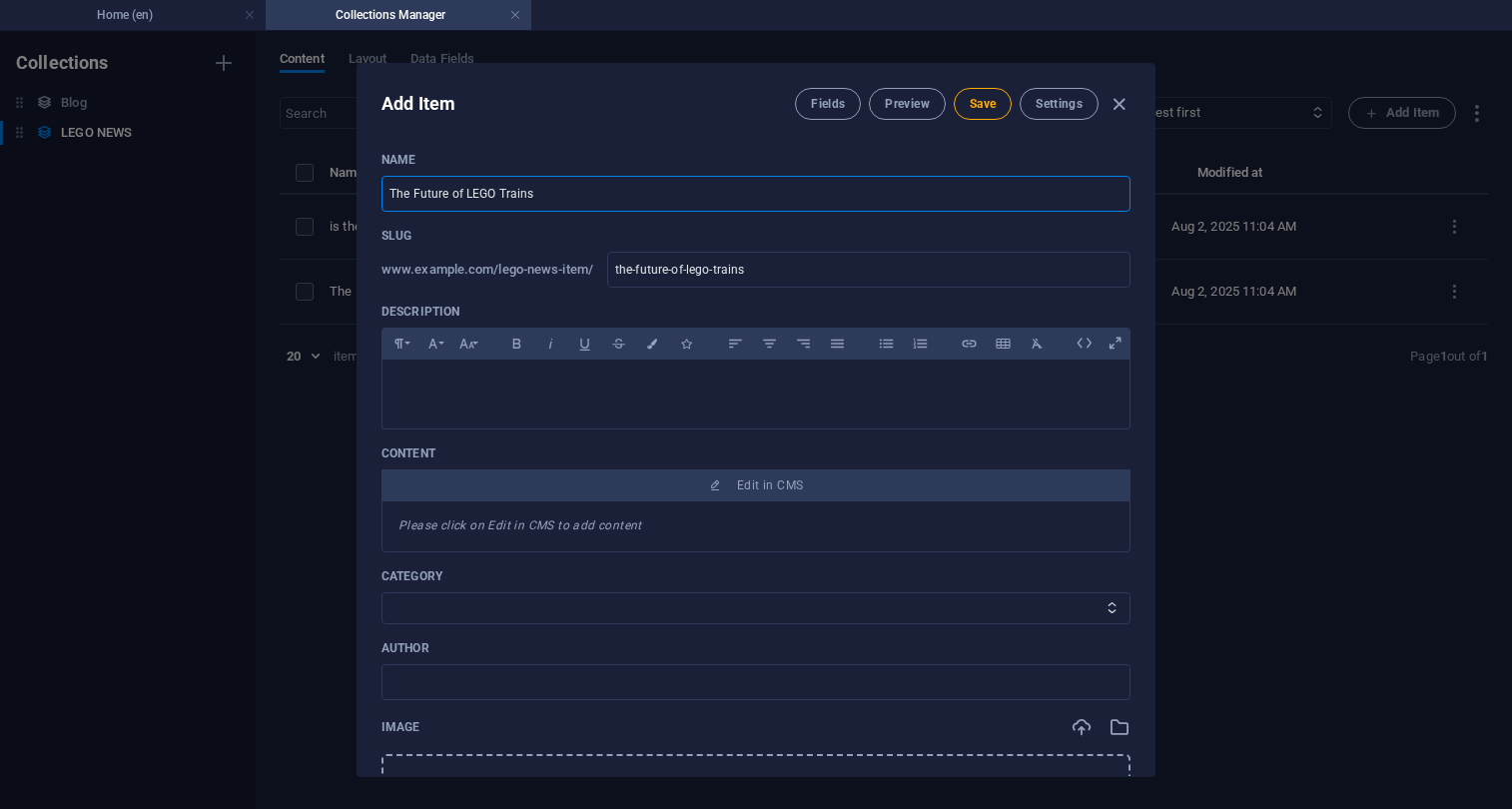 type on "The Future of LEGO Trains 2" 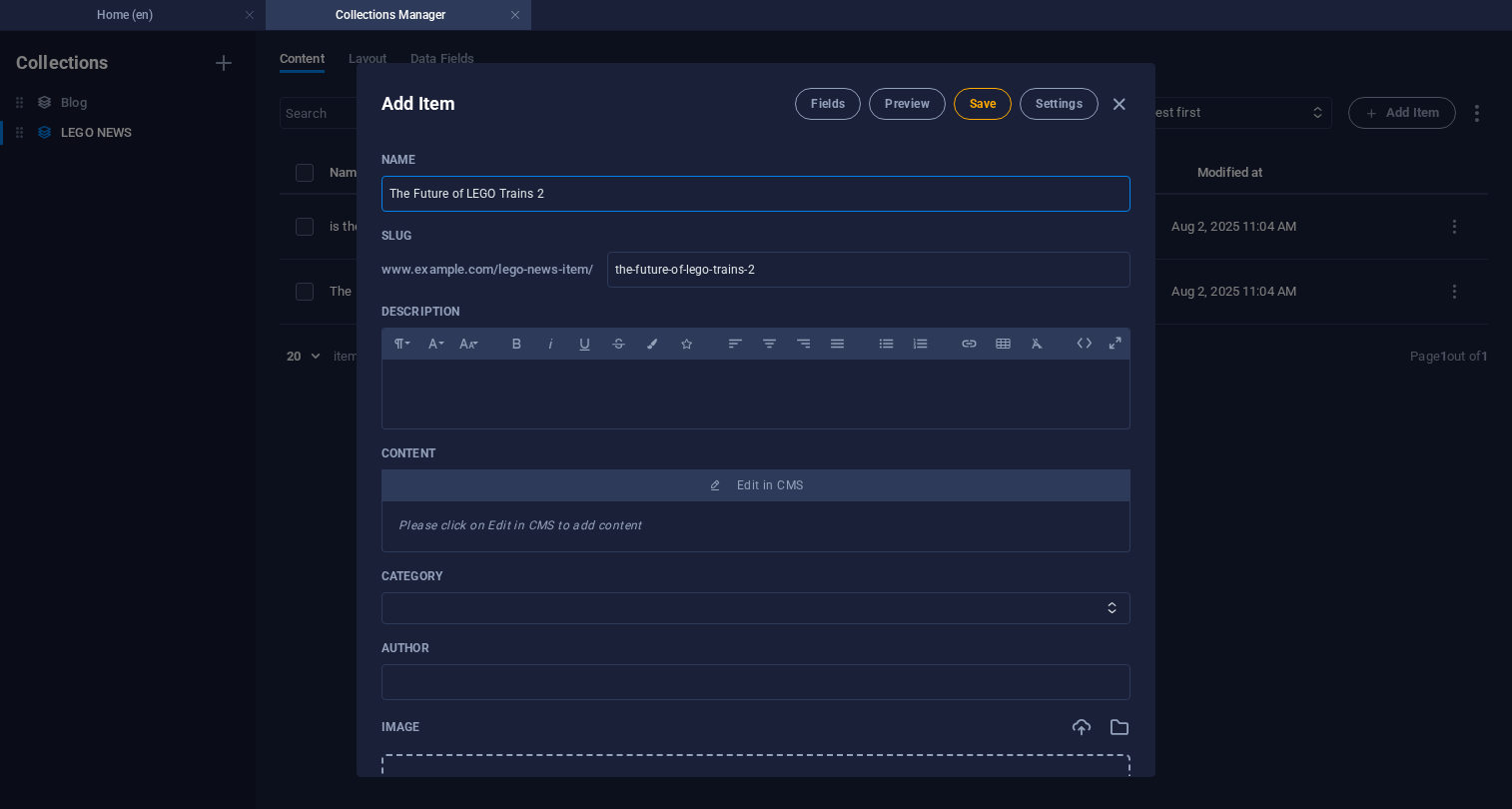 type on "The Future of LEGO Trains 20" 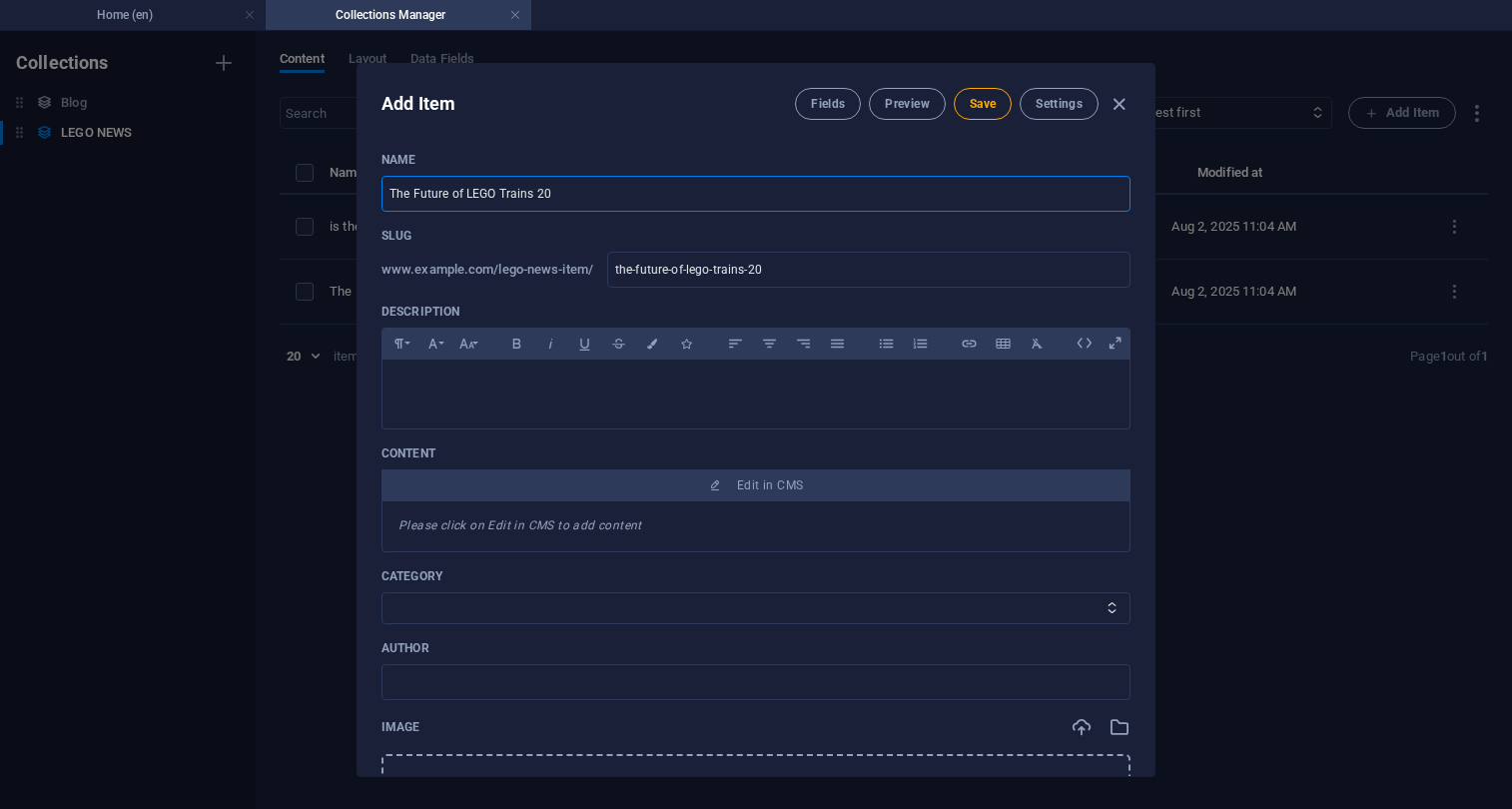 type on "The Future of LEGO Trains 202" 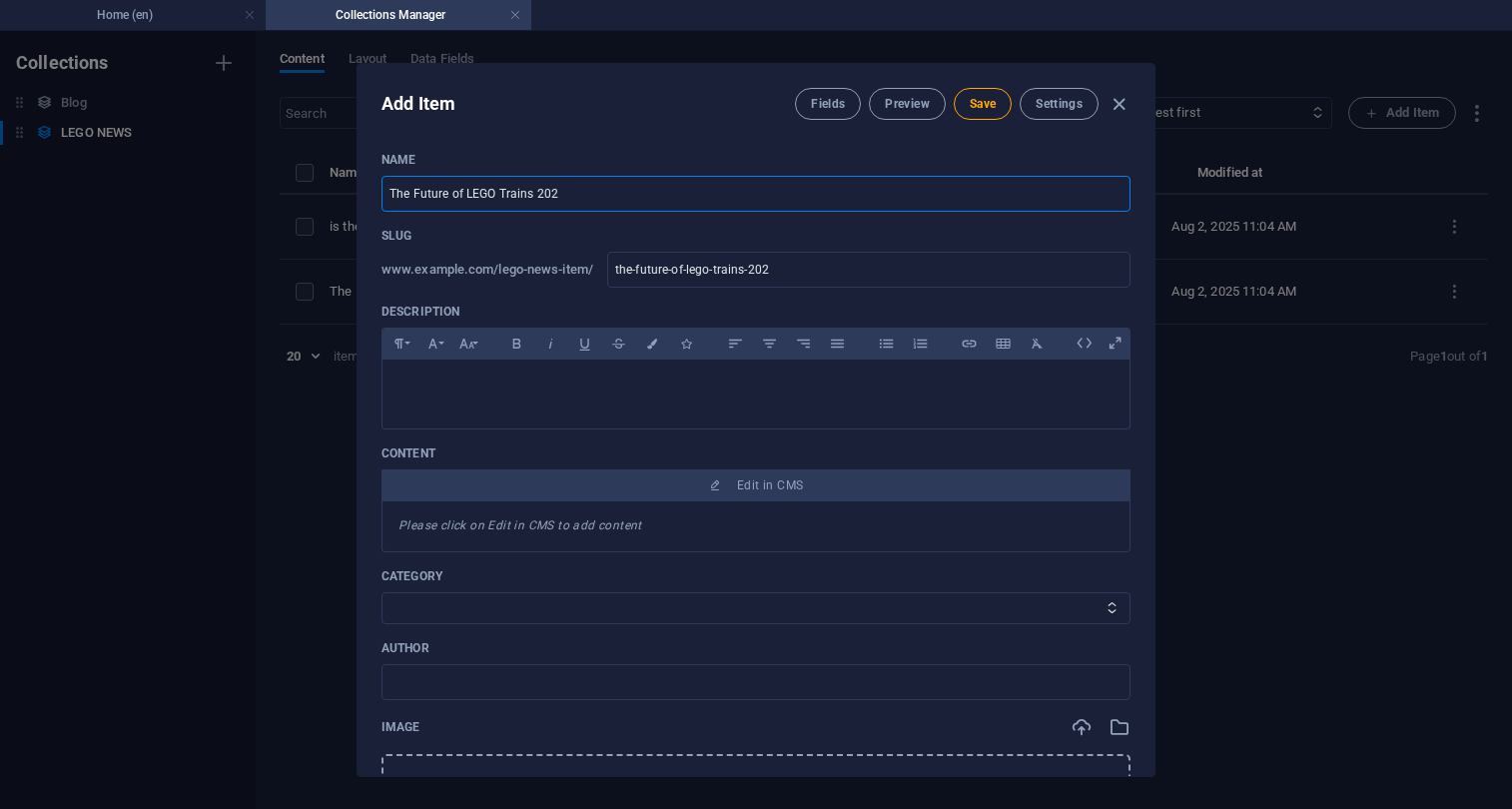 type on "The Future of LEGO Trains 2025" 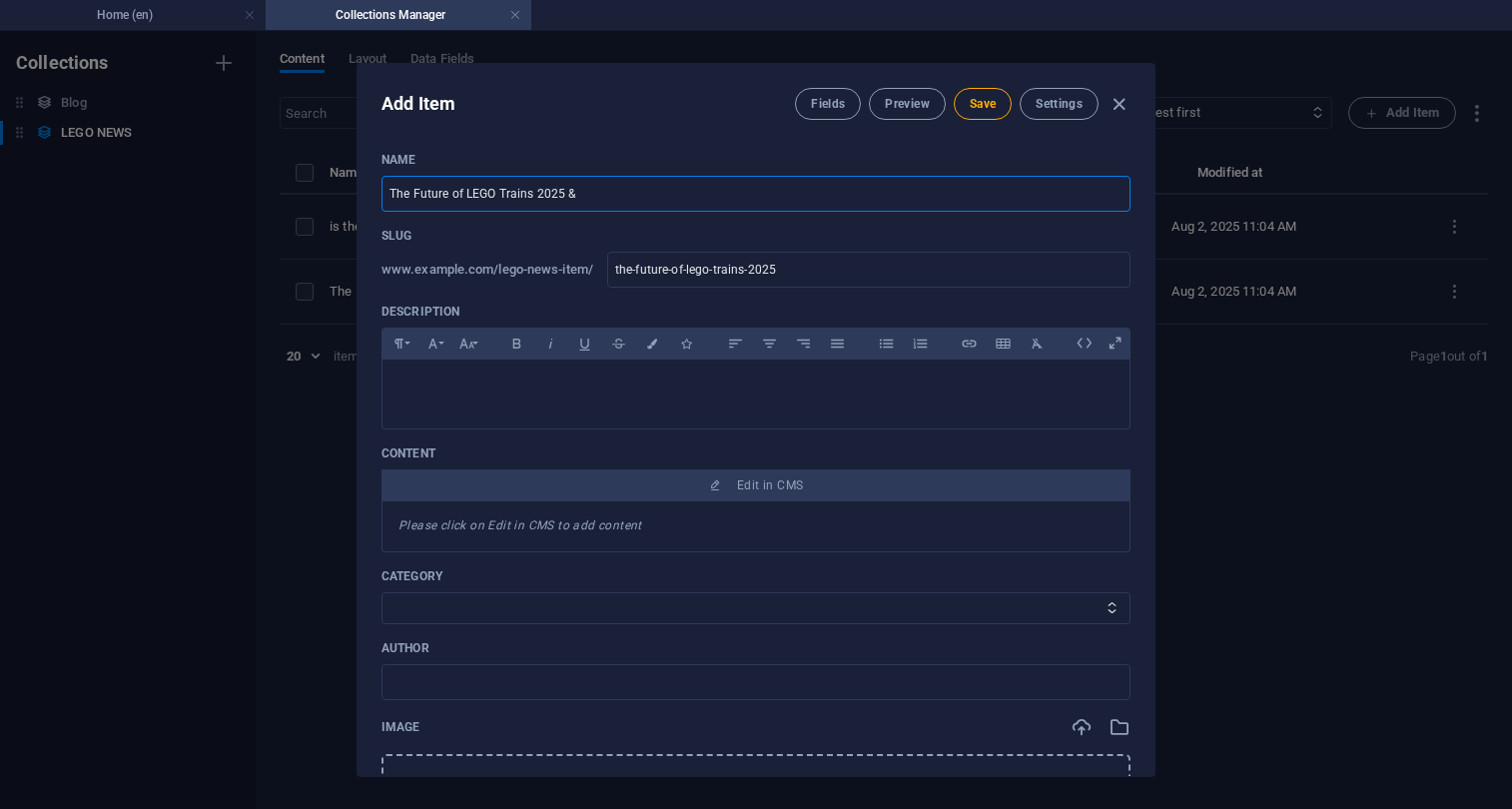 type on "The Future of LEGO Trains 2025 & B" 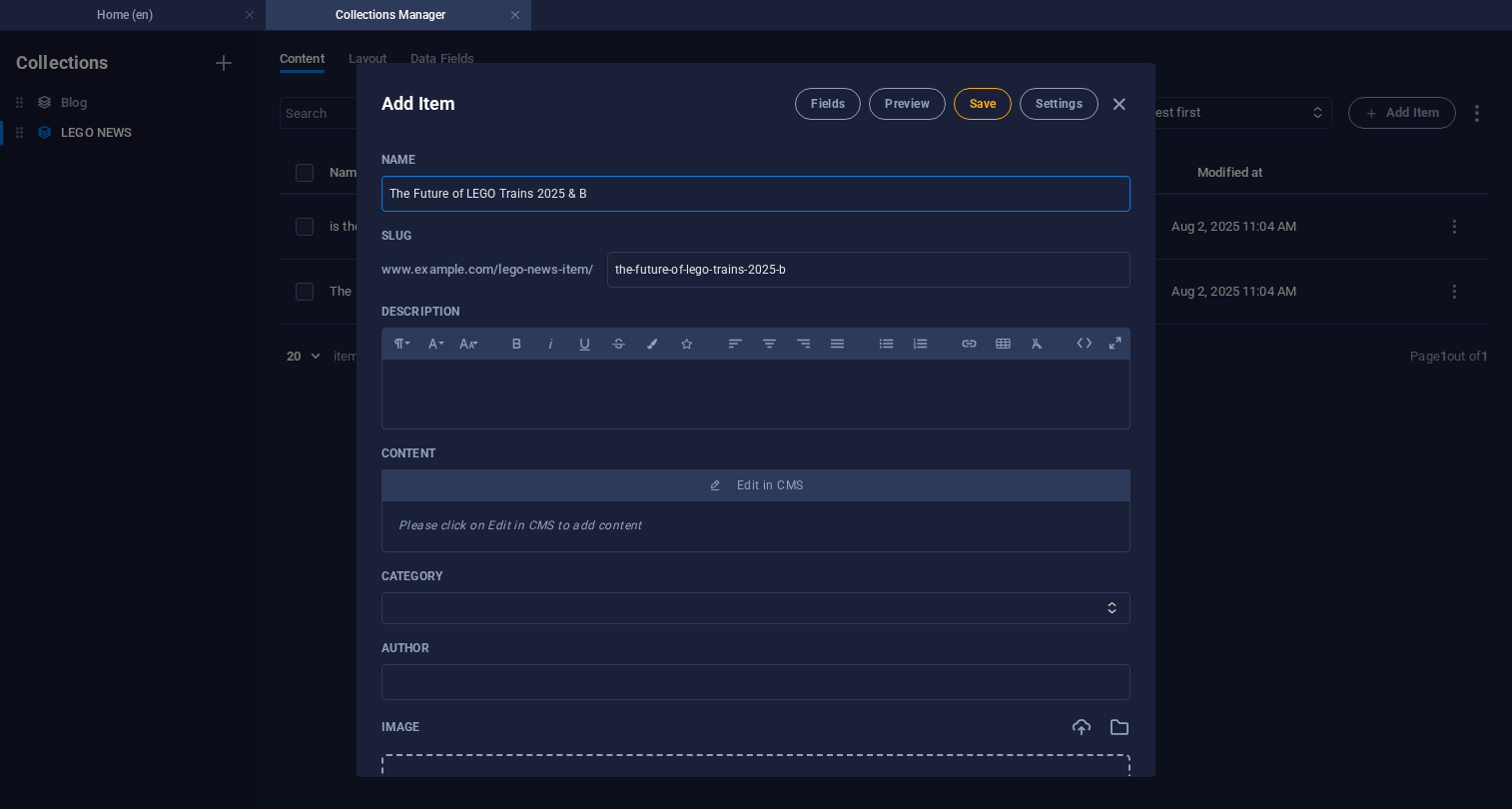 type on "The Future of LEGO Trains 2025 ​ Be" 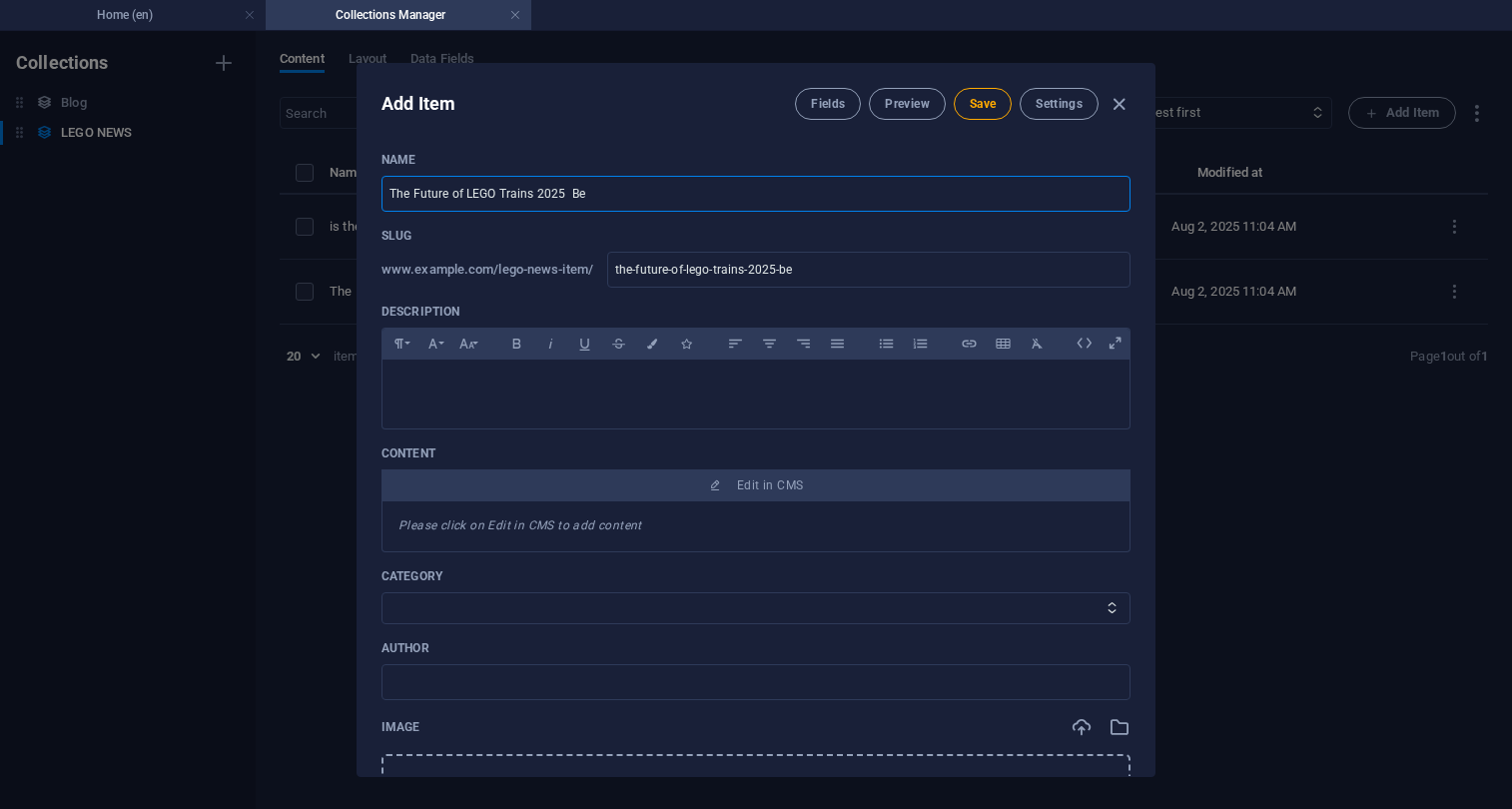 type on "The Future of LEGO Trains 2025 & Bey" 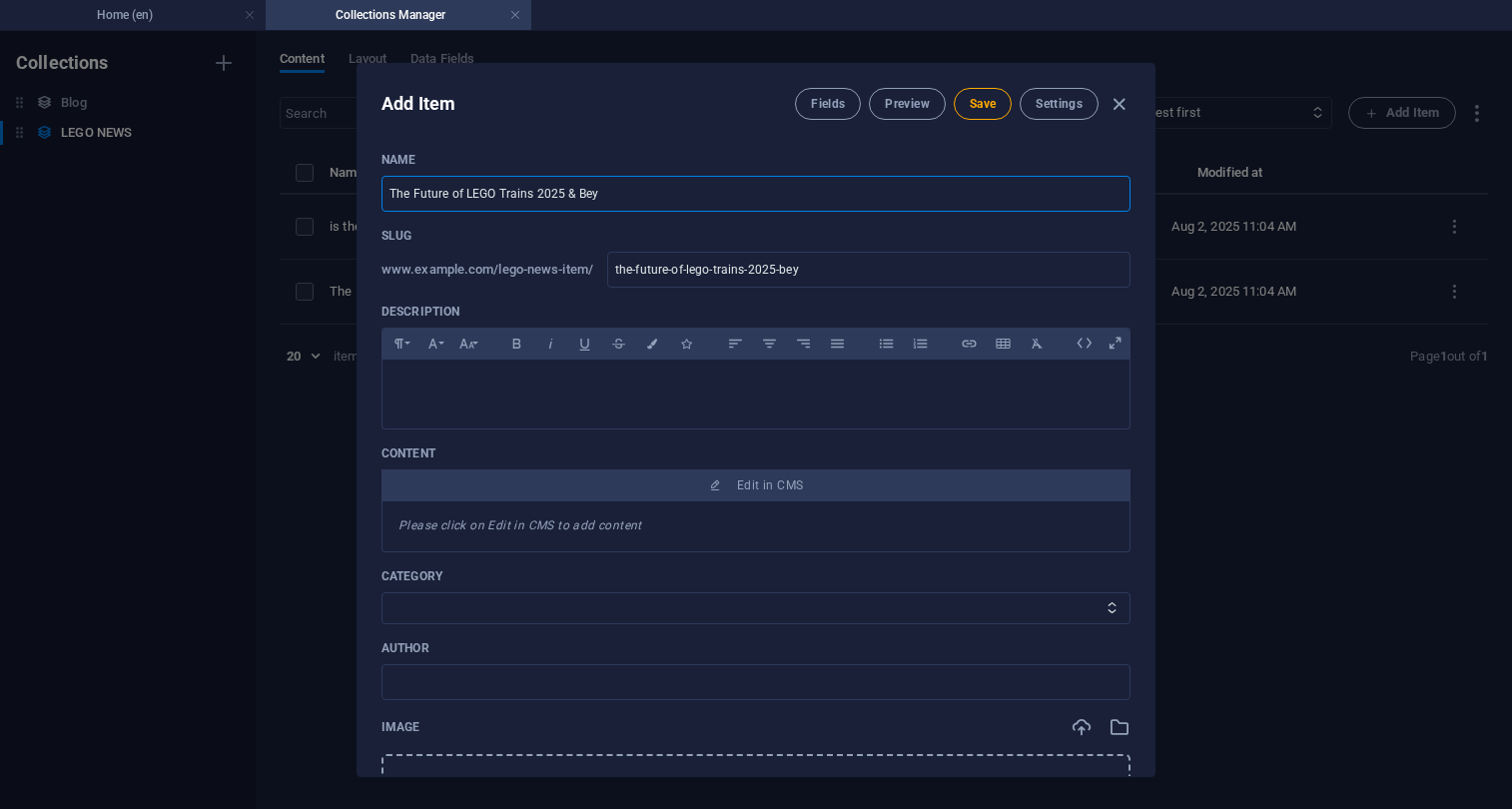 type on "The Future of LEGO Trains 2025 ​ Beyo" 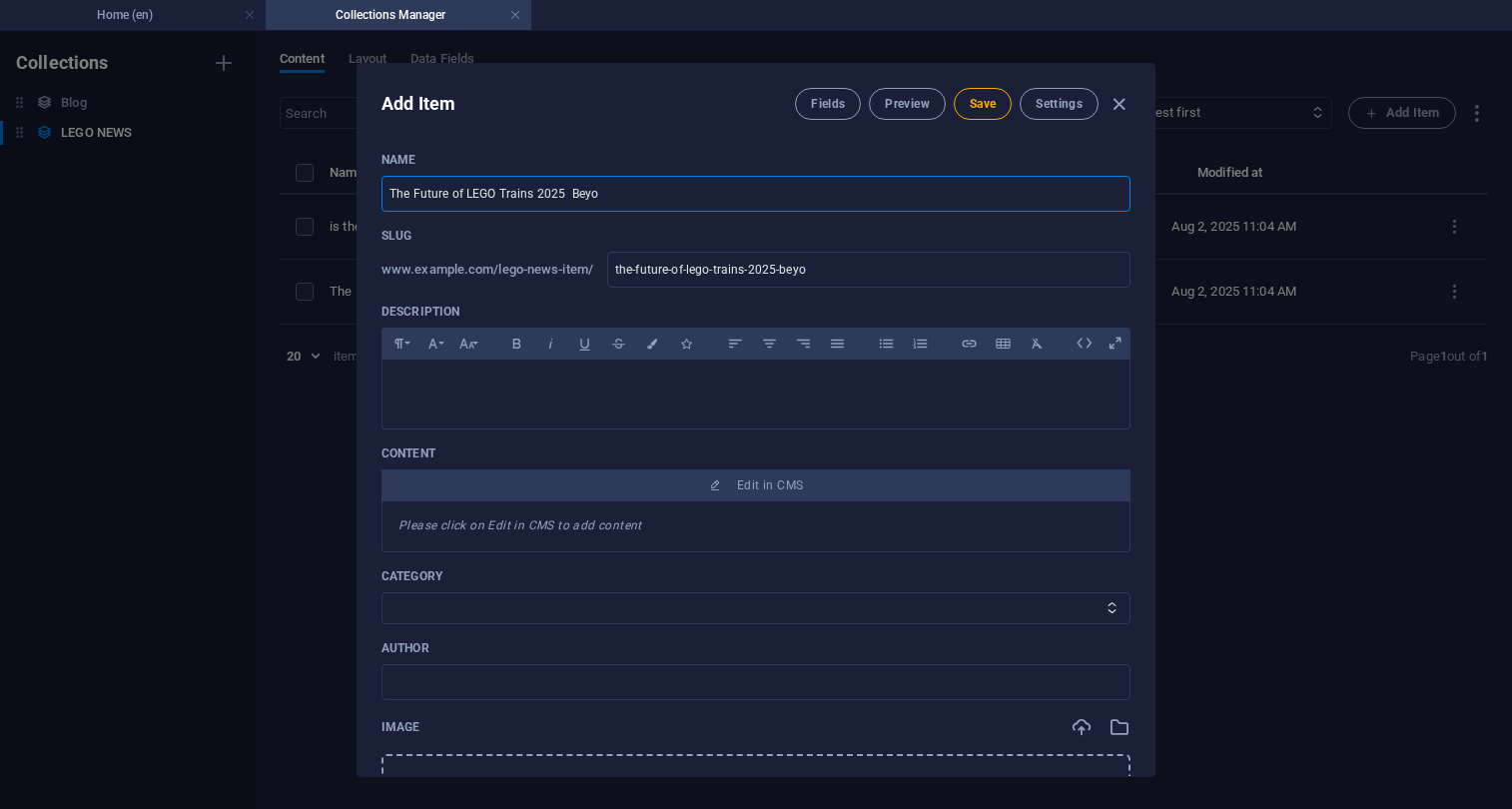 type on "The Future of LEGO Trains 2025 & & Beyon" 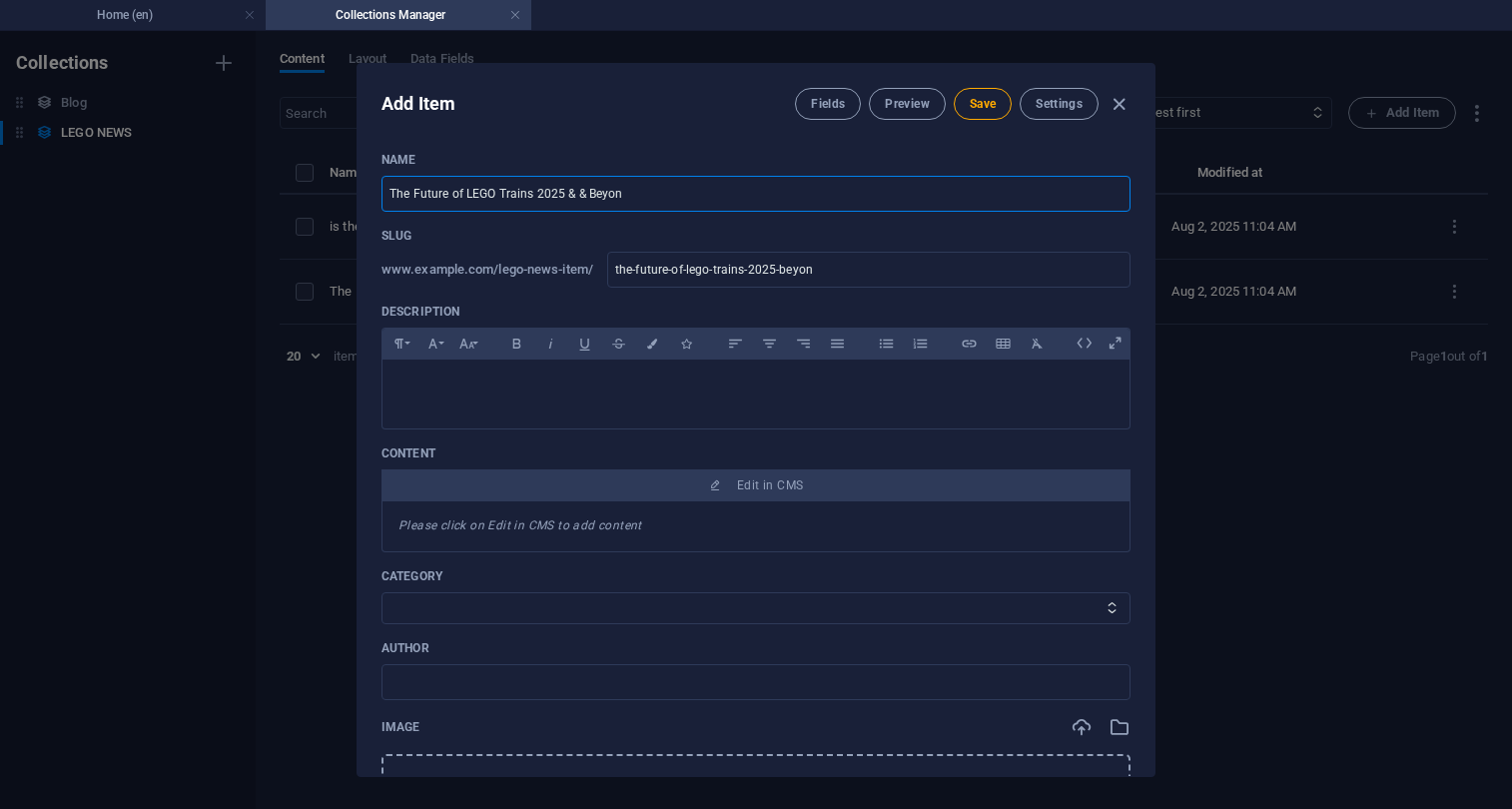 type on "The Future of LEGO Trains 2025 & Beyond" 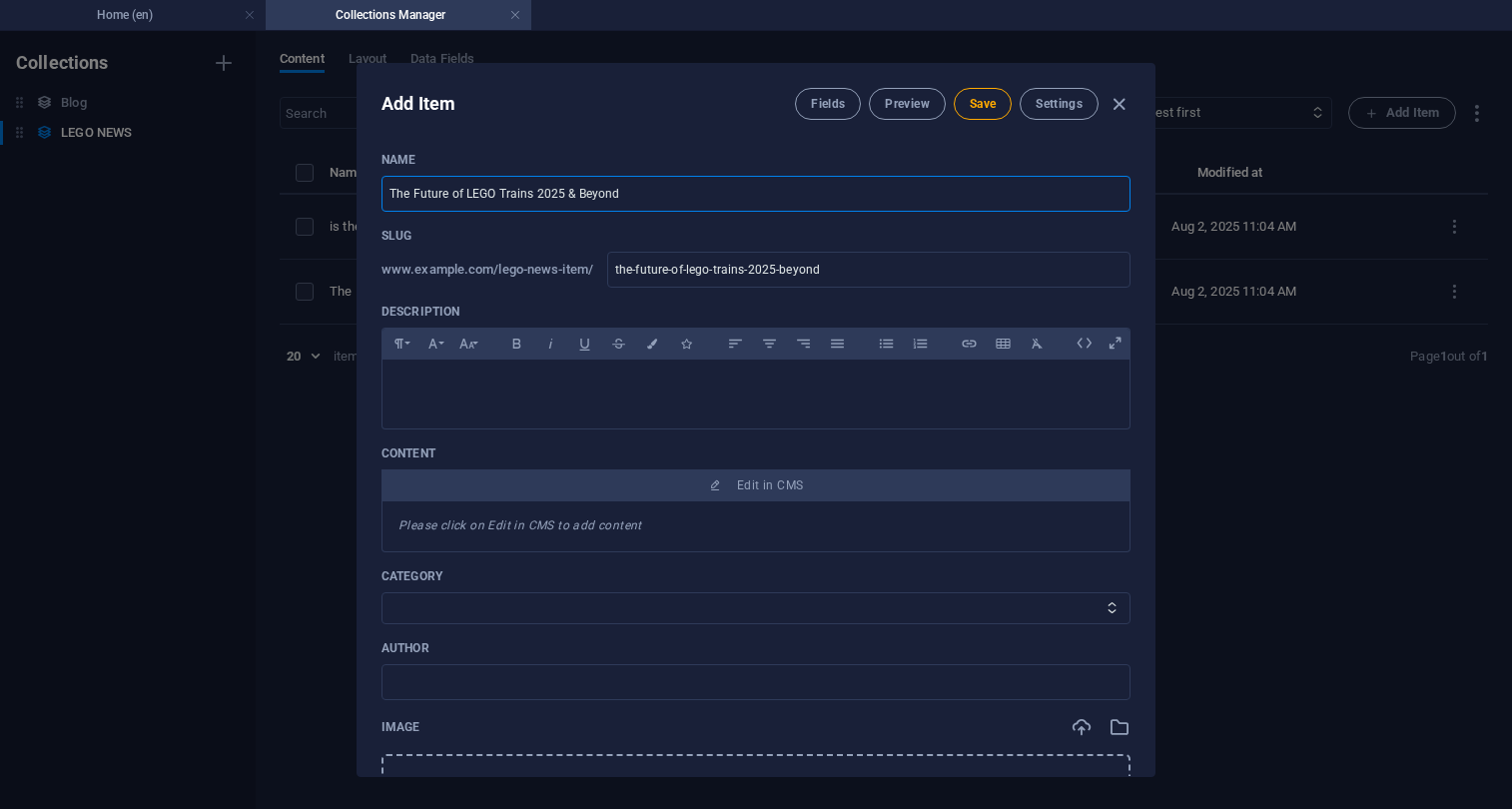 drag, startPoint x: 629, startPoint y: 196, endPoint x: 230, endPoint y: 180, distance: 399.3207 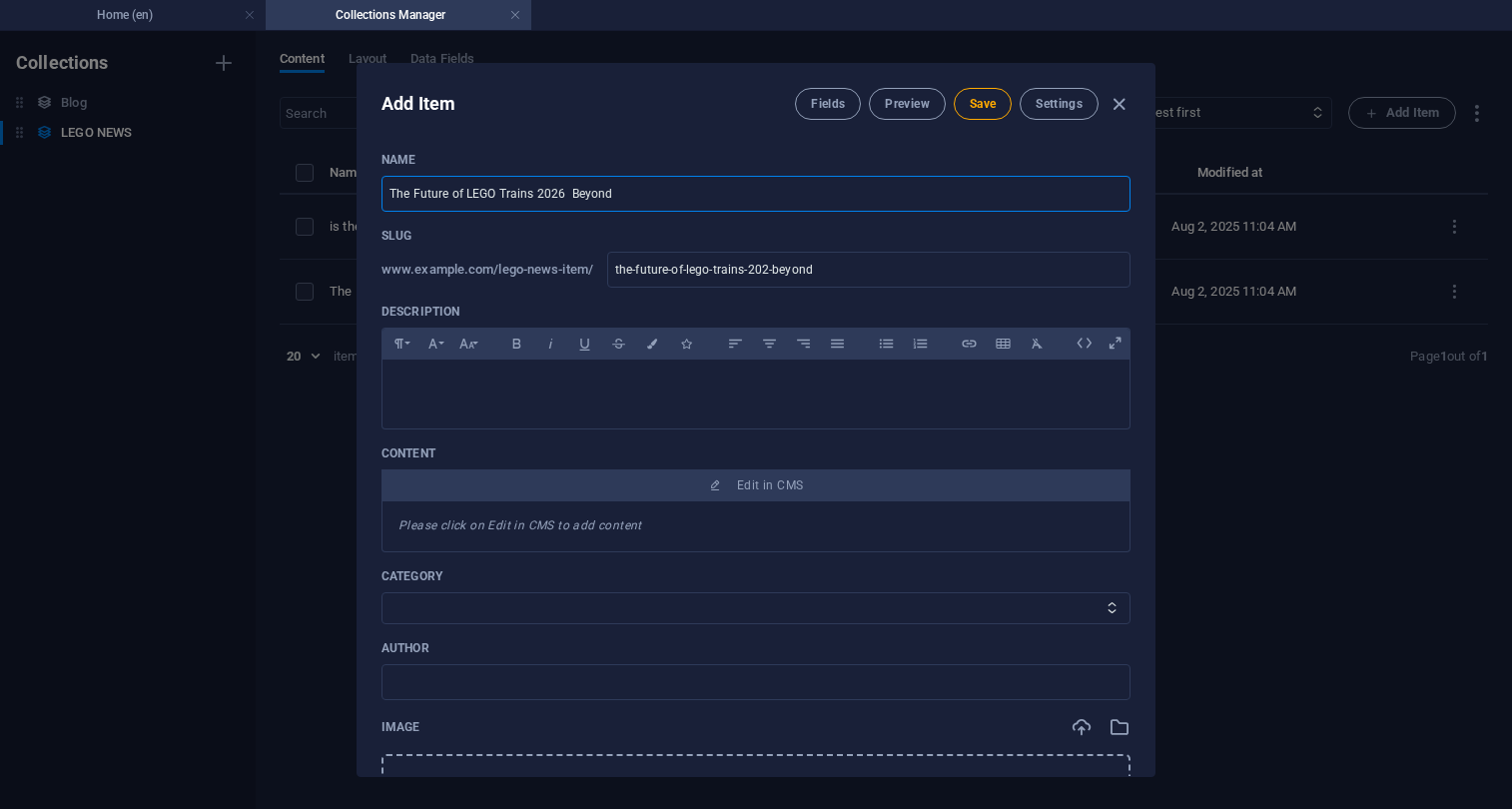 type on "The Future of LEGO Trains 2026 & Beyond" 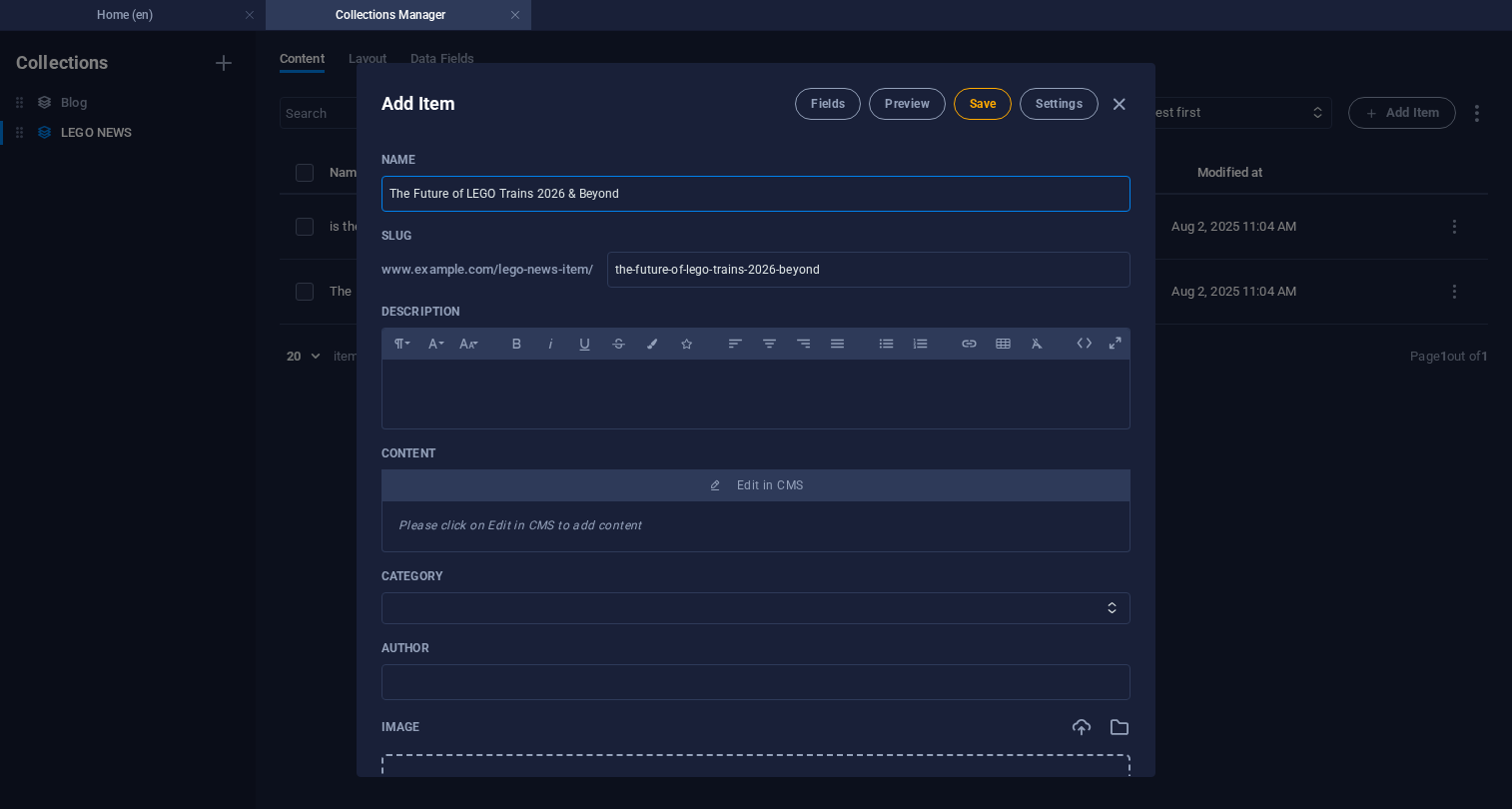 type on "The Future of LEGO Trains 2026 & Beyond" 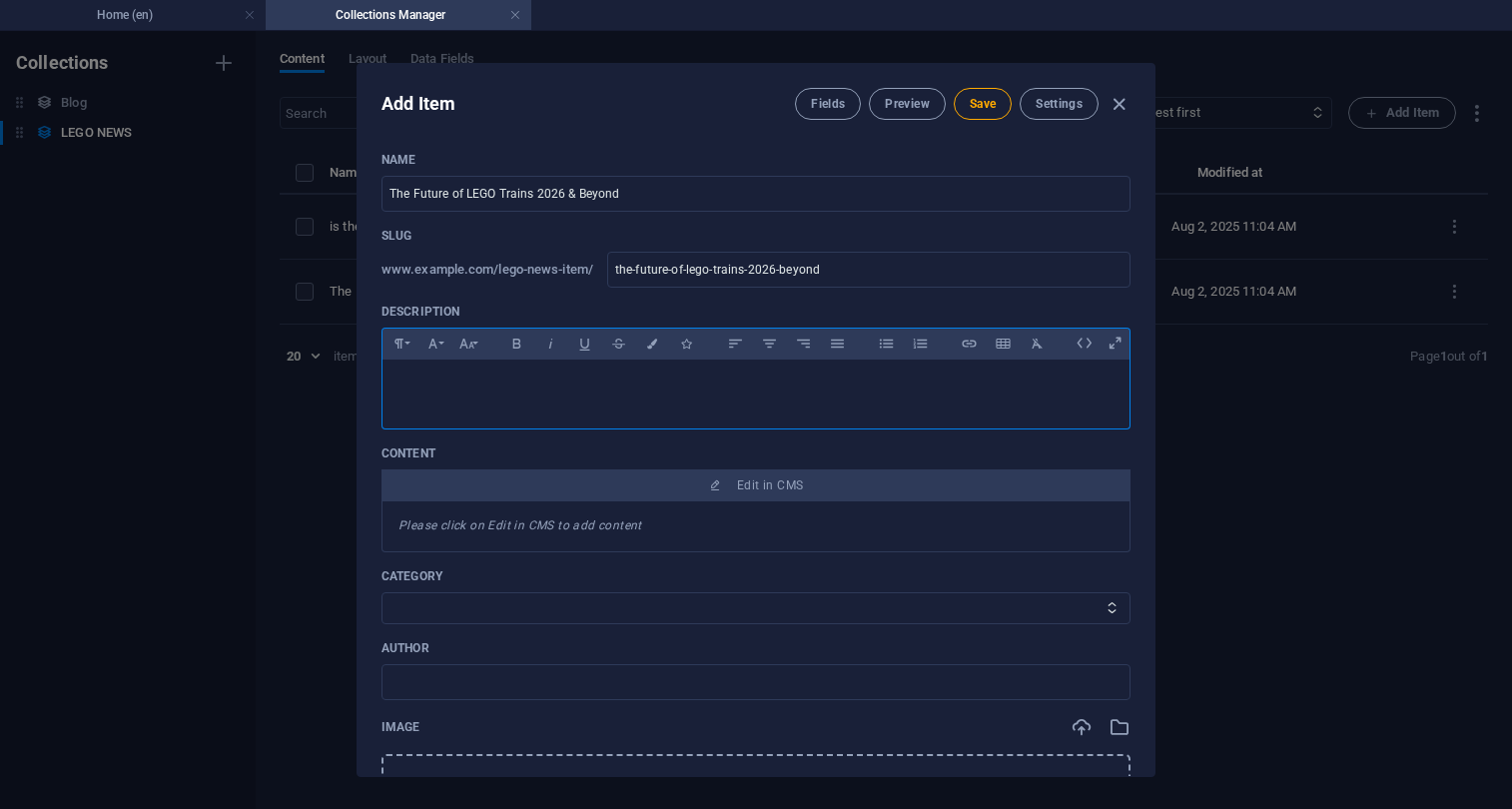 click at bounding box center [756, 390] 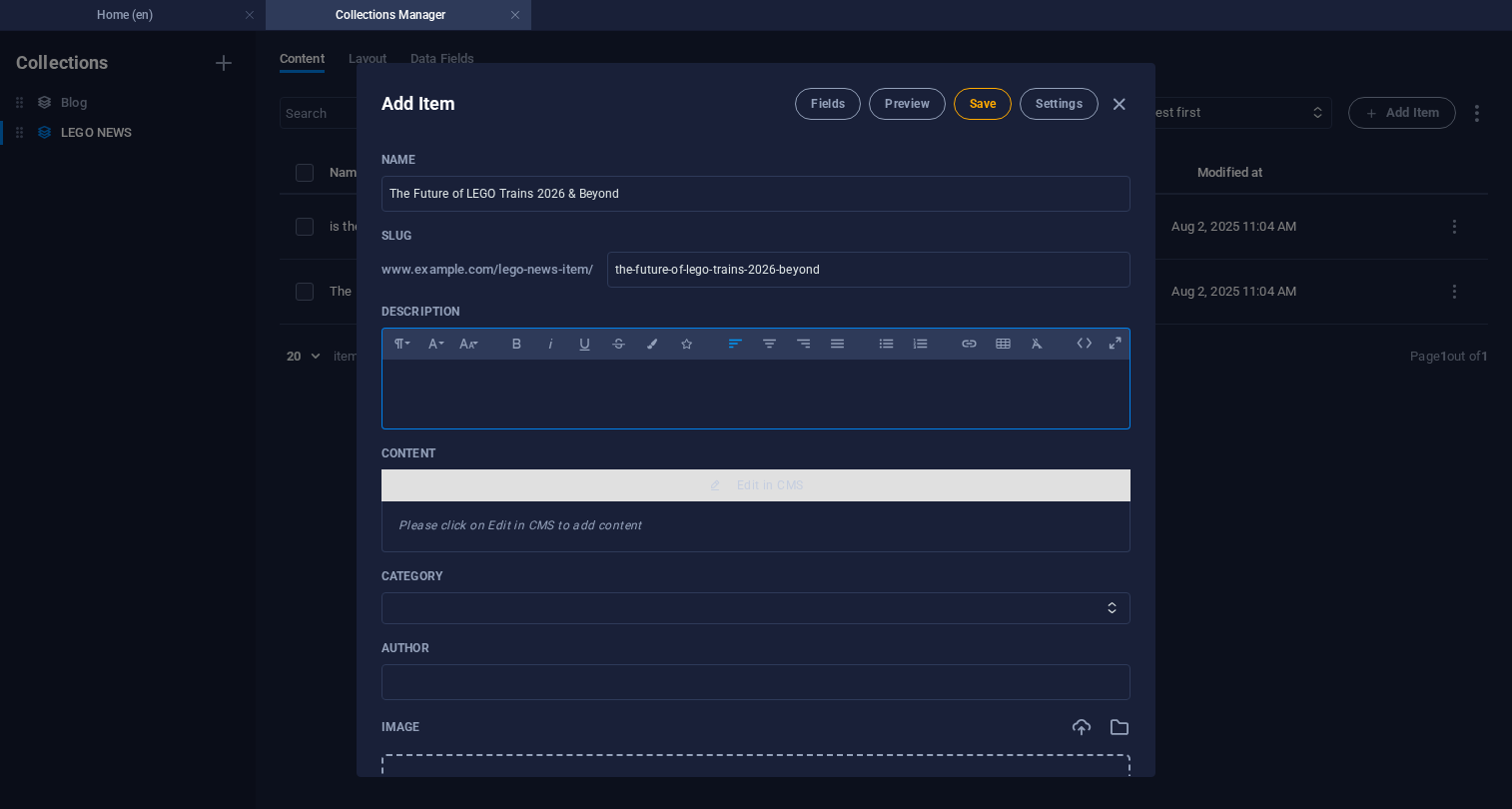 click on "Edit in CMS" at bounding box center [756, 485] 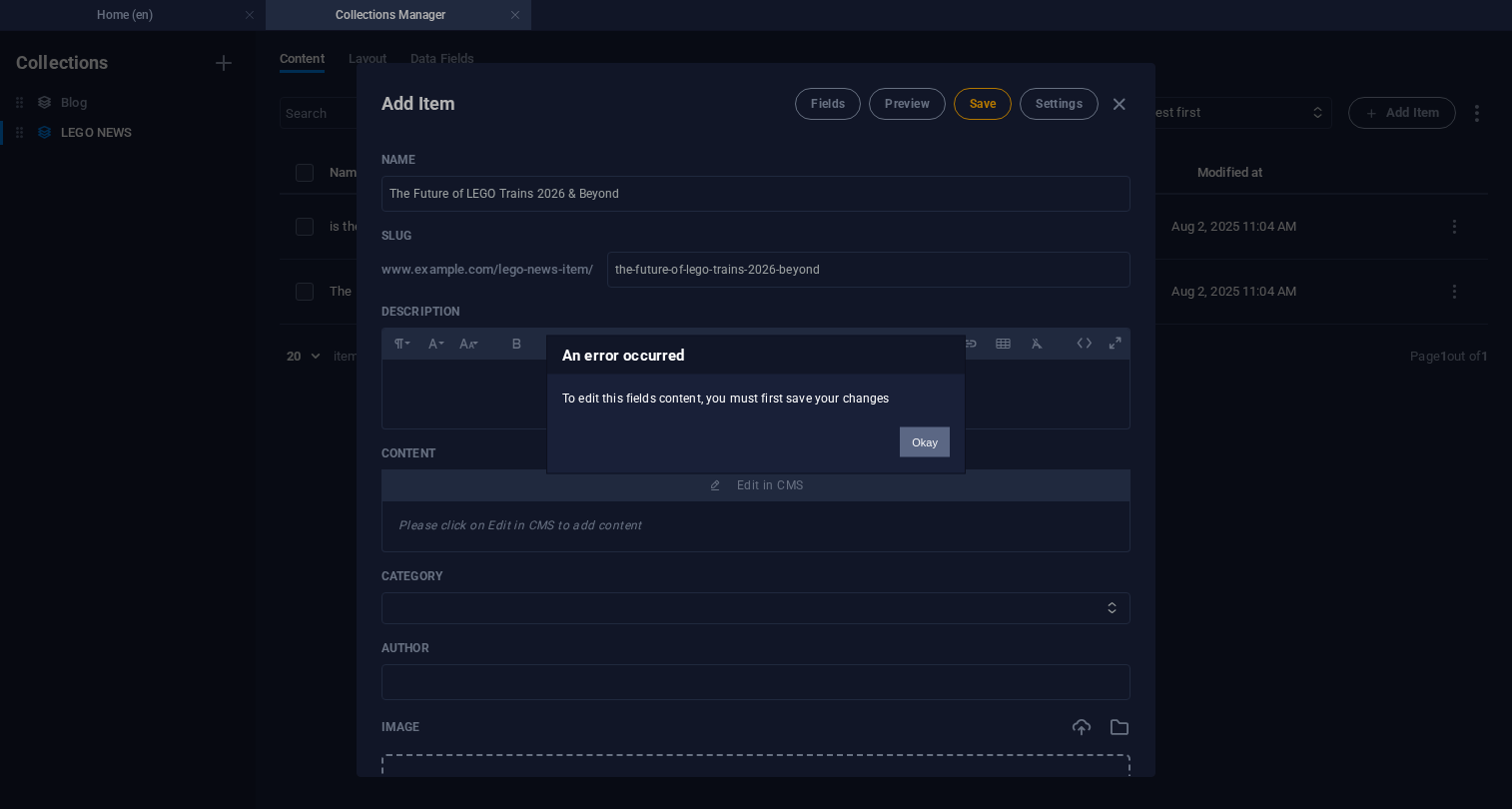 click on "Okay" at bounding box center (925, 442) 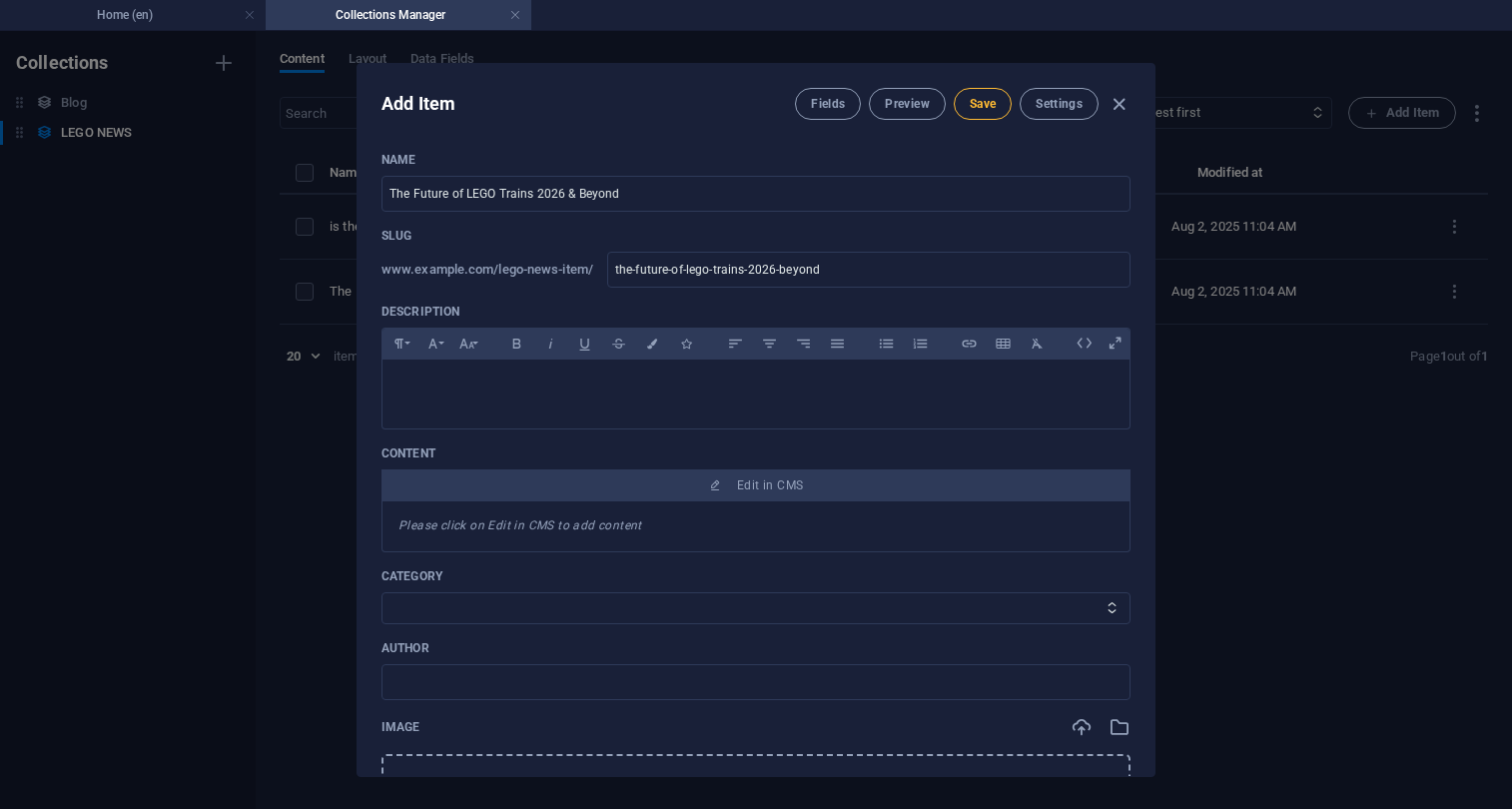 click on "Save" at bounding box center (983, 104) 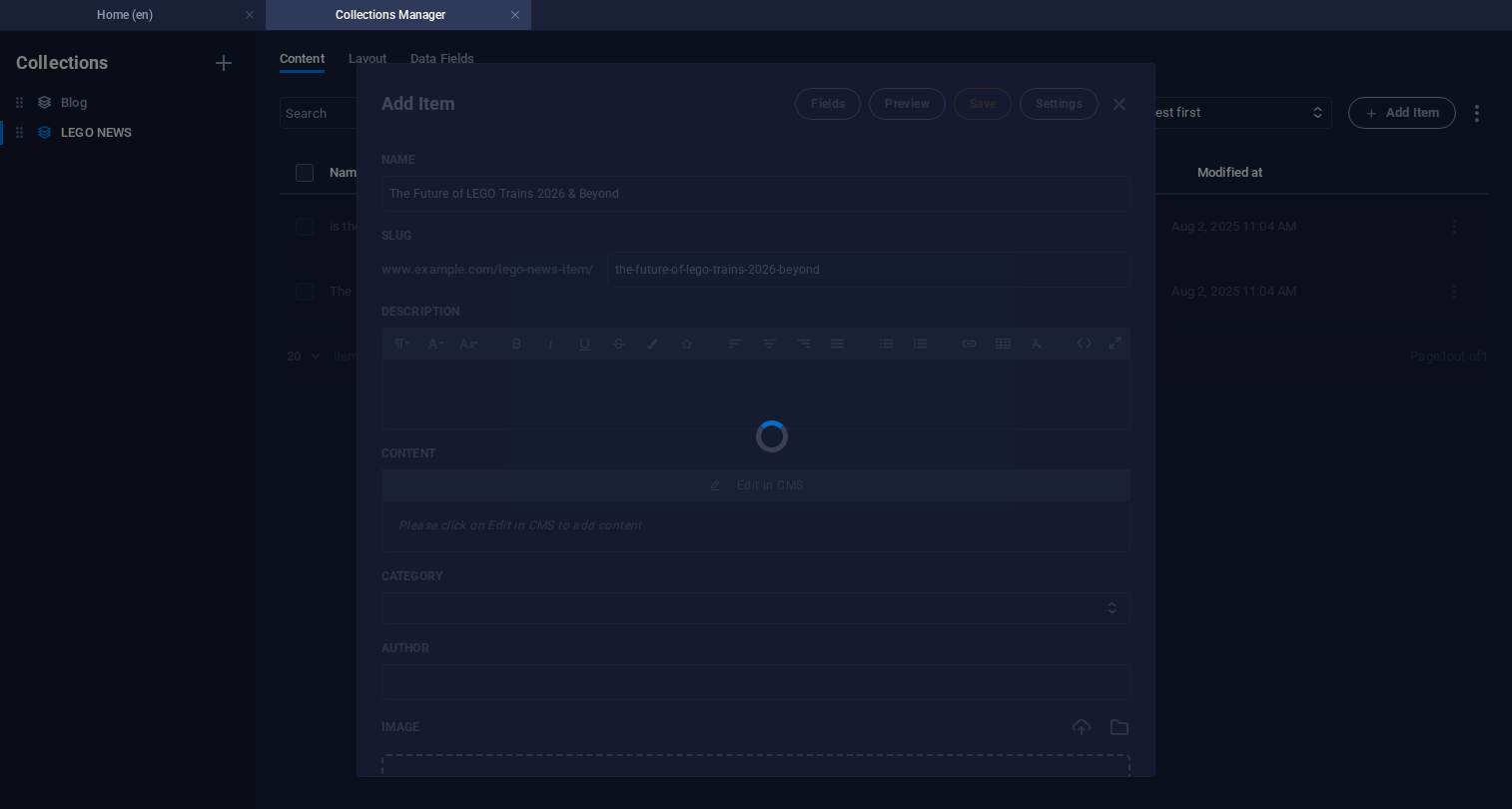 type on "the-future-of-lego-trains-2026-beyond" 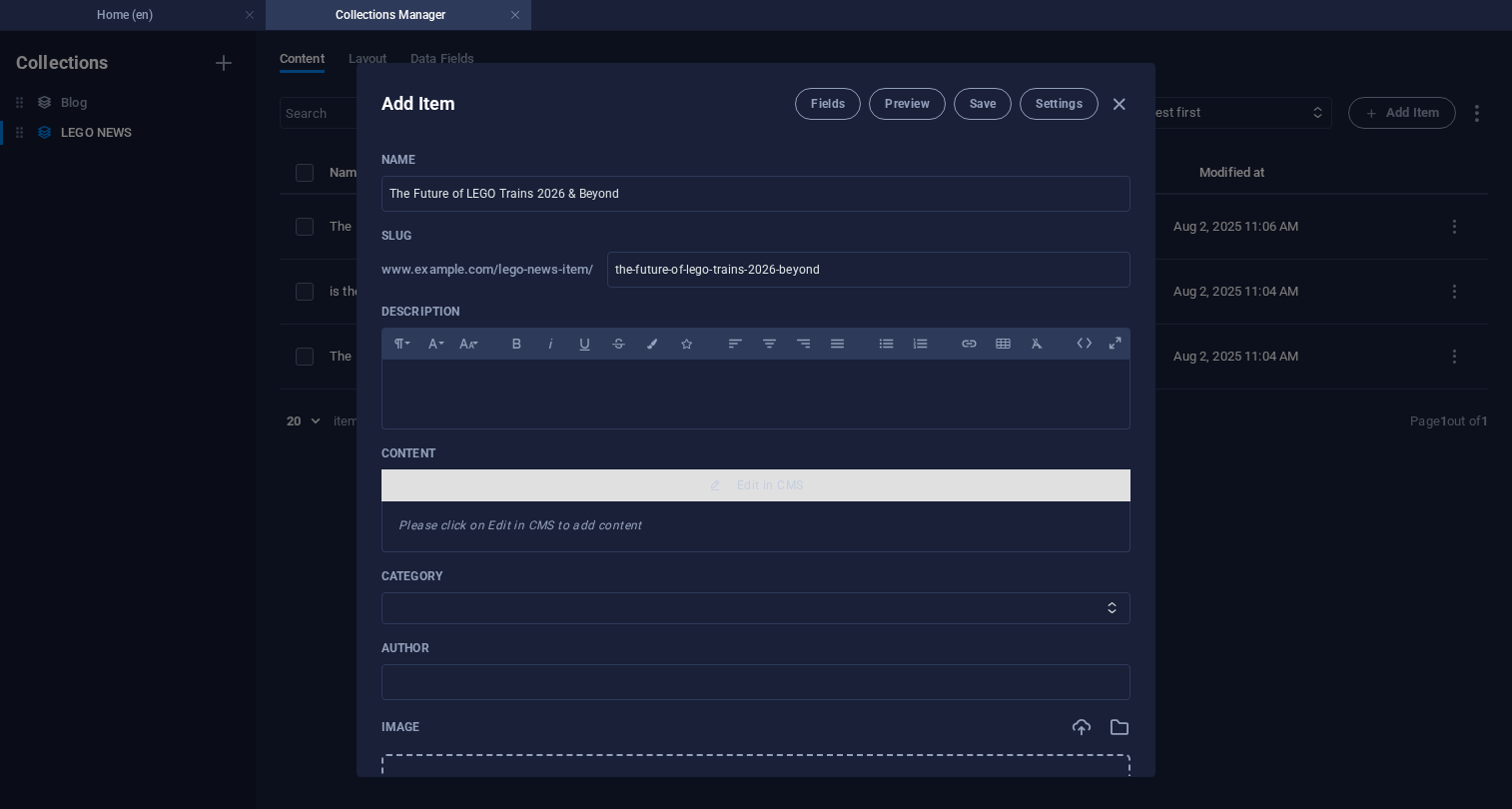 click on "Edit in CMS" at bounding box center [770, 485] 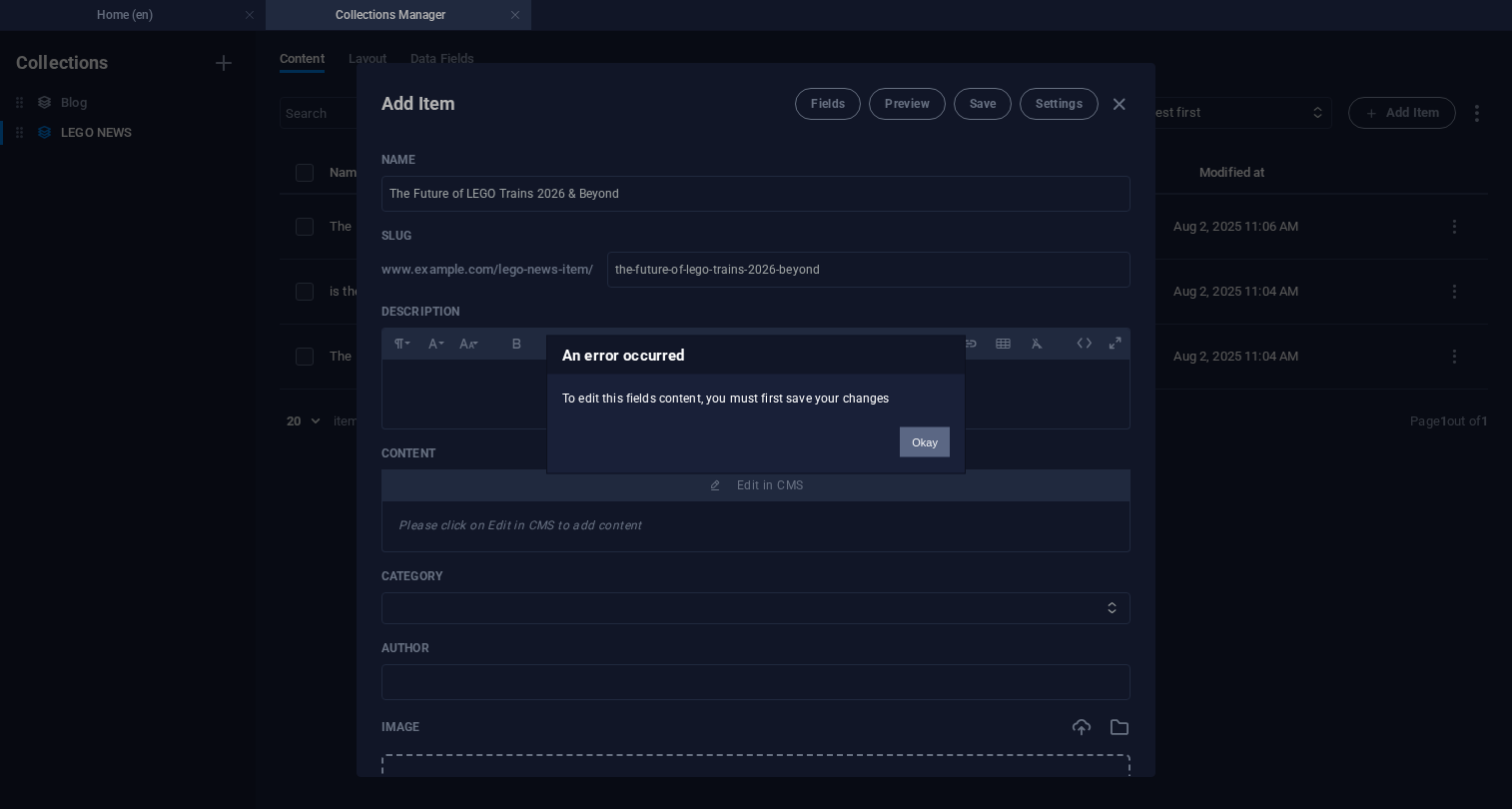 click on "Okay" at bounding box center [925, 442] 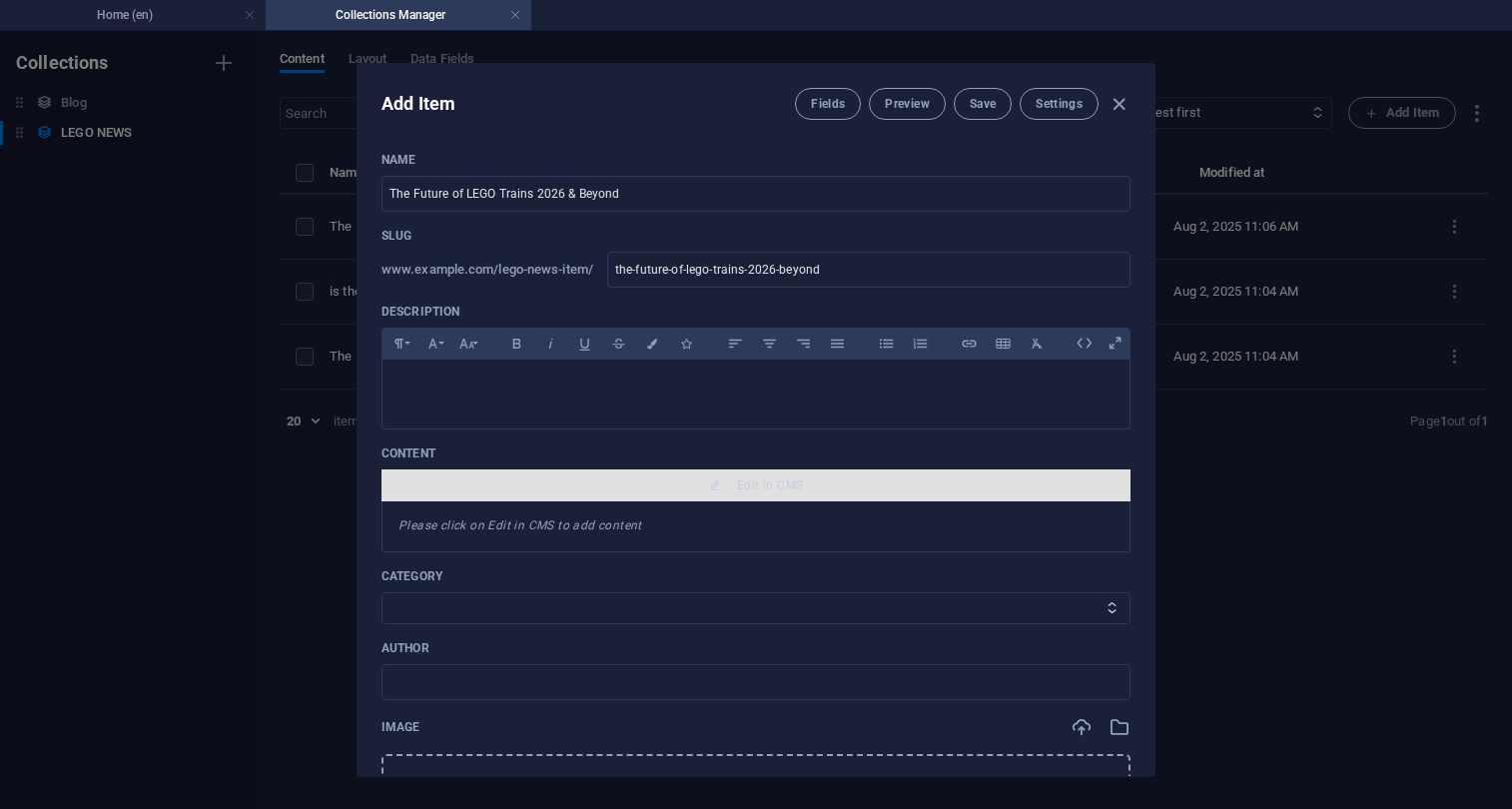 click on "Edit in CMS" at bounding box center [770, 485] 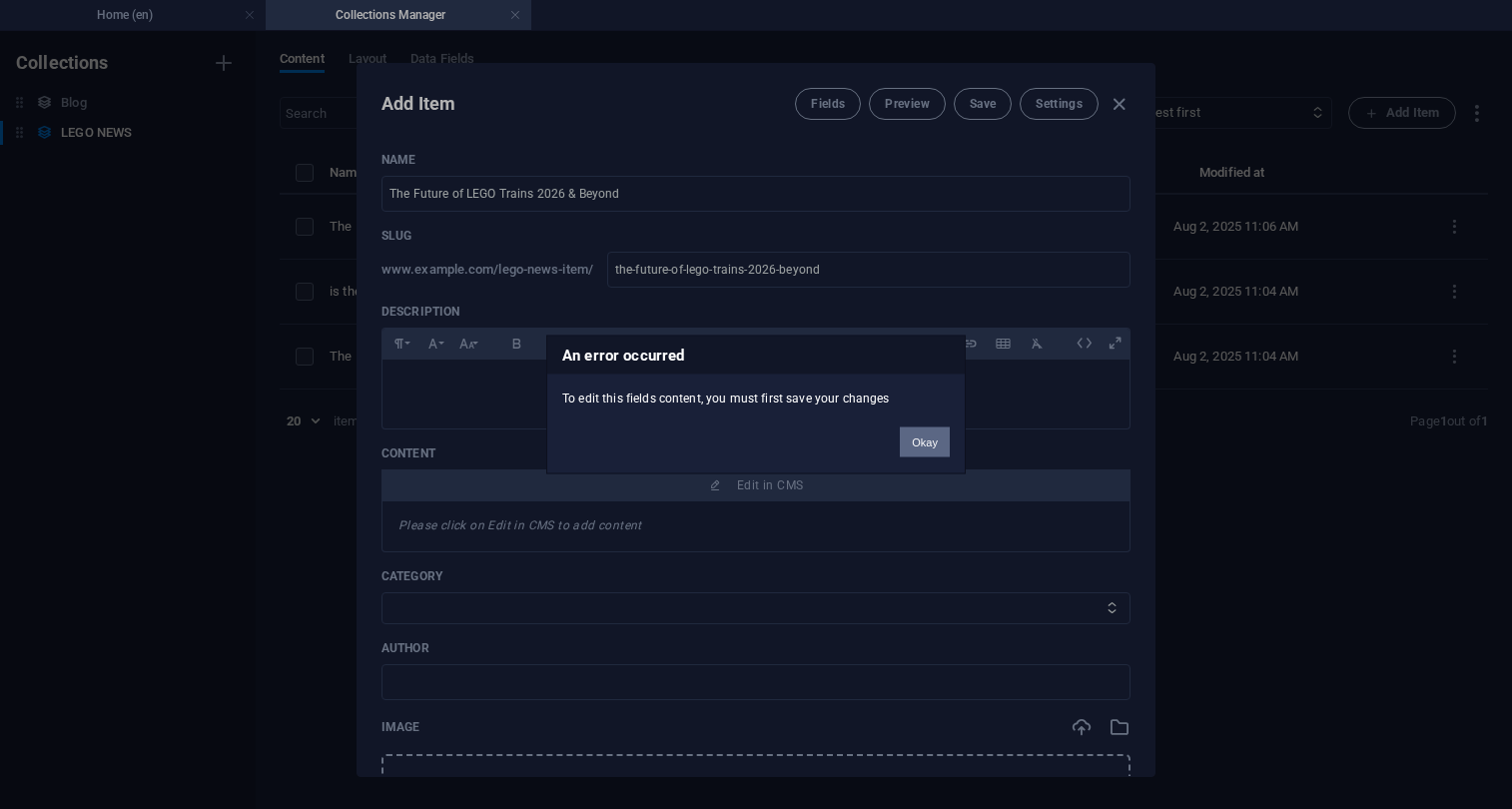 click on "Okay" at bounding box center (925, 442) 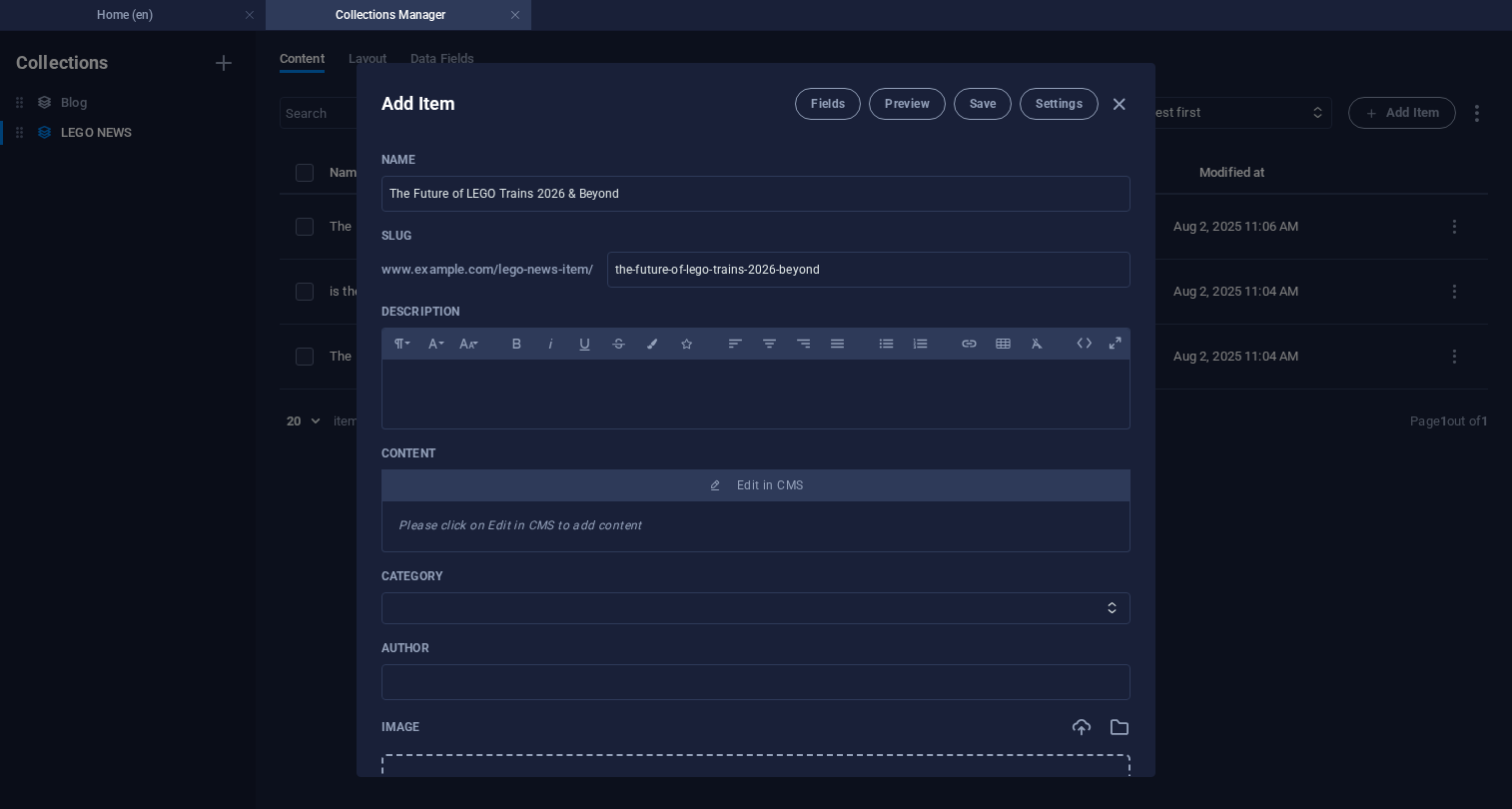 click on "Please click on Edit in CMS to add content" at bounding box center (756, 526) 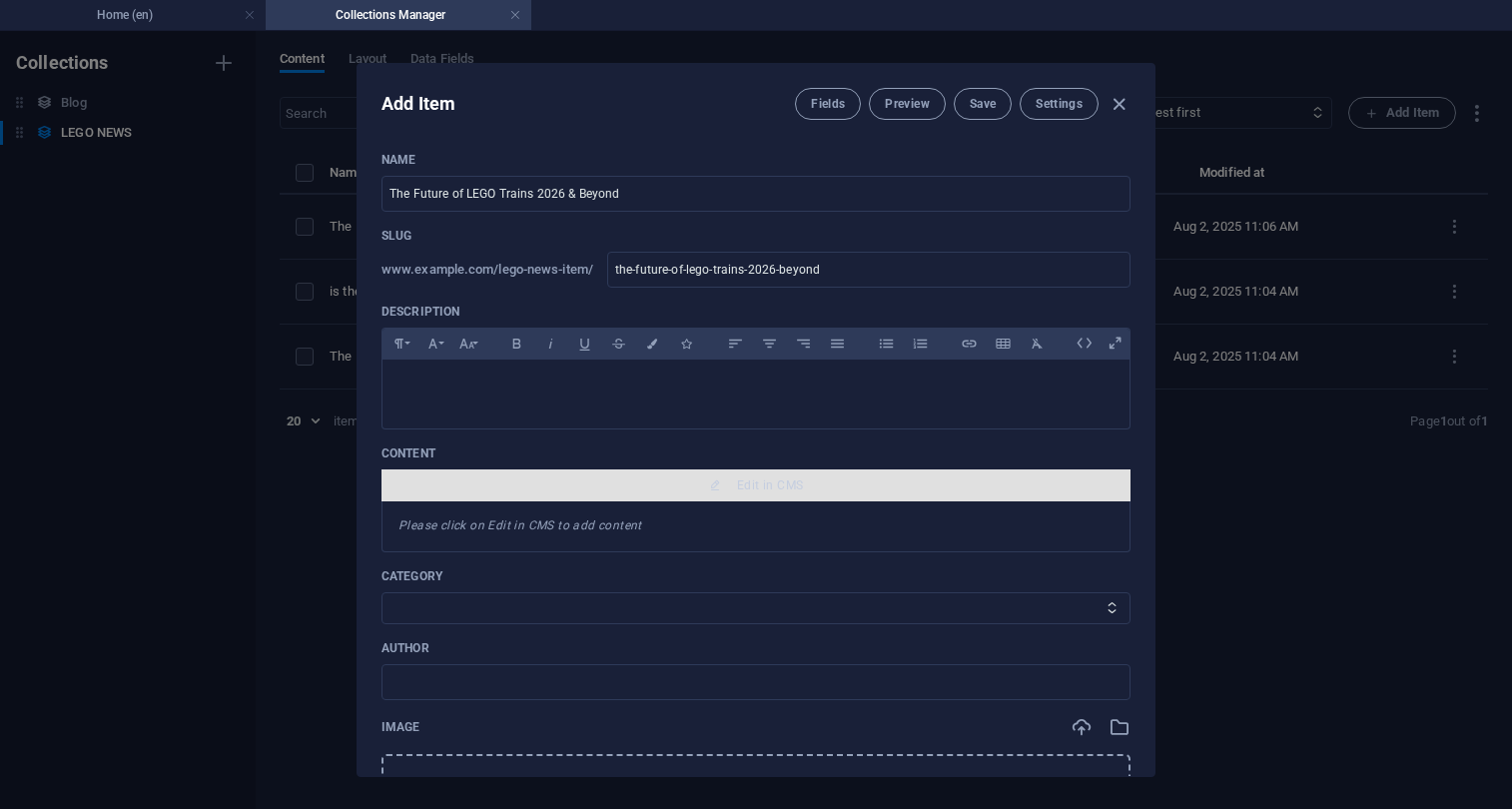 click on "Edit in CMS" at bounding box center (770, 485) 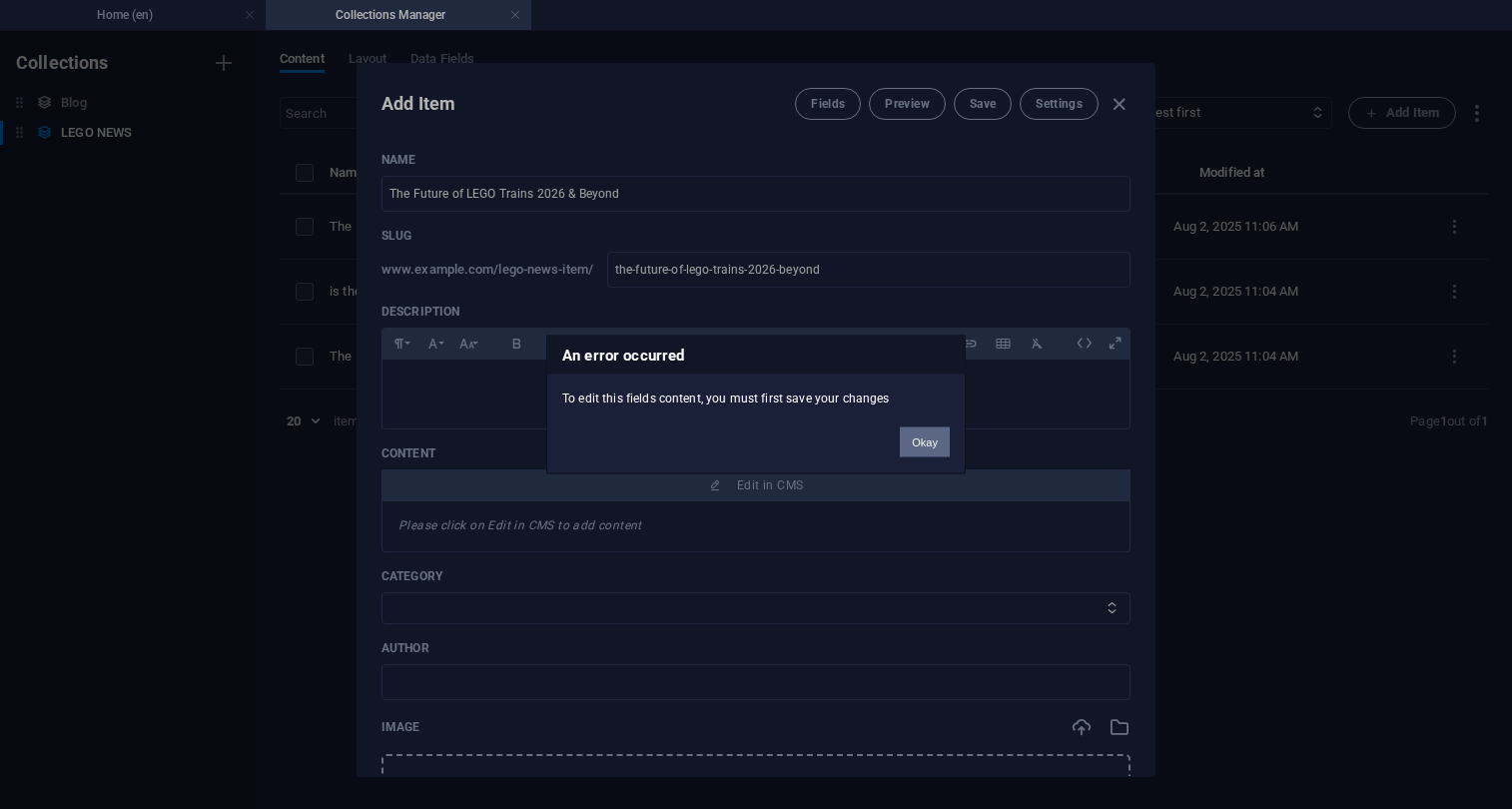 click on "Okay" at bounding box center (925, 442) 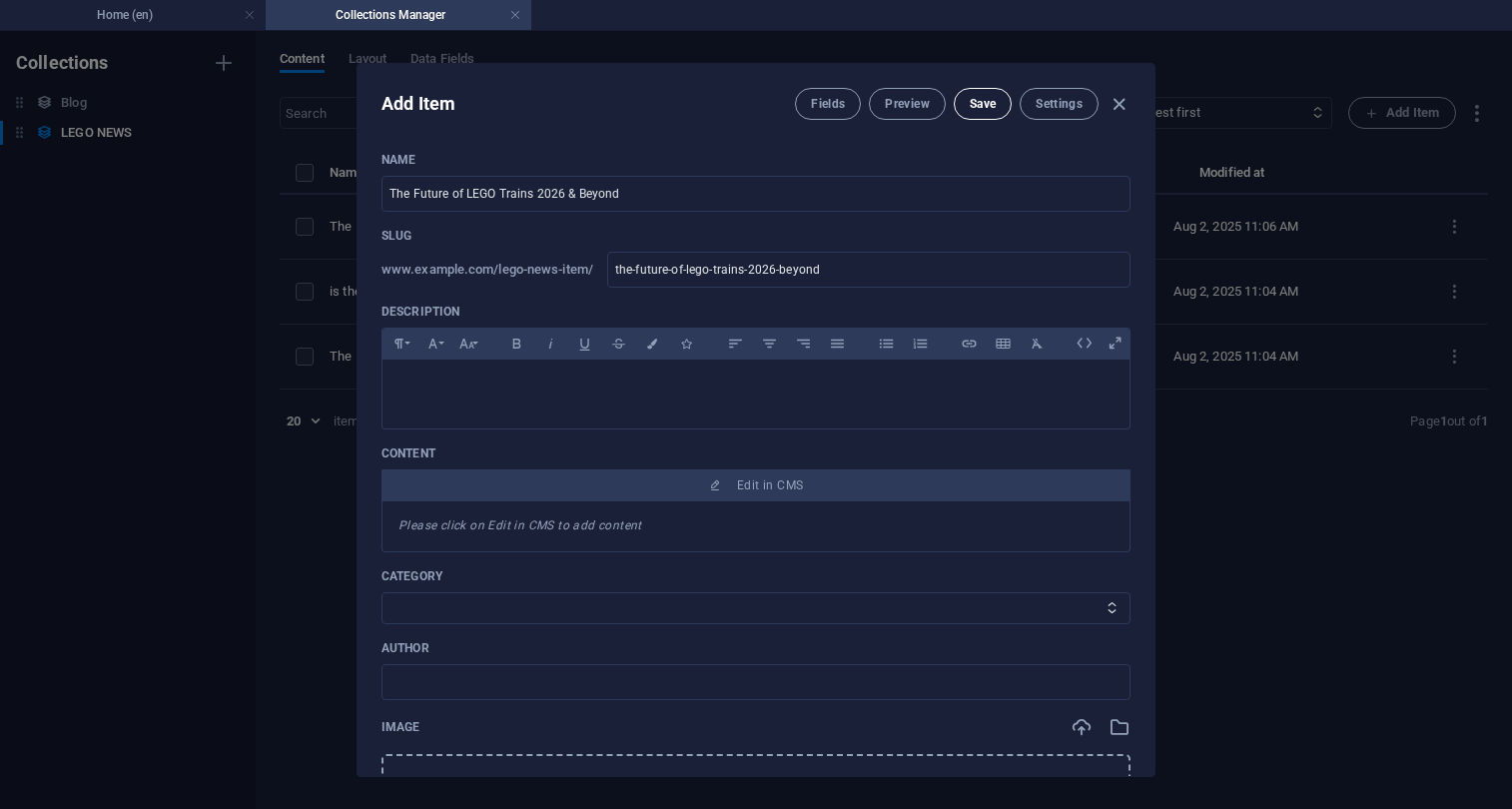 click on "Save" at bounding box center [983, 104] 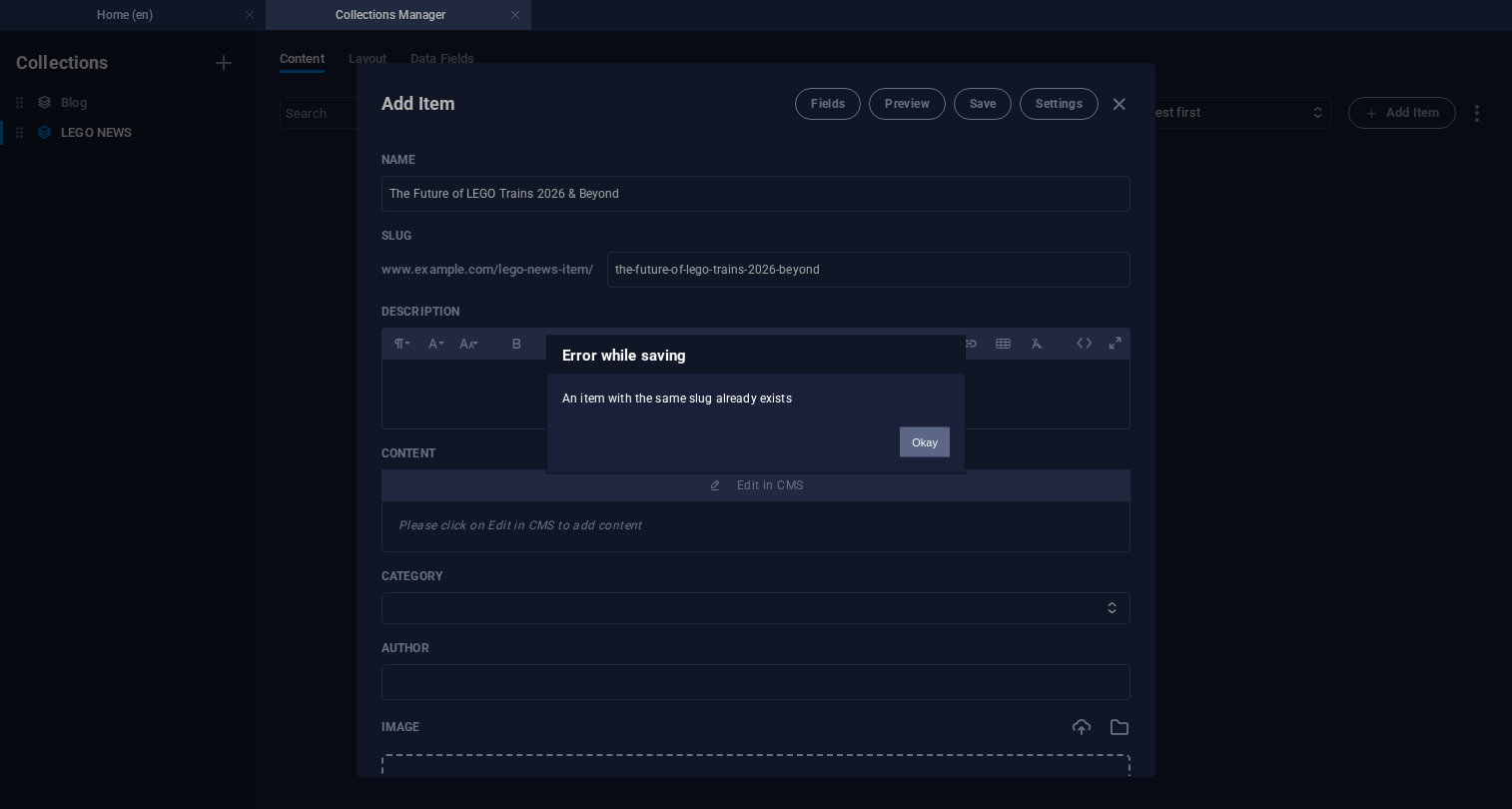 click on "Okay" at bounding box center [925, 442] 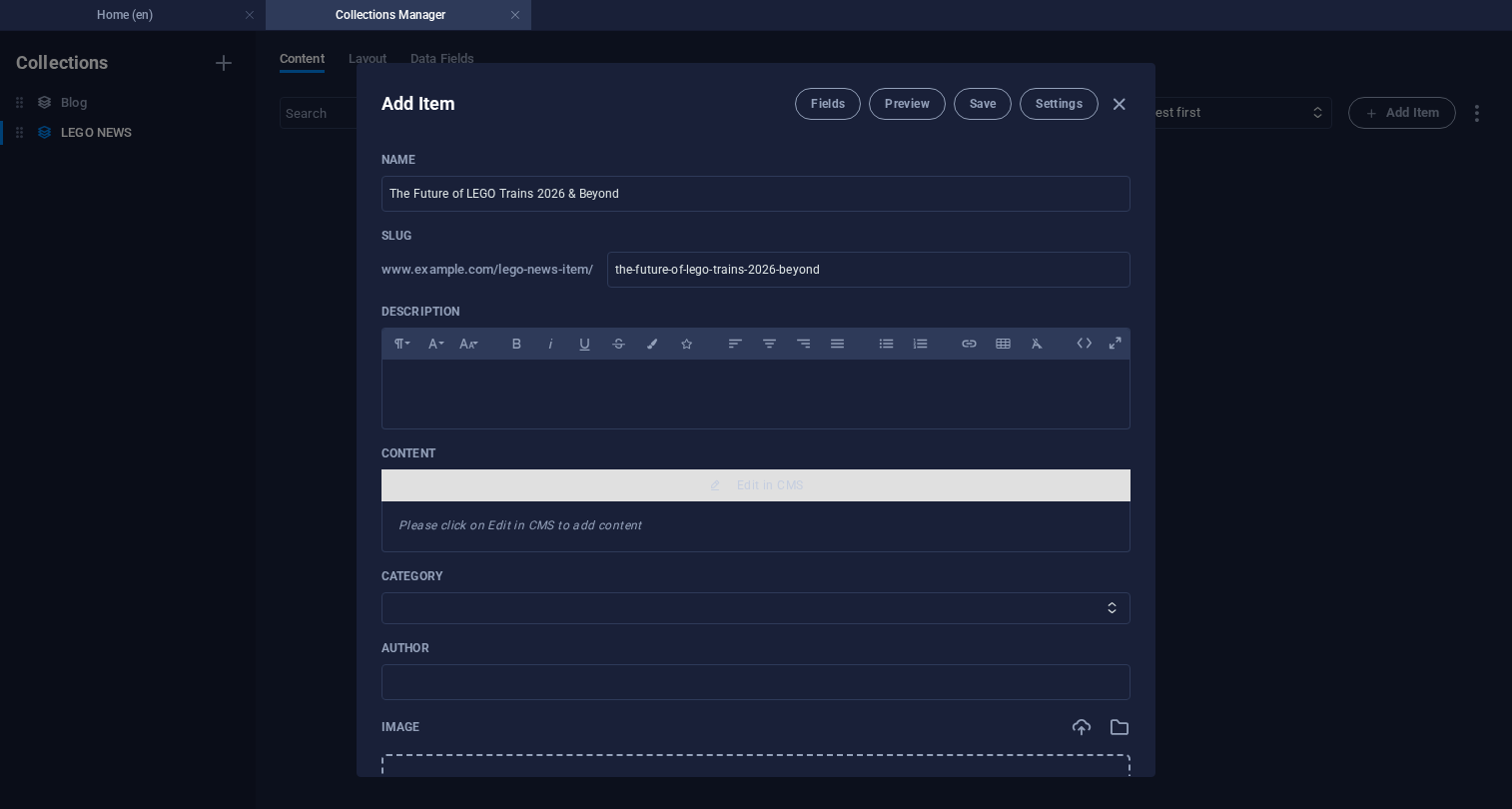 click on "Edit in CMS" at bounding box center [756, 485] 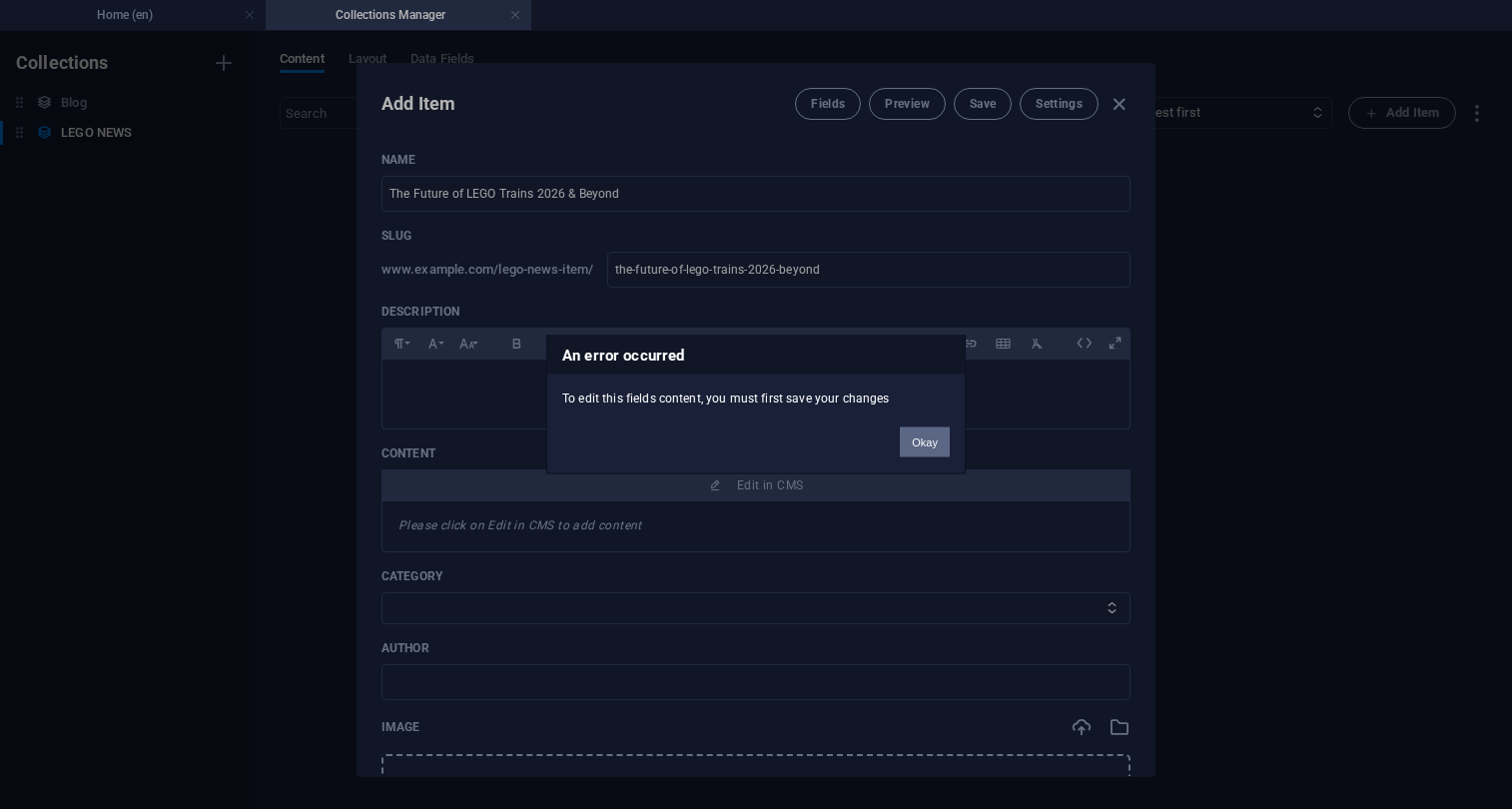 click on "Okay" at bounding box center [925, 442] 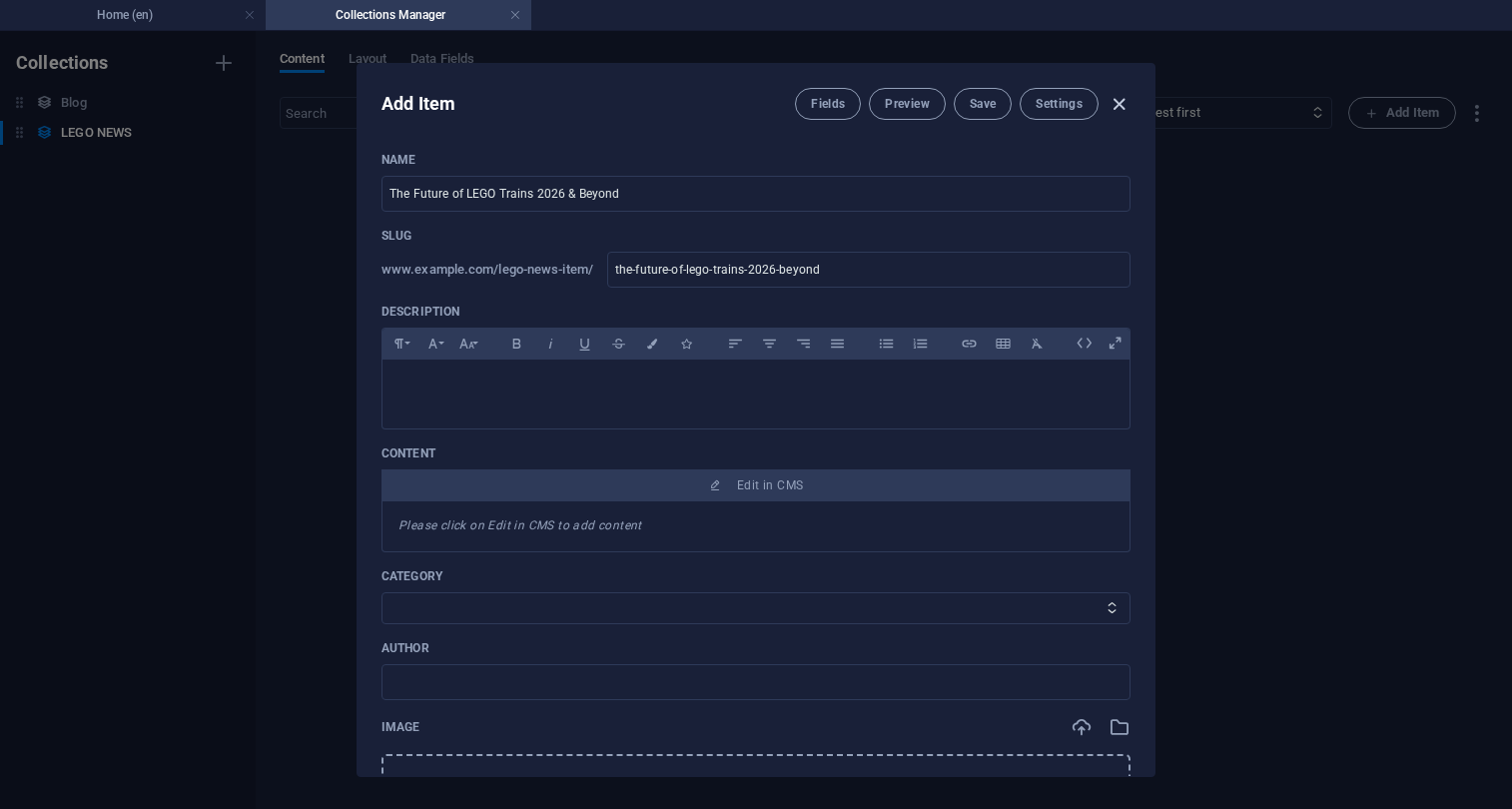 click at bounding box center (1119, 104) 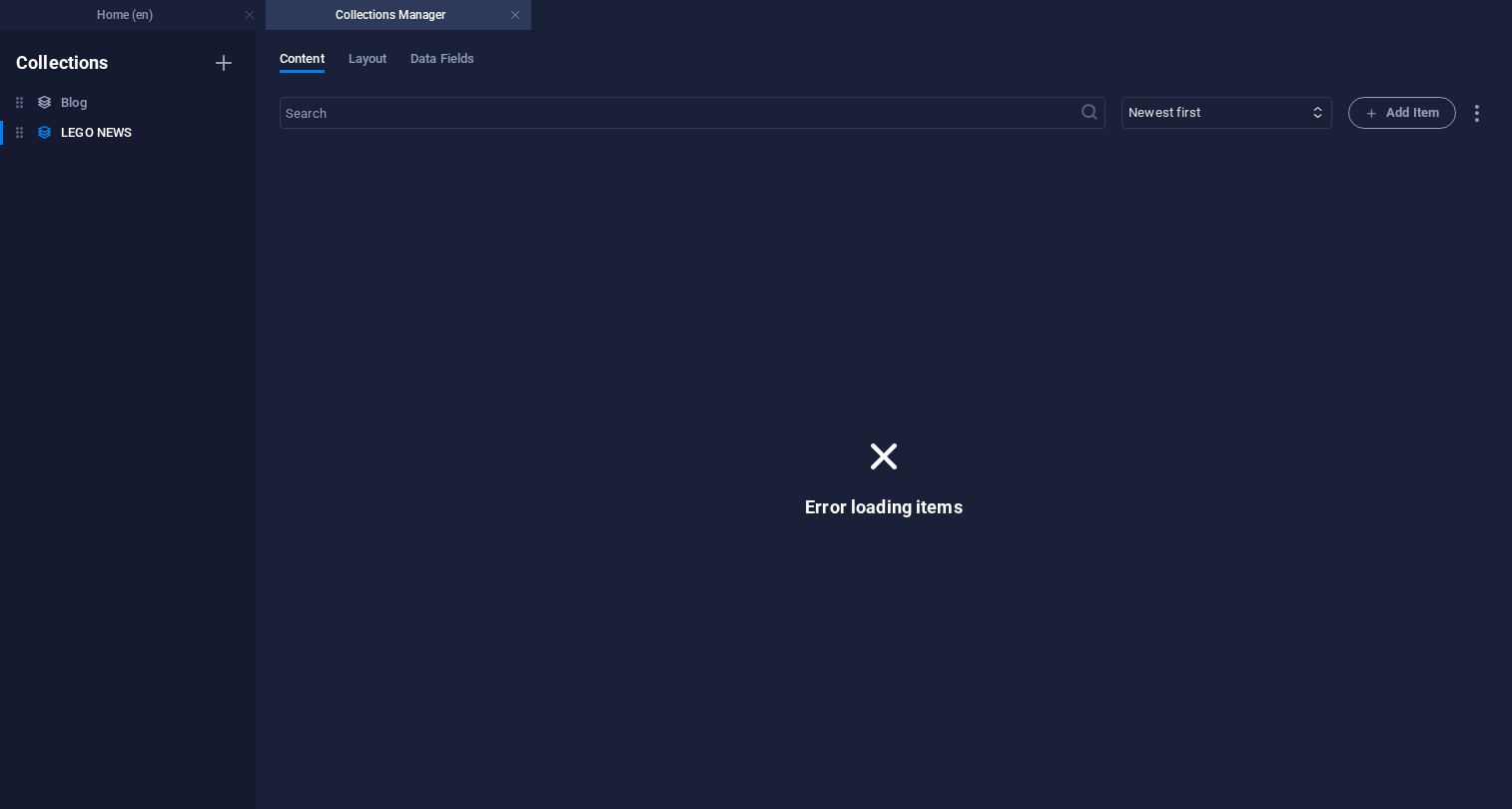 type on "the-future-of-lego-trains-2026-beyond" 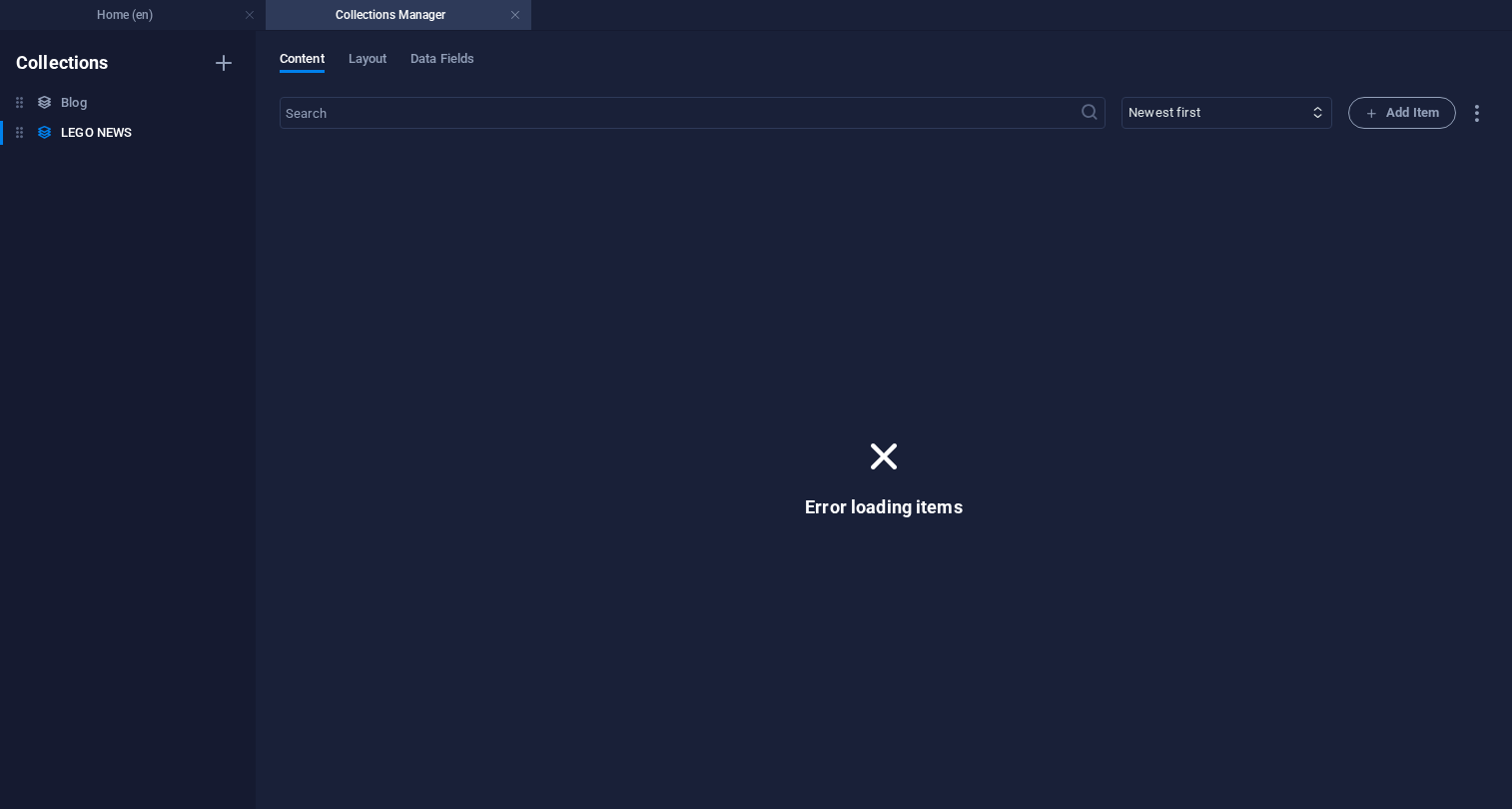 click at bounding box center [884, 456] 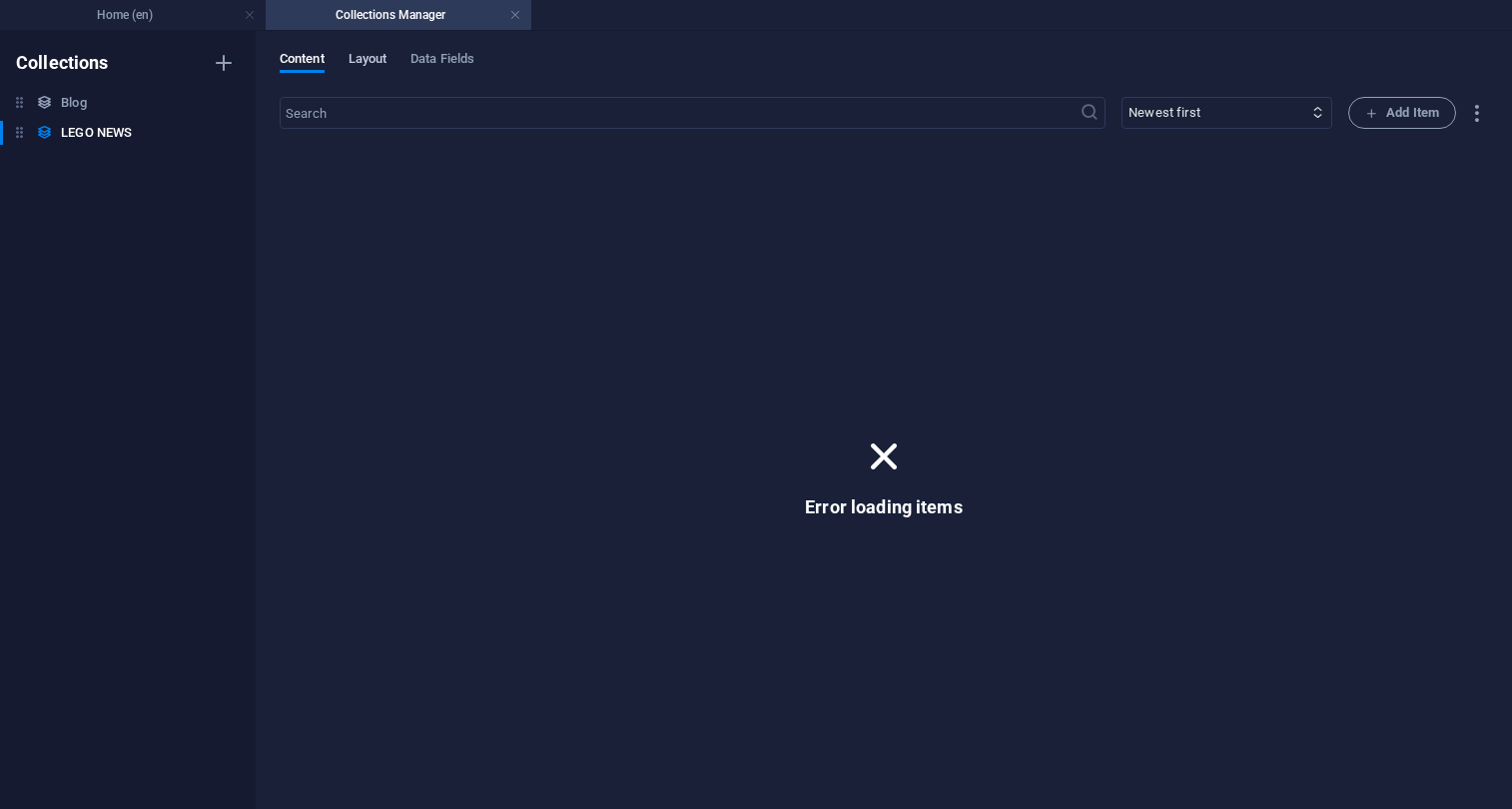 click on "Layout" at bounding box center [368, 61] 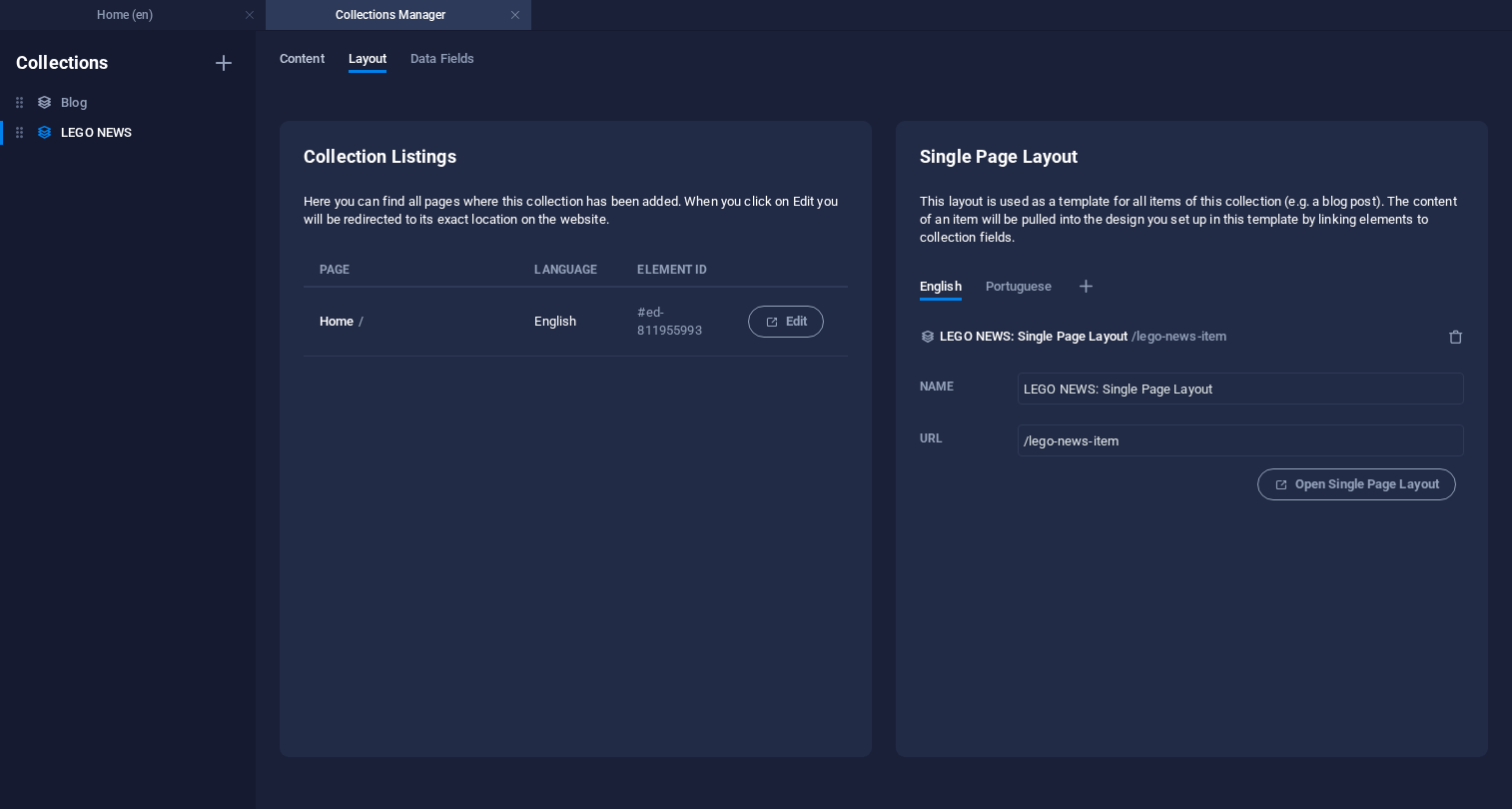 click on "Content" at bounding box center [302, 61] 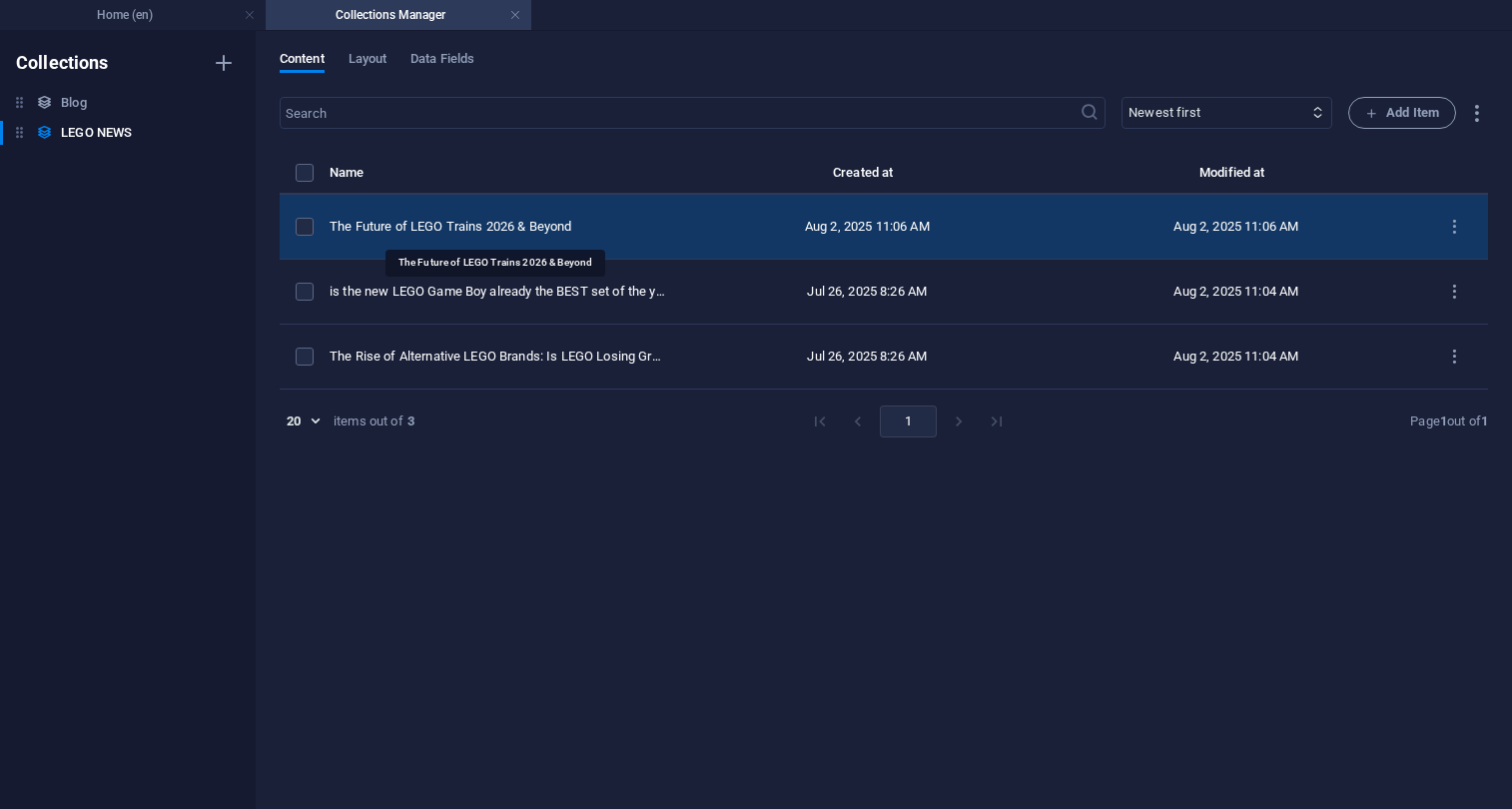 click on "The Future of LEGO Trains 2026 & Beyond" at bounding box center (498, 227) 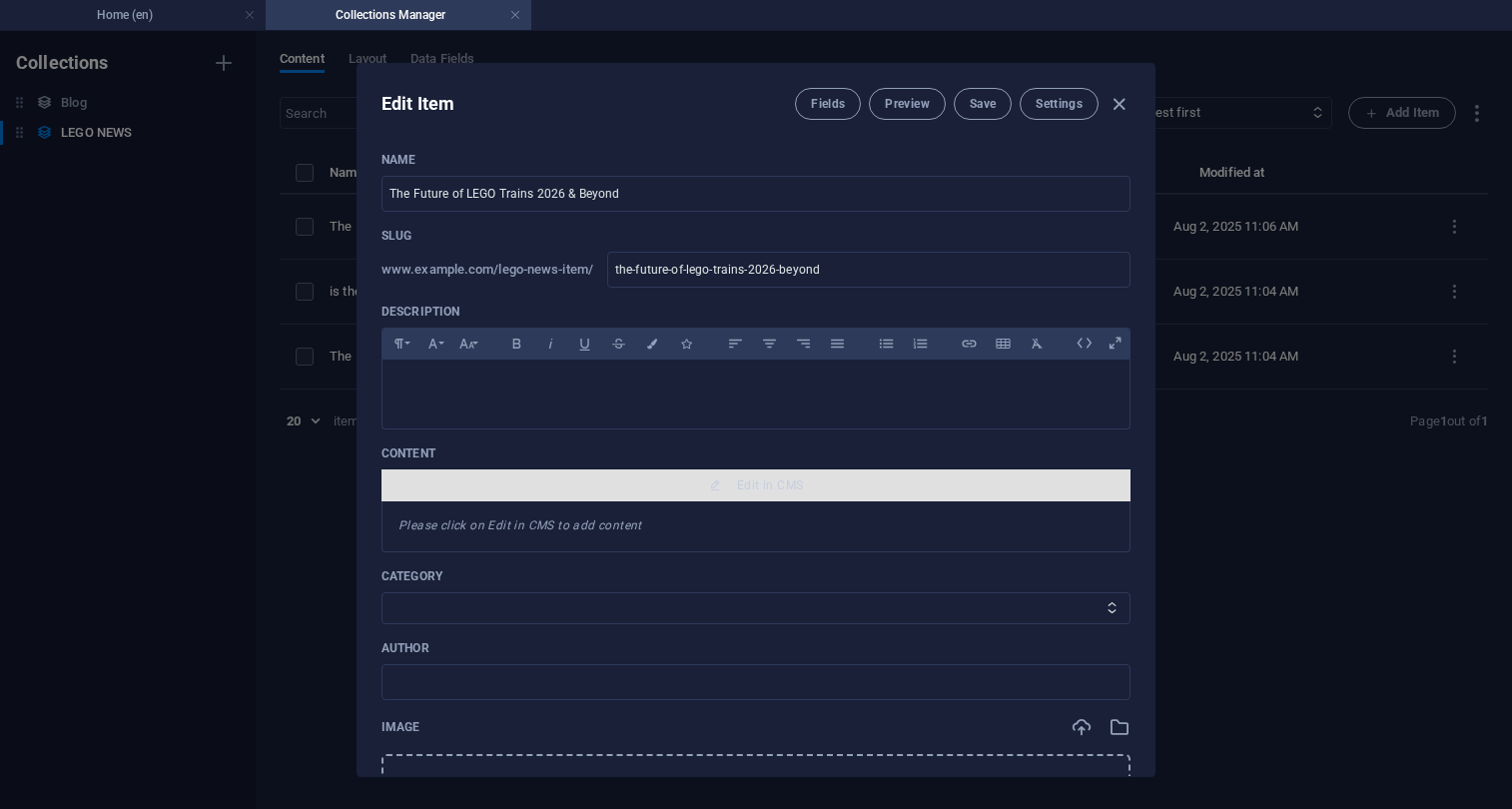 click on "Edit in CMS" at bounding box center [756, 485] 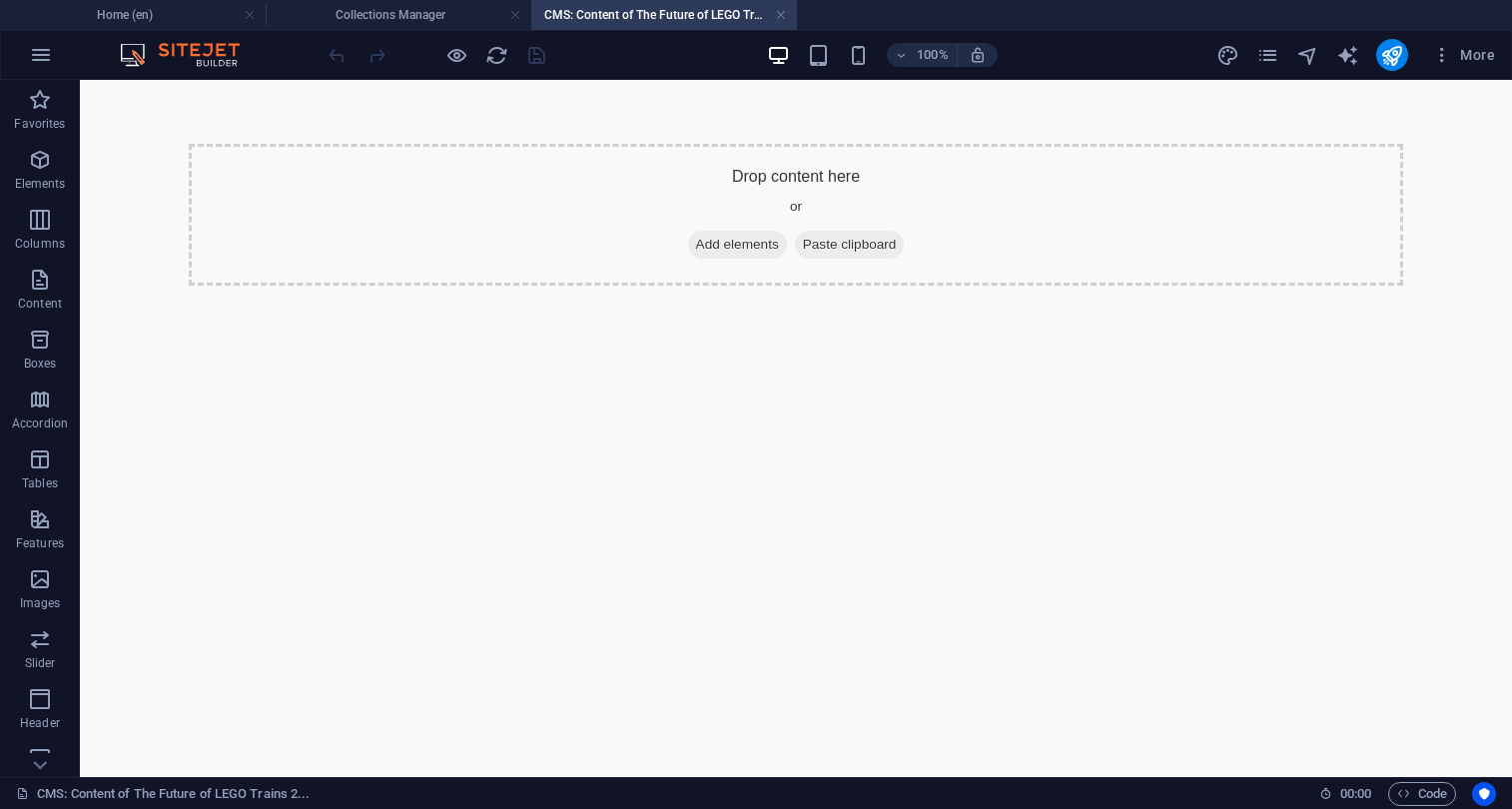 scroll, scrollTop: 0, scrollLeft: 0, axis: both 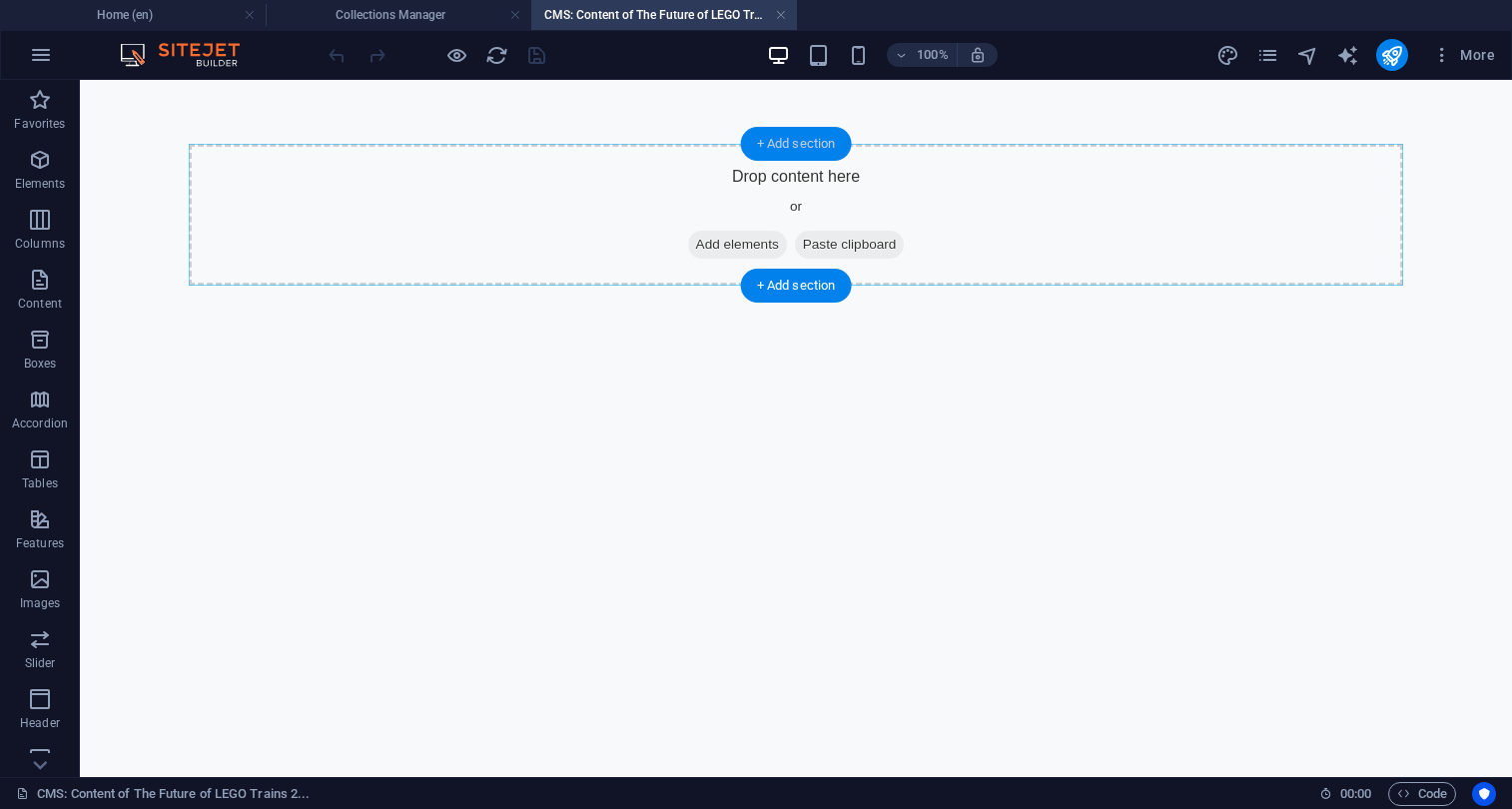 click on "+ Add section" at bounding box center (796, 144) 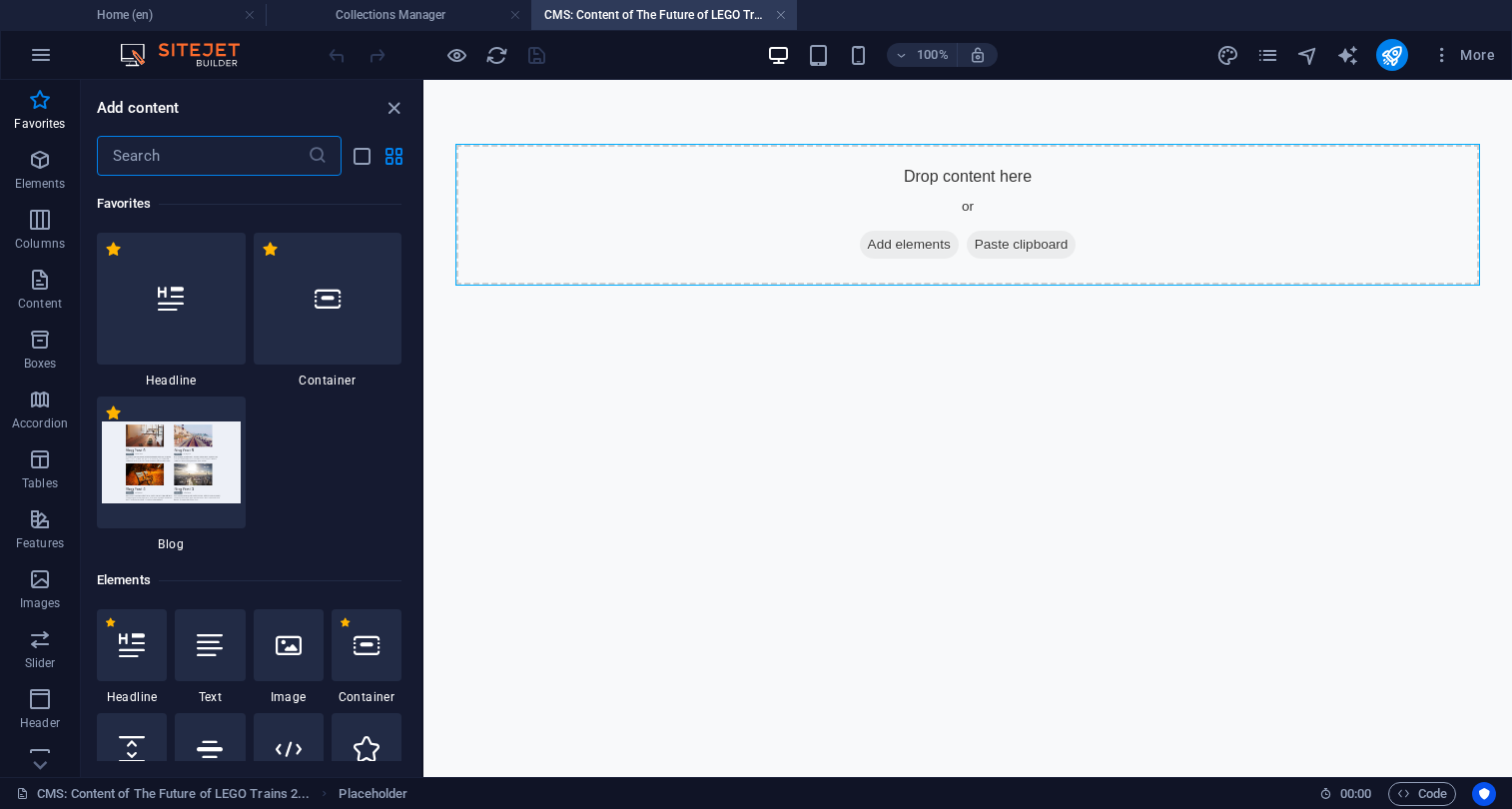 scroll, scrollTop: 136, scrollLeft: 0, axis: vertical 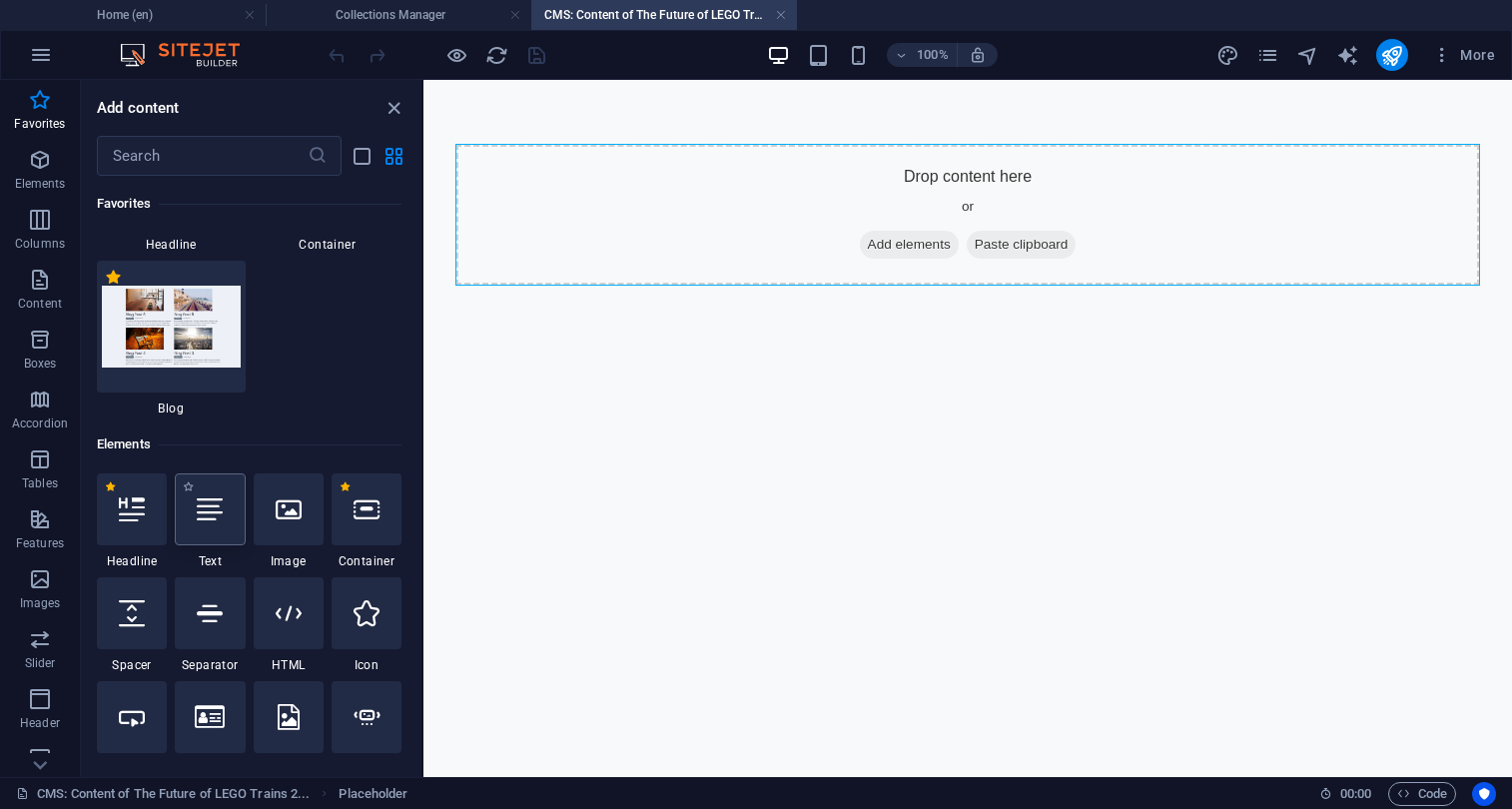 click at bounding box center [210, 509] 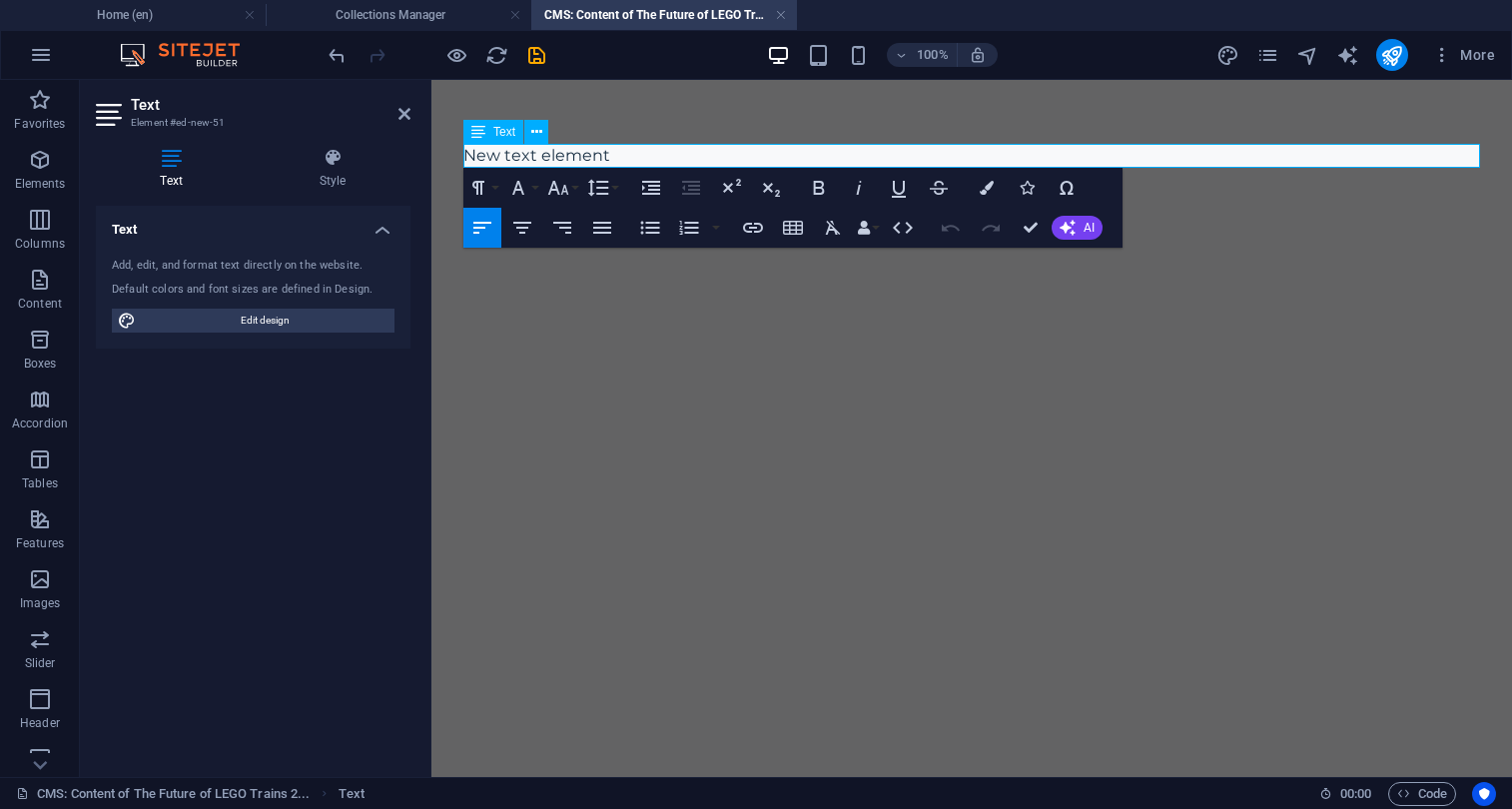 click on "New text element" at bounding box center [972, 156] 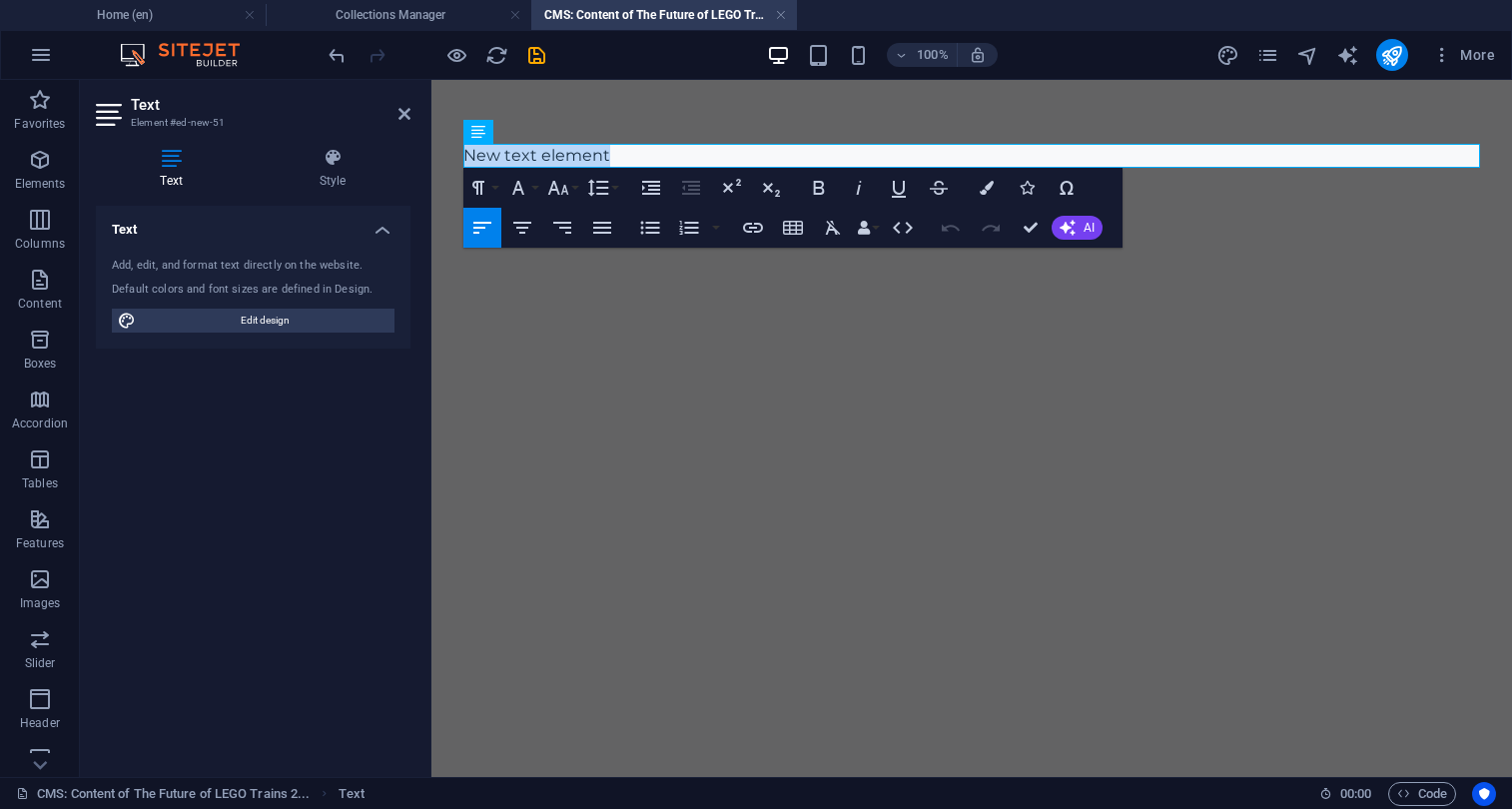 drag, startPoint x: 634, startPoint y: 152, endPoint x: 442, endPoint y: 152, distance: 192 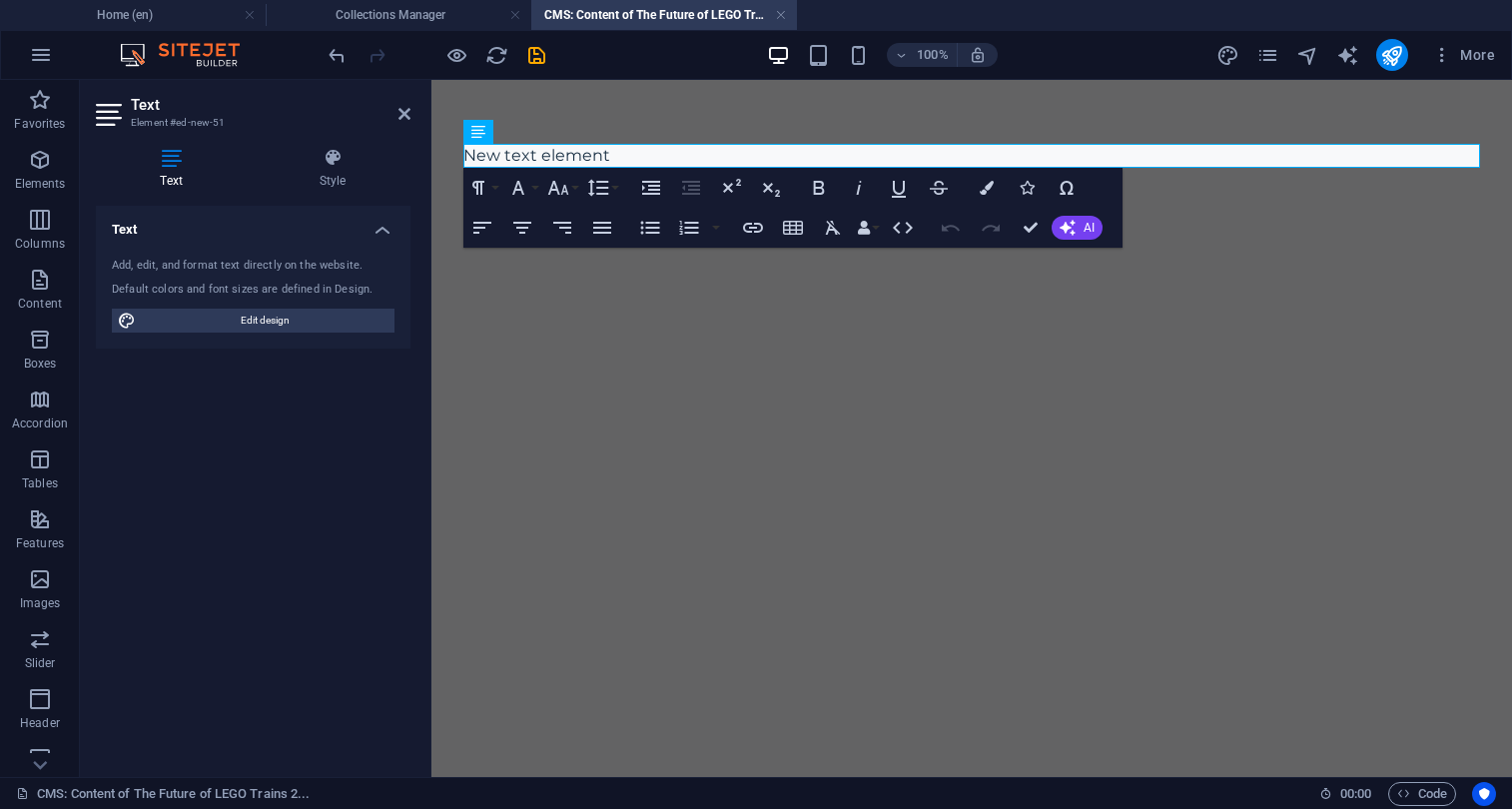 click on "New text element" at bounding box center (972, 156) 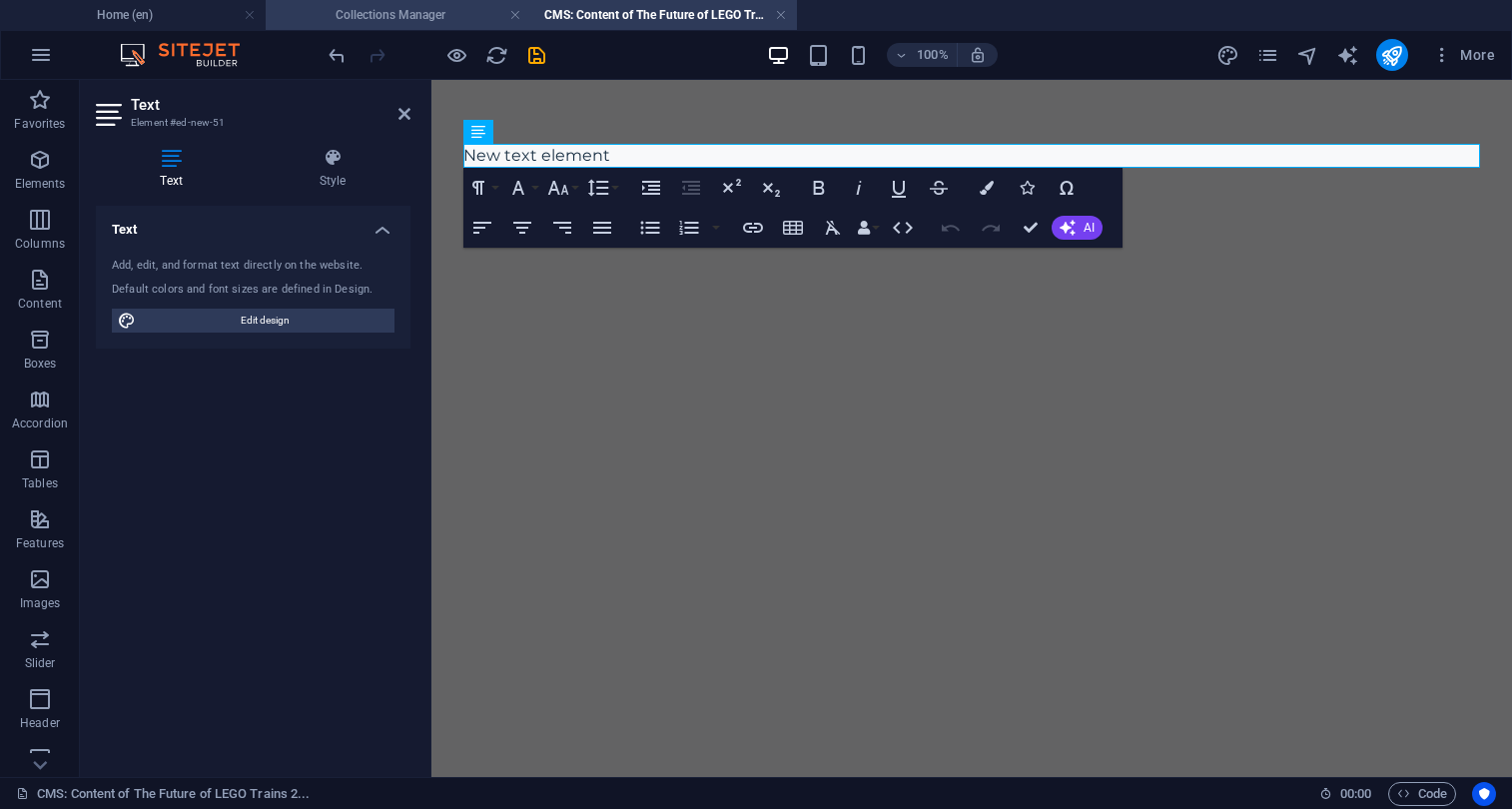 click on "Collections Manager" at bounding box center (398, 15) 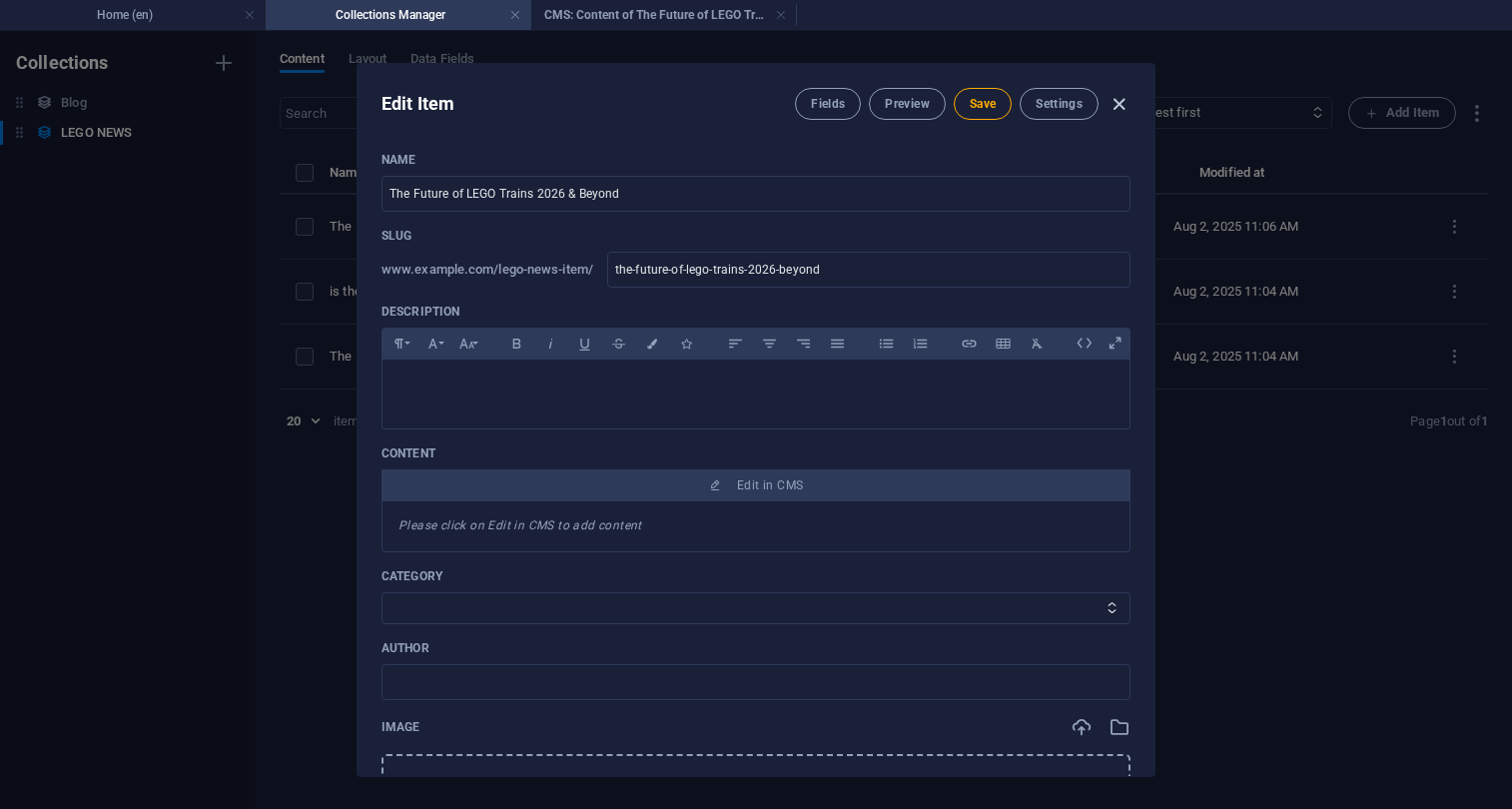 click at bounding box center [1119, 104] 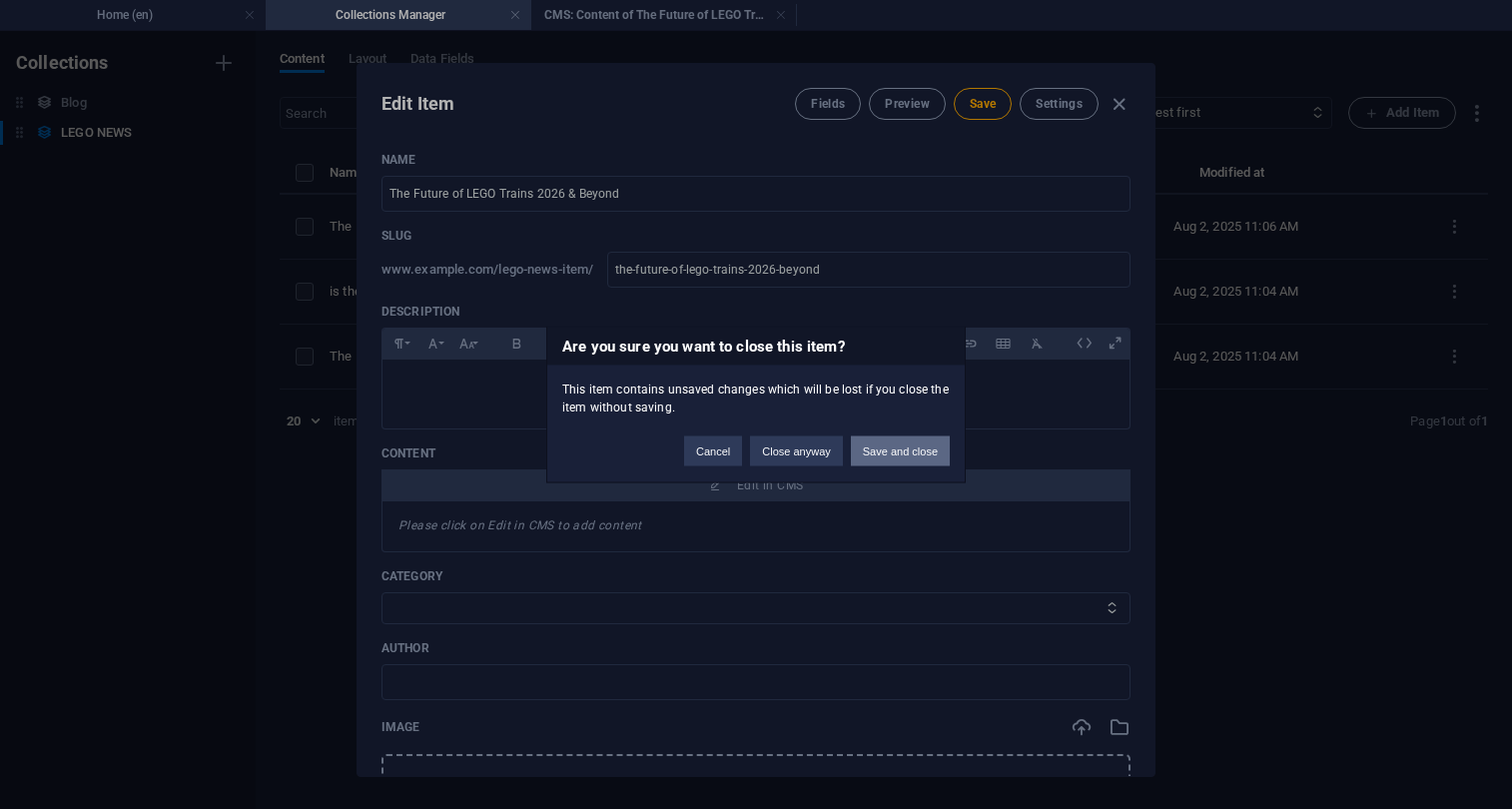 click on "Save and close" at bounding box center (900, 451) 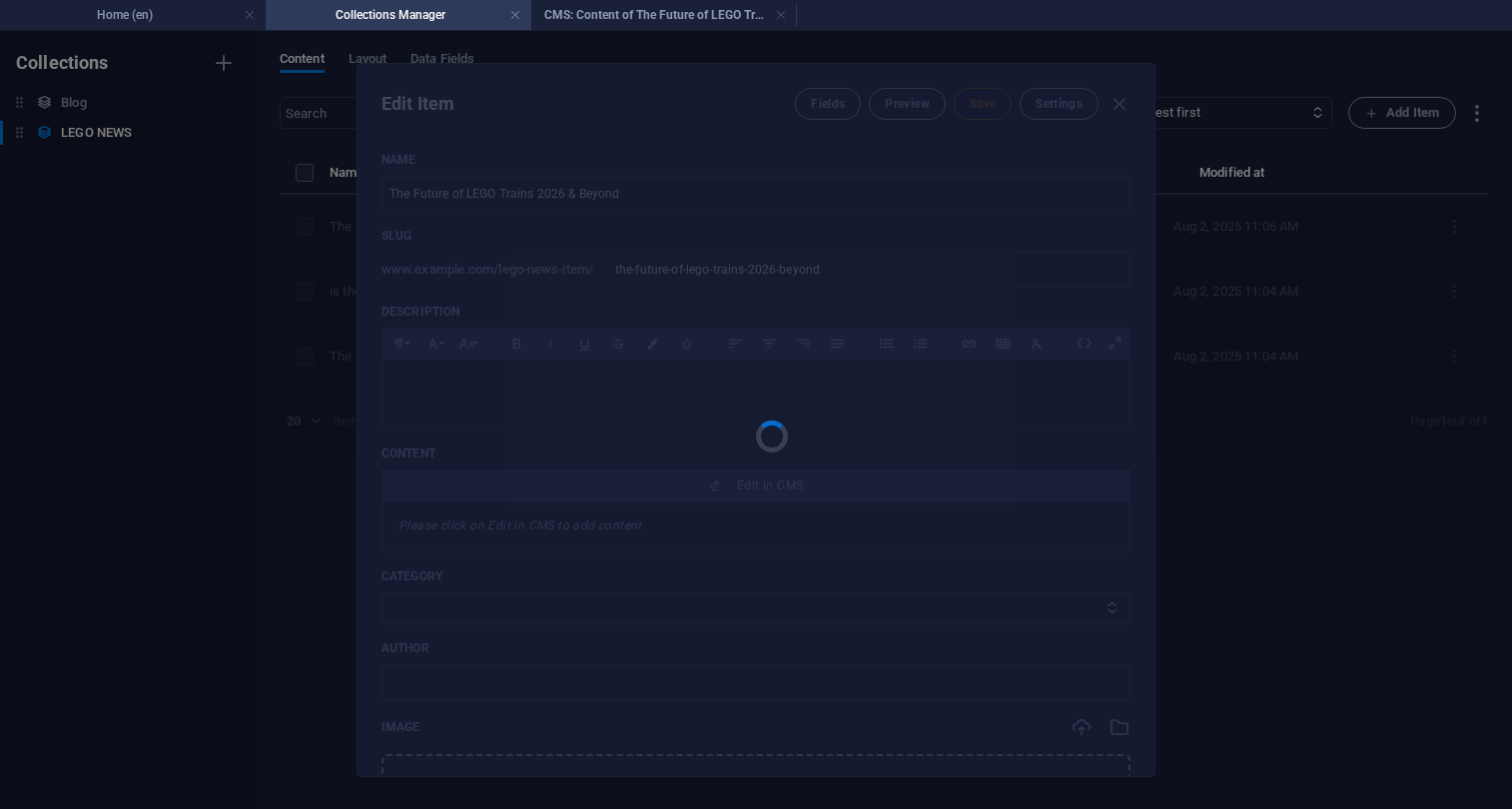 type on "the-future-of-lego-trains-2026-beyond" 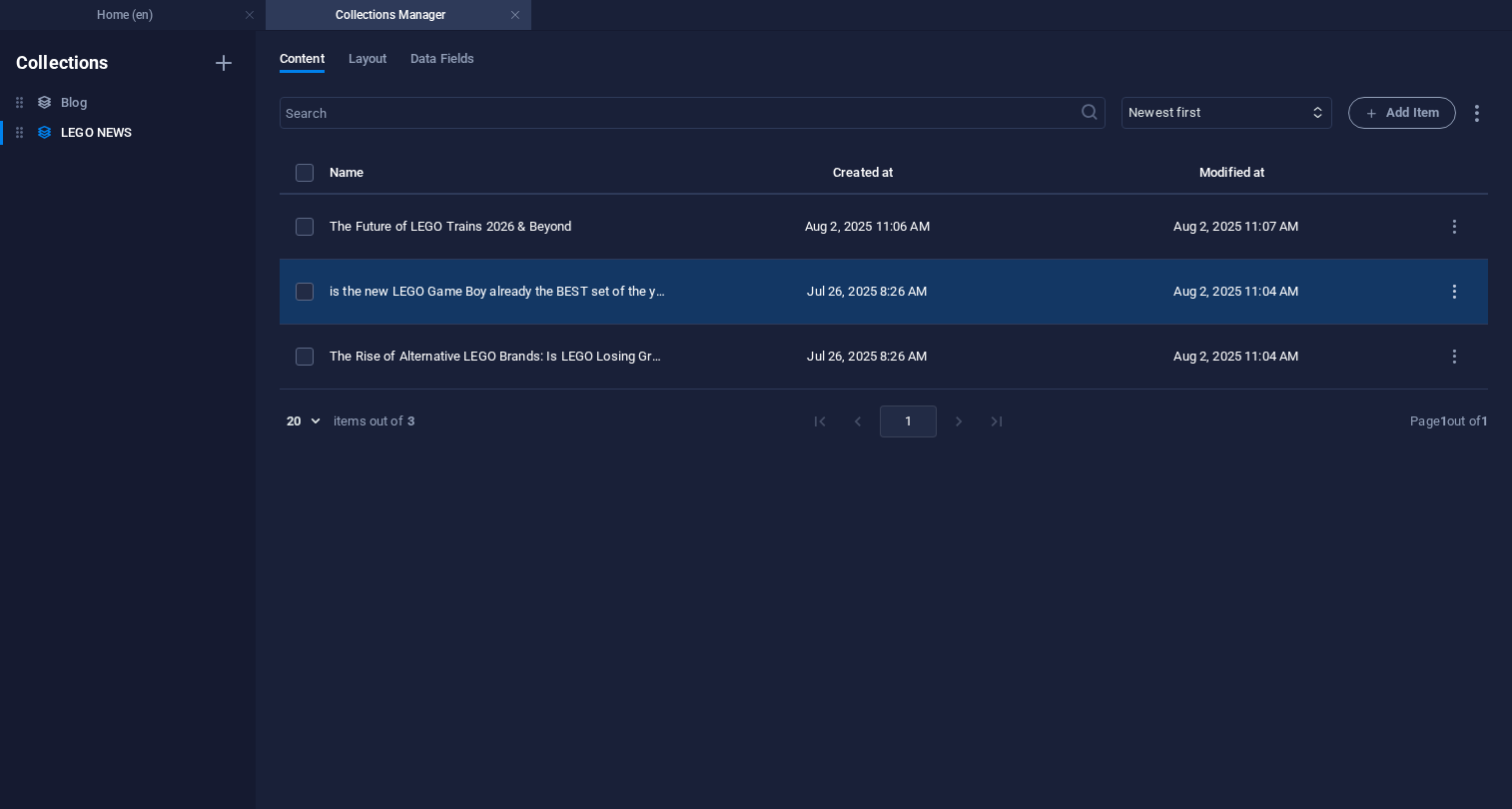 click at bounding box center [1454, 292] 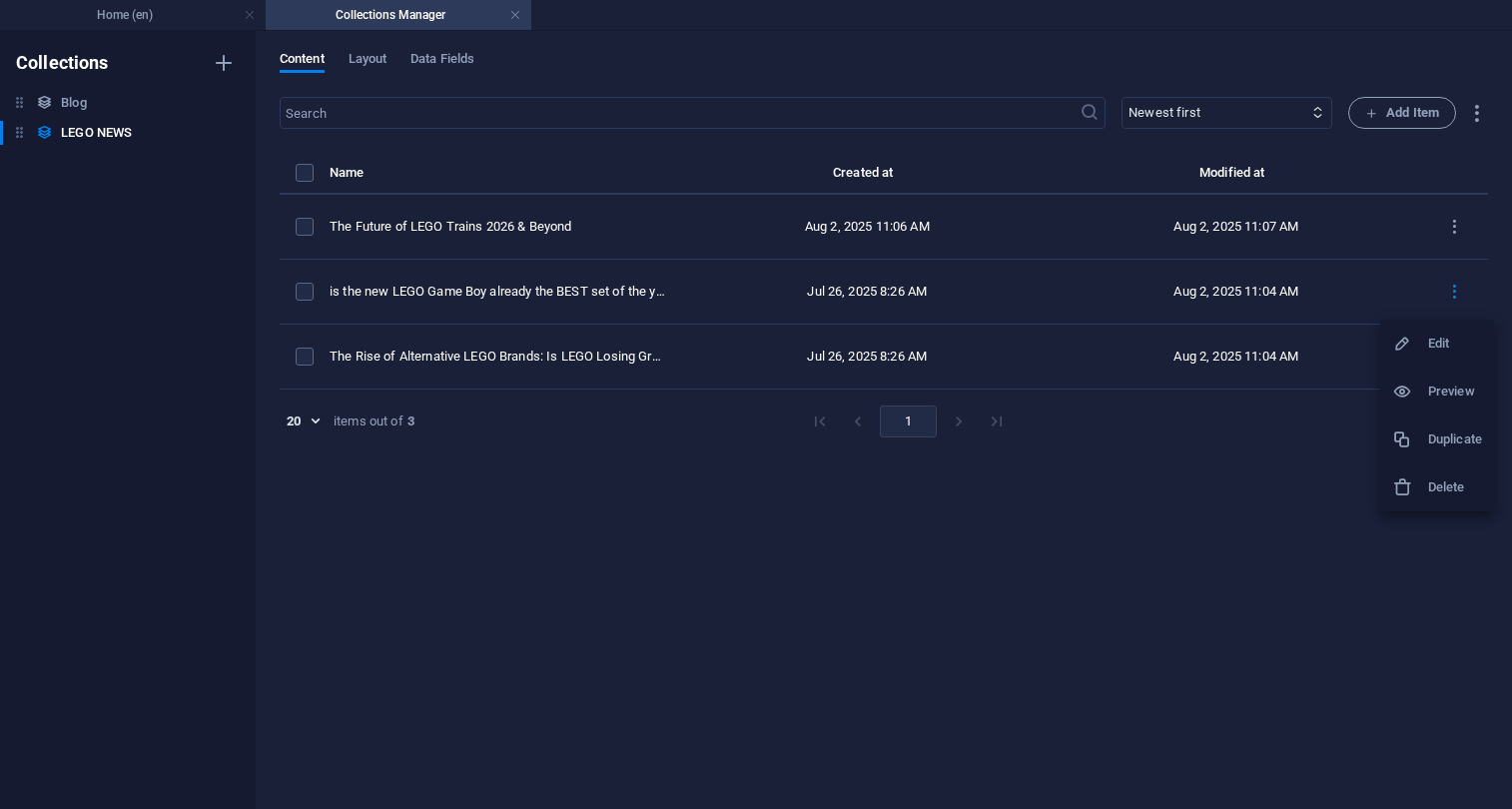 click on "Duplicate" at bounding box center (1455, 439) 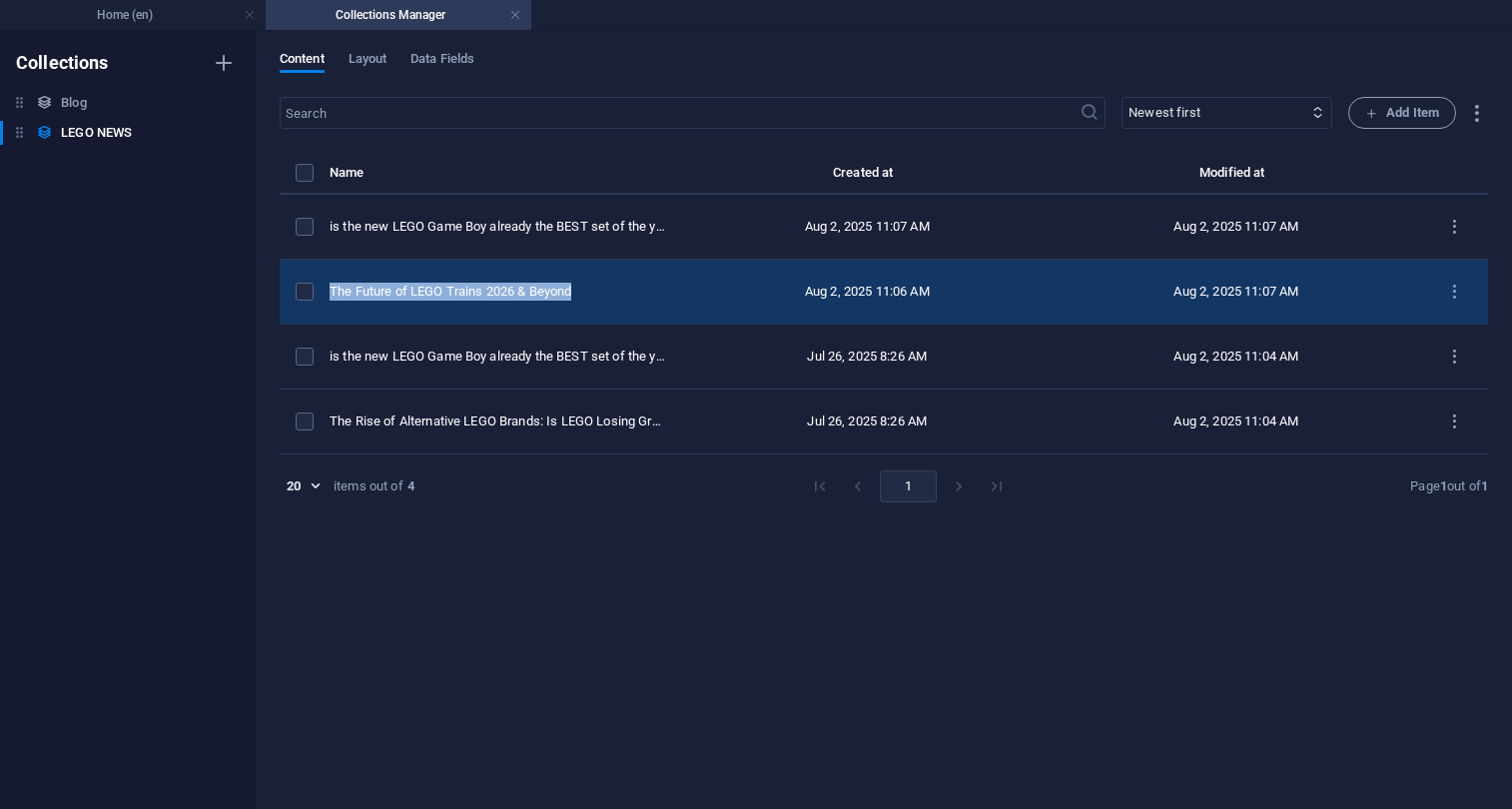 drag, startPoint x: 594, startPoint y: 289, endPoint x: 326, endPoint y: 296, distance: 268.0914 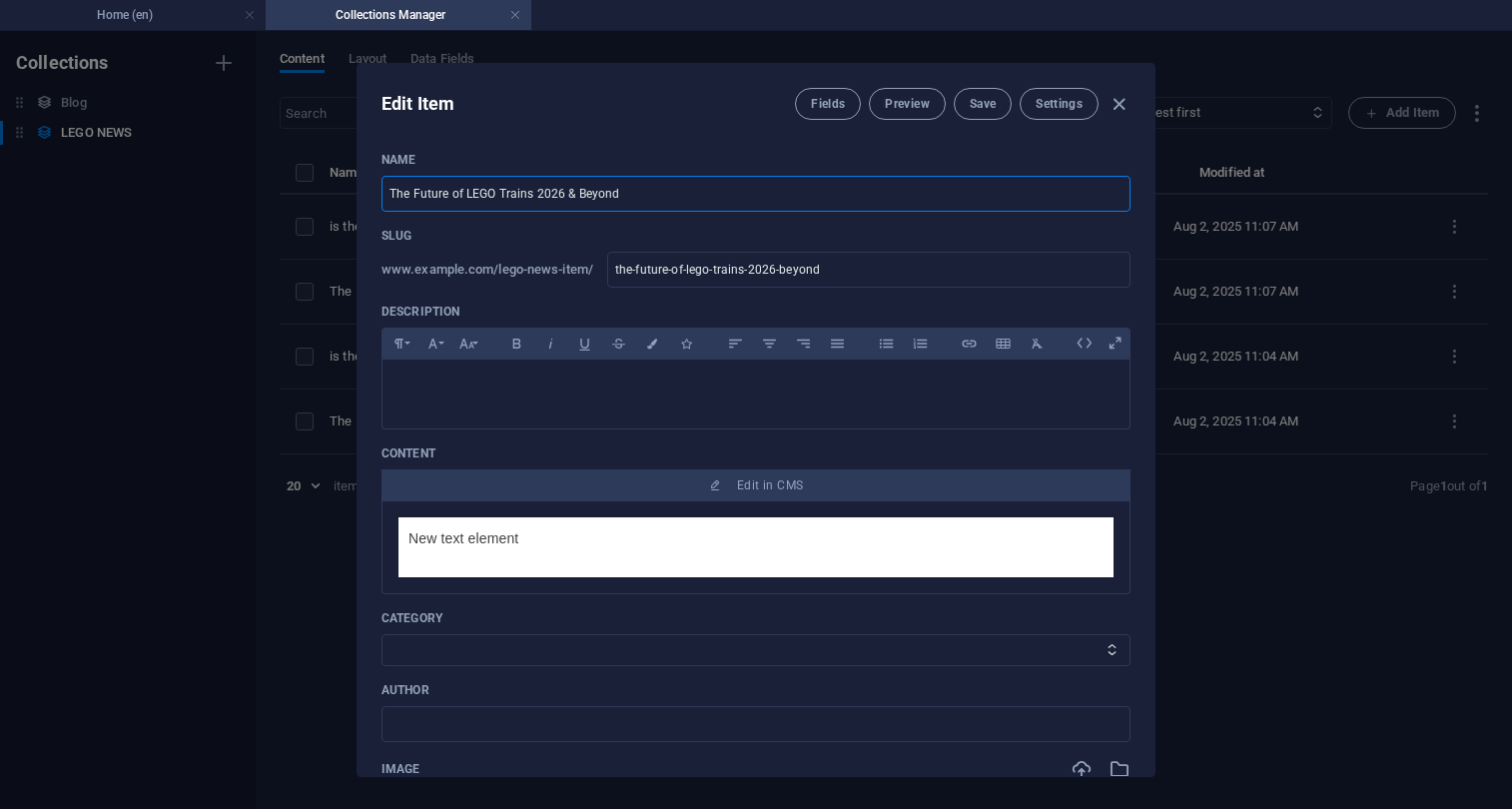 drag, startPoint x: 599, startPoint y: 191, endPoint x: 379, endPoint y: 191, distance: 220 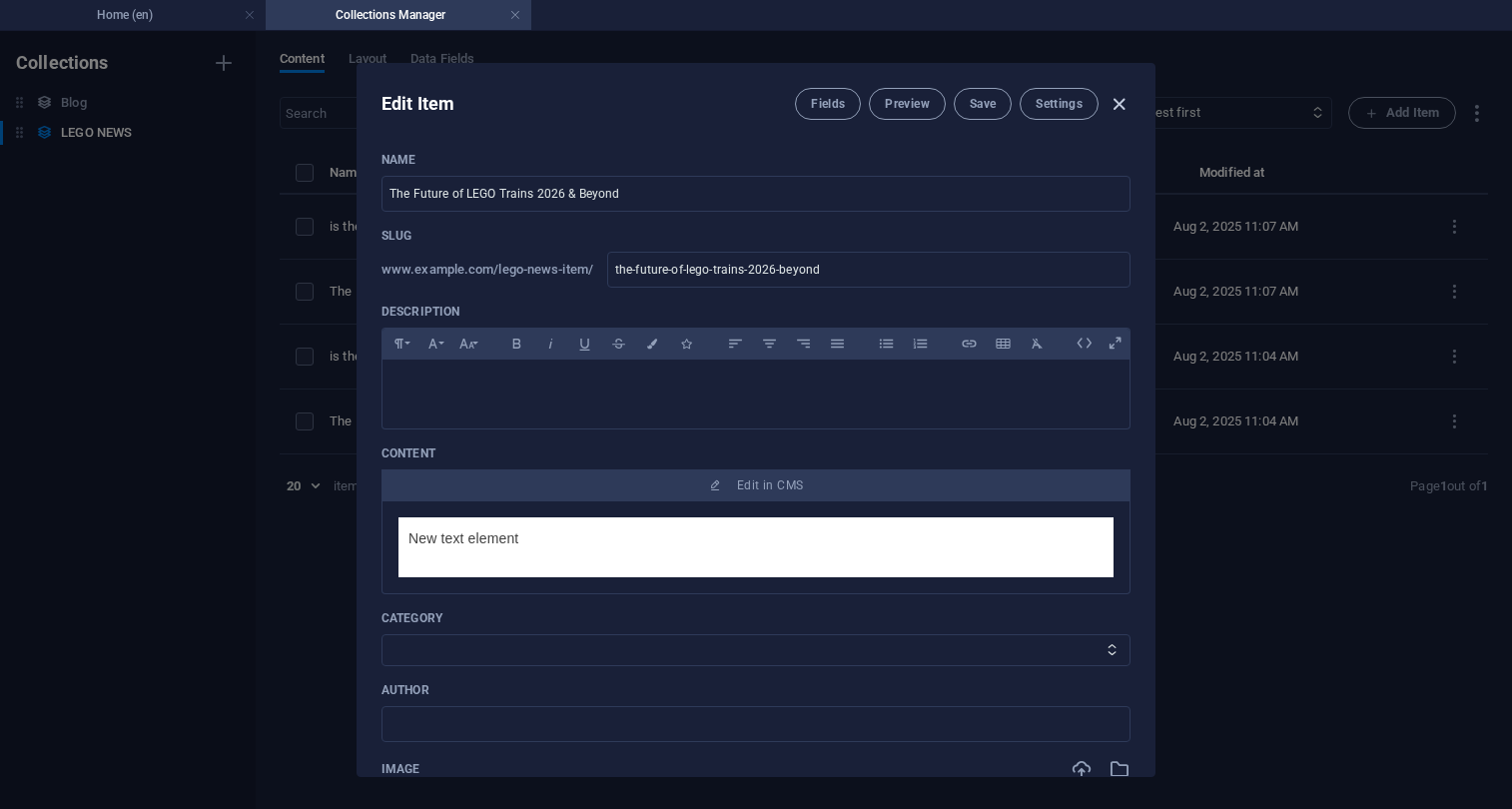 click at bounding box center [1119, 104] 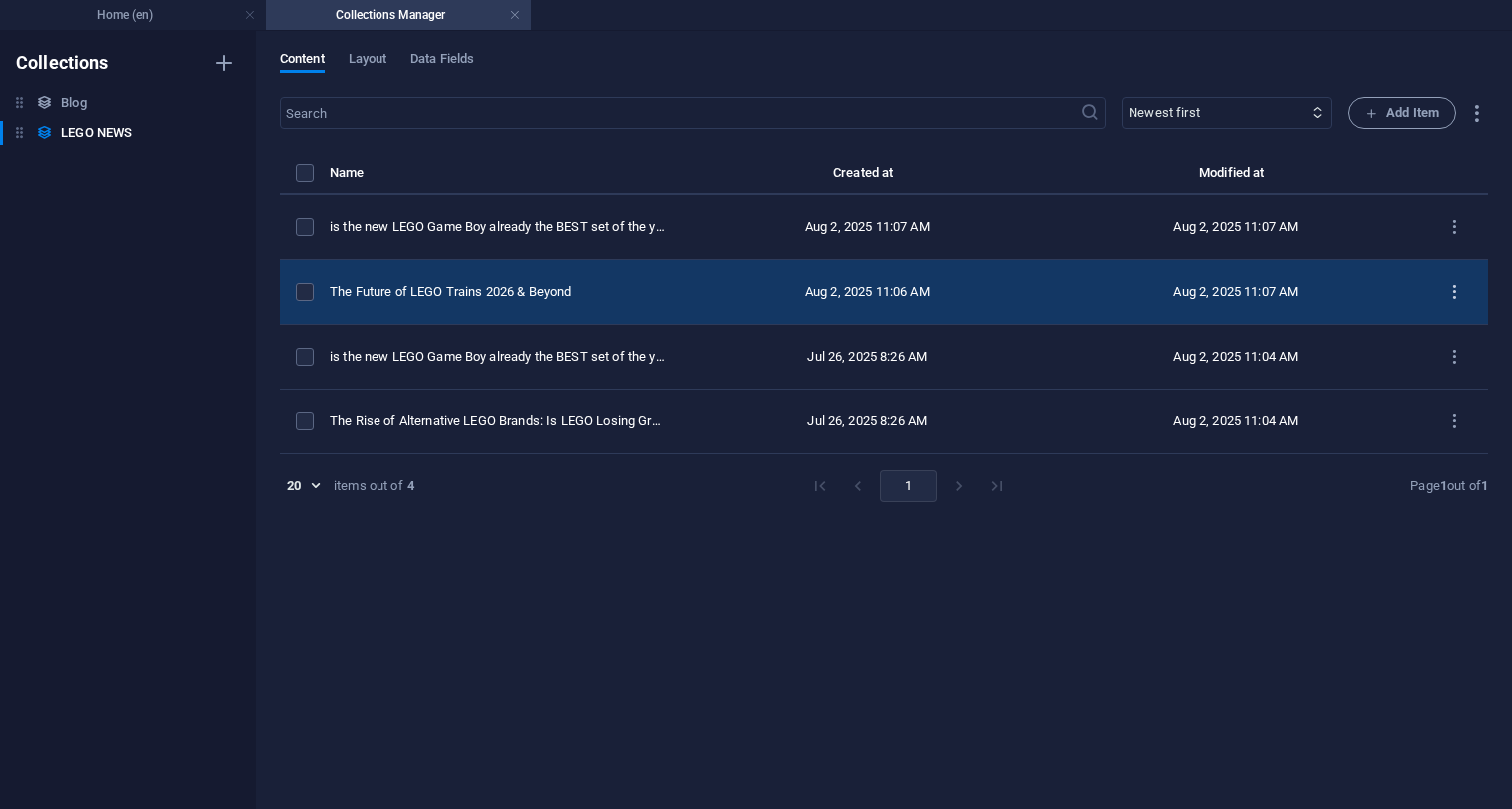 click at bounding box center (1454, 292) 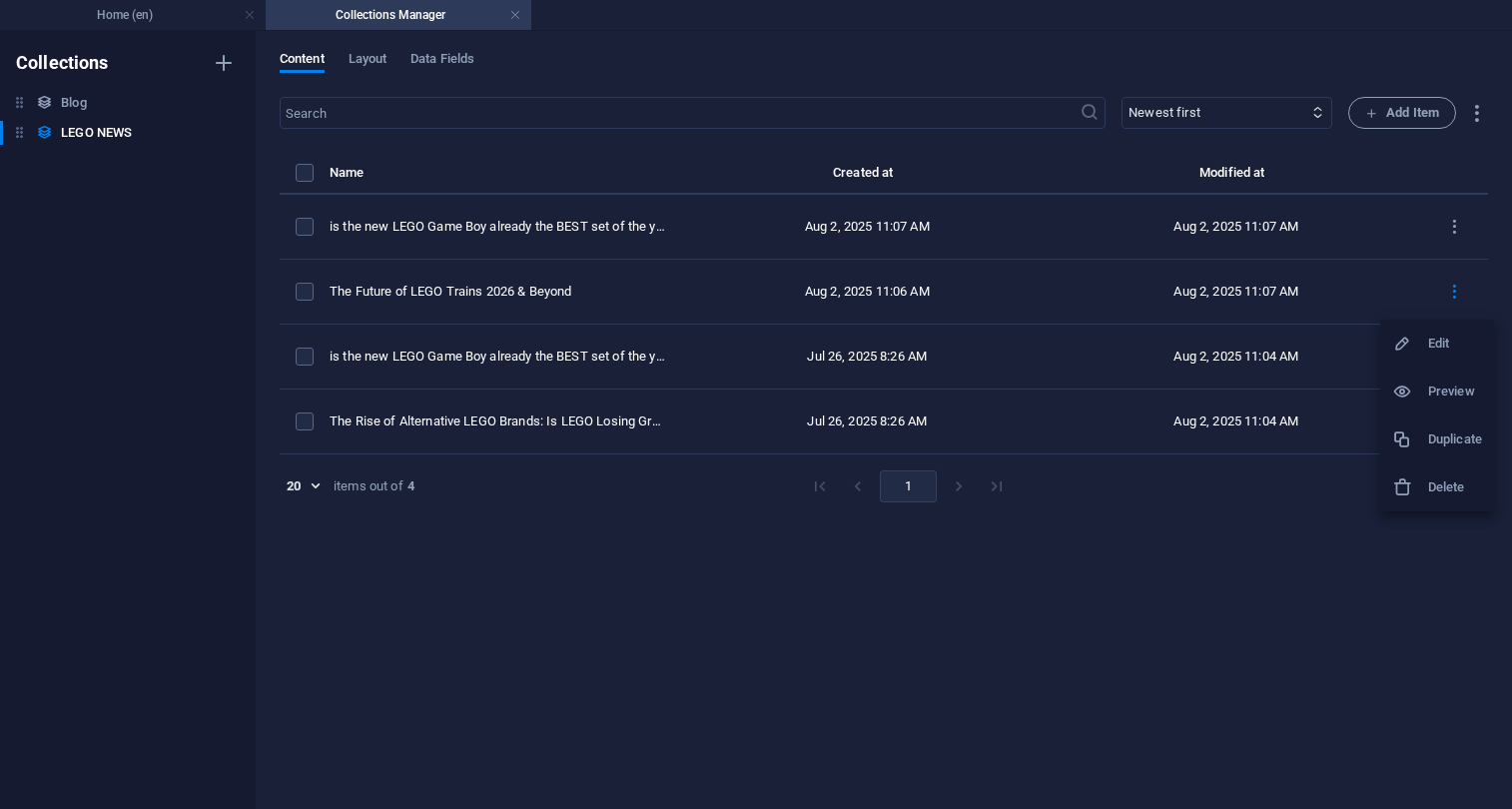 click on "Delete" at bounding box center [1455, 487] 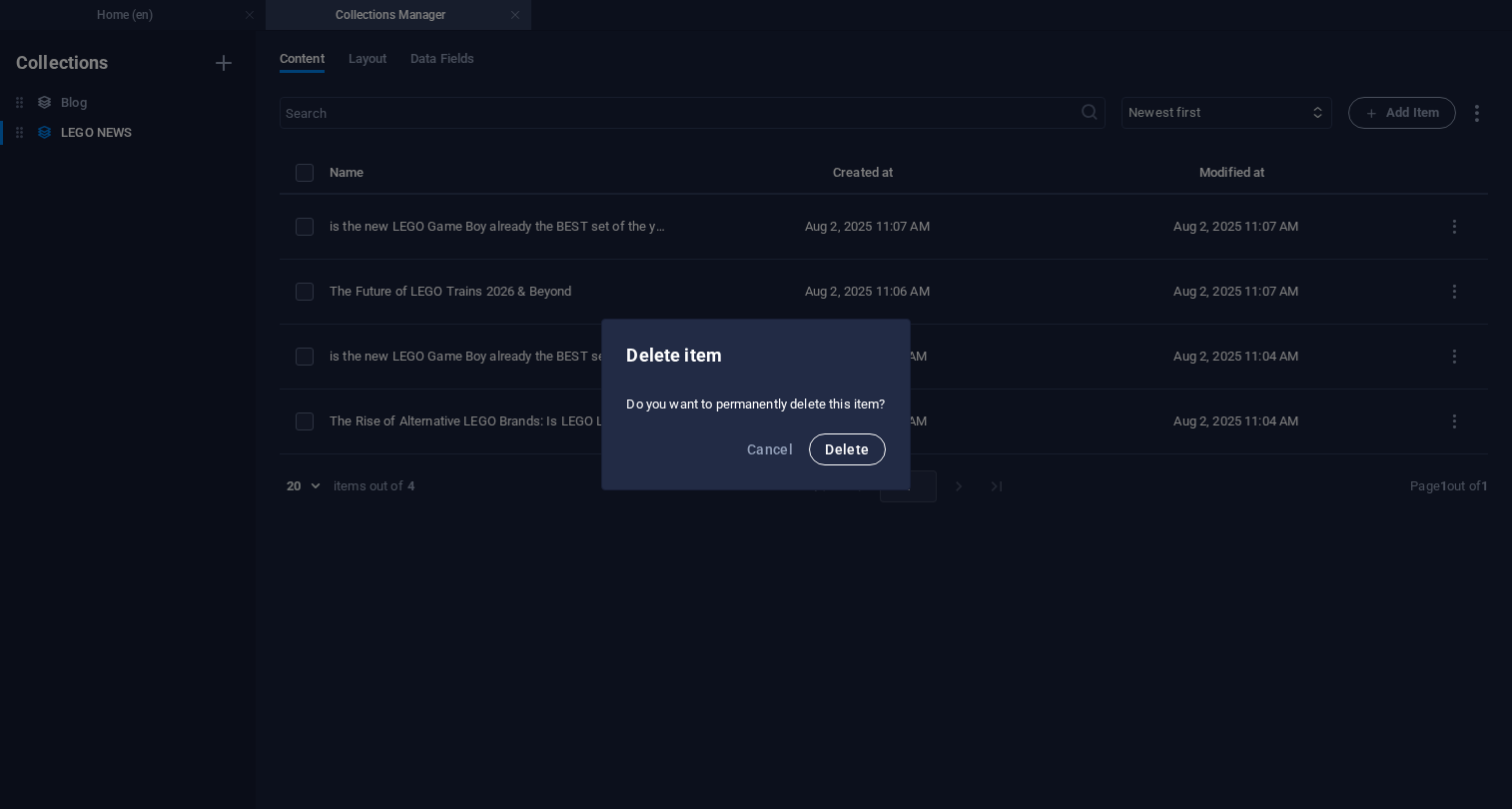 click on "Delete" at bounding box center (847, 449) 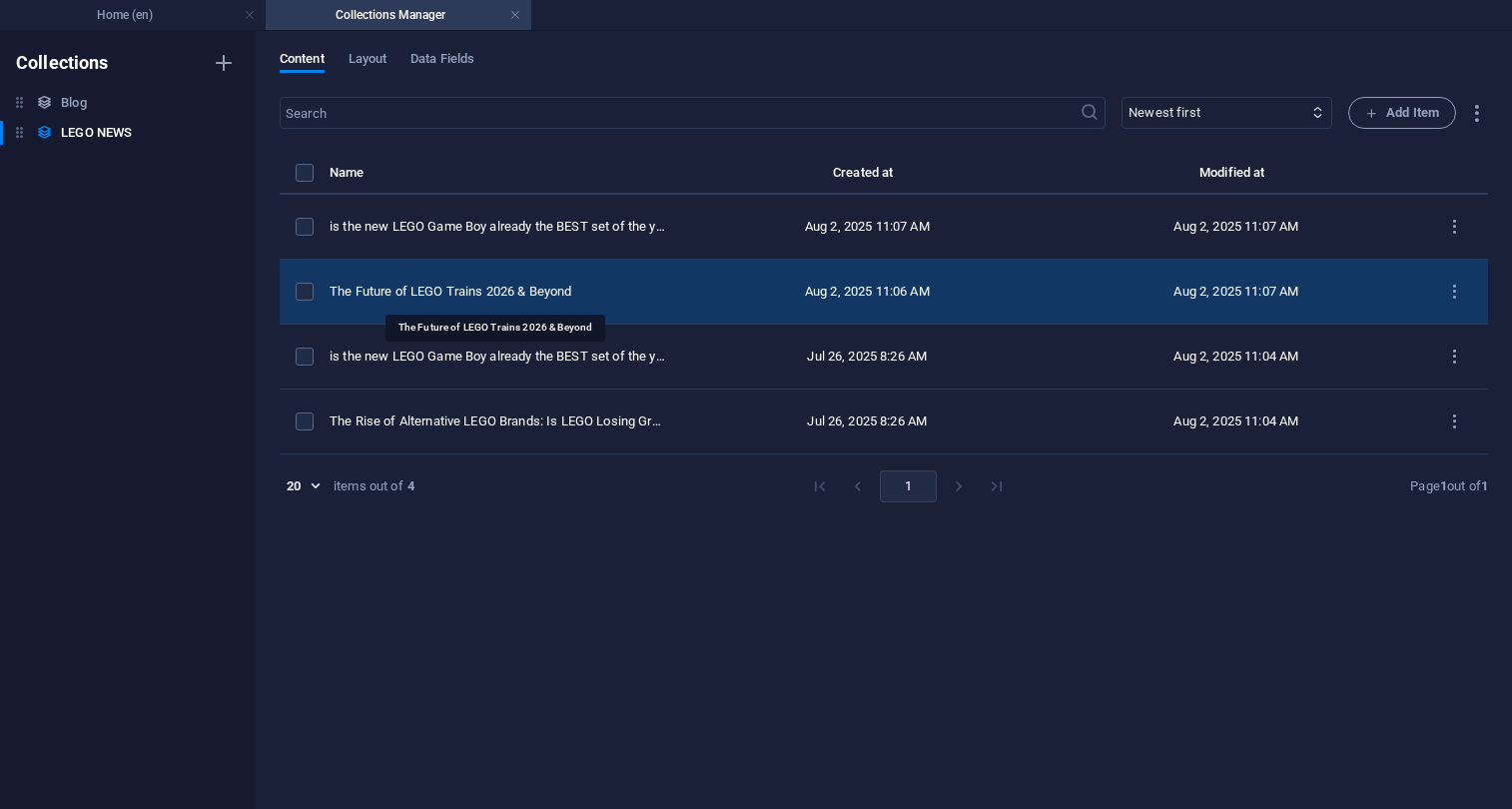 click on "The Future of LEGO Trains 2026 & Beyond" at bounding box center (498, 292) 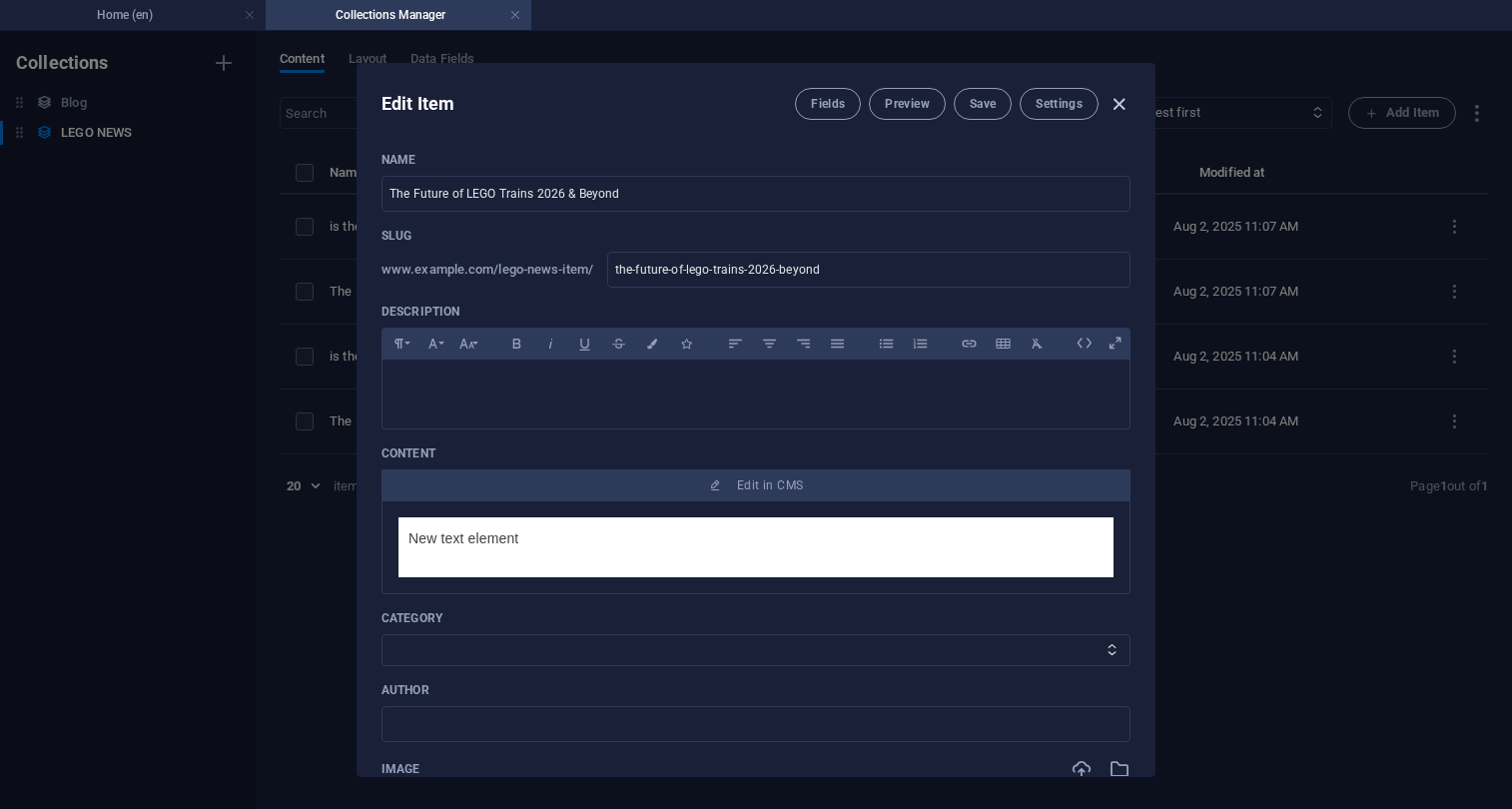 click at bounding box center [1119, 104] 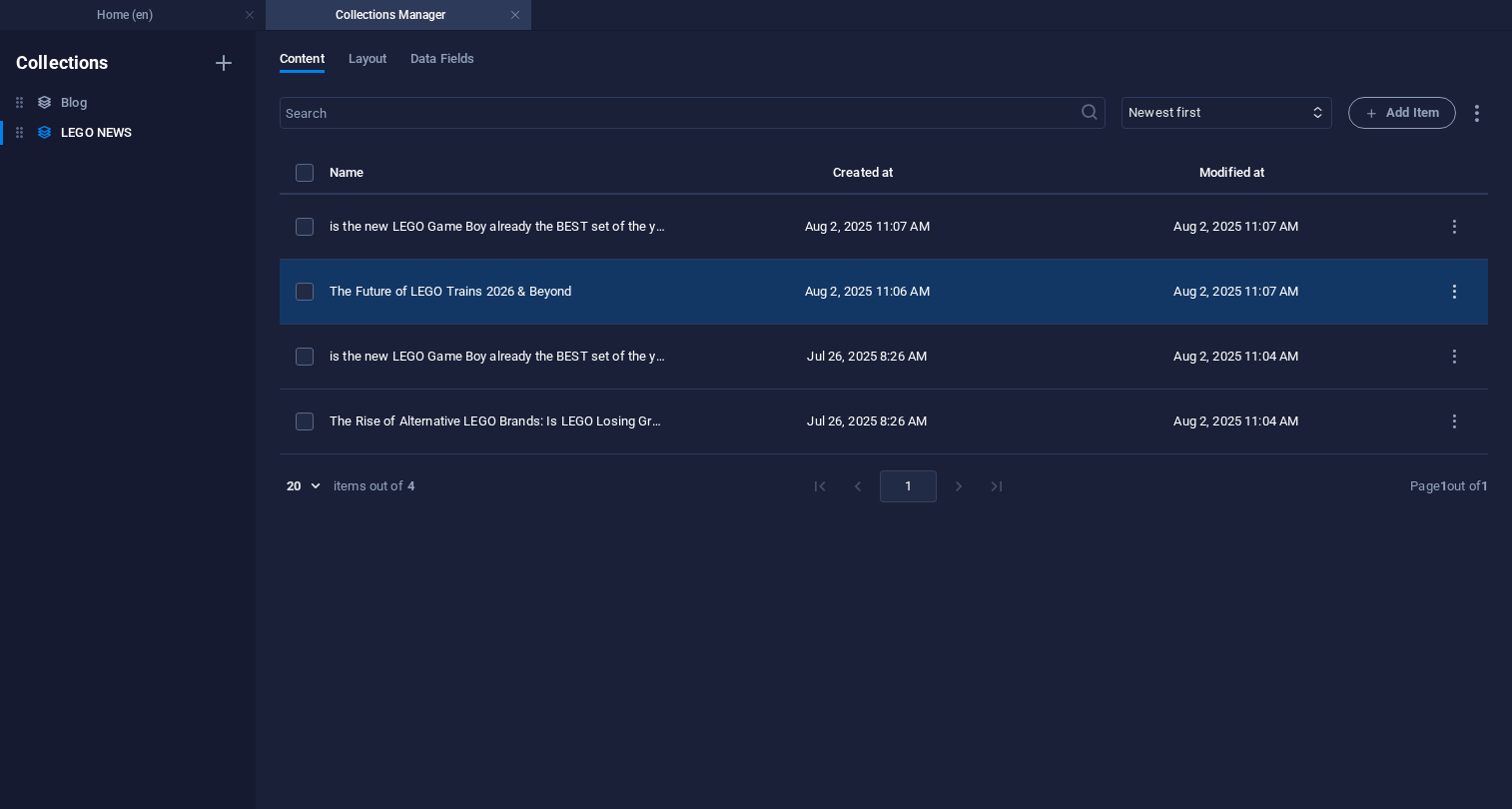 click at bounding box center (1454, 292) 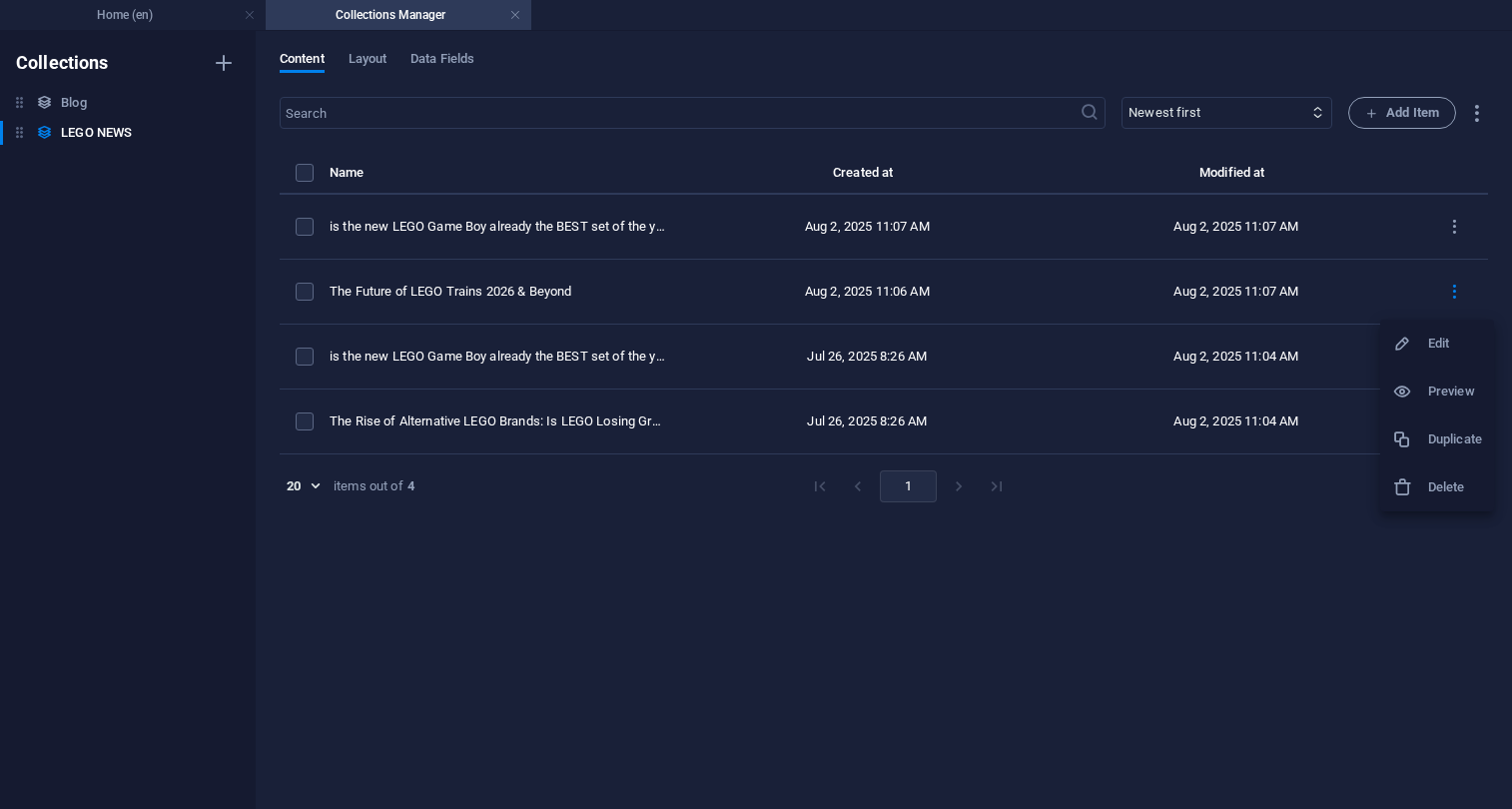 click on "Delete" at bounding box center [1455, 487] 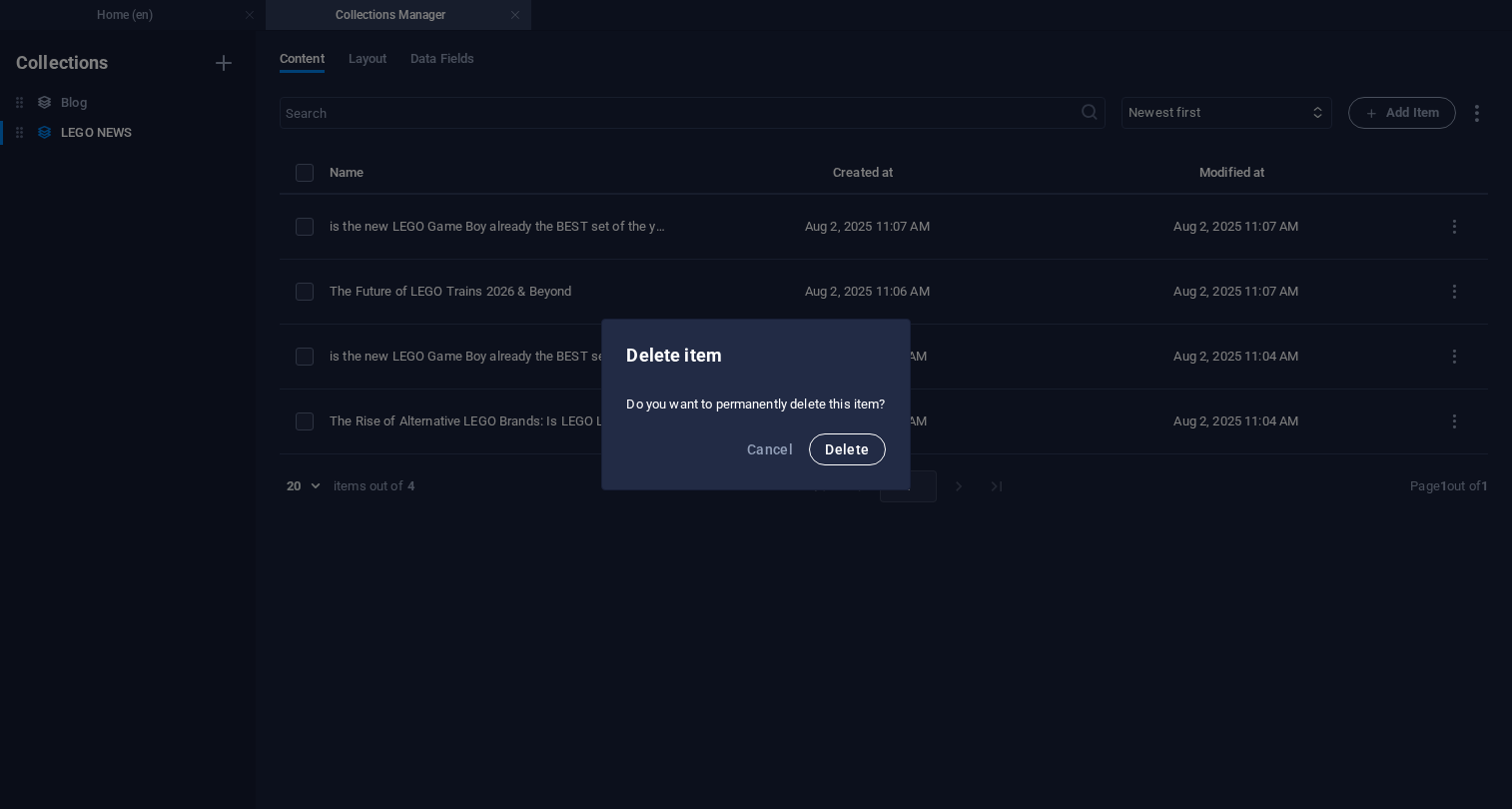 click on "Delete" at bounding box center [847, 449] 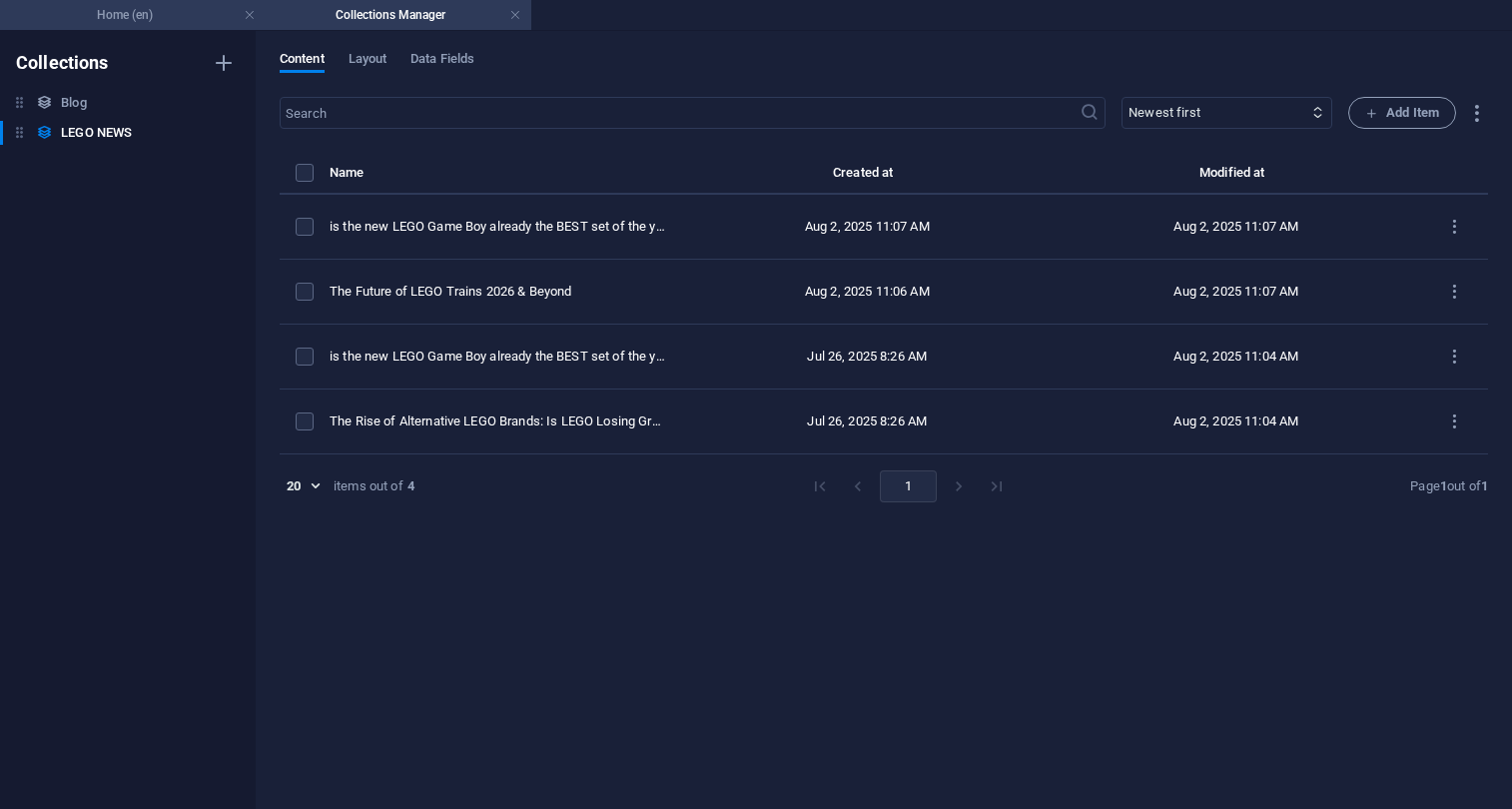 click on "Home (en)" at bounding box center (133, 15) 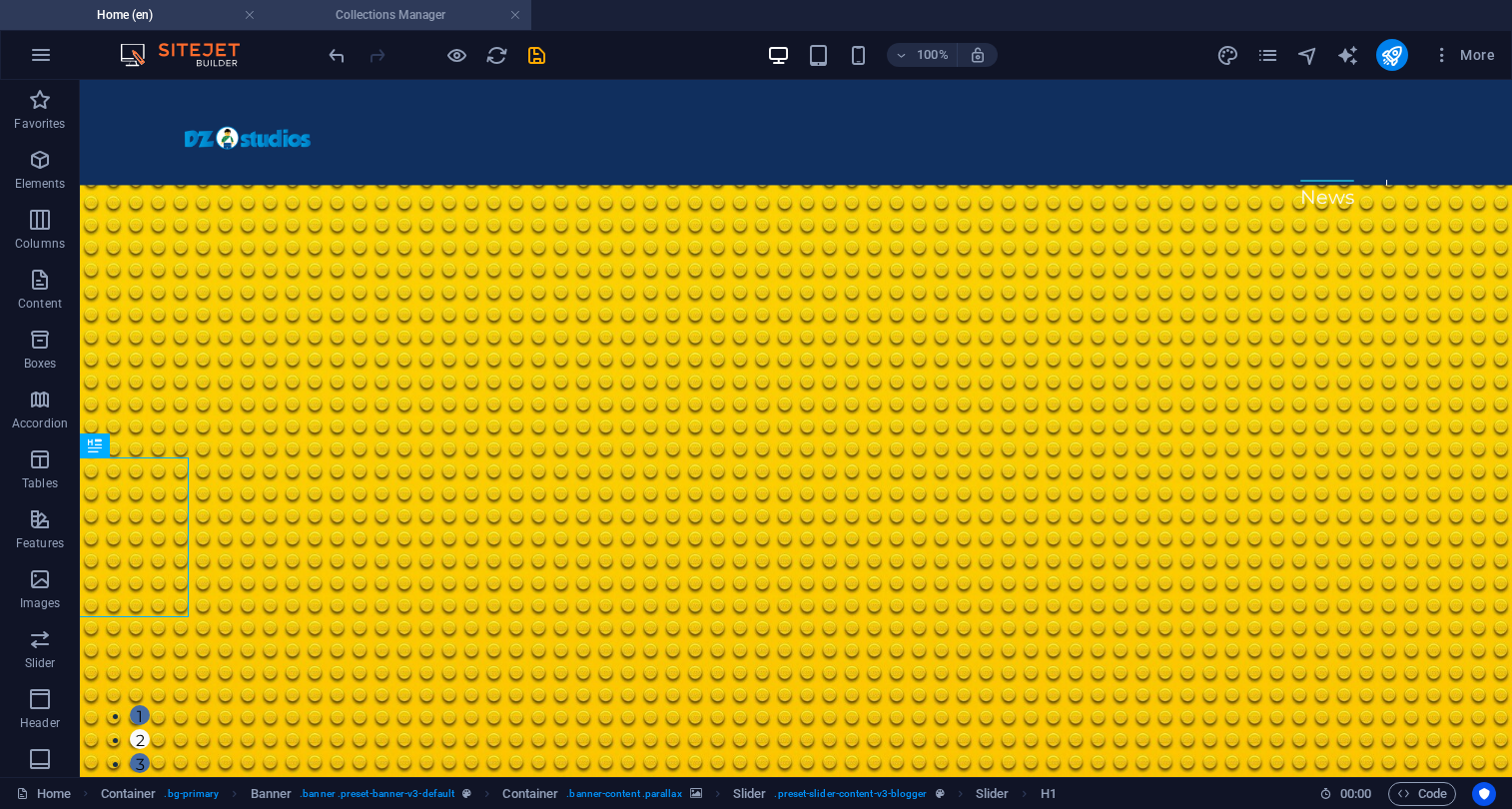 click on "Collections Manager" at bounding box center [398, 15] 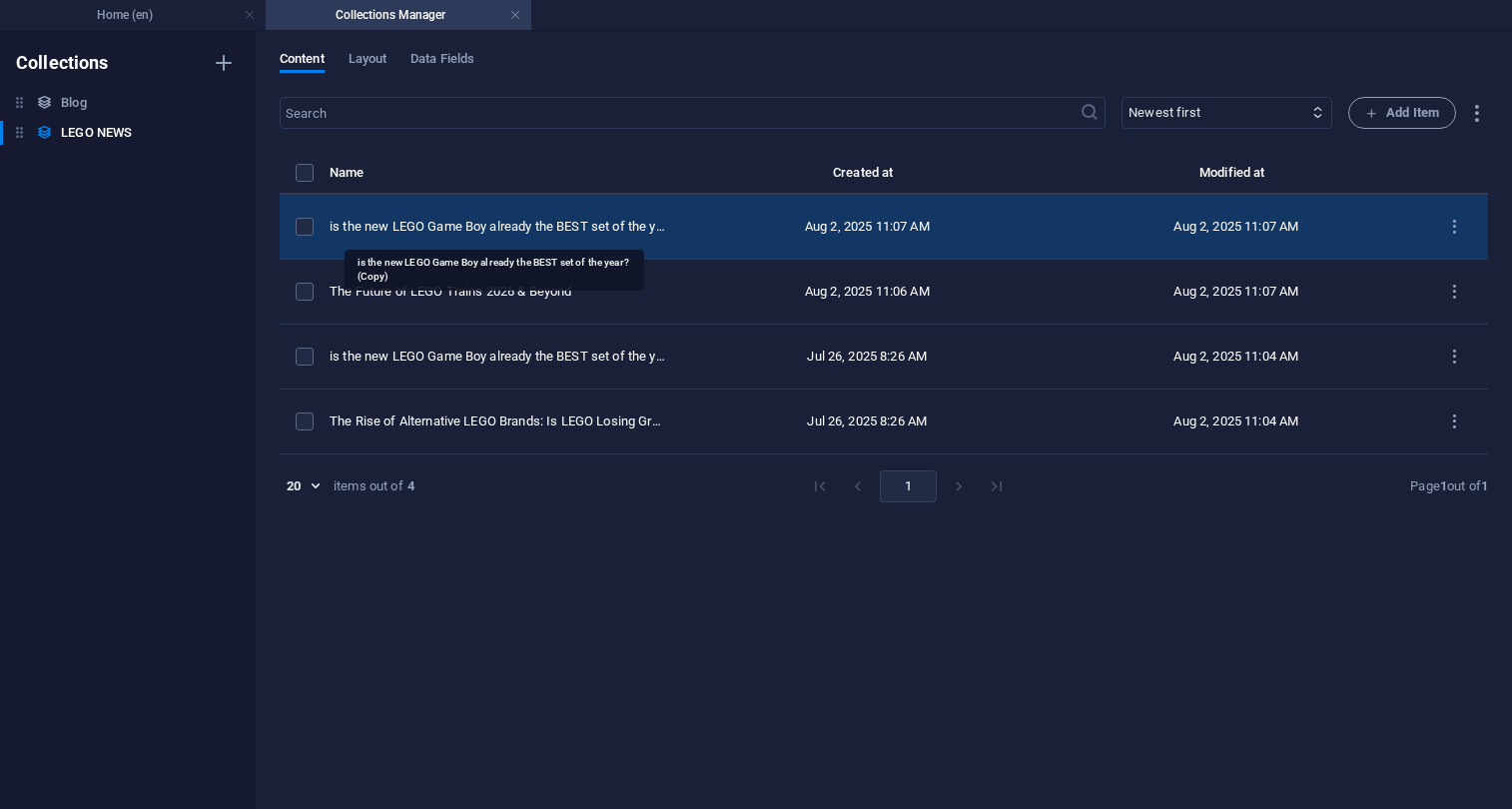 click on "is the new LEGO Game Boy already the BEST set of the year? (Copy)" at bounding box center (498, 227) 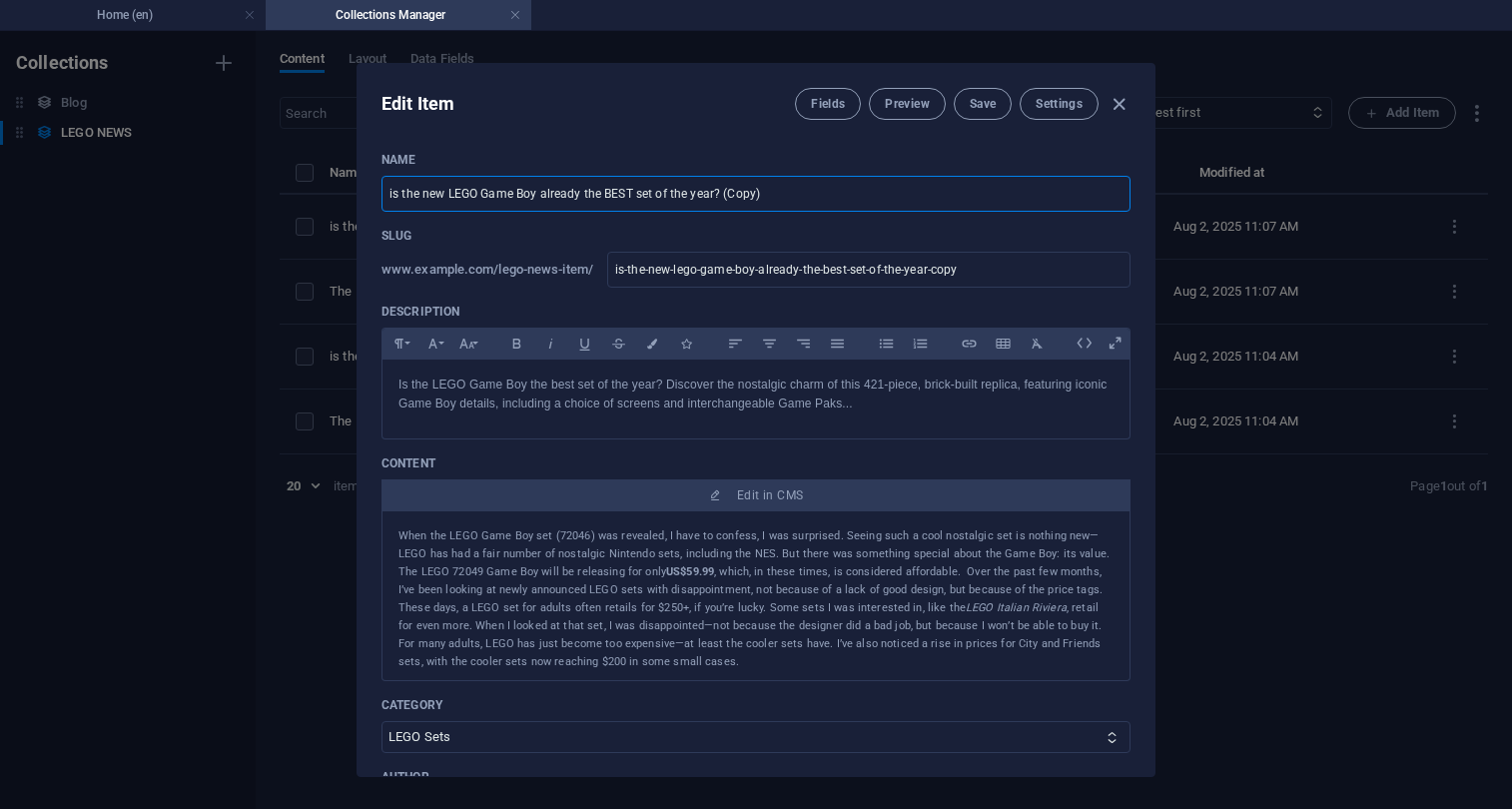 drag, startPoint x: 799, startPoint y: 196, endPoint x: 285, endPoint y: 181, distance: 514.2188 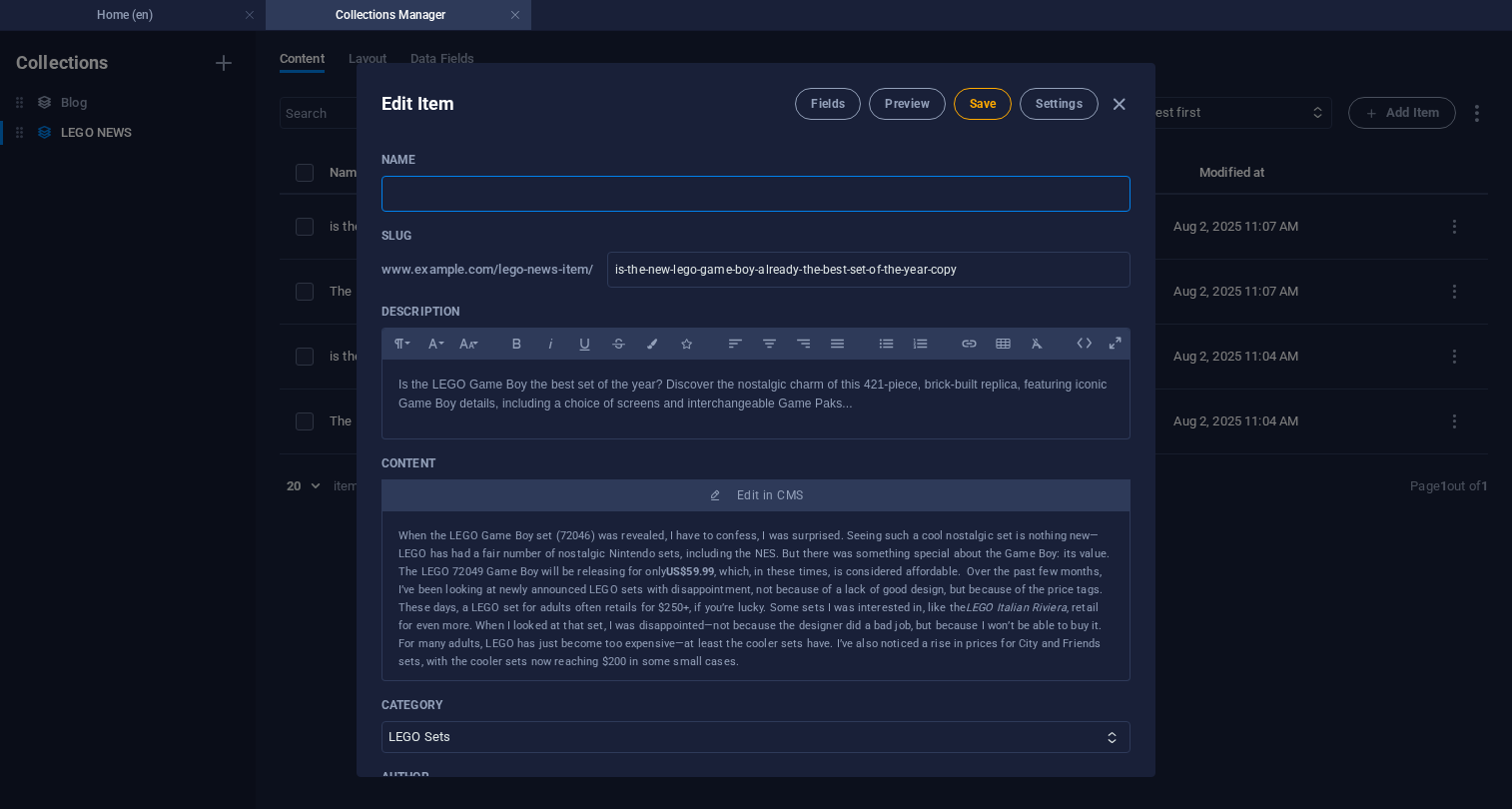 paste on "The Future of LEGO Trains 2026 & Beyond" 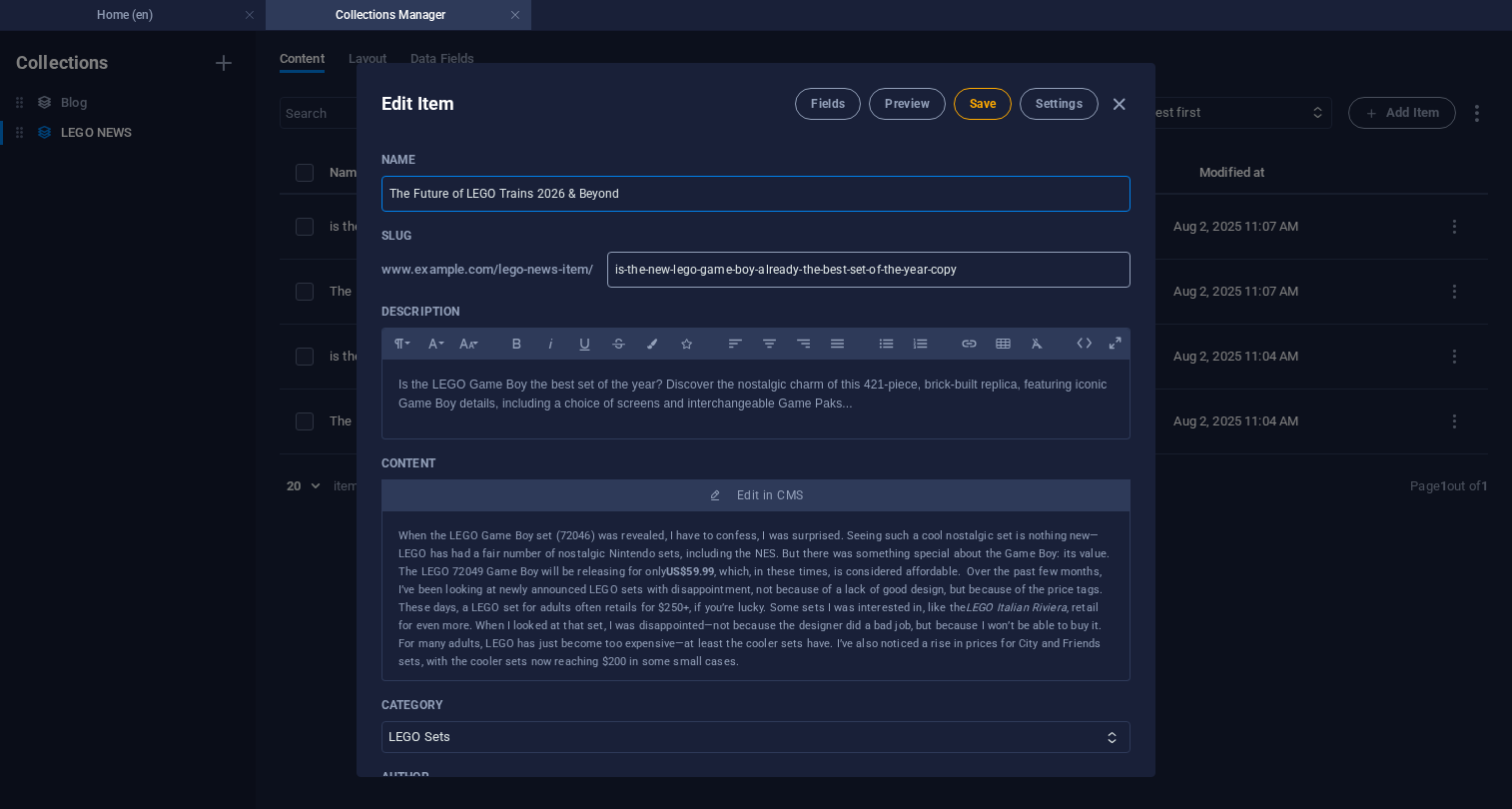 type on "The Future of LEGO Trains 2026 & Beyond" 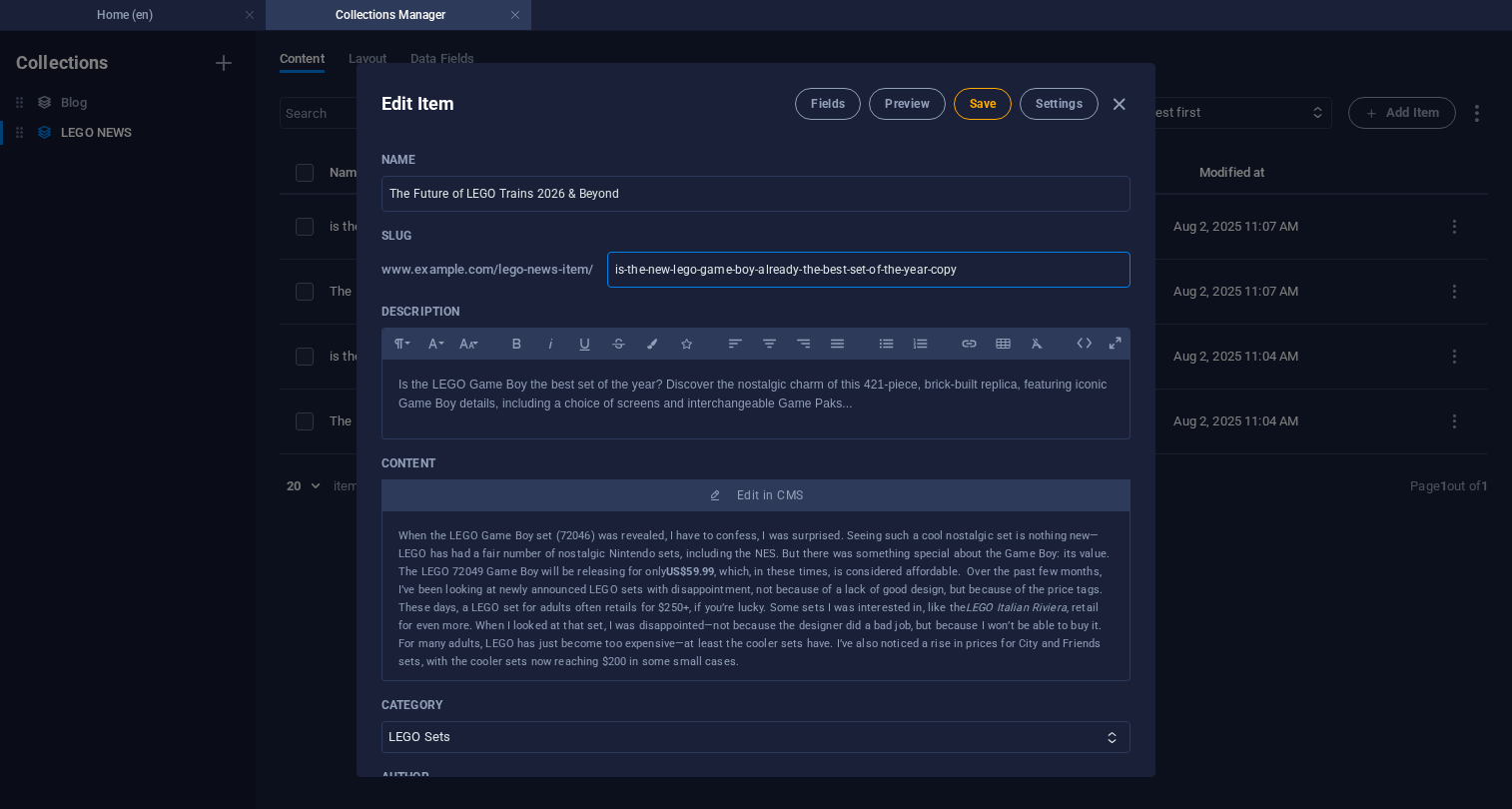 drag, startPoint x: 1003, startPoint y: 271, endPoint x: 520, endPoint y: 259, distance: 483.14905 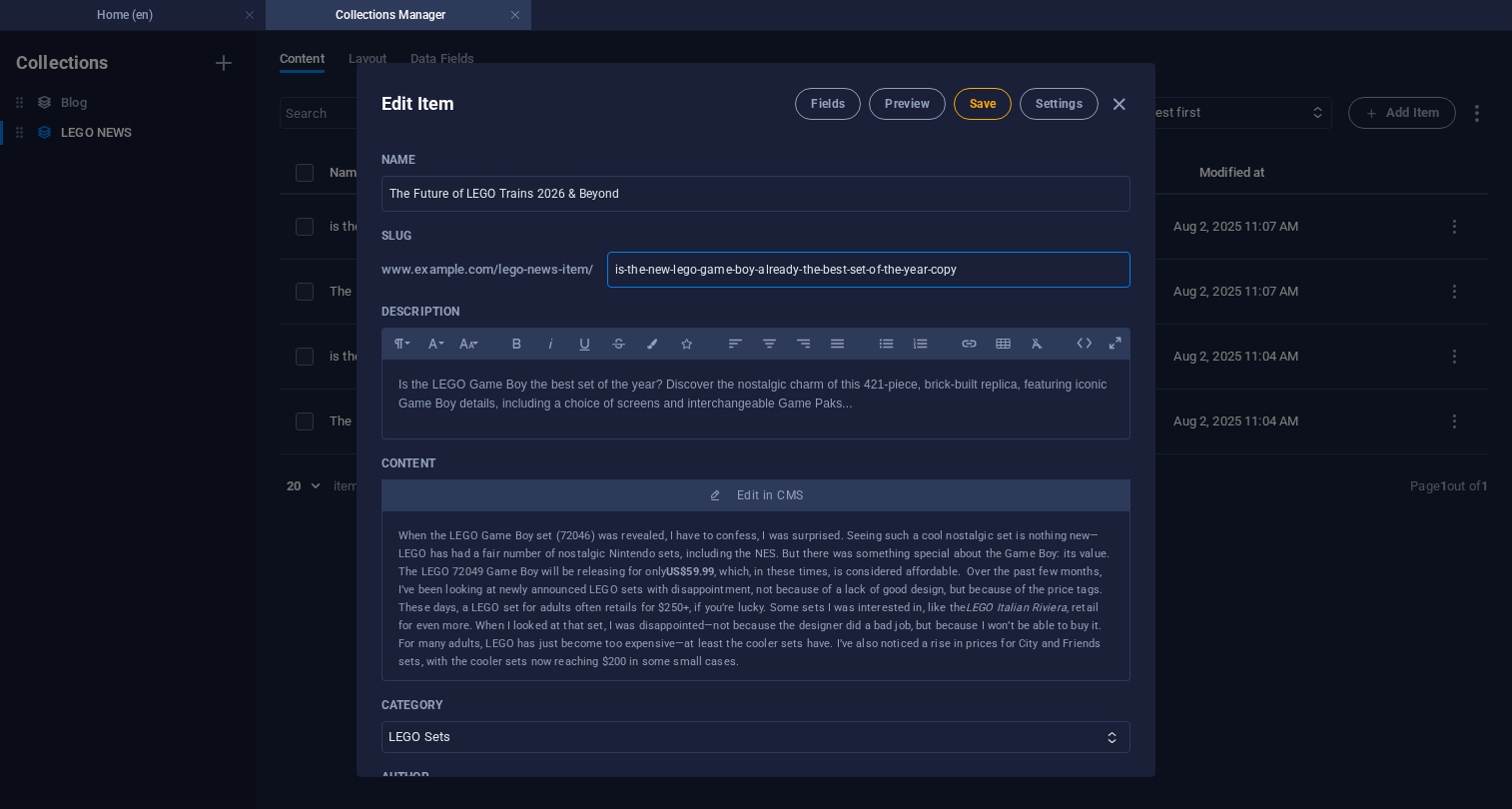 click on "www.example.com/lego-news-item/ is-the-new-lego-game-boy-already-the-best-set-of-the-year-copy ​" at bounding box center (756, 270) 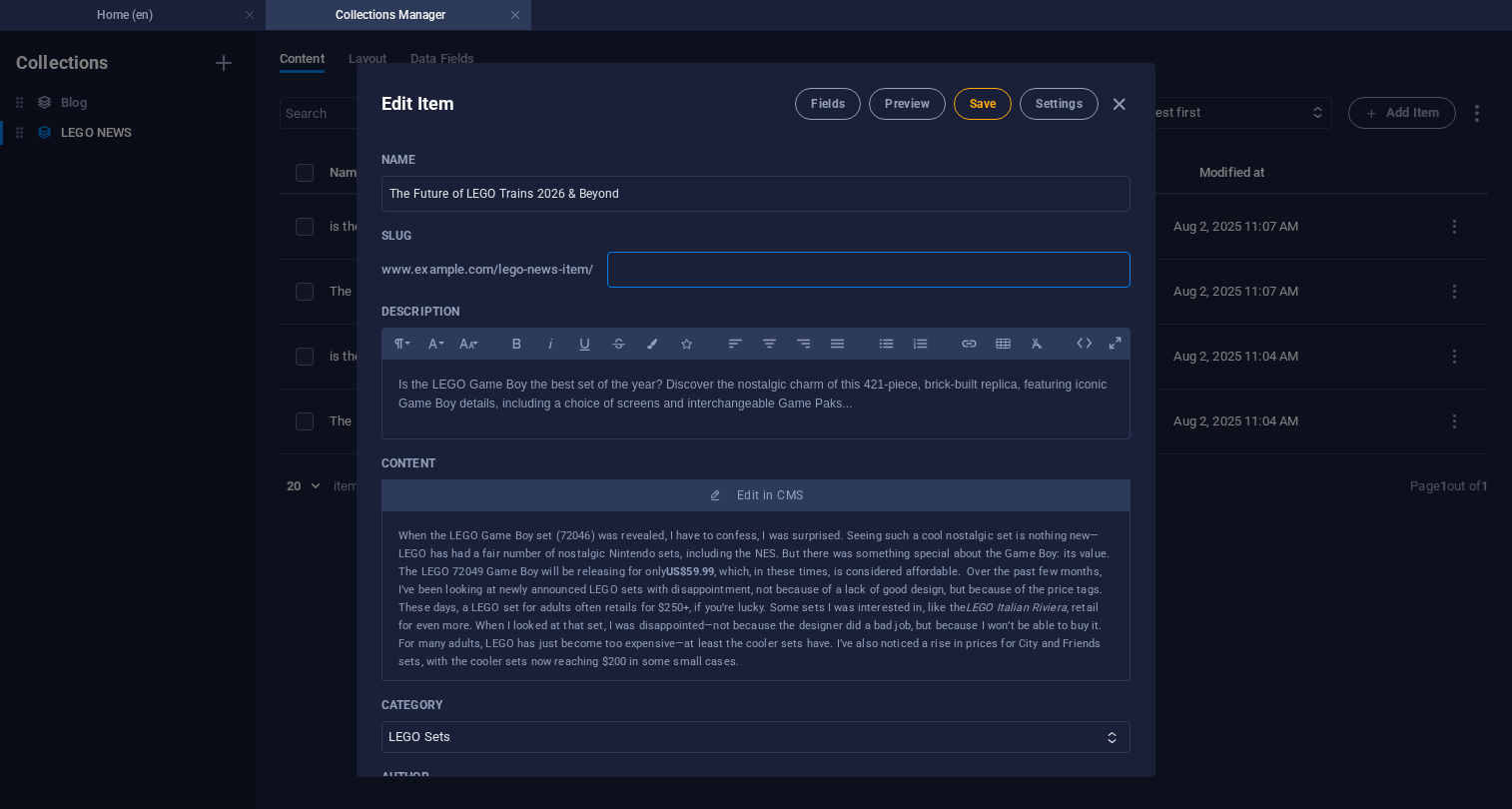 paste on "The Future of LEGO Trains 2026 & Beyond" 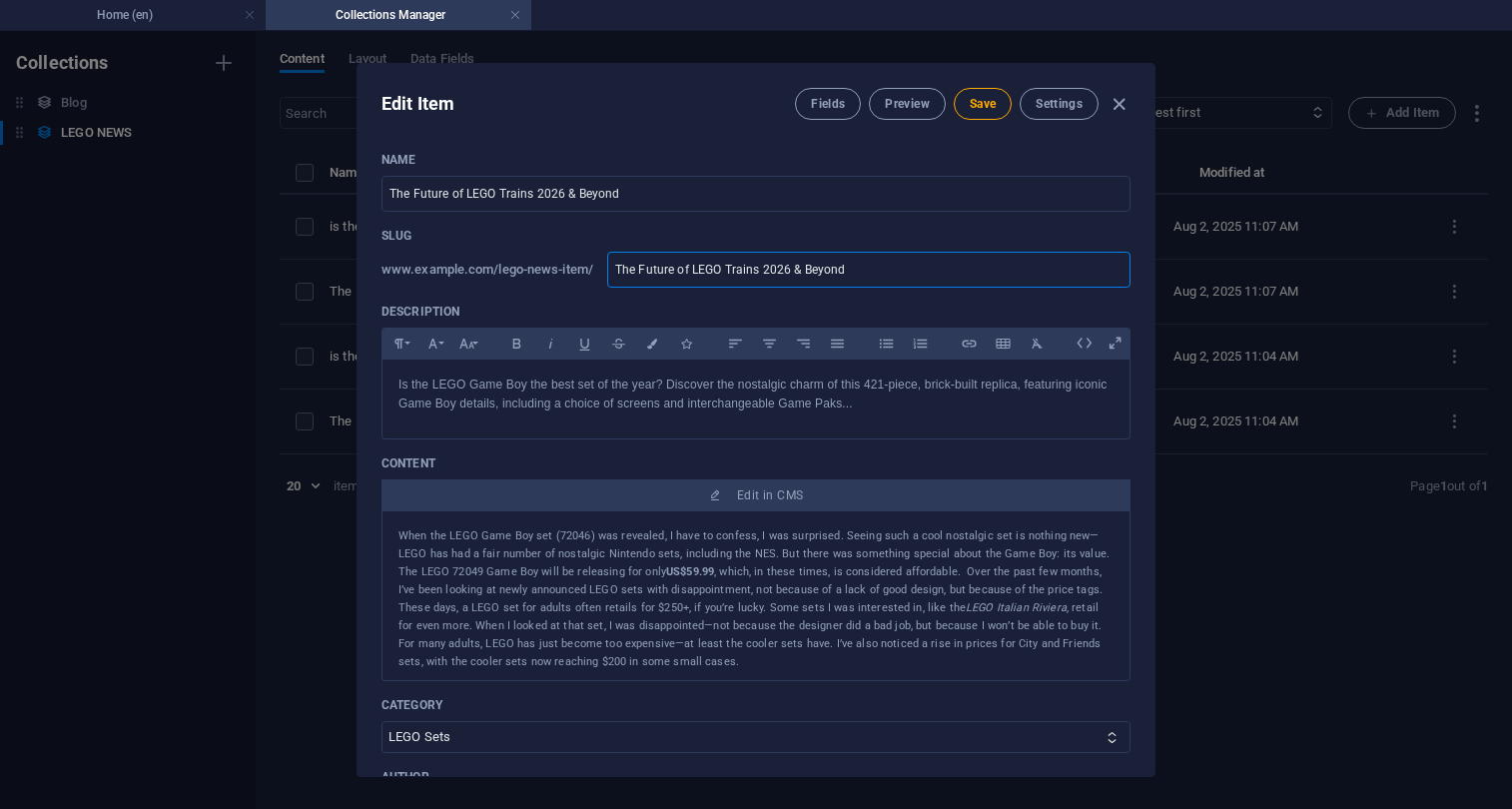 type on "the-future-of-lego-trains-2026-beyond" 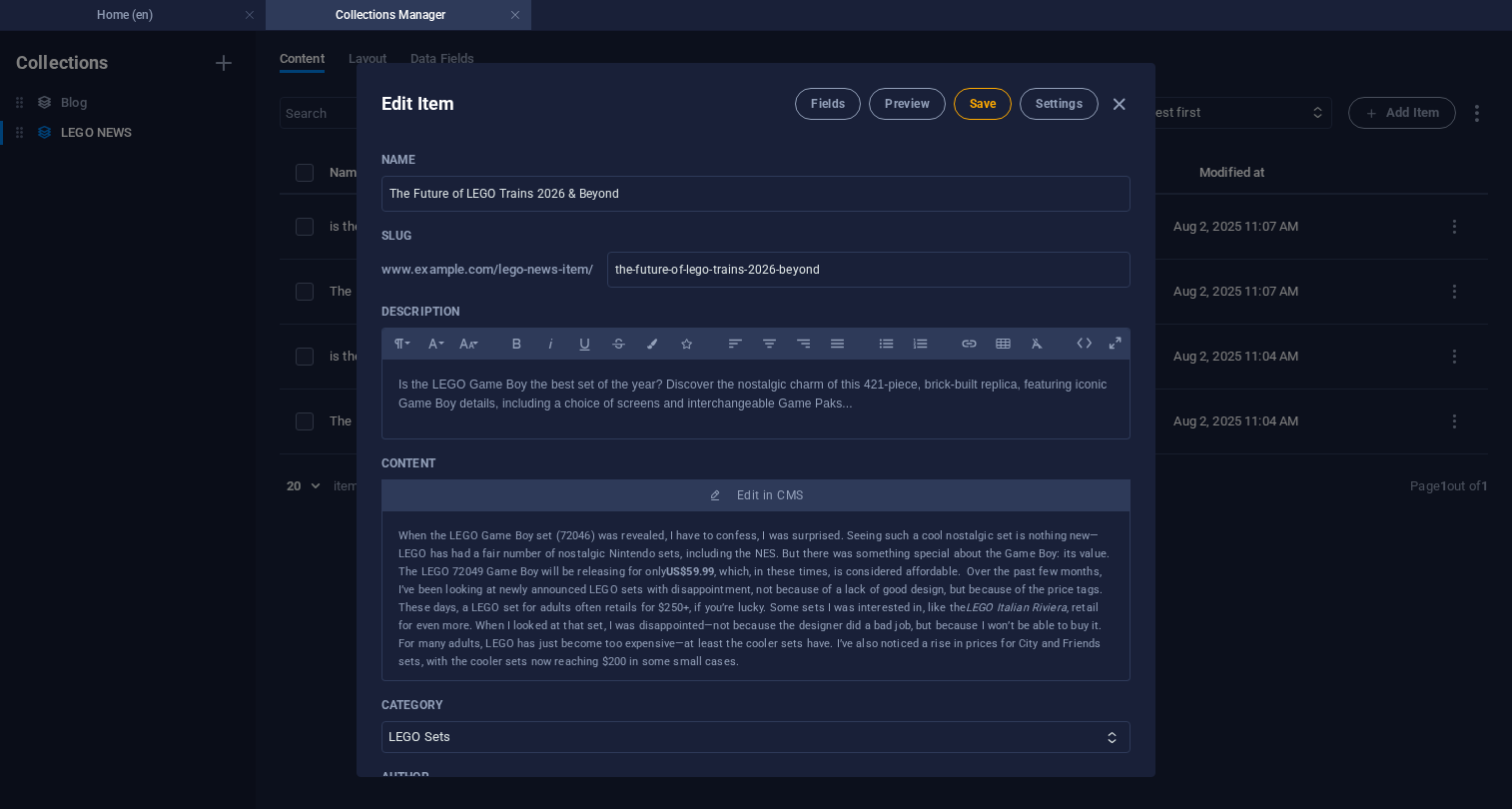 click on "Description" at bounding box center [756, 312] 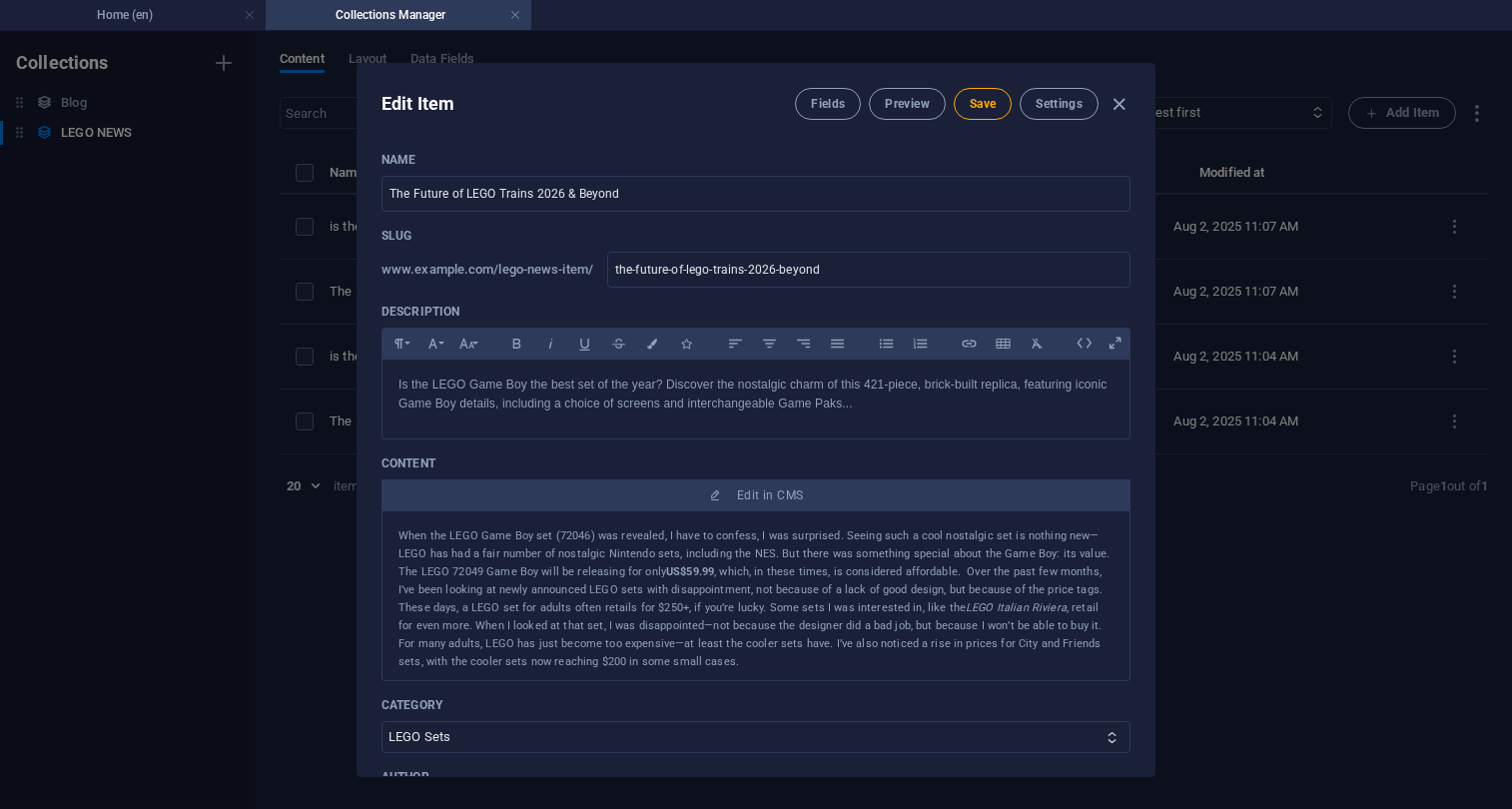 click on "Edit Item Fields Preview Save Settings" at bounding box center (756, 100) 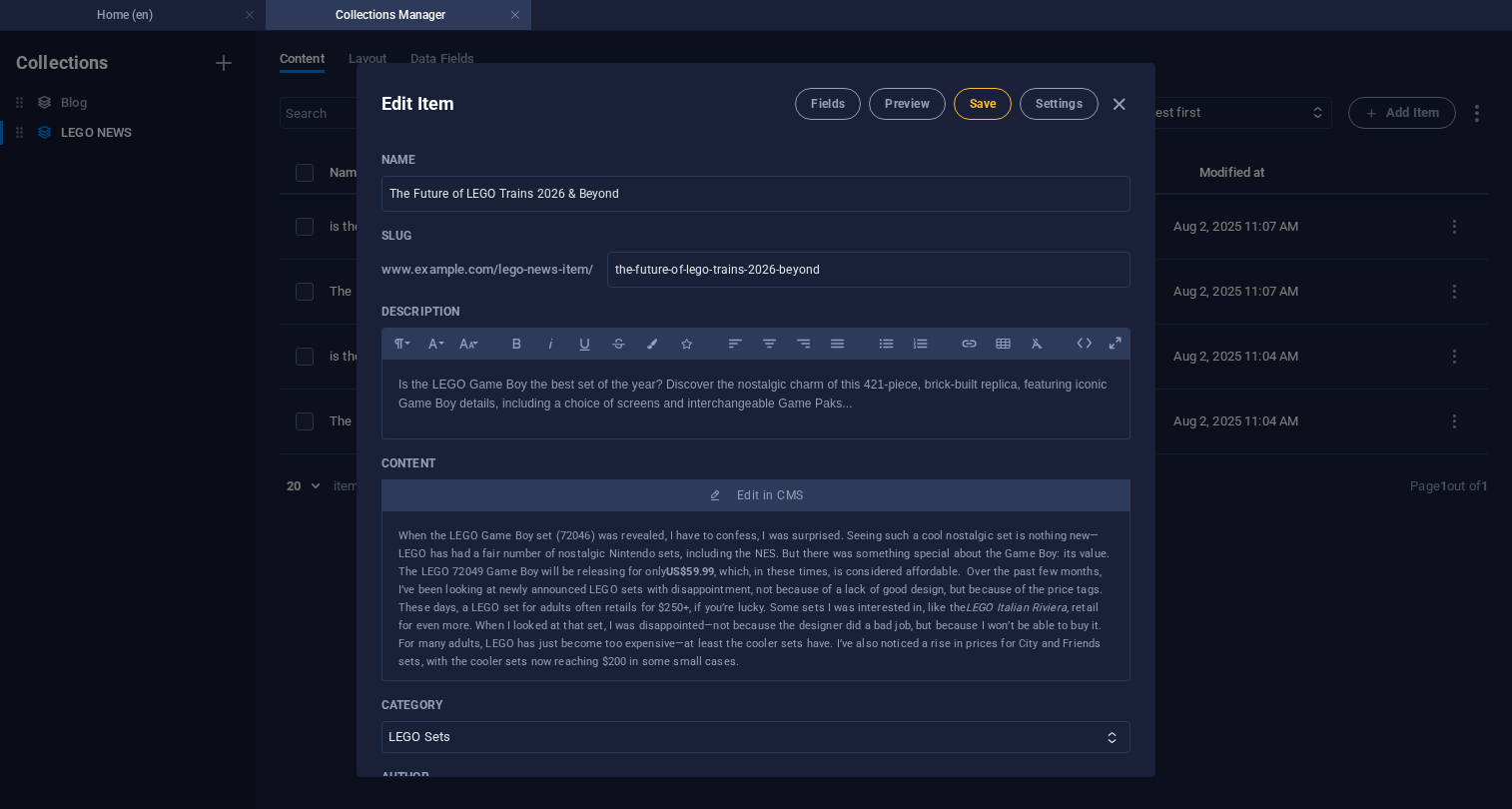 click on "Save" at bounding box center [983, 104] 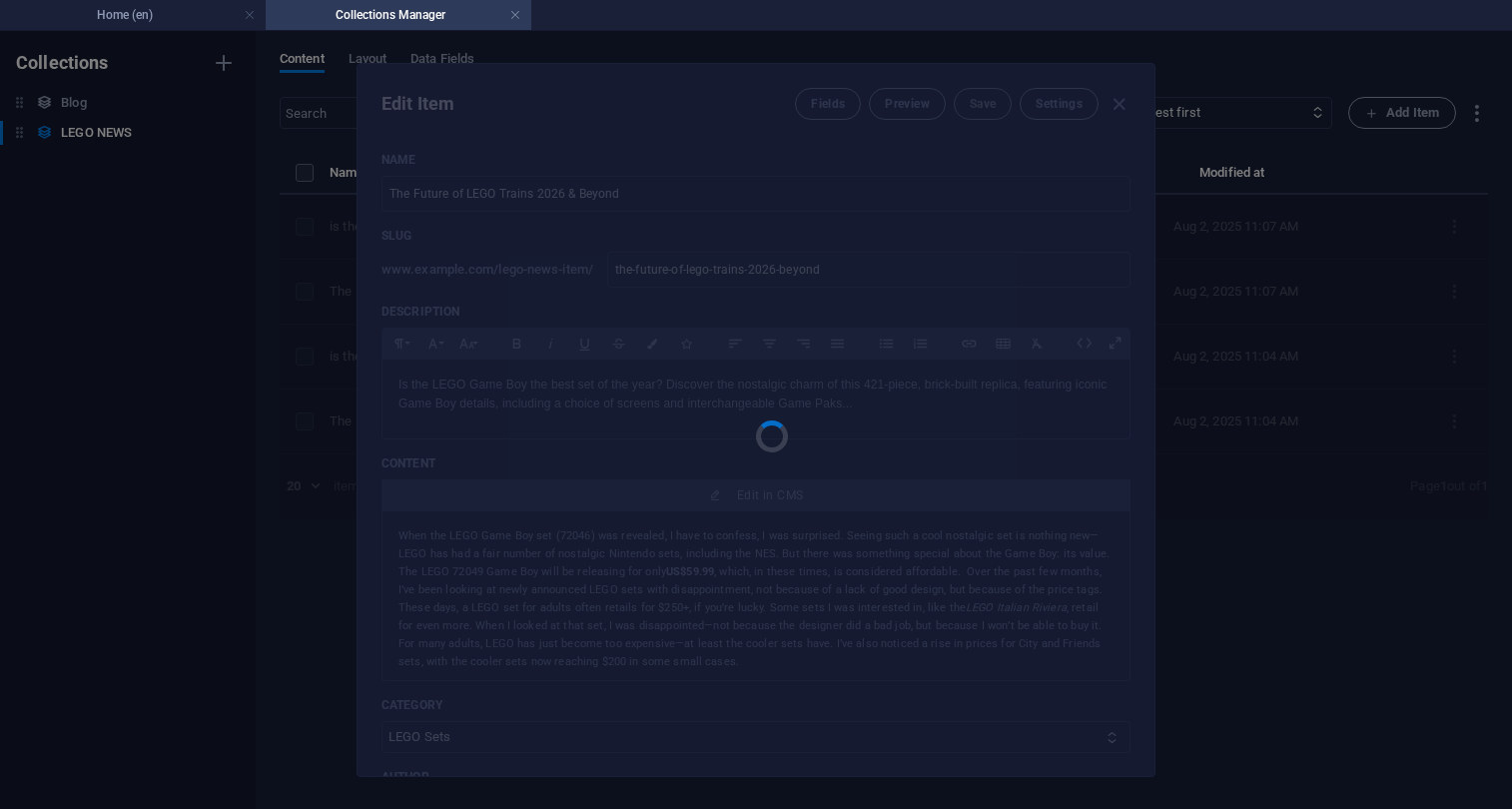 type on "the-future-of-lego-trains-2026-beyond" 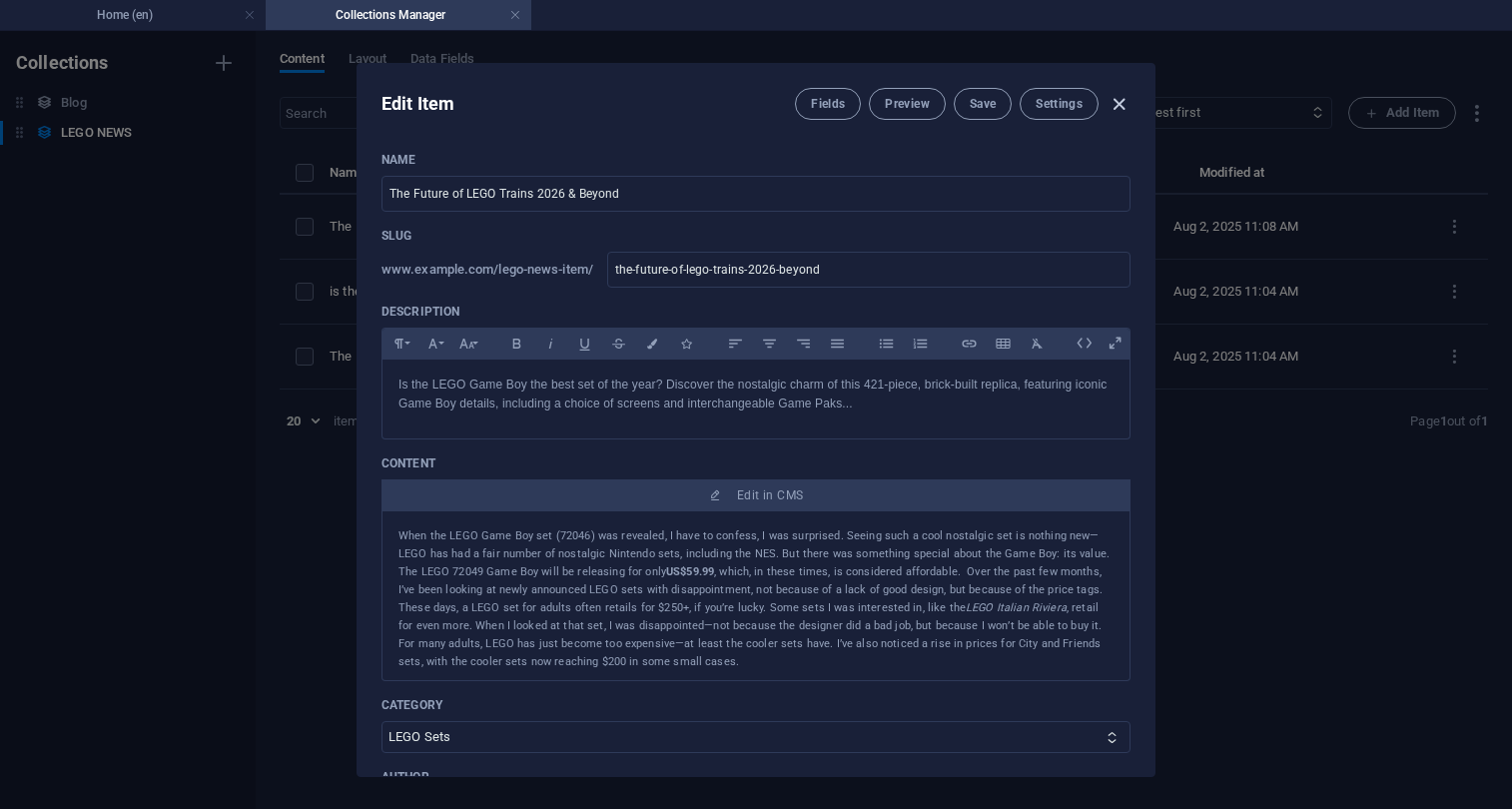 click at bounding box center (1119, 104) 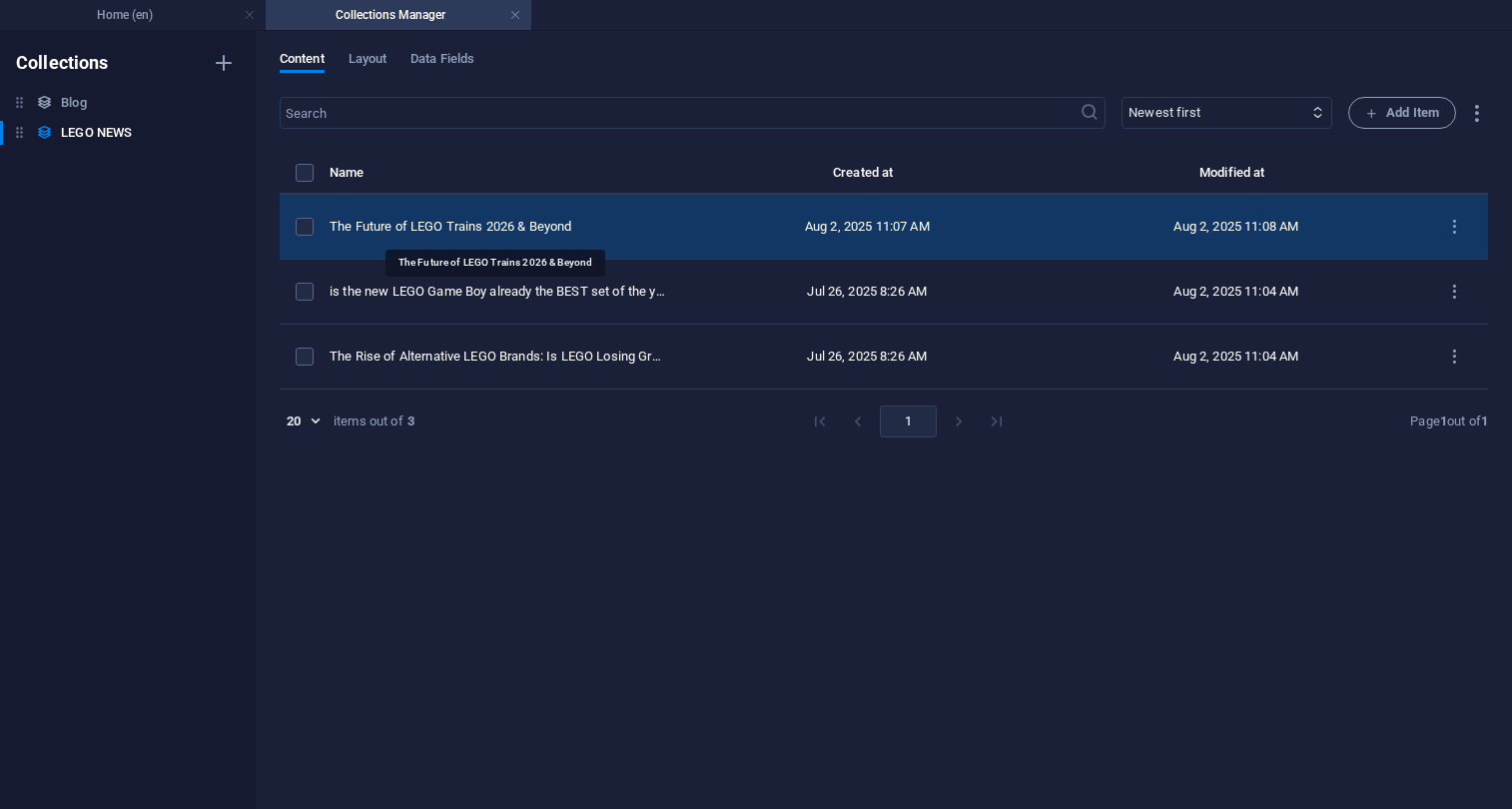 click on "The Future of LEGO Trains 2026 & Beyond" at bounding box center (498, 227) 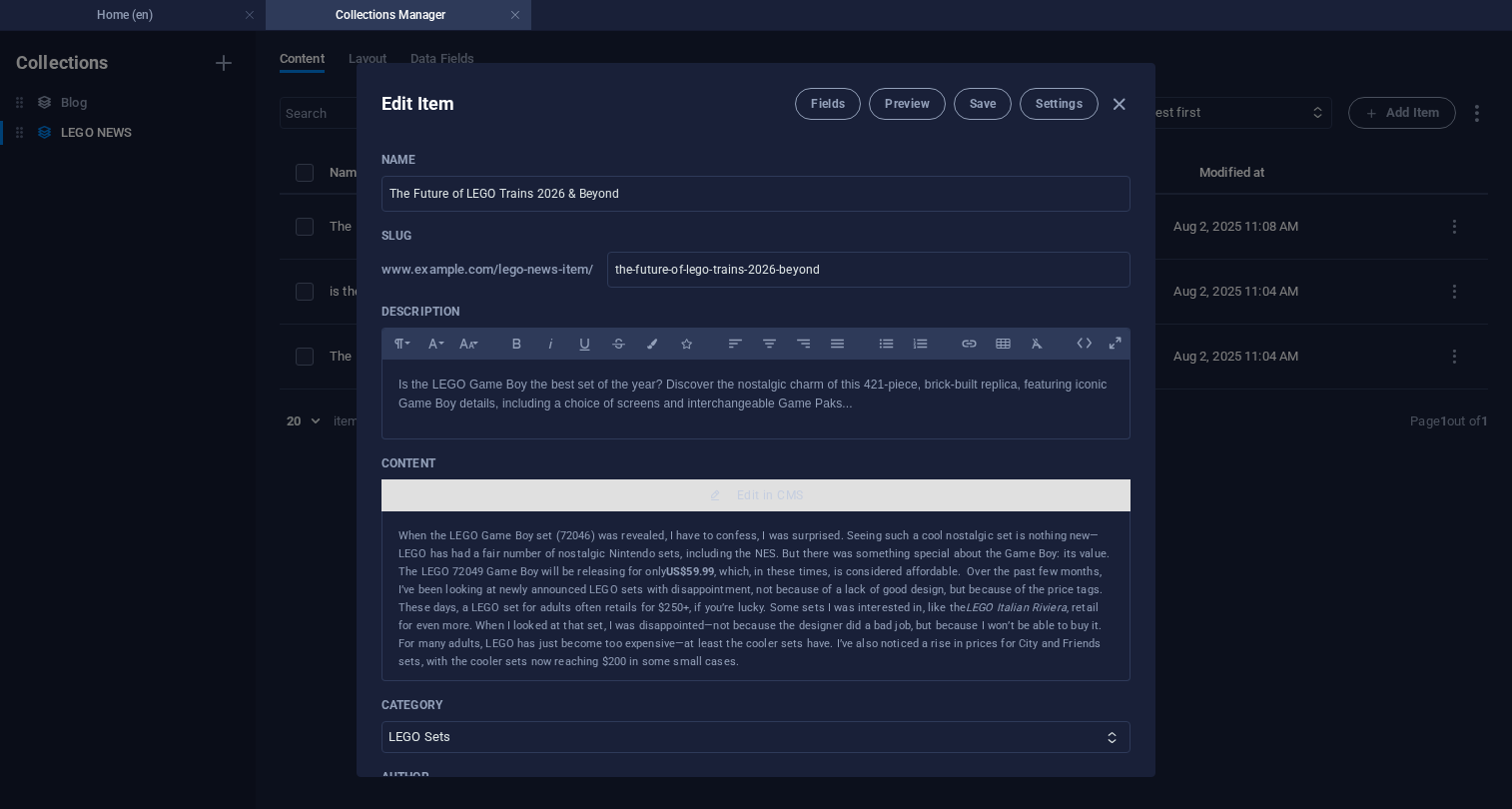 click on "Edit in CMS" at bounding box center [756, 495] 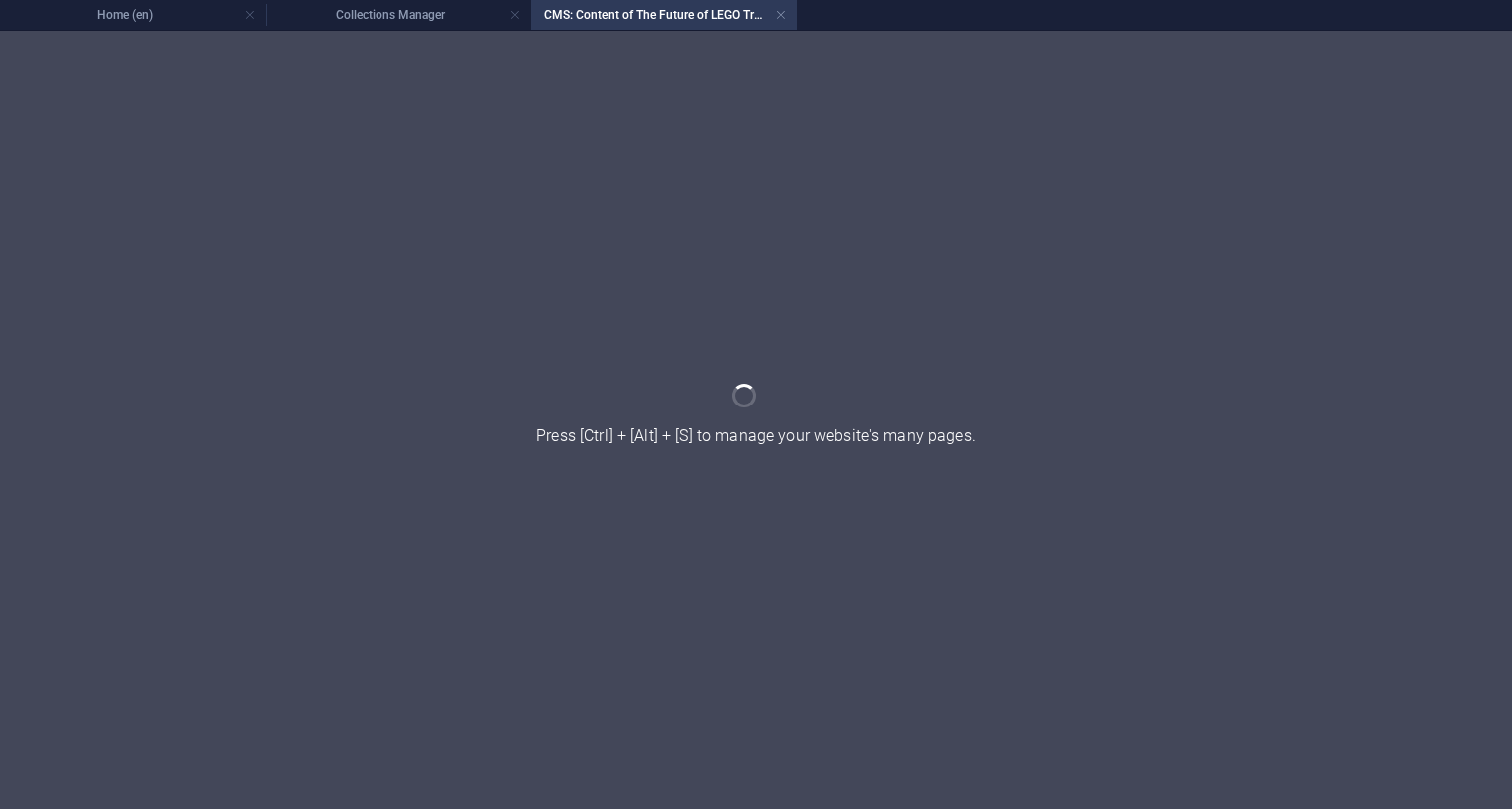 scroll, scrollTop: 0, scrollLeft: 0, axis: both 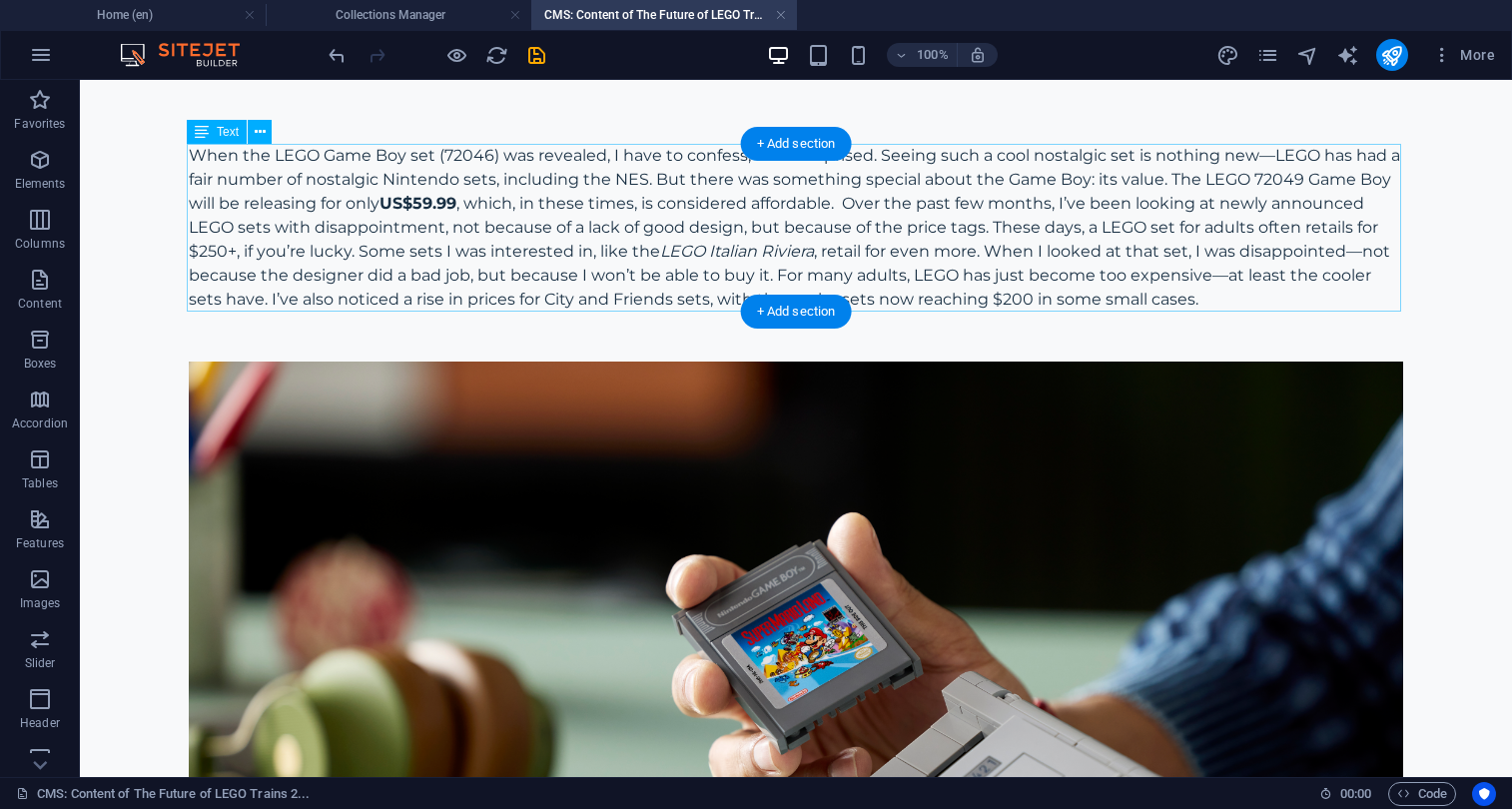click on "When the LEGO Game Boy set (72046) was revealed, I have to confess, I was surprised. Seeing such a cool nostalgic set is nothing new—LEGO has had a fair number of nostalgic Nintendo sets, including the NES. But there was something special about the Game Boy: its value. The LEGO 72049 Game Boy will be releasing for only US$59.99, which, in these times, is considered affordable. Over the past few months, I’ve been looking at newly announced LEGO sets with disappointment, not because of a lack of good design, but because of the price tags. These days, a LEGO set for adults often retails for $250+, if you’re lucky. Some sets I was interested in, like the LEGO Italian Riviera" at bounding box center (796, 228) 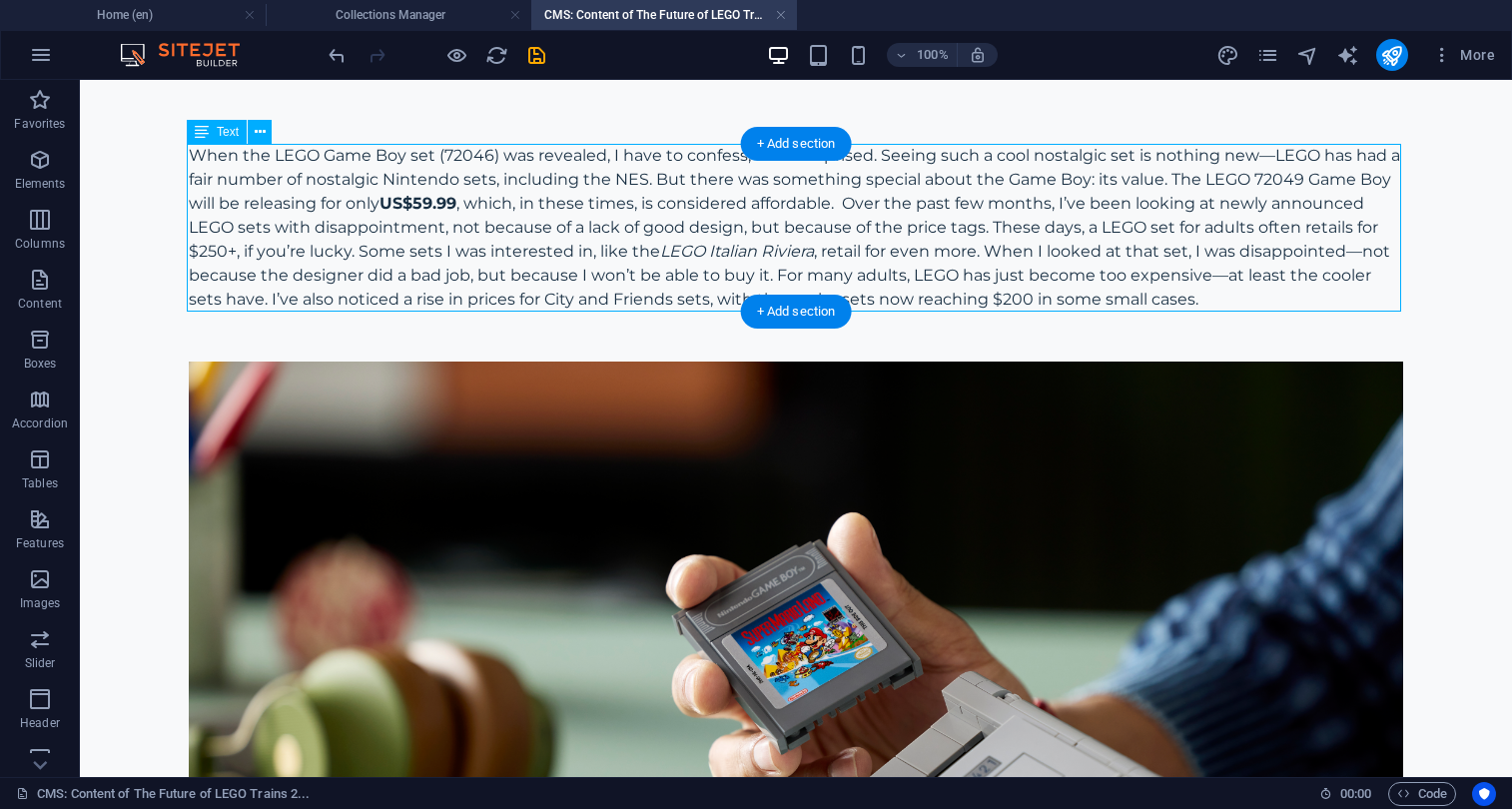 click on "When the LEGO Game Boy set (72046) was revealed, I have to confess, I was surprised. Seeing such a cool nostalgic set is nothing new—LEGO has had a fair number of nostalgic Nintendo sets, including the NES. But there was something special about the Game Boy: its value. The LEGO 72049 Game Boy will be releasing for only US$59.99, which, in these times, is considered affordable. Over the past few months, I’ve been looking at newly announced LEGO sets with disappointment, not because of a lack of good design, but because of the price tags. These days, a LEGO set for adults often retails for $250+, if you’re lucky. Some sets I was interested in, like the LEGO Italian Riviera" at bounding box center (796, 228) 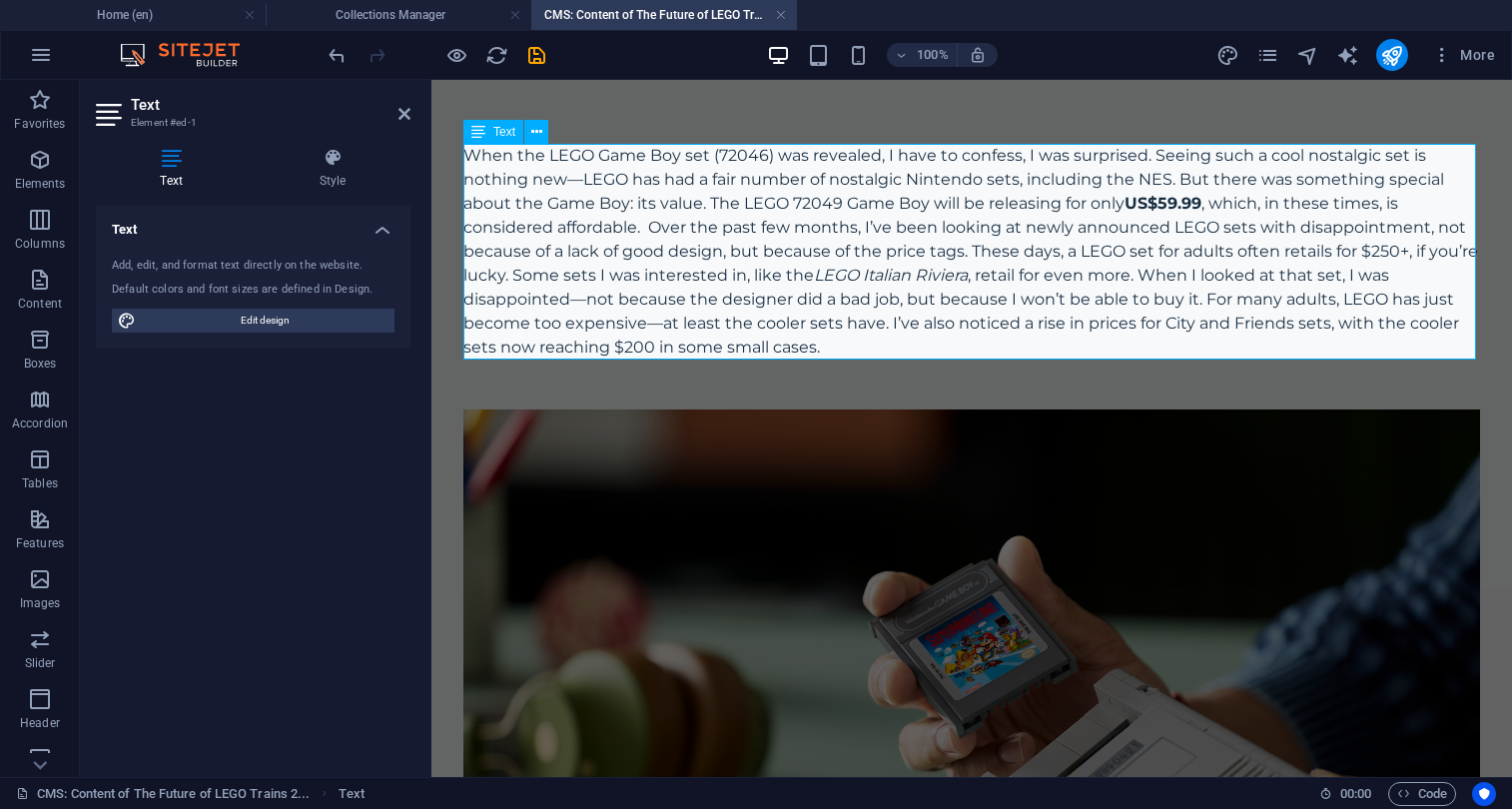 click on "When the LEGO Game Boy set (72046) was revealed, I have to confess, I was surprised. Seeing such a cool nostalgic set is nothing new—LEGO has had a fair number of nostalgic Nintendo sets, including the NES. But there was something special about the Game Boy: its value. The LEGO 72049 Game Boy will be releasing for only US$59.99, which, in these times, is considered affordable. Over the past few months, I’ve been looking at newly announced LEGO sets with disappointment, not because of a lack of good design, but because of the price tags. These days, a LEGO set for adults often retails for $250+, if you’re lucky. Some sets I was interested in, like the LEGO Italian Riviera" at bounding box center [972, 252] 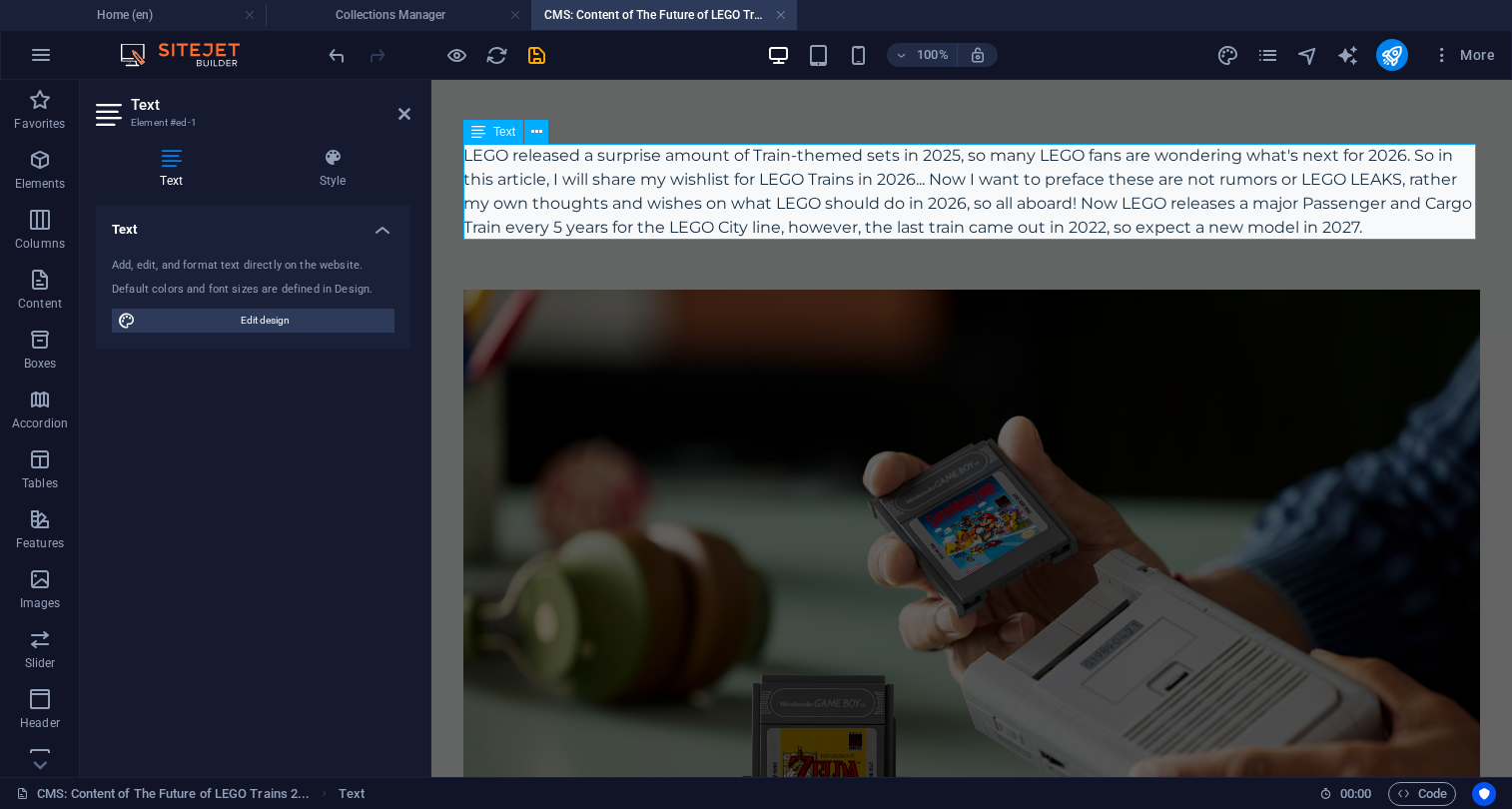 scroll, scrollTop: 7960, scrollLeft: 2, axis: both 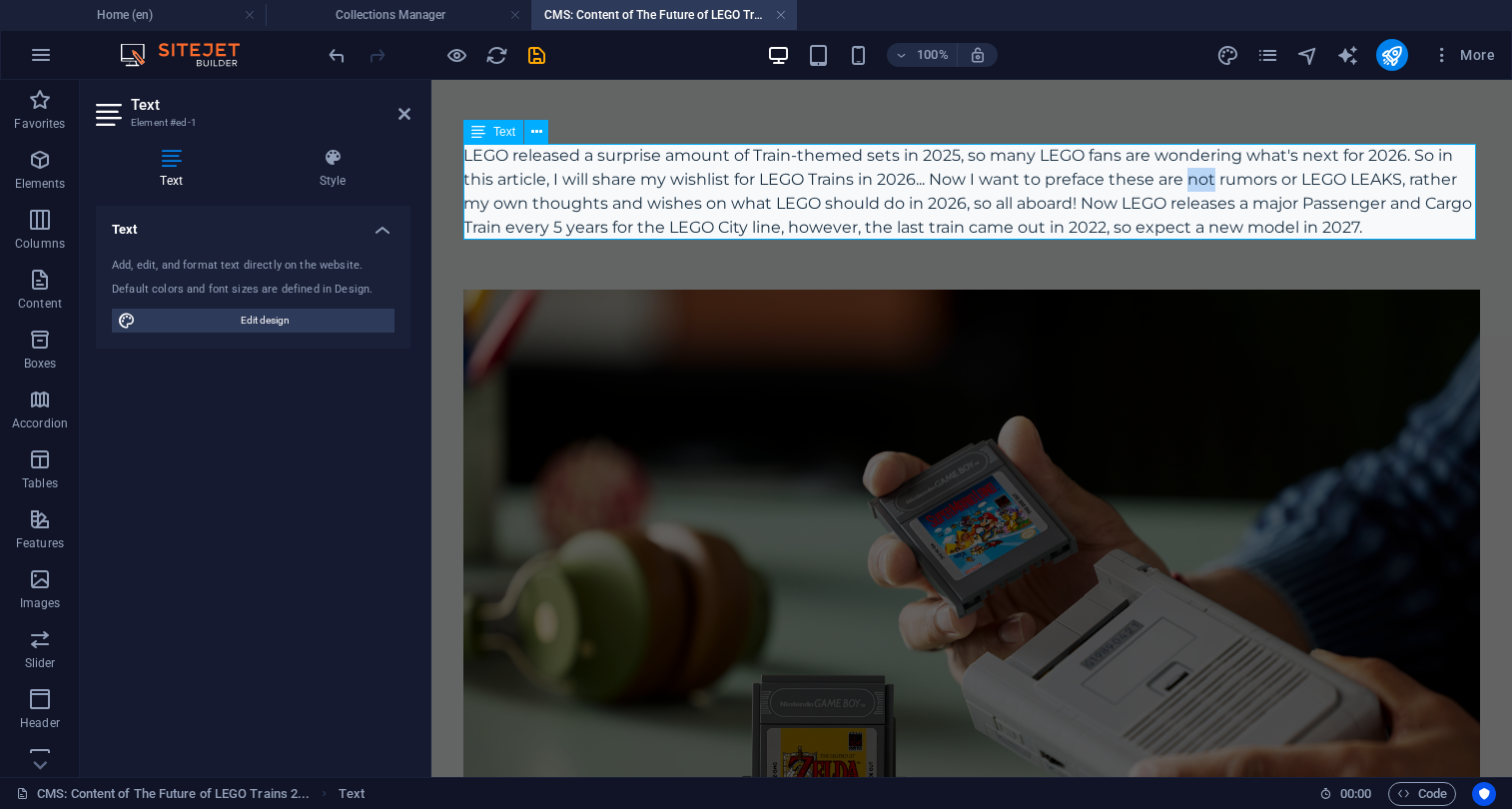 drag, startPoint x: 1193, startPoint y: 178, endPoint x: 1219, endPoint y: 171, distance: 26.925824 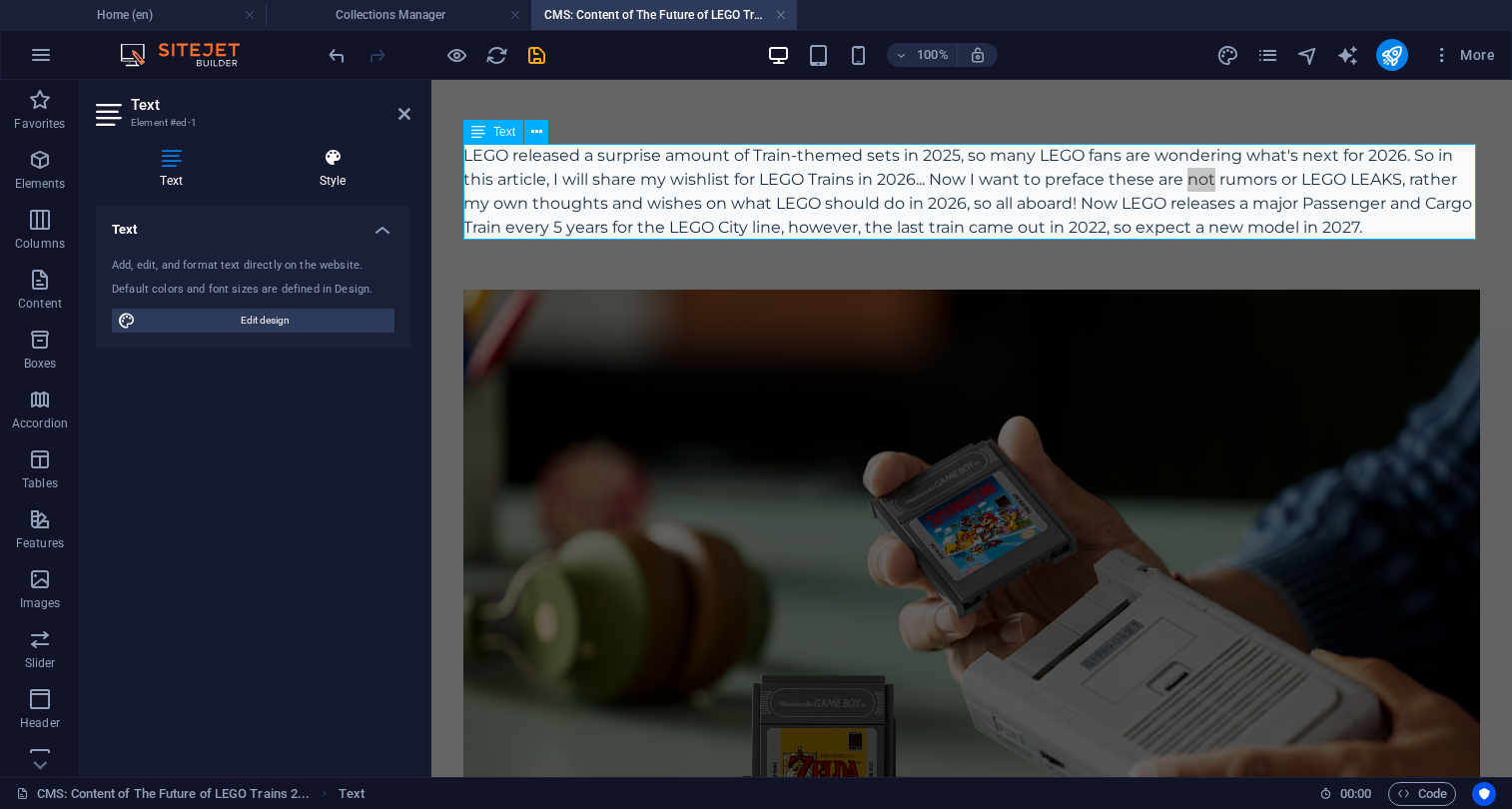 click at bounding box center [333, 158] 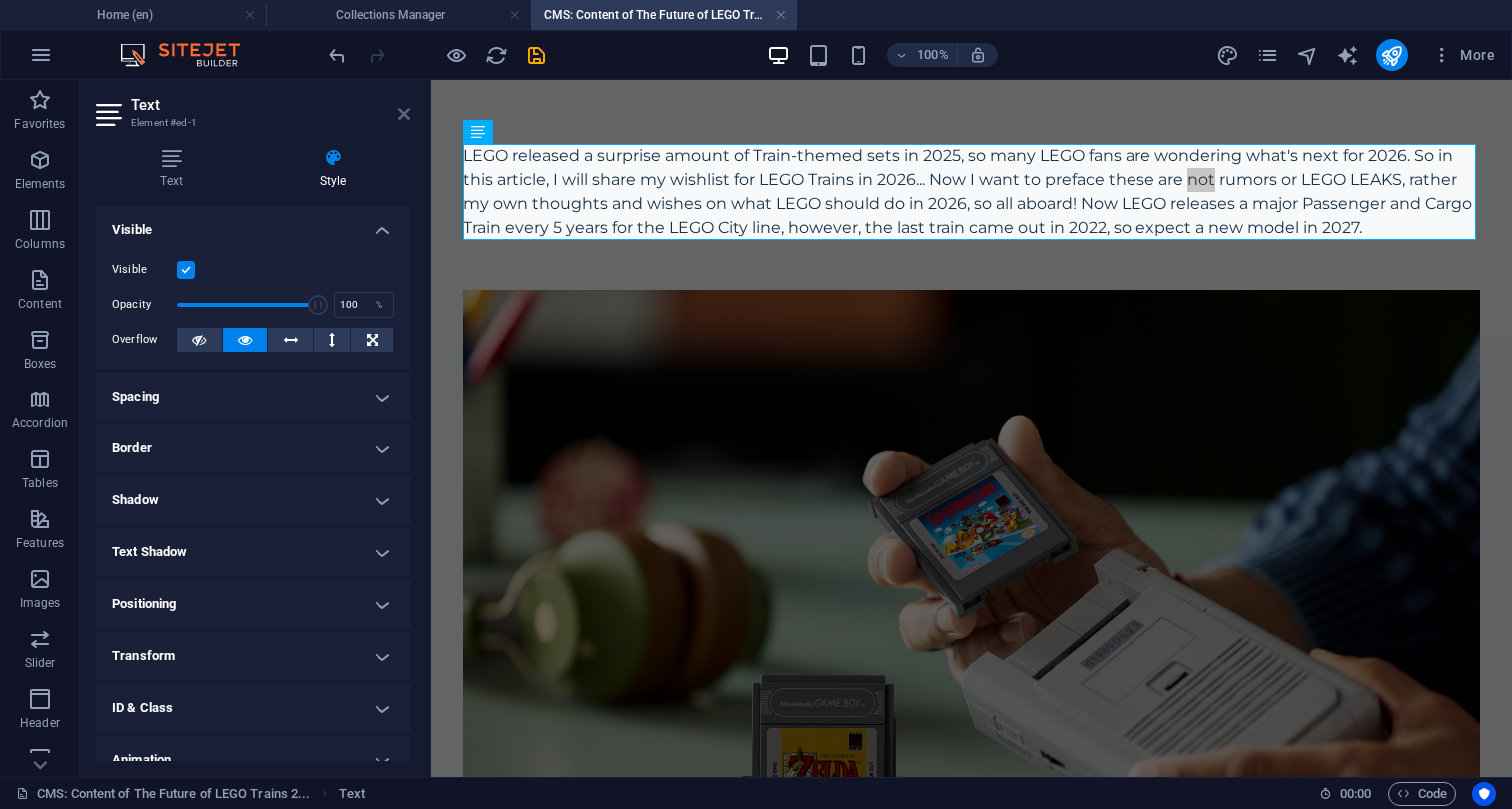 click at bounding box center [404, 114] 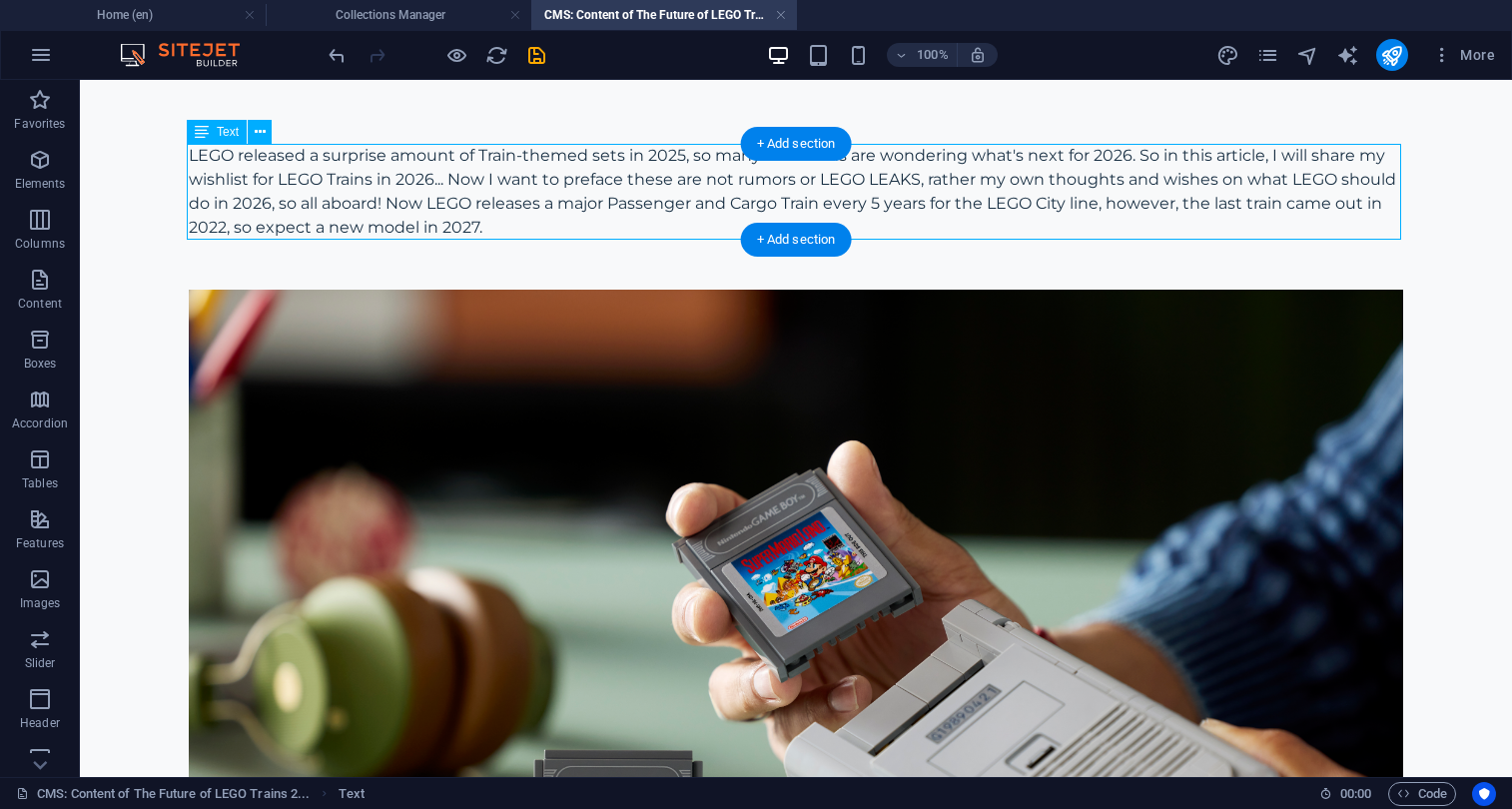 click on "LEGO released a surprise amount of Train-themed sets in 2025, so many LEGO fans are wondering what's next for 2026. So in this article, I will share my wishlist for LEGO Trains in 2026... Now I want to preface these are not rumors or LEGO LEAKS, rather my own thoughts and wishes on what LEGO should do in 2026, so all aboard! Now LEGO releases a major Passenger and Cargo Train every 5 years for the LEGO City line, however, the last train came out in 2022, so expect a new model in 2027." at bounding box center [796, 192] 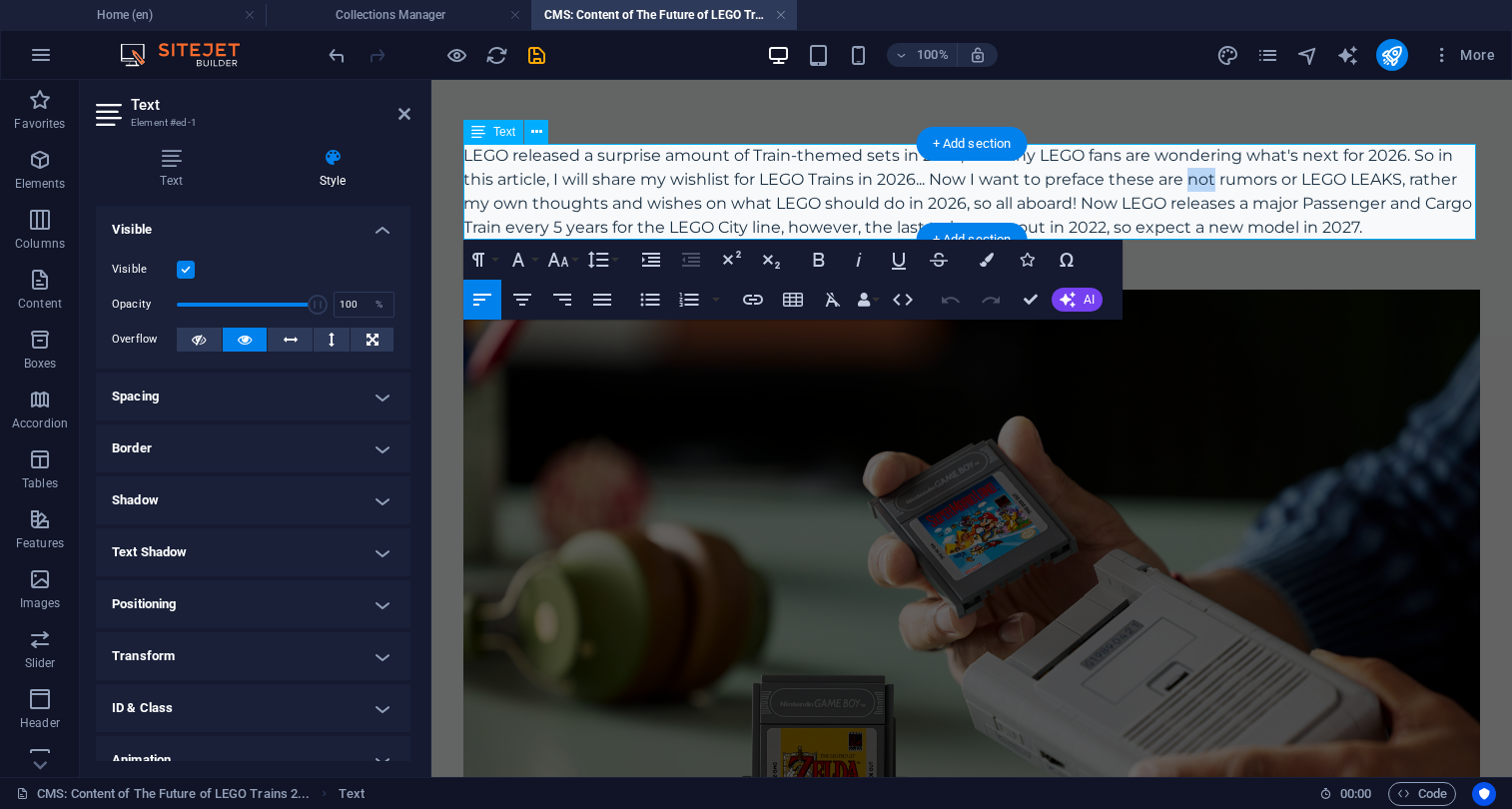 drag, startPoint x: 1192, startPoint y: 178, endPoint x: 1219, endPoint y: 178, distance: 27 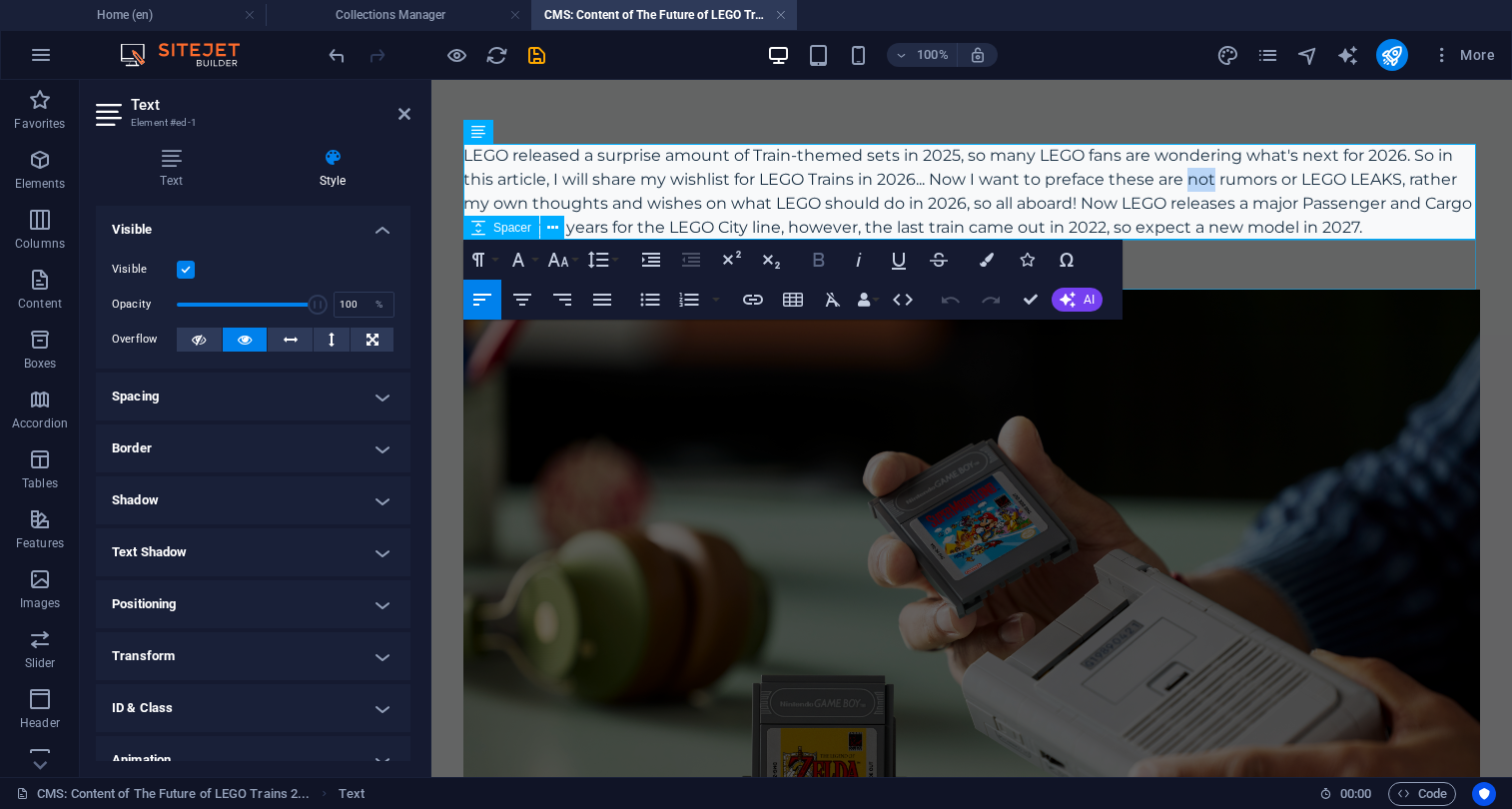 click 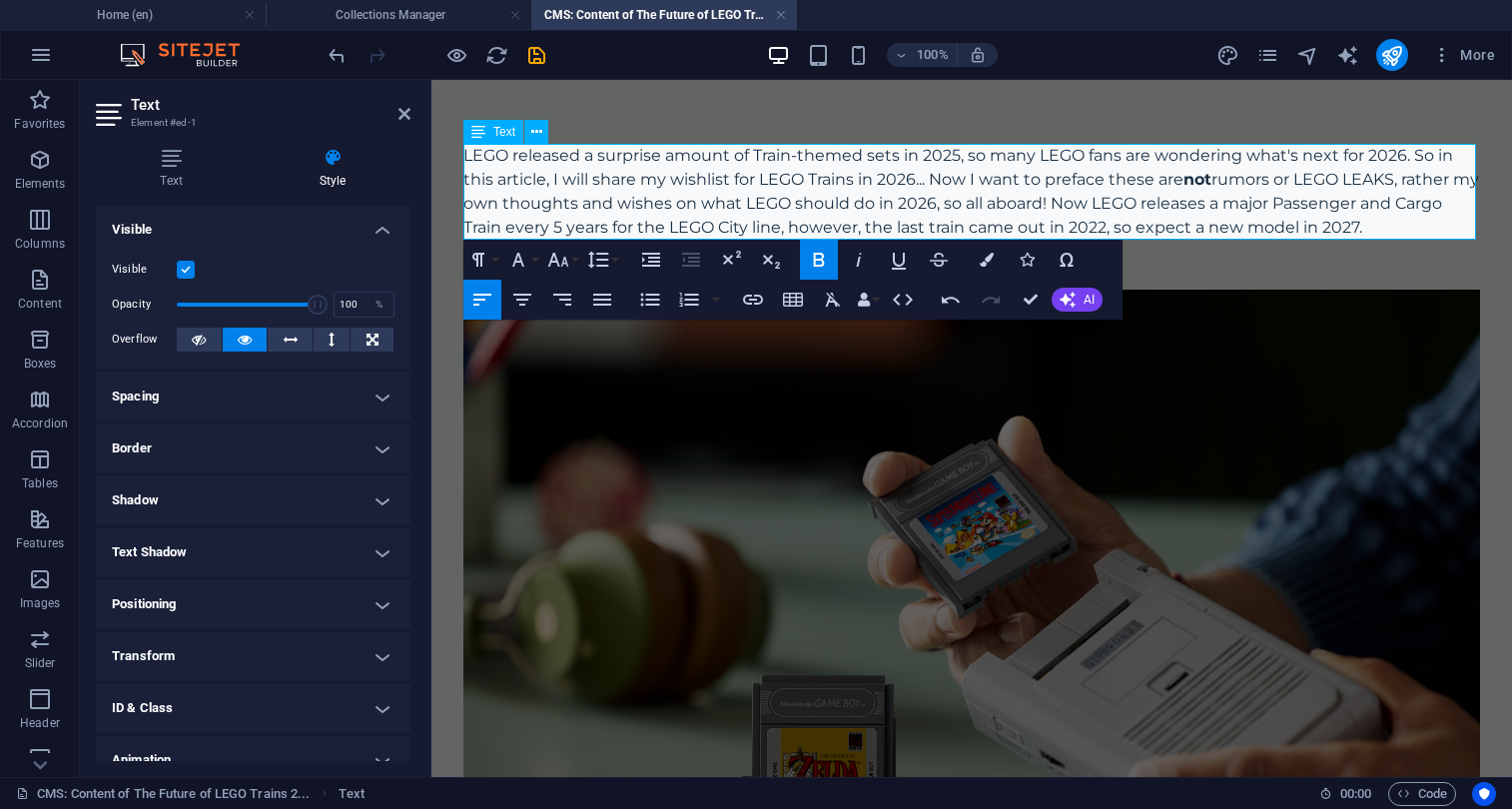 click on "LEGO released a surprise amount of Train-themed sets in 2025, so many LEGO fans are wondering what's next for 2026. So in this article, I will share my wishlist for LEGO Trains in 2026... Now I want to preface these are not rumors or LEGO LEAKS, rather my own thoughts and wishes on what LEGO should do in 2026, so all aboard! Now LEGO releases a major Passenger and Cargo Train every 5 years for the LEGO City line, however, the last train came out in 2022, so expect a new model in 2027." at bounding box center (972, 192) 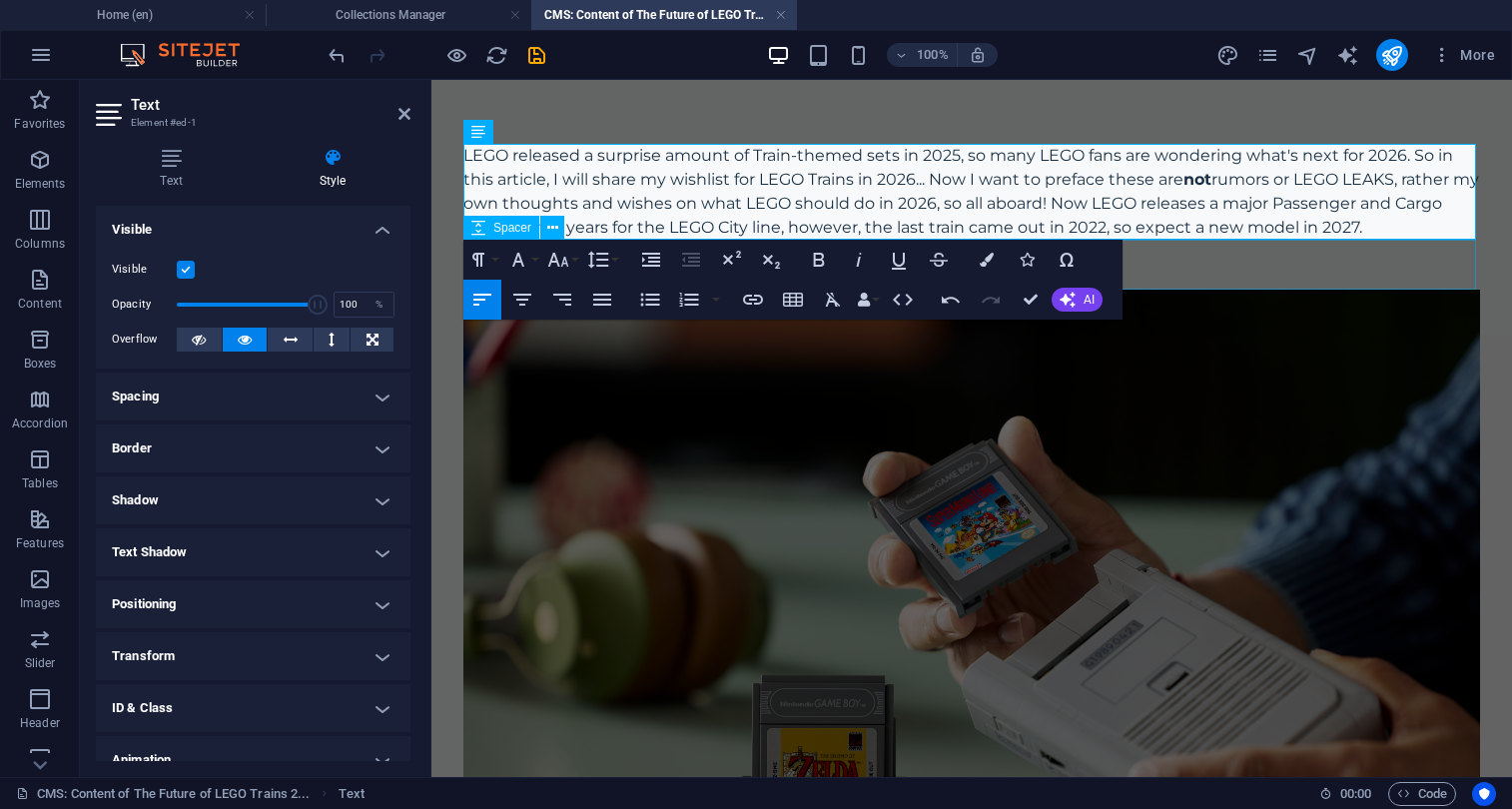 click at bounding box center [972, 265] 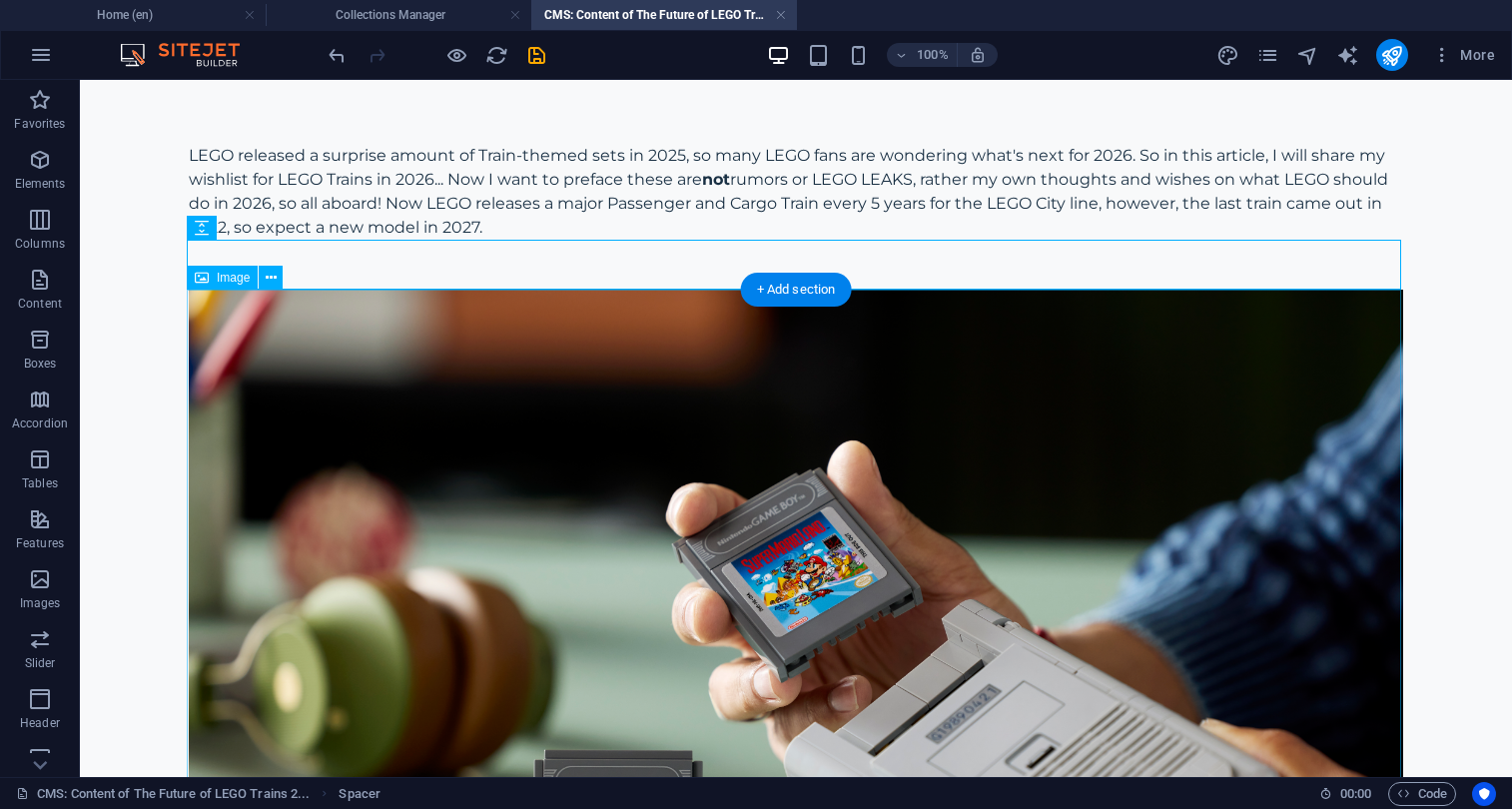 scroll, scrollTop: 33, scrollLeft: 0, axis: vertical 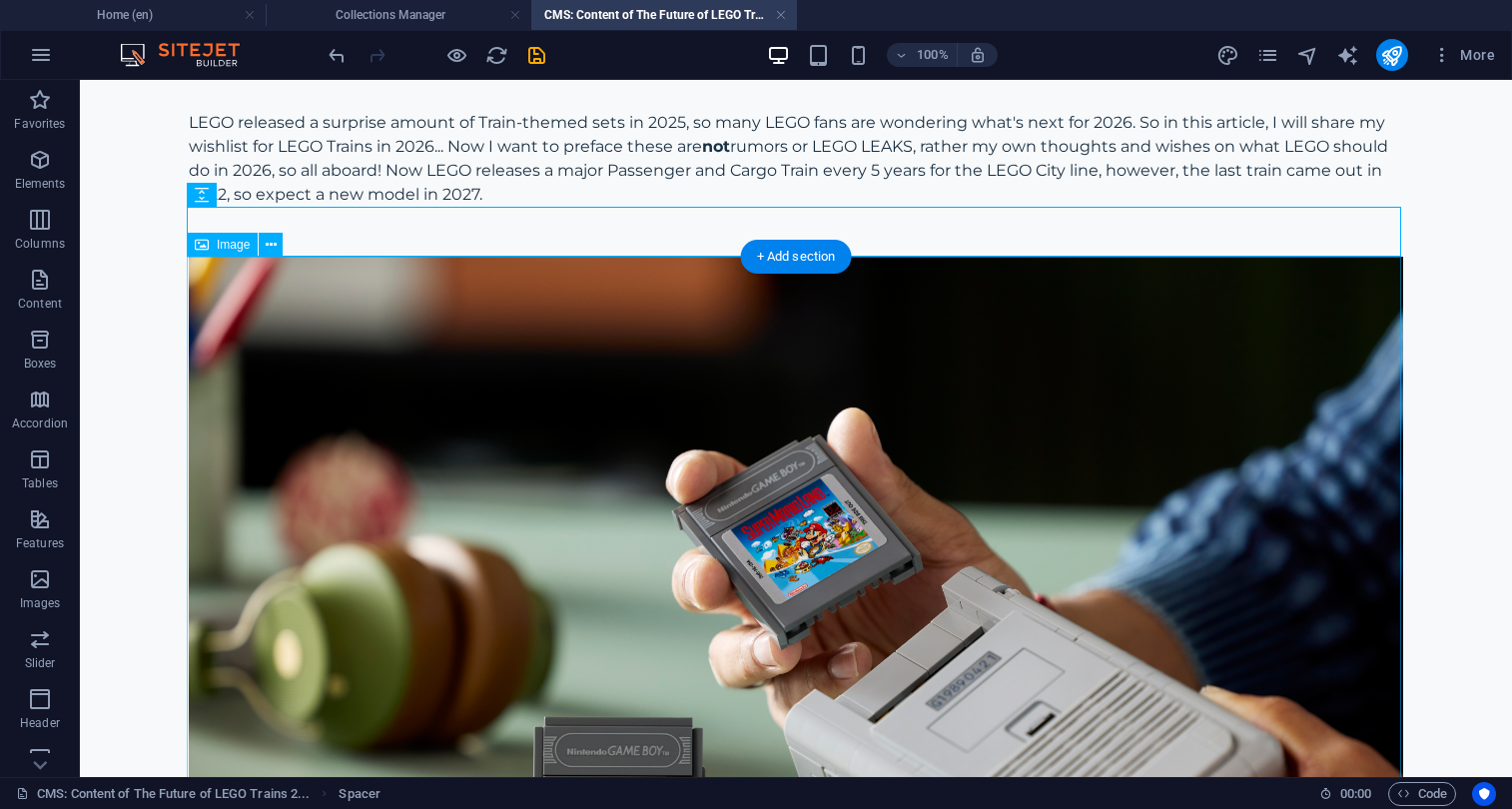 click at bounding box center [796, 661] 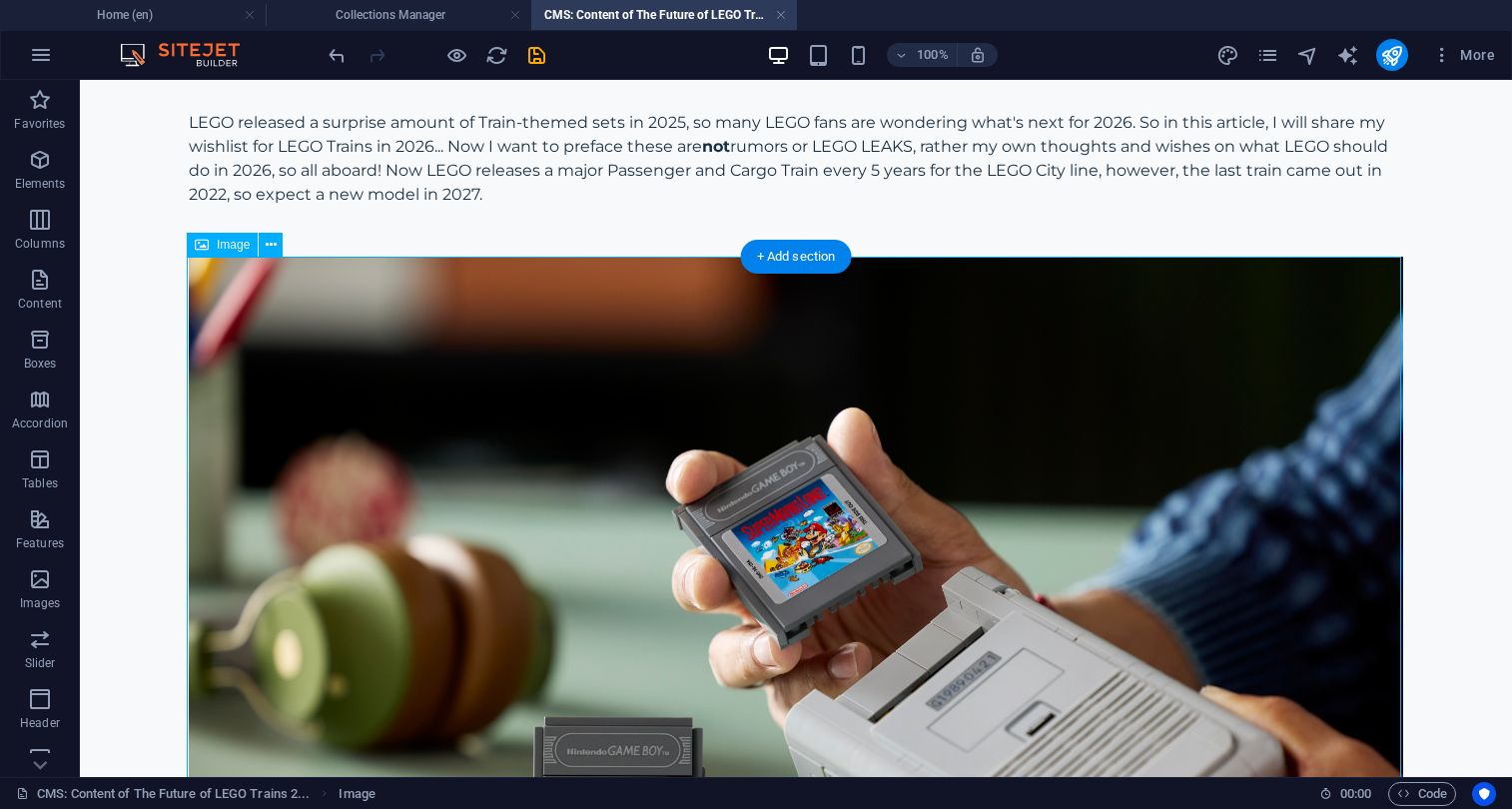 click on "Image" at bounding box center [233, 245] 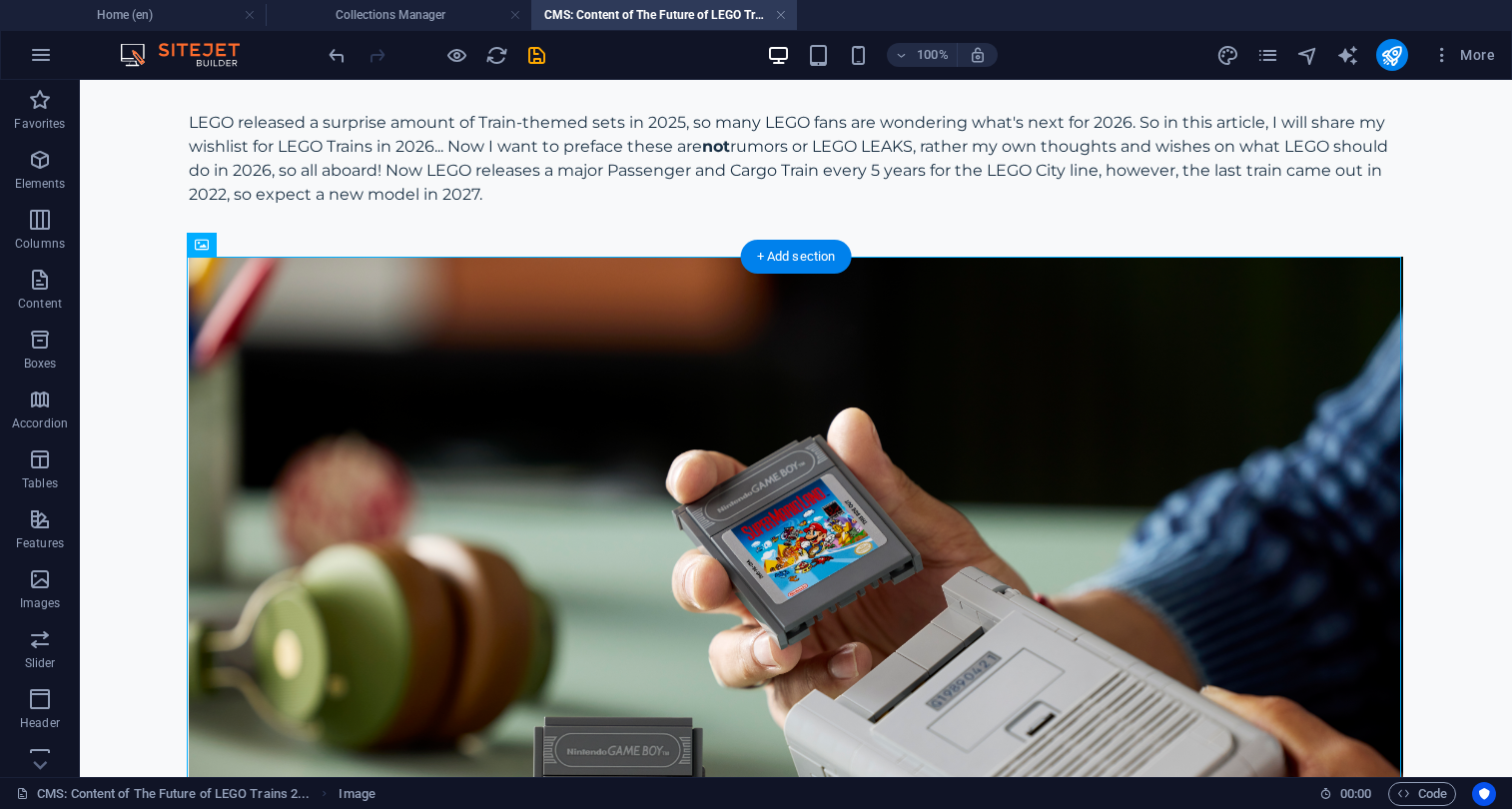 click at bounding box center [796, 661] 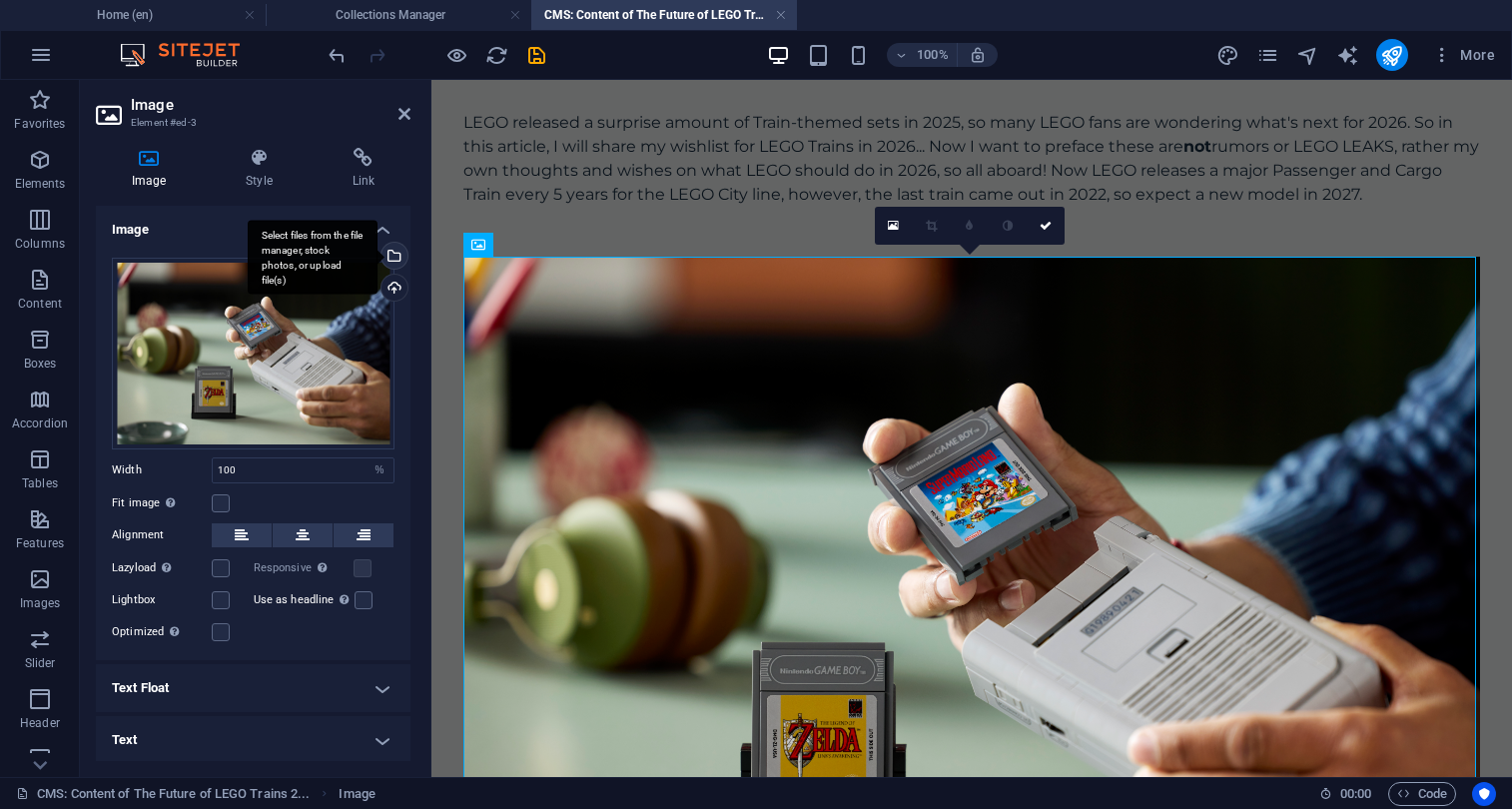 click on "Select files from the file manager, stock photos, or upload file(s)" at bounding box center (313, 257) 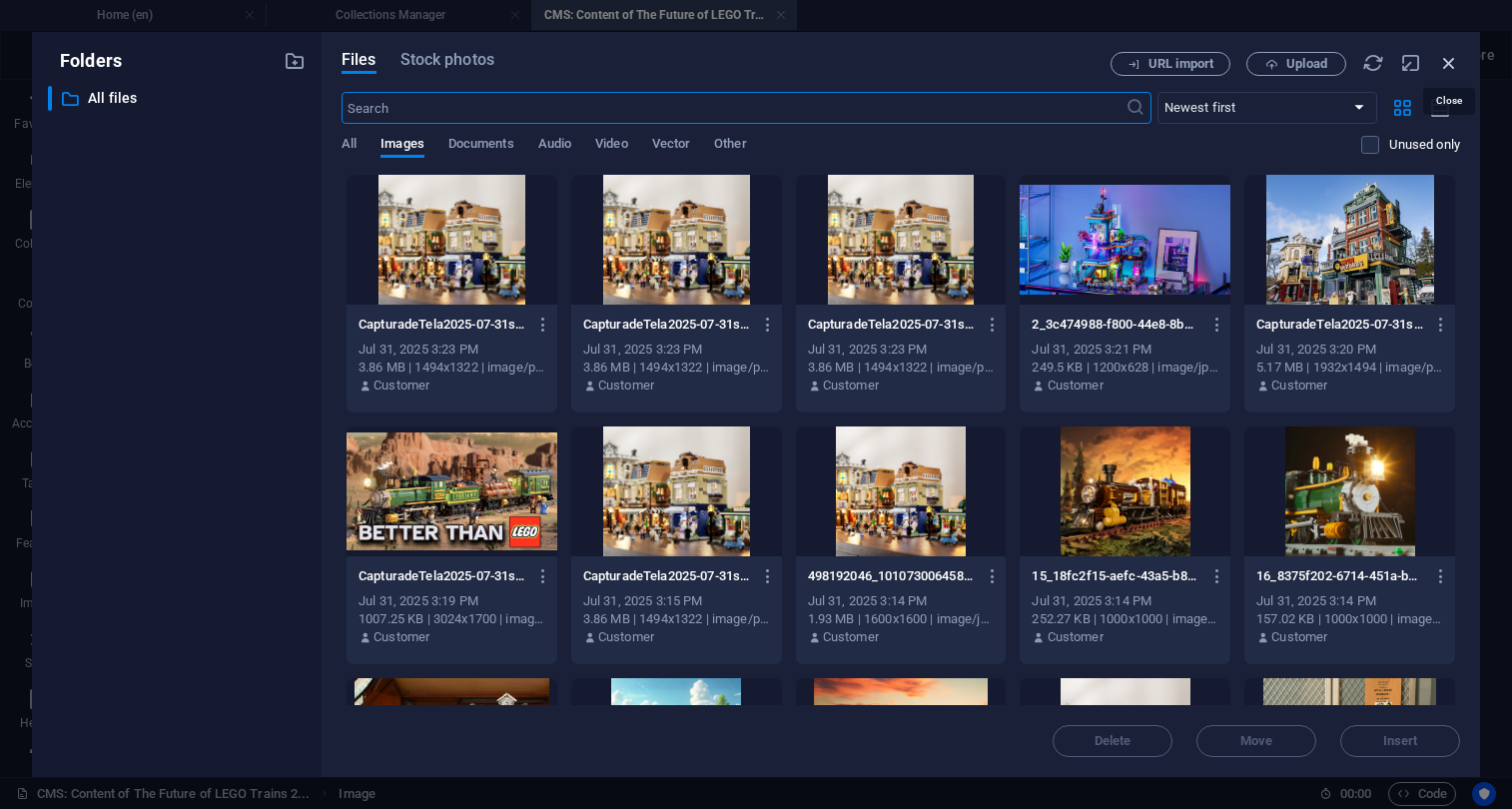 click at bounding box center (1449, 63) 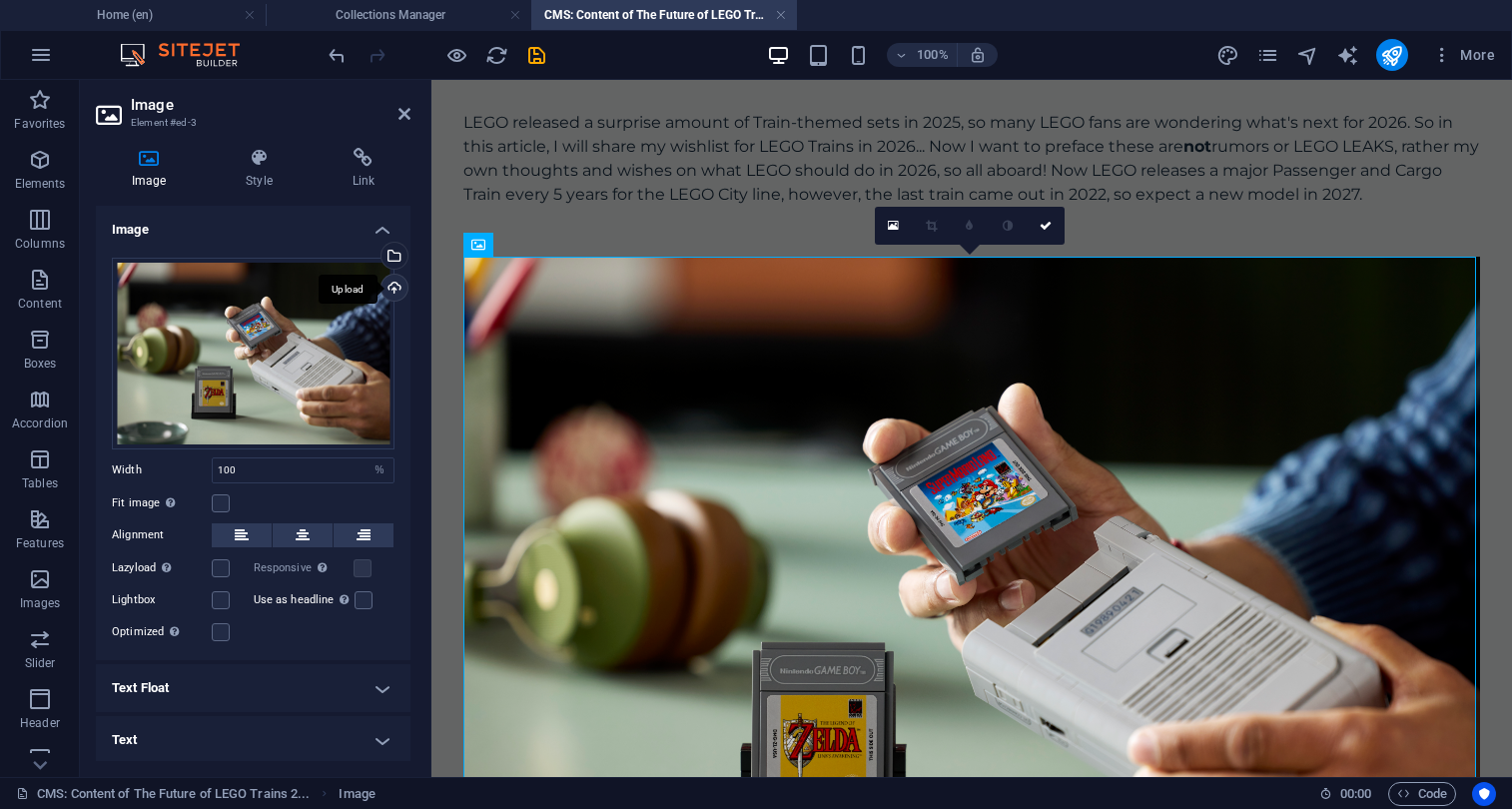click on "Upload" at bounding box center [392, 290] 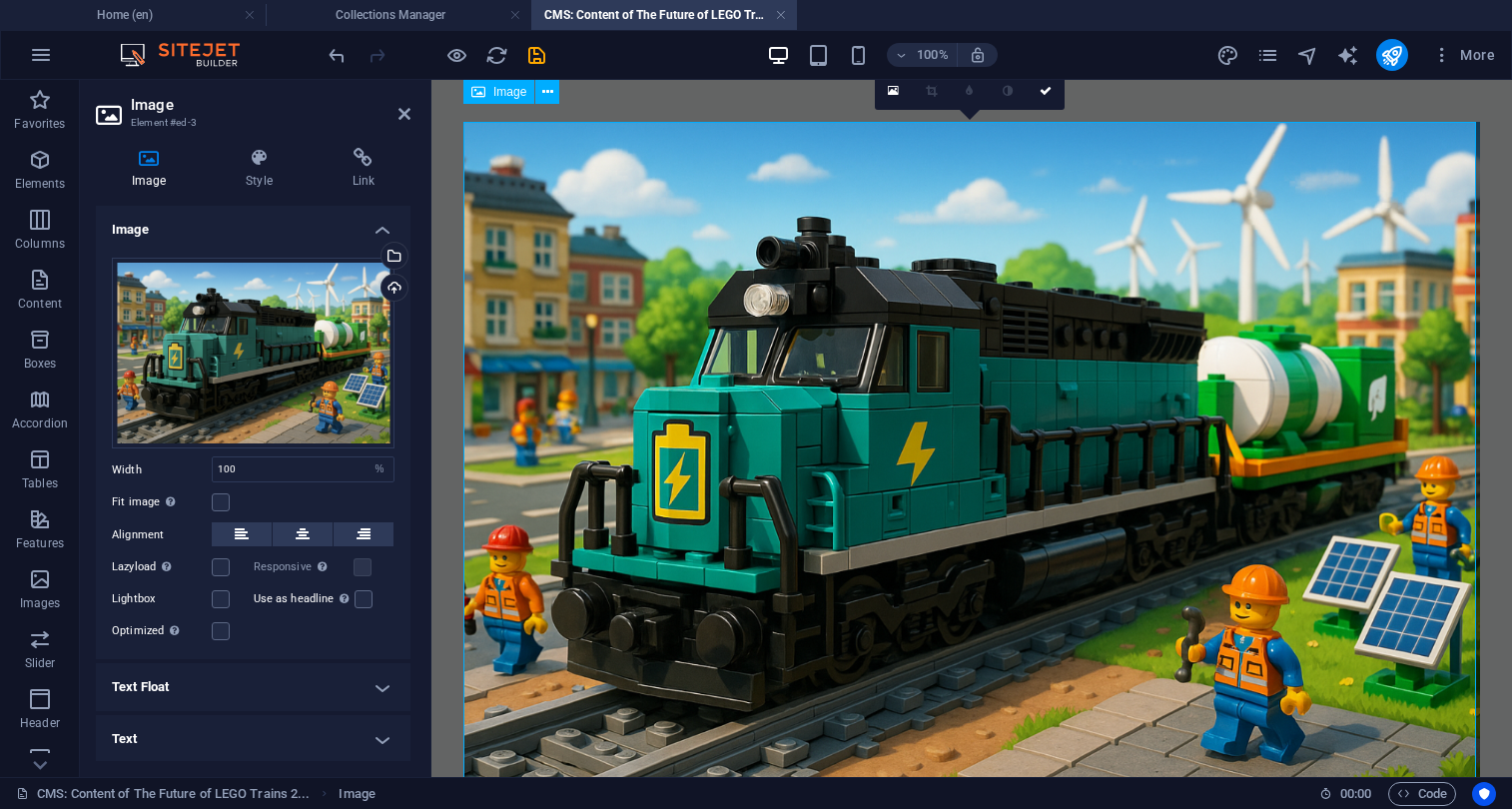scroll, scrollTop: 131, scrollLeft: 0, axis: vertical 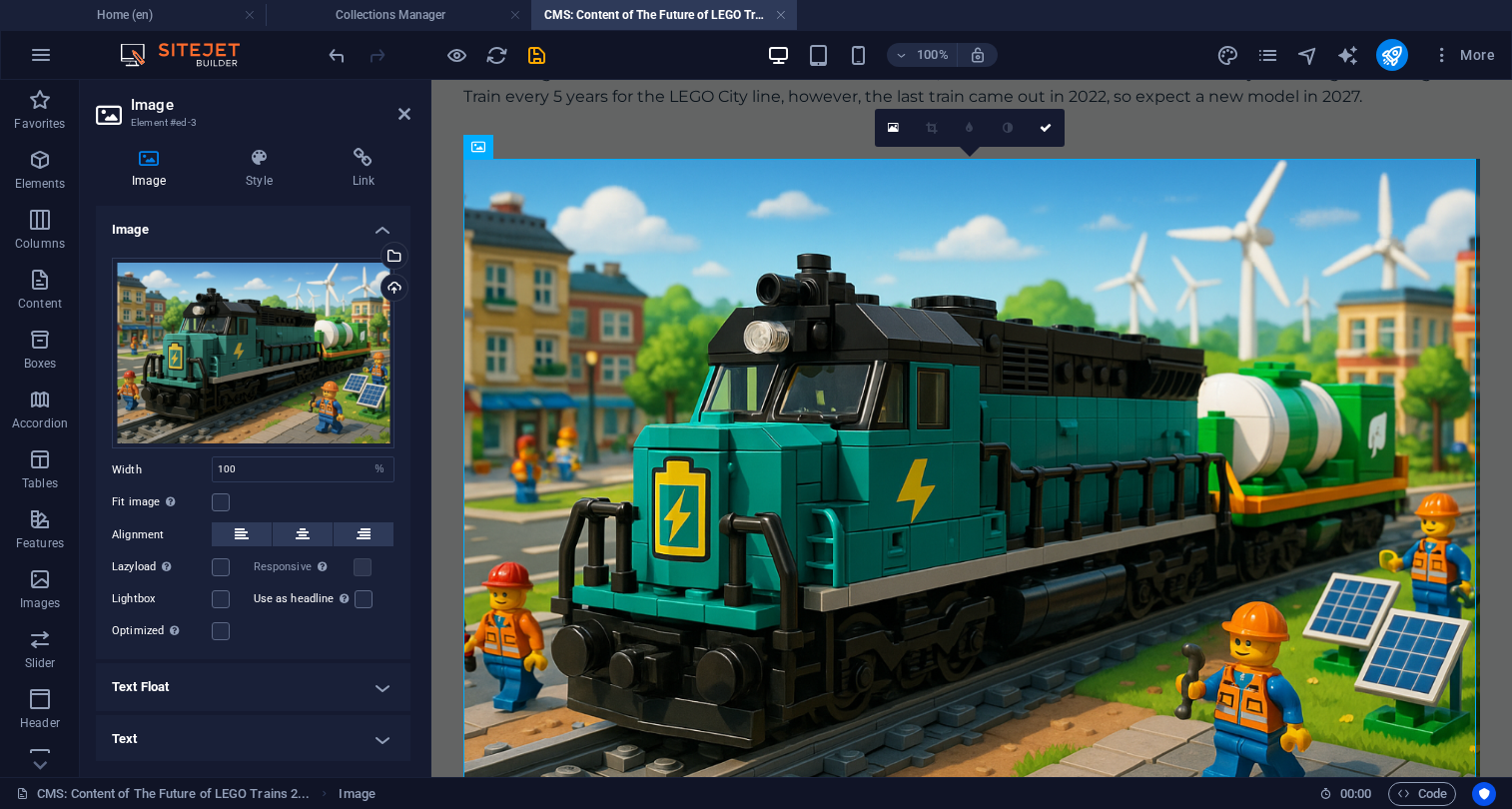 click on "Text" at bounding box center [253, 739] 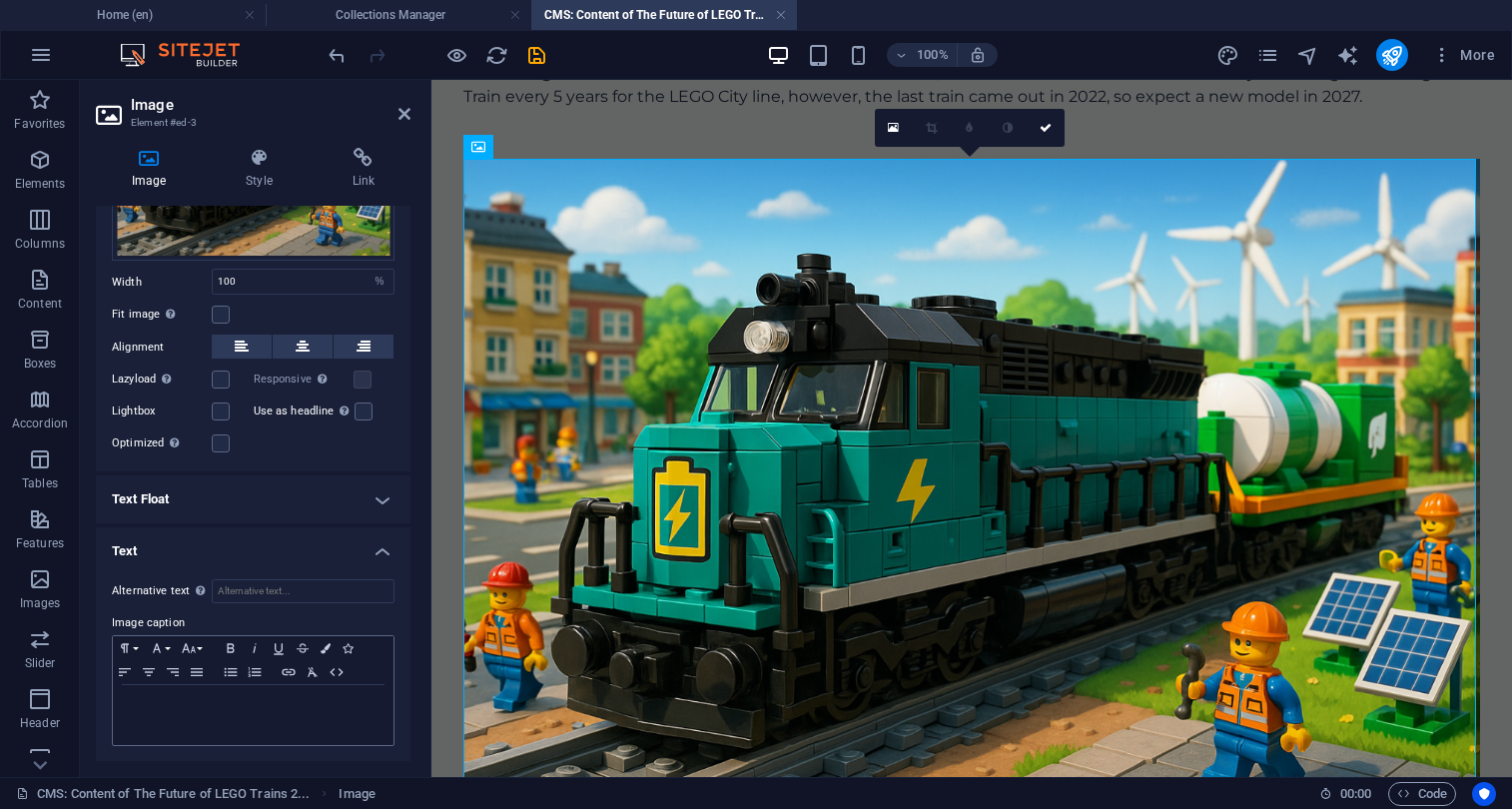 scroll, scrollTop: 187, scrollLeft: 0, axis: vertical 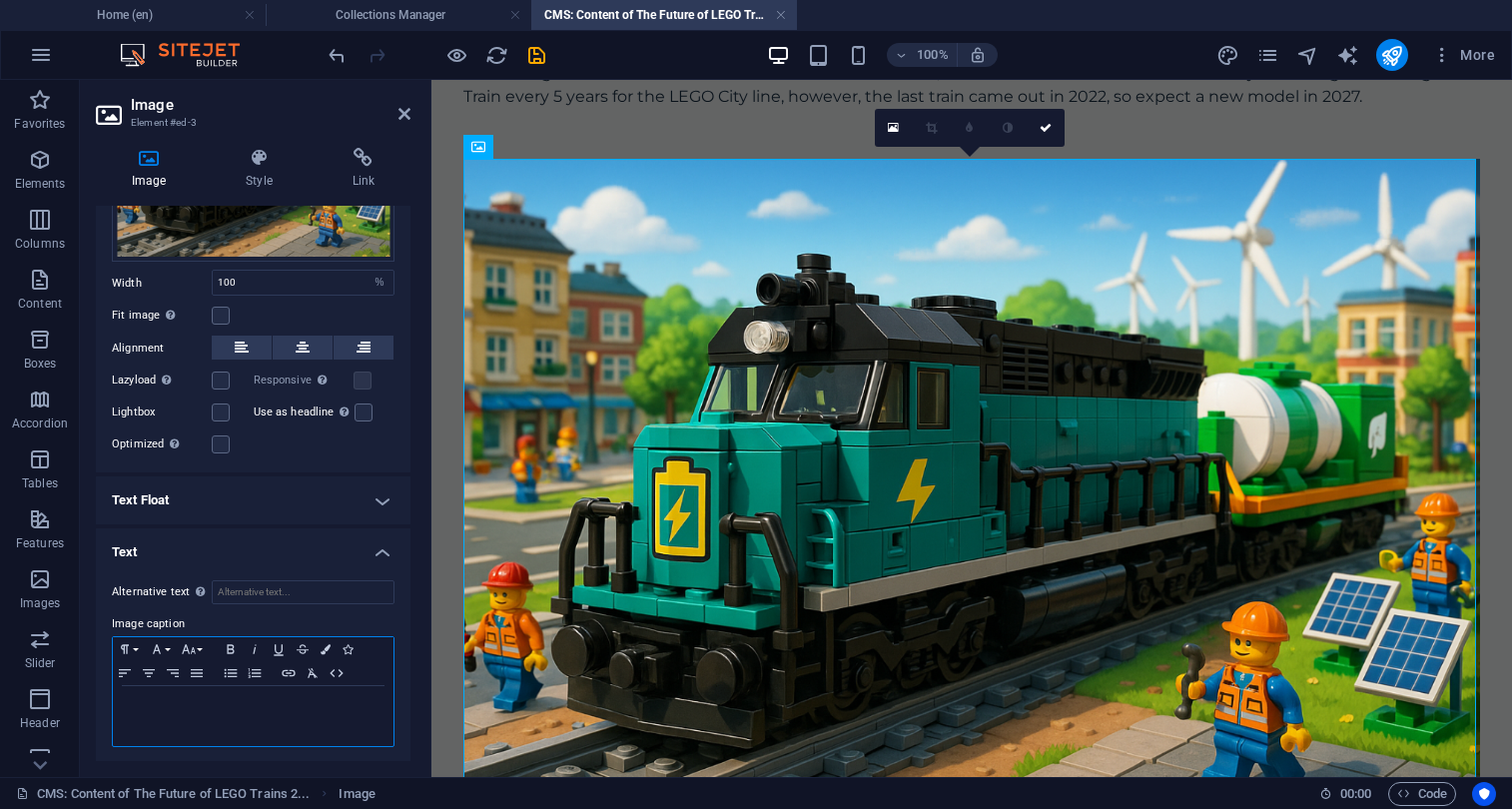 click at bounding box center [253, 705] 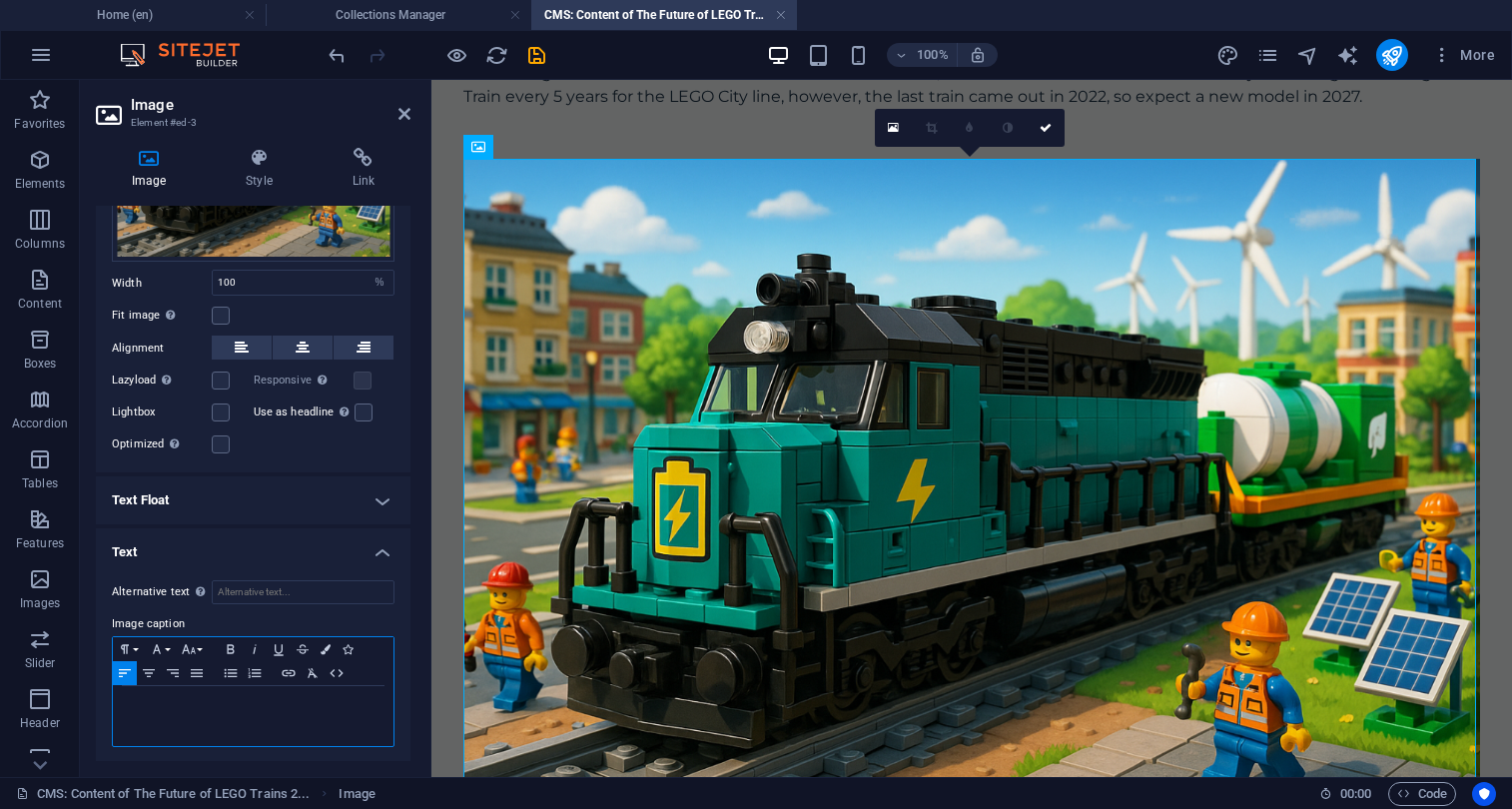 type 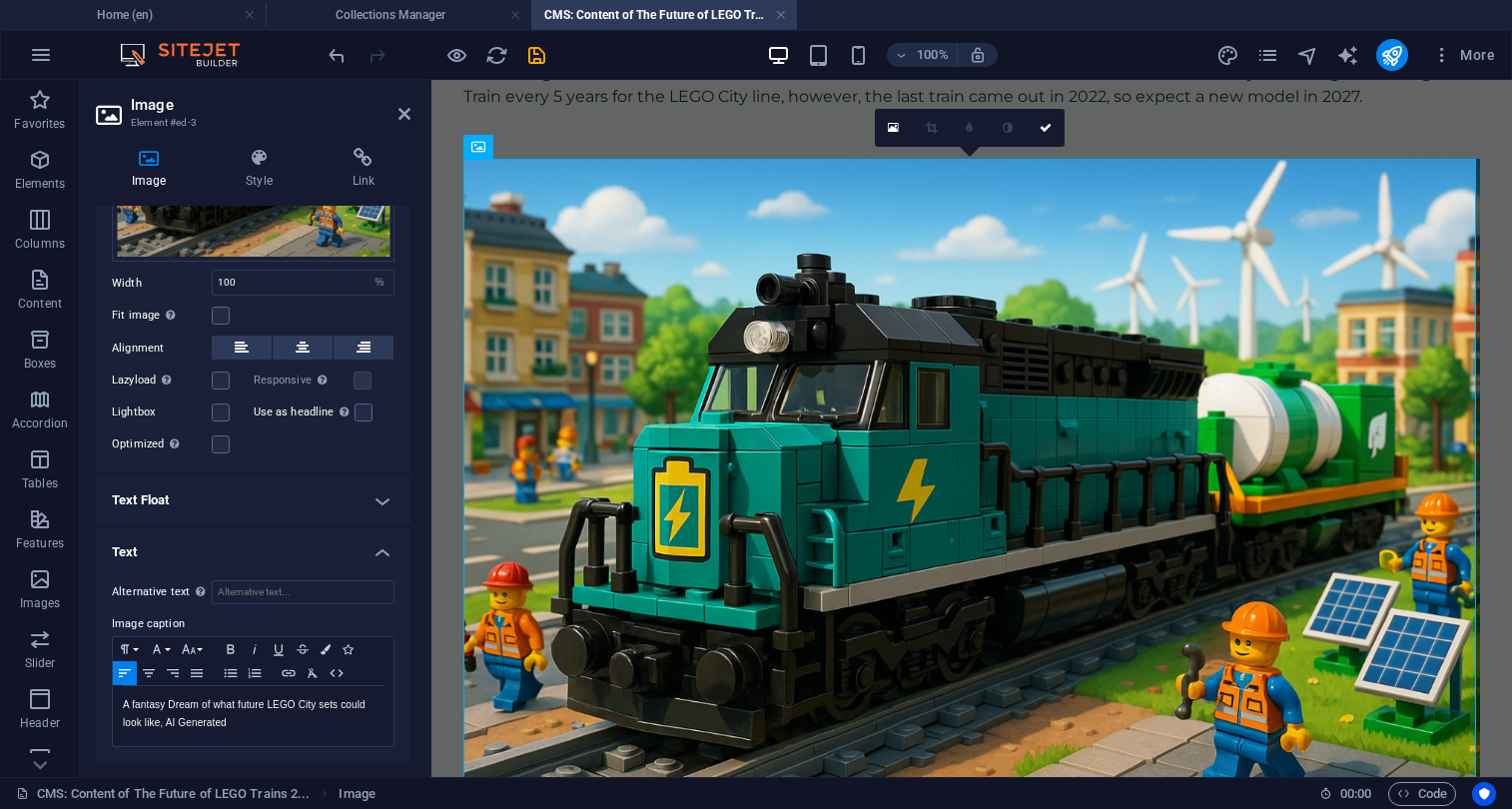 click on "Image caption" at bounding box center [253, 624] 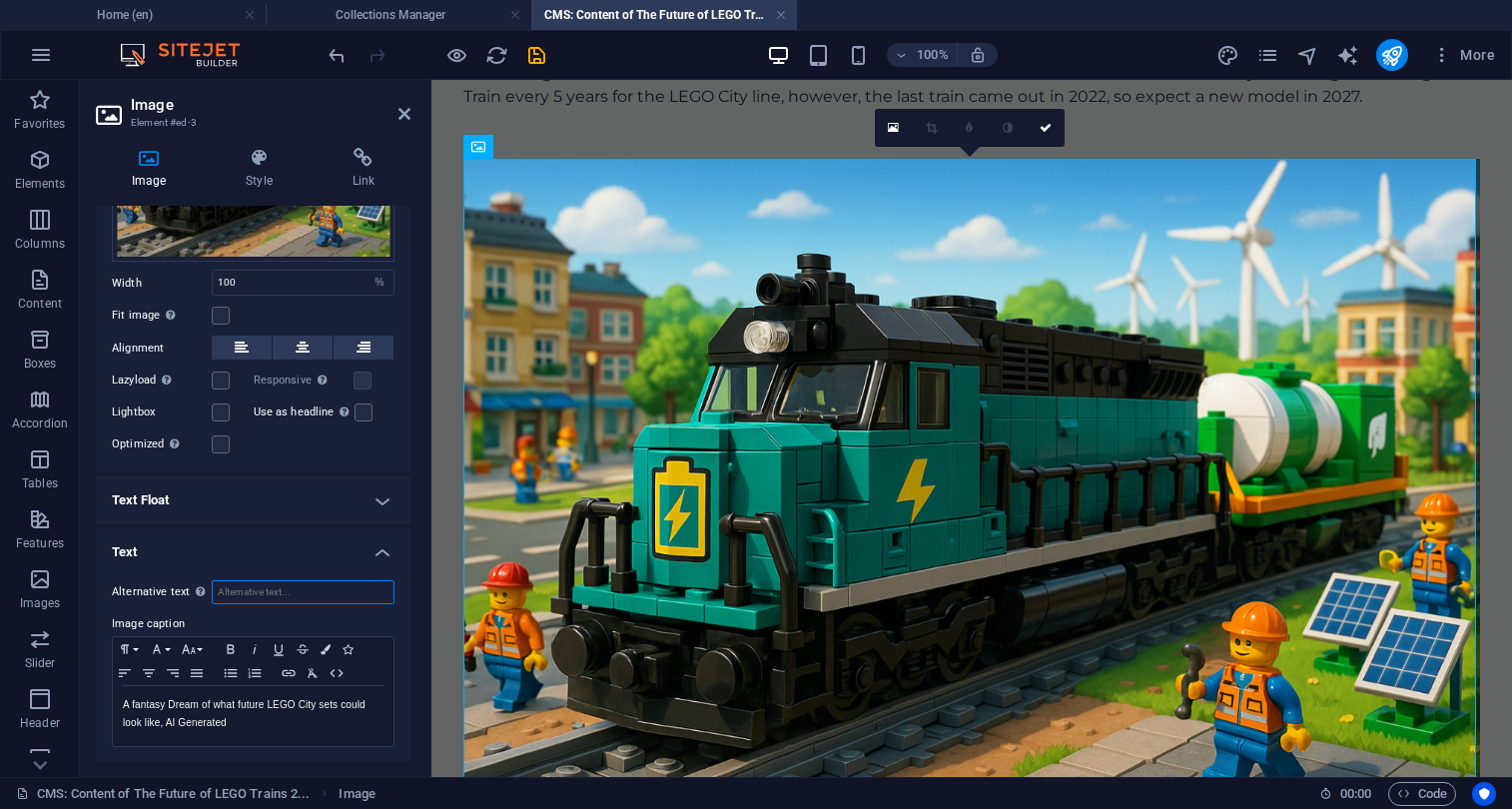 click on "Alternative text The alternative text is used by devices that cannot display images (e.g. image search engines) and should be added to every image to improve website accessibility." at bounding box center [303, 592] 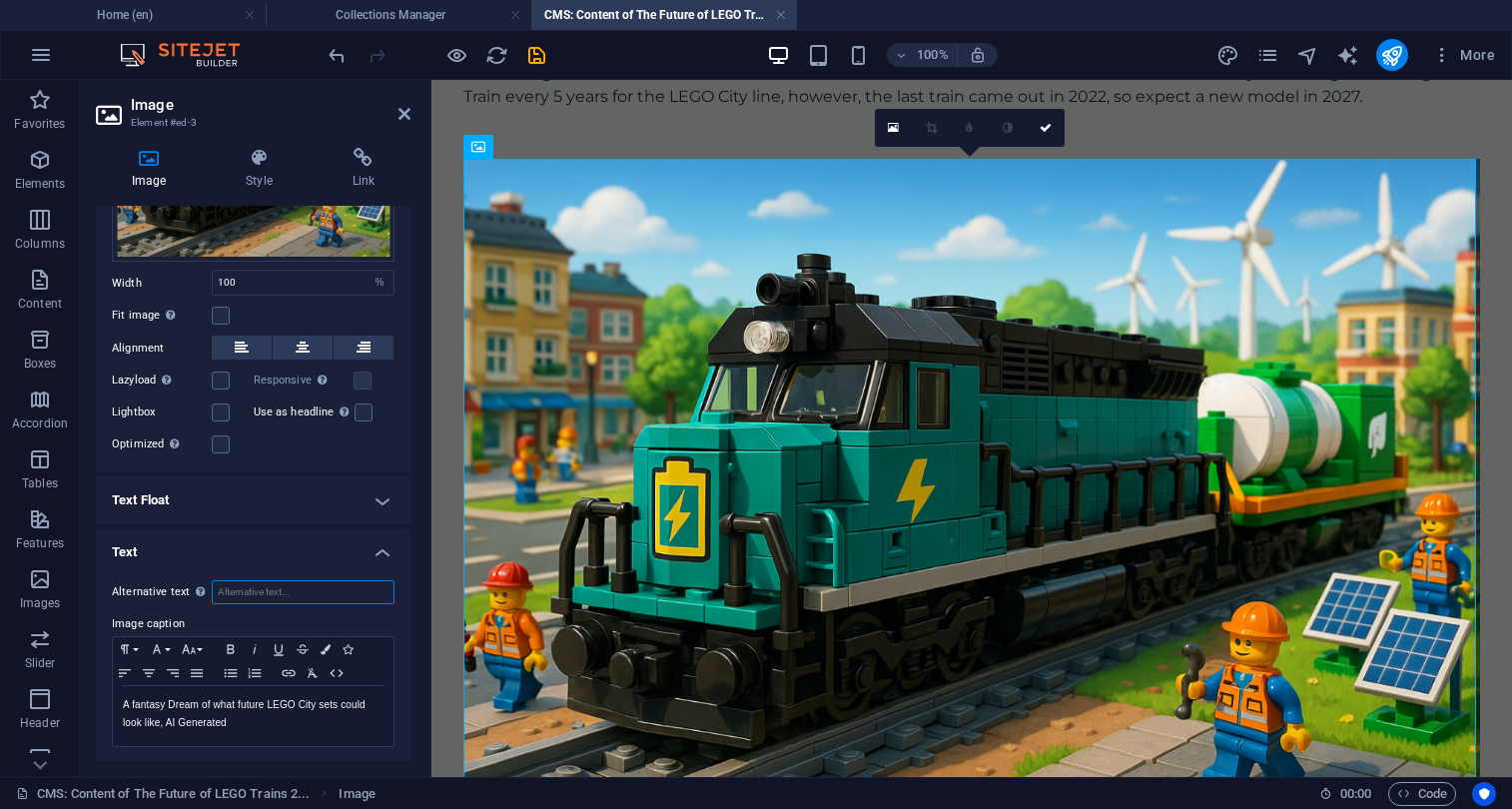 type on "P" 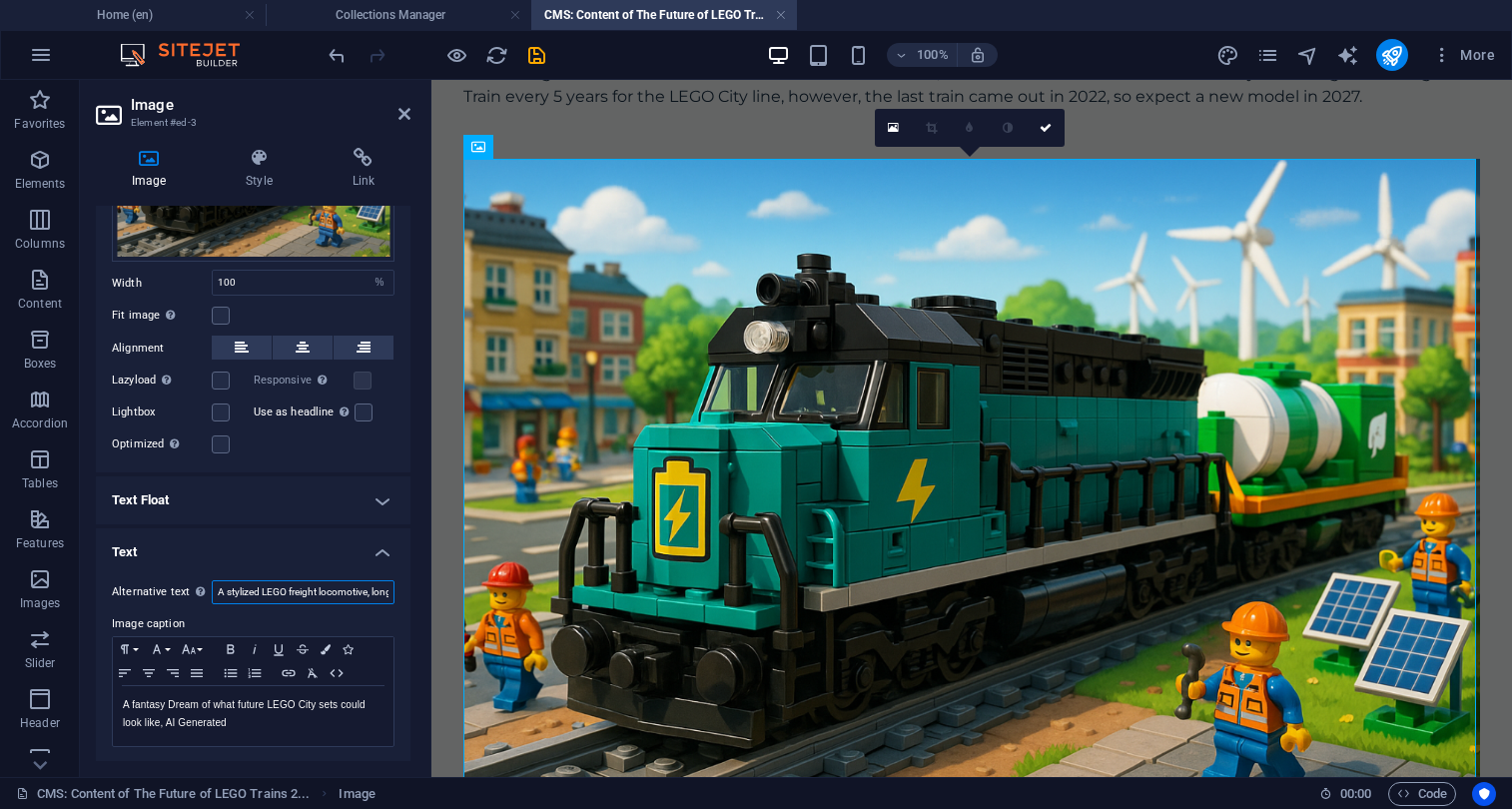 type on "A stylized LEGO freight locomotive, long hood forward, inspired by classic EMD and GE diesel-electric designs. The train is a cargo hauler built for renewable energy logistics, powered by futuristic batteries instead of diesel. It has a rugged, blocky LEGO design with playful yet realistic detailing. The locomotive is primarily Dark Turquoise (RGB 0, 143, 155), accented with black and light gray components. The train runs on LEGO tracks." 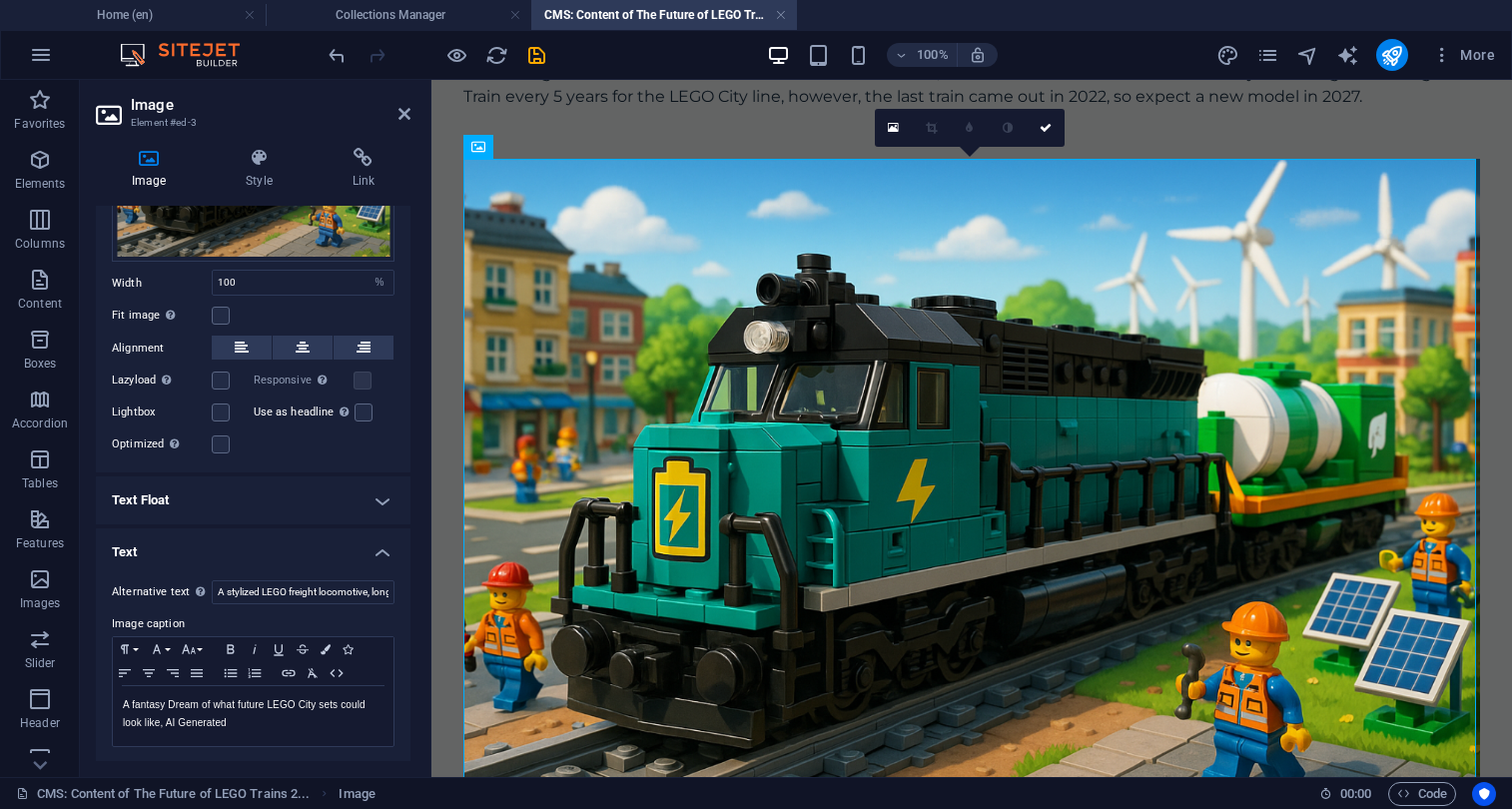 click on "Alternative text The alternative text is used by devices that cannot display images (e.g. image search engines) and should be added to every image to improve website accessibility. A stylized LEGO freight locomotive, long hood forward, inspired by classic EMD and GE diesel-electric designs. The train is a cargo hauler built for renewable energy logistics, powered by futuristic batteries instead of diesel. It has a rugged, blocky LEGO design with playful yet realistic detailing. The locomotive is primarily Dark Turquoise (RGB 0, 143, 155), accented with black and light gray components. The train runs on LEGO tracks. Image caption Paragraph Format Normal Heading 1 Heading 2 Heading 3 Heading 4 Heading 5 Heading 6 Code Font Family Arial Georgia Impact Tahoma Times New Roman Verdana Montserrat Pacifico Poppins Roboto Font Size 8 9 10 11 12 14 18 24 30 36 48 60 72 96 Bold Italic Underline Strikethrough Colors Icons Align Left Align Center Align Right Align Justify Unordered List Ordered List Insert Link HTML" at bounding box center (253, 664) 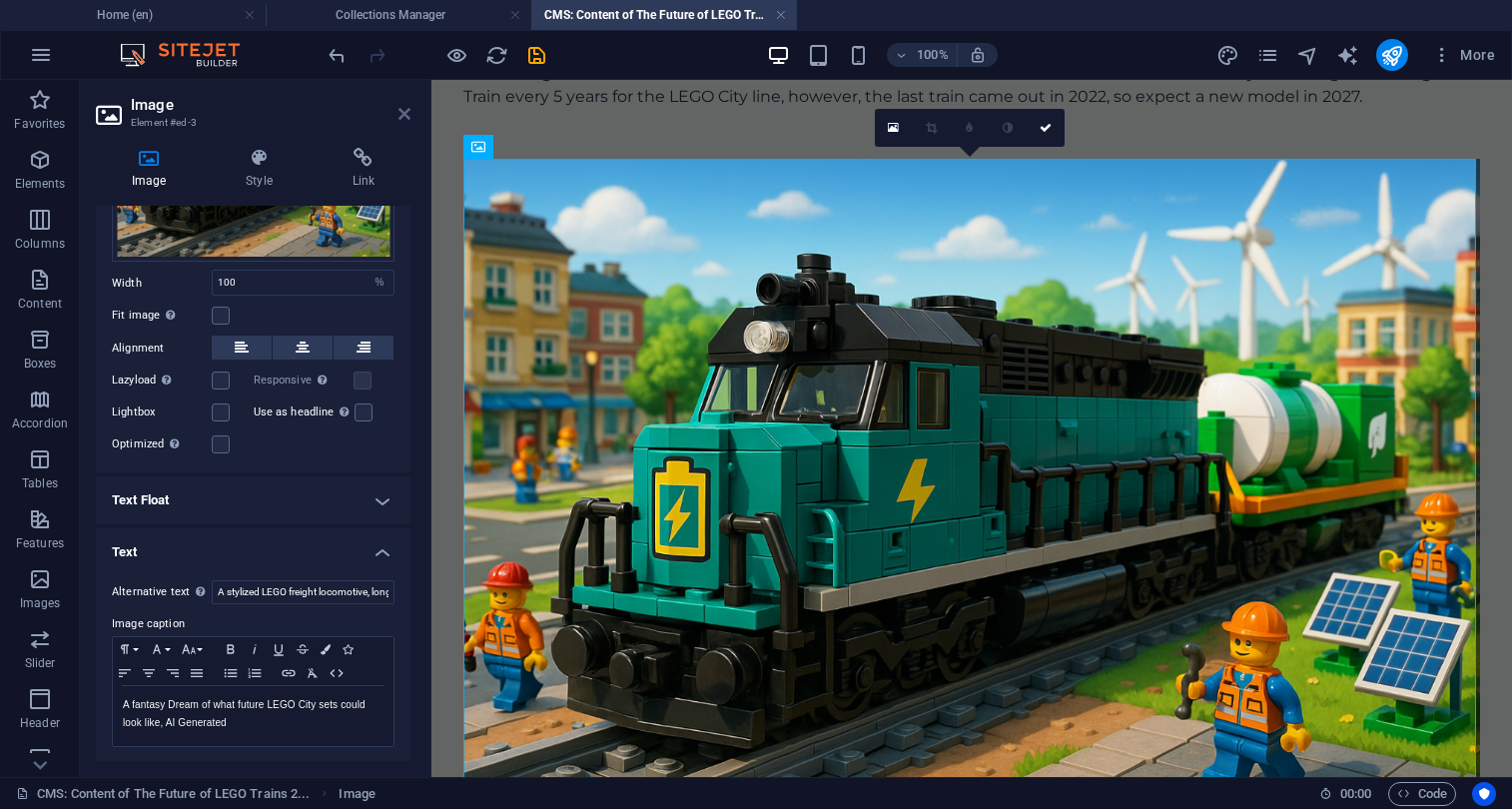 click at bounding box center (404, 114) 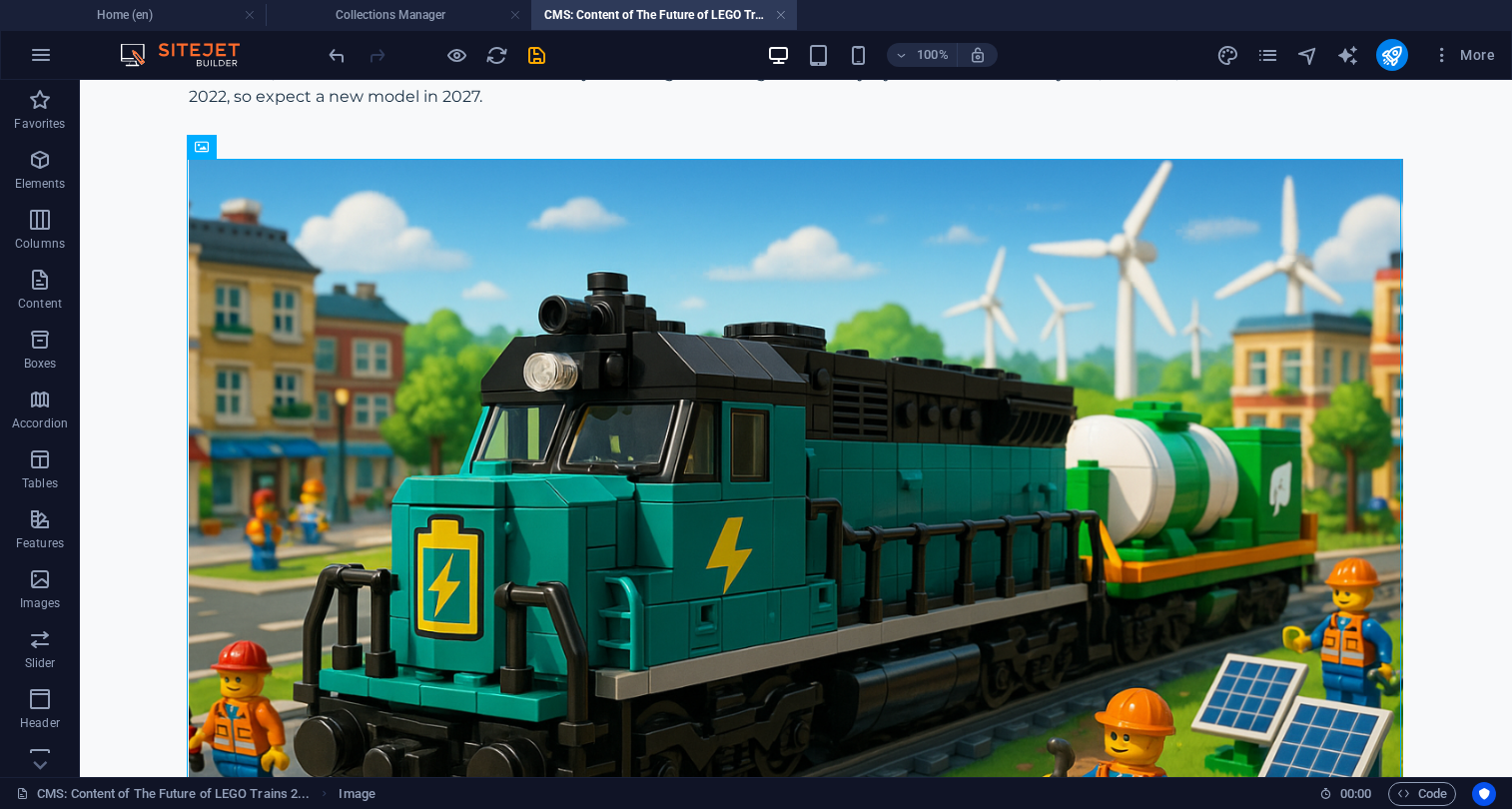 click on "LEGO released a surprise amount of Train-themed sets in 2025, so many LEGO fans are wondering what's next for 2026. So in this article, I will share my wishlist for LEGO Trains in 2026... Now I want to preface these are not rumors or LEGO LEAKS, rather my own thoughts and wishes on what LEGO should do in 2026, so all aboard! Now LEGO releases a major Passenger and Cargo Train every 5 years for the LEGO City line, however, the last train came out in 2022, so expect a new model in 2027. A fantasy Dream of what future LEGO City sets could look like, AI Generated But recently, we’ve seen the rise of alternative LEGO brands: Lumibricks, Pantasy, and Mega Construx" at bounding box center (796, 1221) 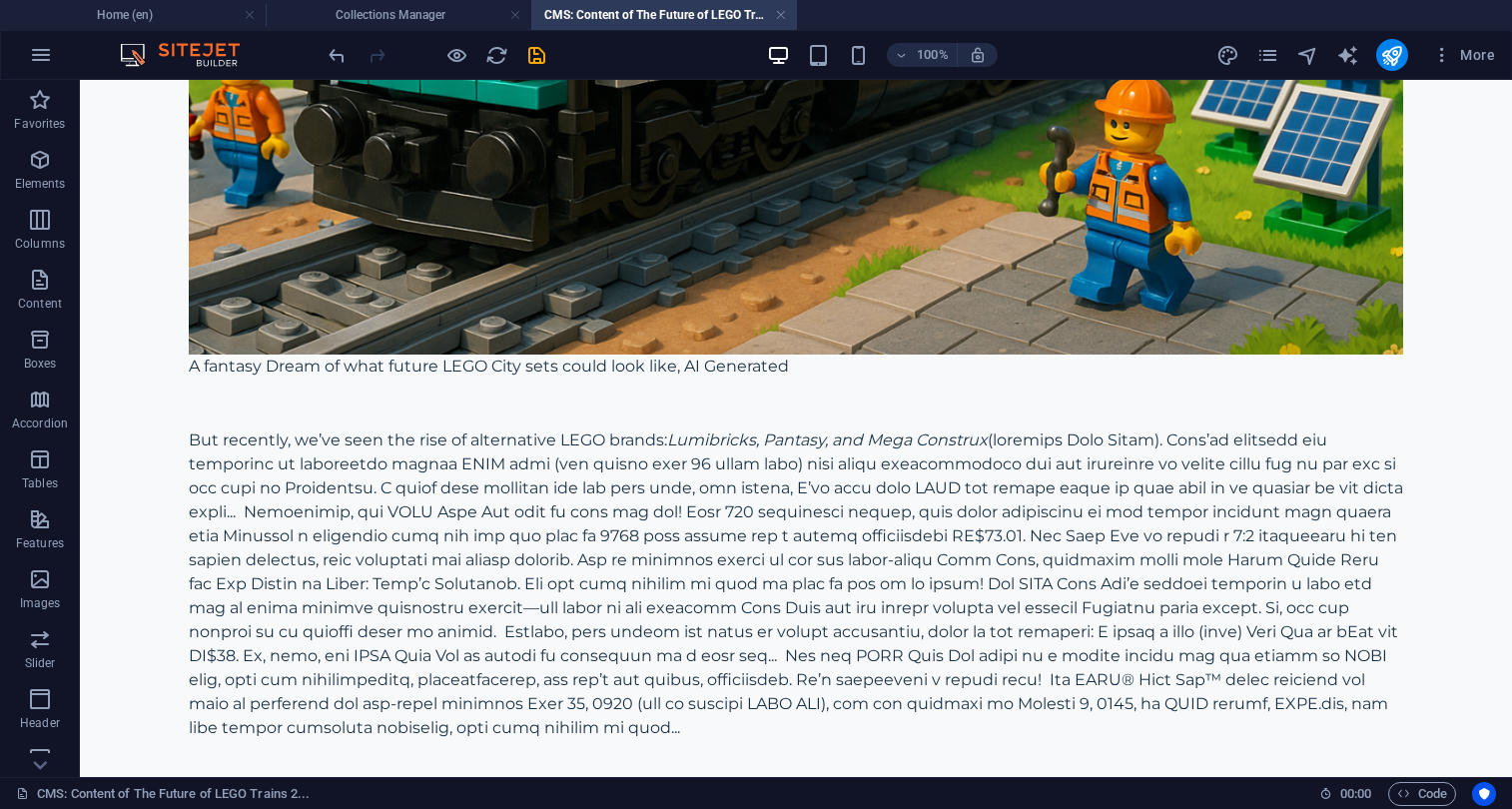 scroll, scrollTop: 799, scrollLeft: 0, axis: vertical 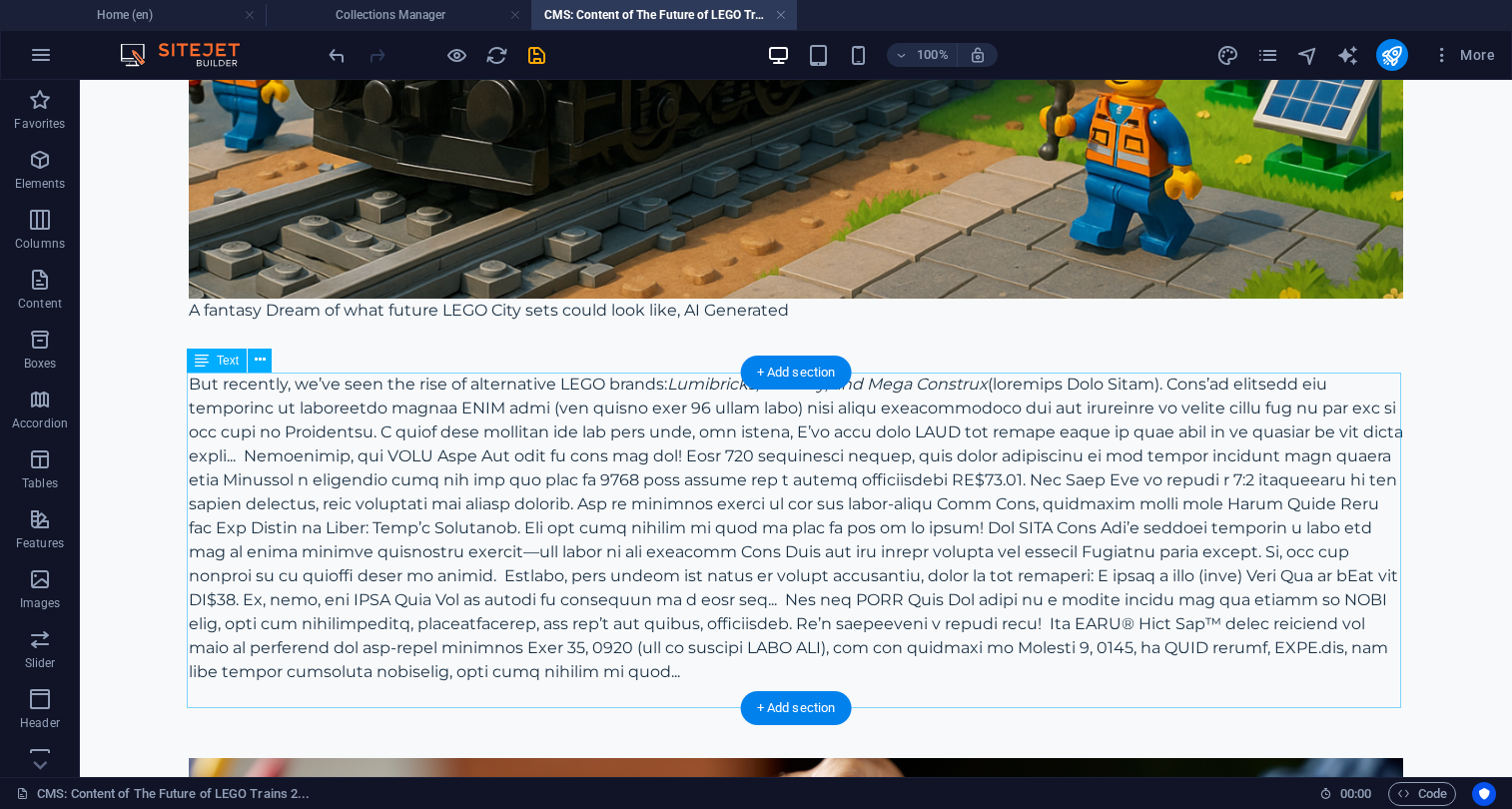 click on "But recently, we’ve seen the rise of alternative LEGO brands: Lumibricks, Pantasy, and Mega Construx" at bounding box center (796, 540) 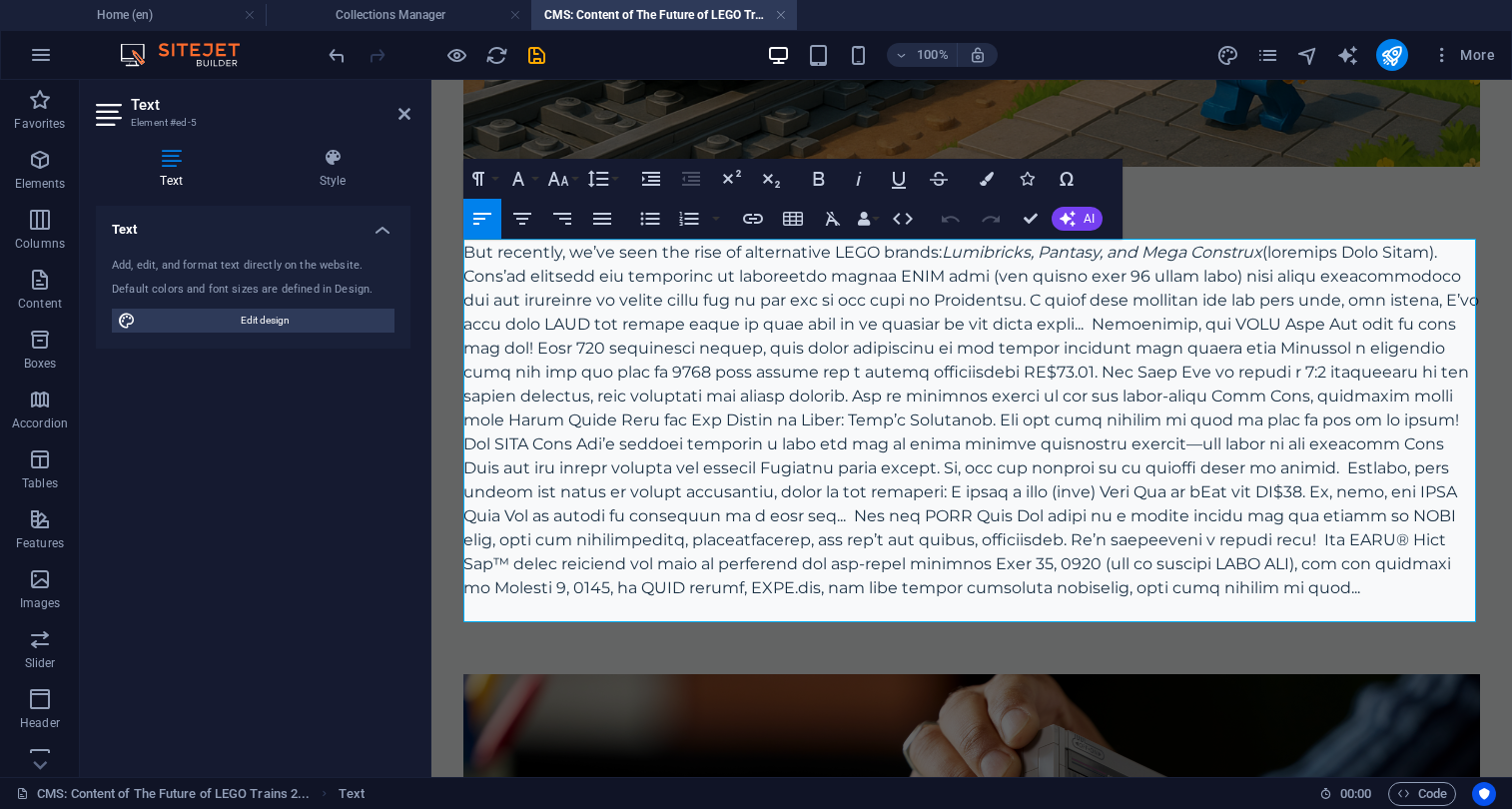 drag, startPoint x: 1120, startPoint y: 594, endPoint x: 453, endPoint y: 239, distance: 755.58851 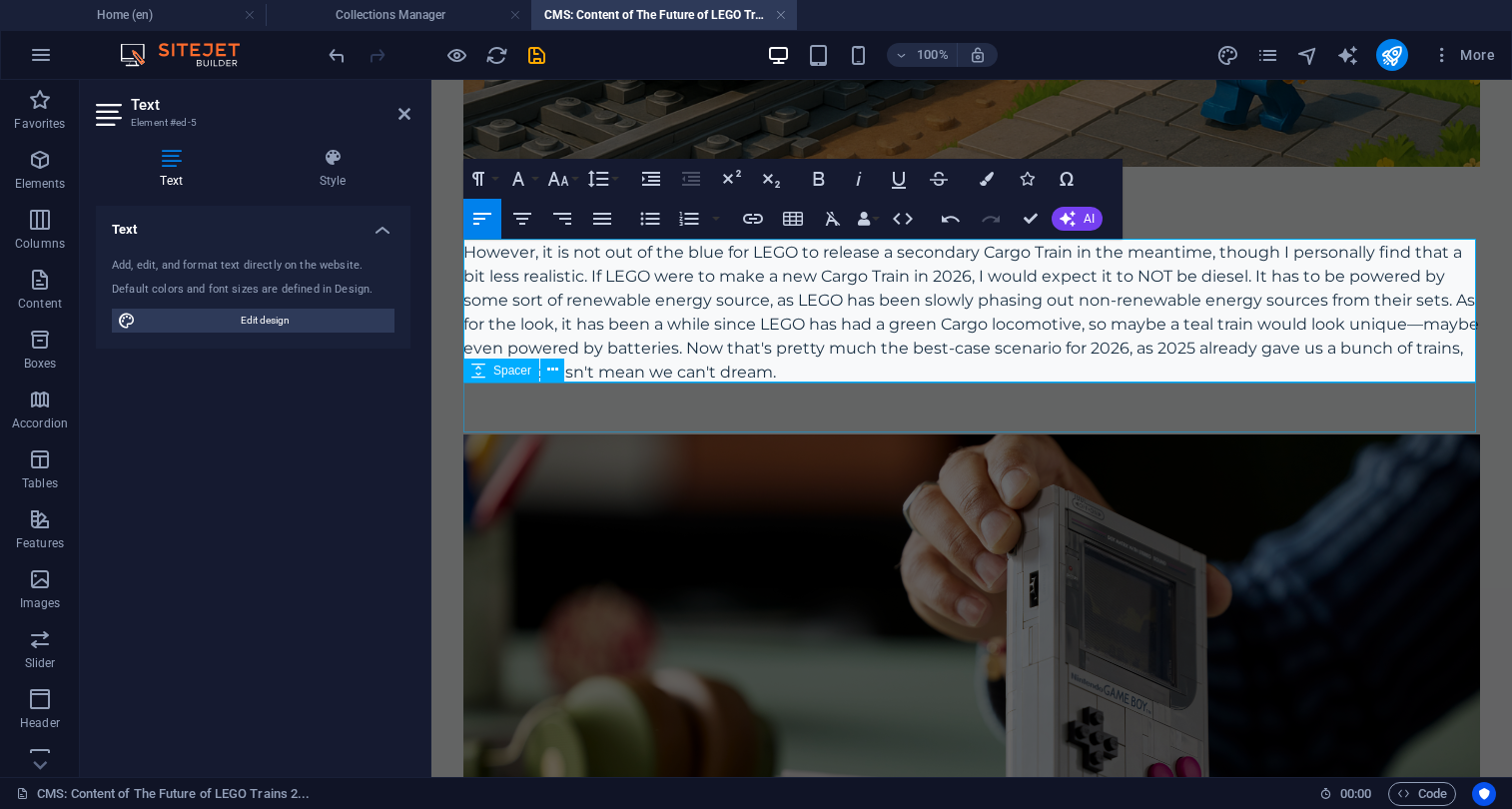 scroll, scrollTop: 11212, scrollLeft: 2, axis: both 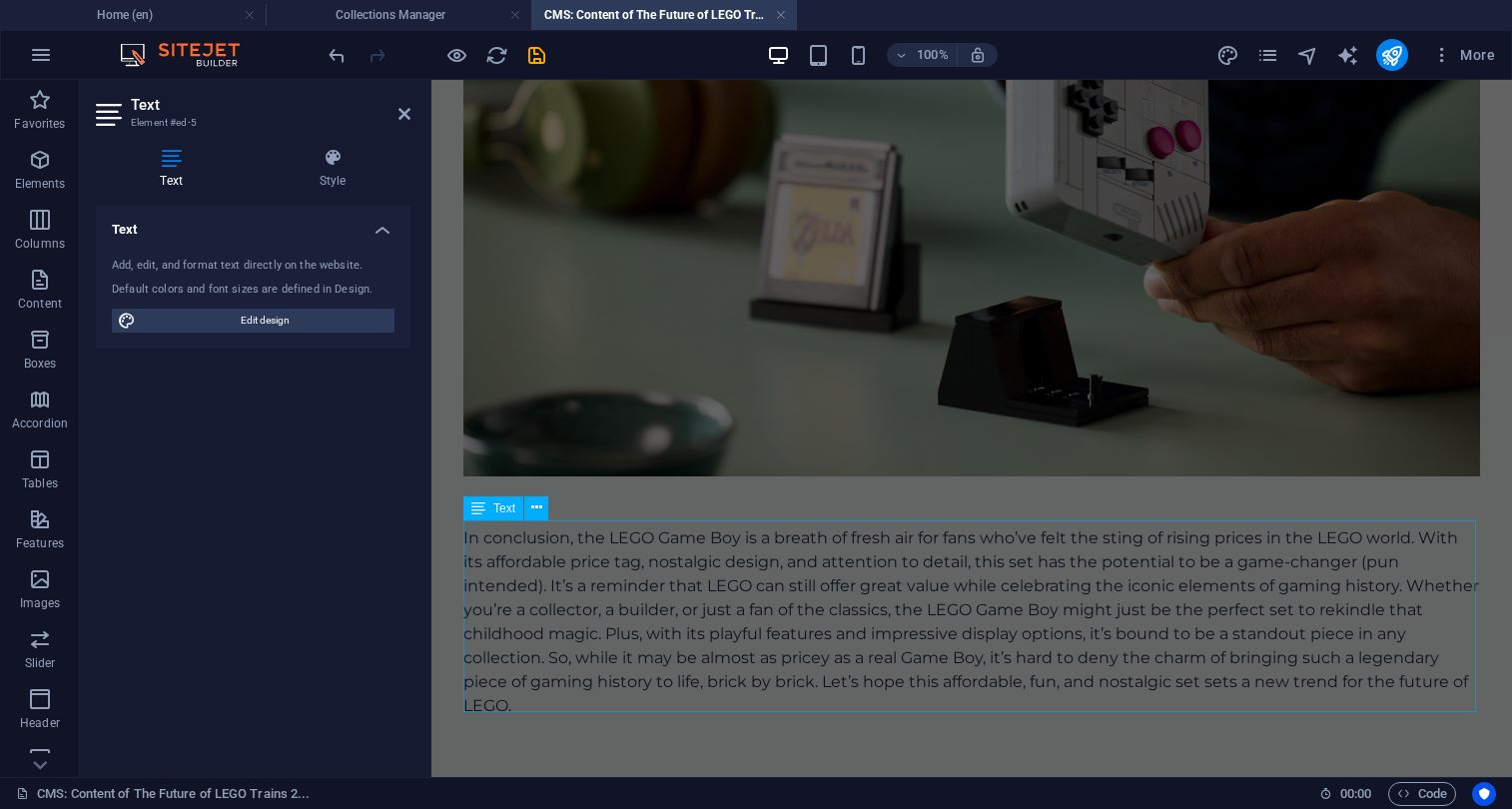 click on "In conclusion, the LEGO Game Boy is a breath of fresh air for fans who’ve felt the sting of rising prices in the LEGO world. With its affordable price tag, nostalgic design, and attention to detail, this set has the potential to be a game-changer (pun intended). It’s a reminder that LEGO can still offer great value while celebrating the iconic elements of gaming history. Whether you’re a collector, a builder, or just a fan of the classics, the LEGO Game Boy might just be the perfect set to rekindle that childhood magic. Plus, with its playful features and impressive display options, it’s bound to be a standout piece in any collection. So, while it may be almost as pricey as a real Game Boy, it’s hard to deny the charm of bringing such a legendary piece of gaming history to life, brick by brick. Let’s hope this affordable, fun, and nostalgic set sets a new trend for the future of LEGO." at bounding box center [972, 622] 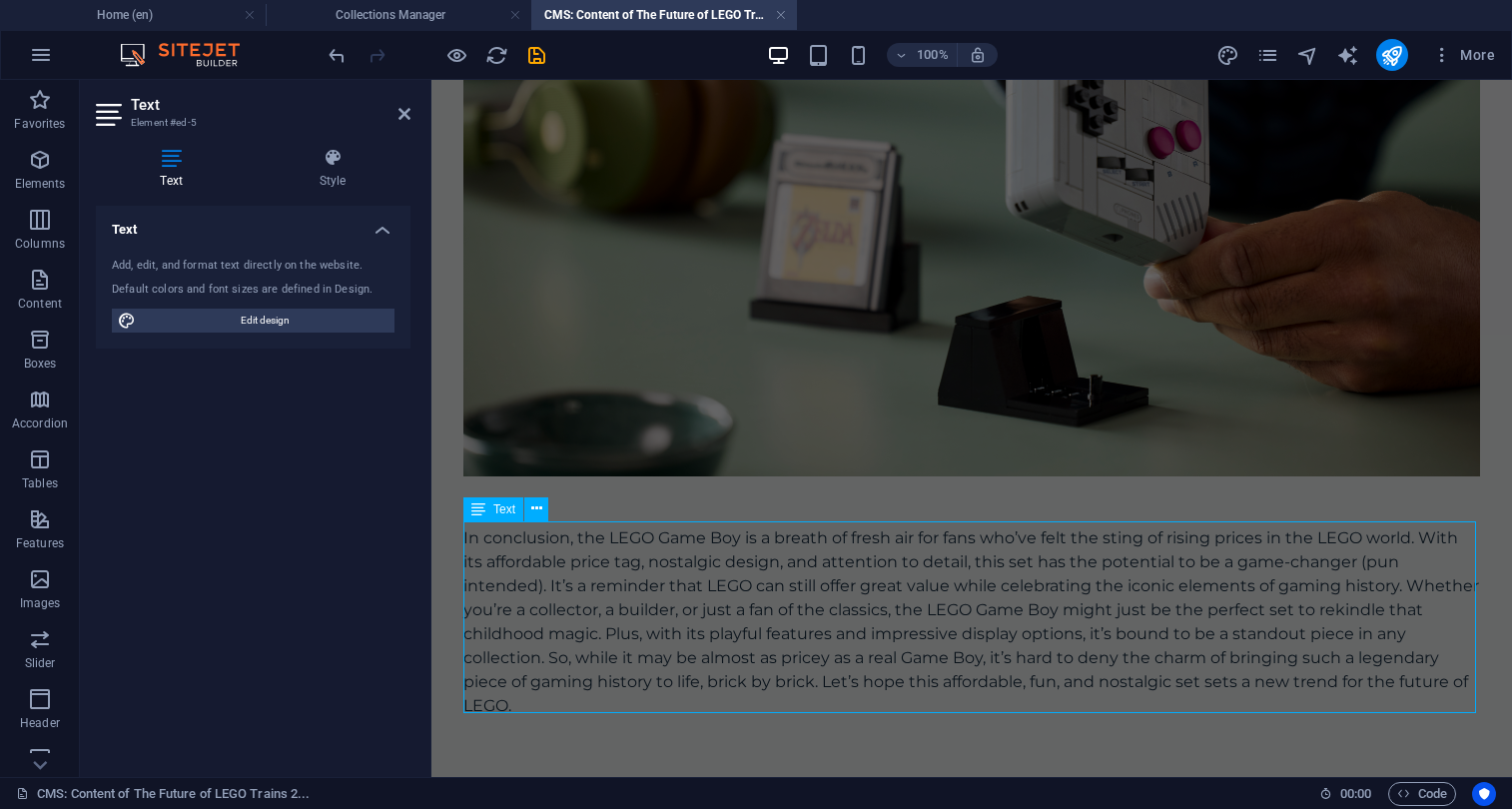 click on "In conclusion, the LEGO Game Boy is a breath of fresh air for fans who’ve felt the sting of rising prices in the LEGO world. With its affordable price tag, nostalgic design, and attention to detail, this set has the potential to be a game-changer (pun intended). It’s a reminder that LEGO can still offer great value while celebrating the iconic elements of gaming history. Whether you’re a collector, a builder, or just a fan of the classics, the LEGO Game Boy might just be the perfect set to rekindle that childhood magic. Plus, with its playful features and impressive display options, it’s bound to be a standout piece in any collection. So, while it may be almost as pricey as a real Game Boy, it’s hard to deny the charm of bringing such a legendary piece of gaming history to life, brick by brick. Let’s hope this affordable, fun, and nostalgic set sets a new trend for the future of LEGO." at bounding box center [972, 622] 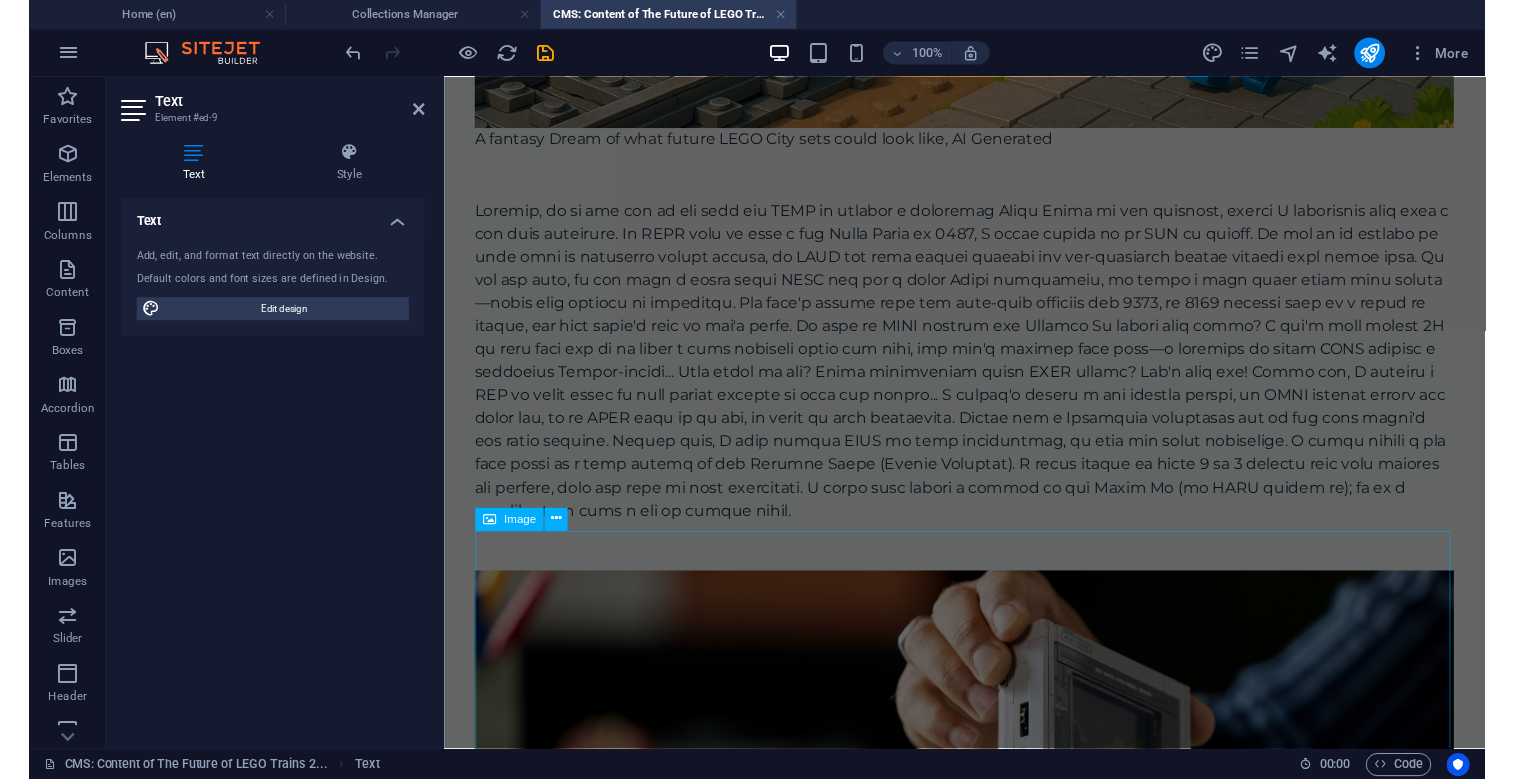 scroll, scrollTop: 808, scrollLeft: 0, axis: vertical 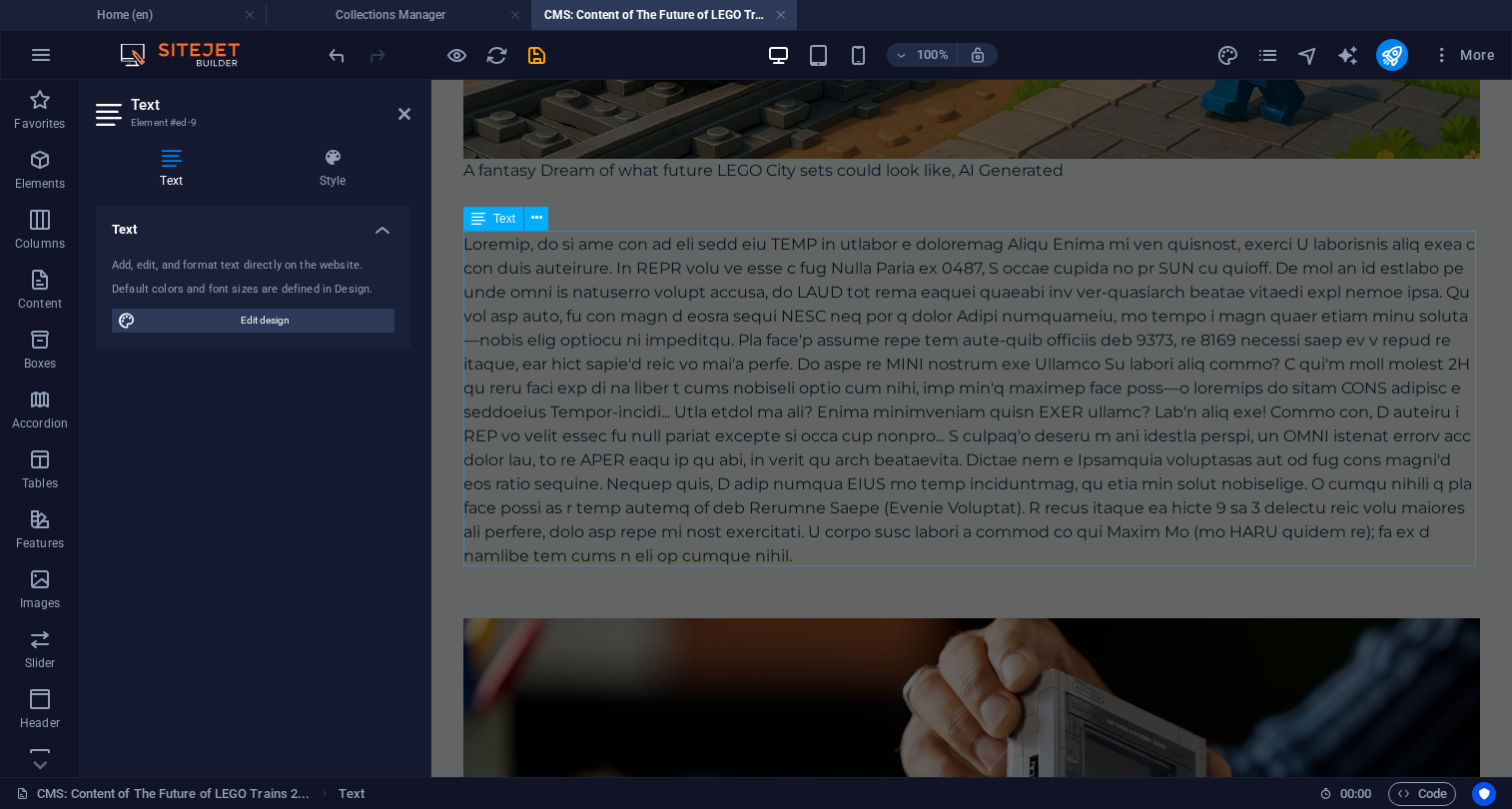 click at bounding box center [972, 401] 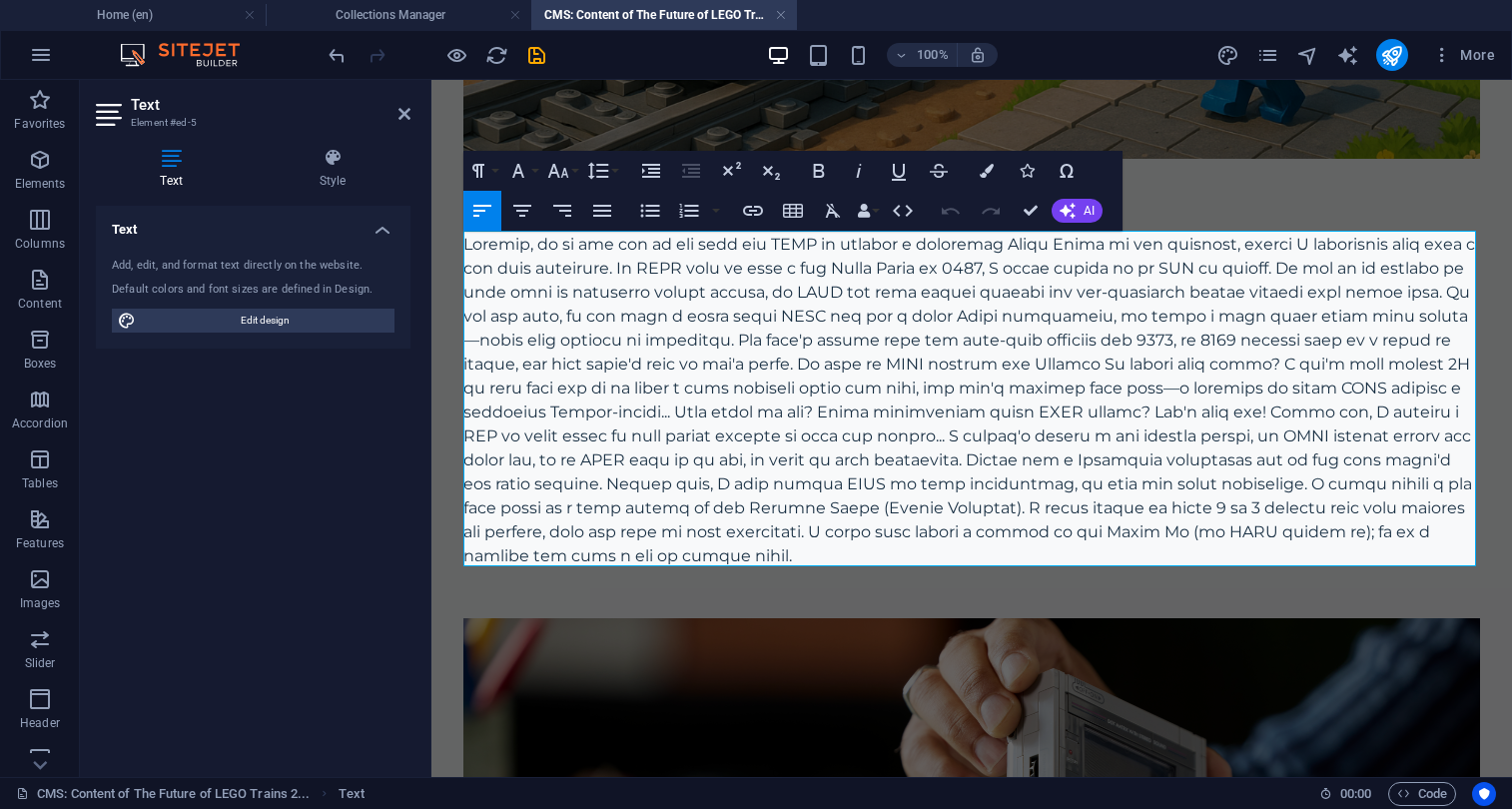 click at bounding box center [972, 401] 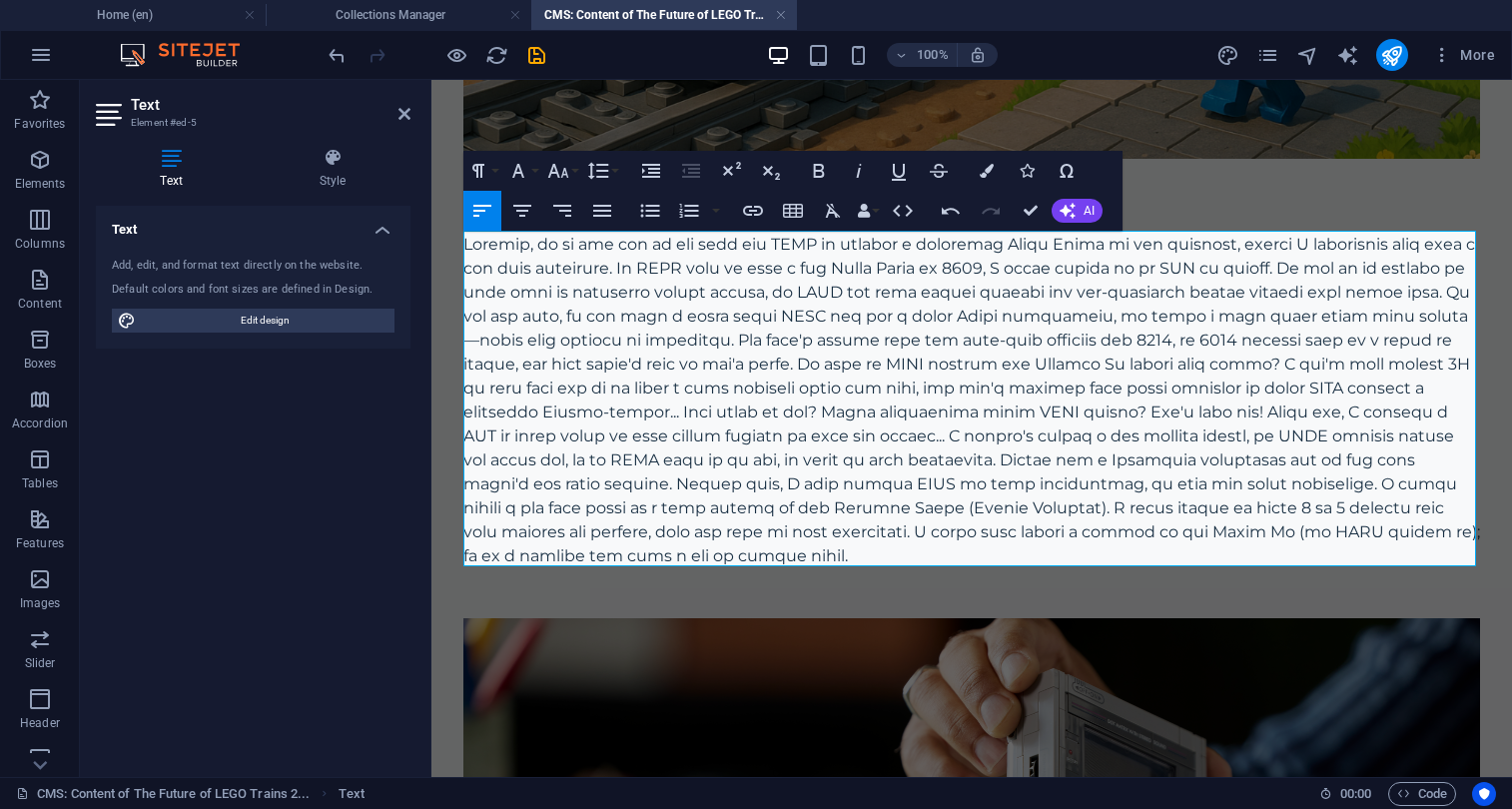 type 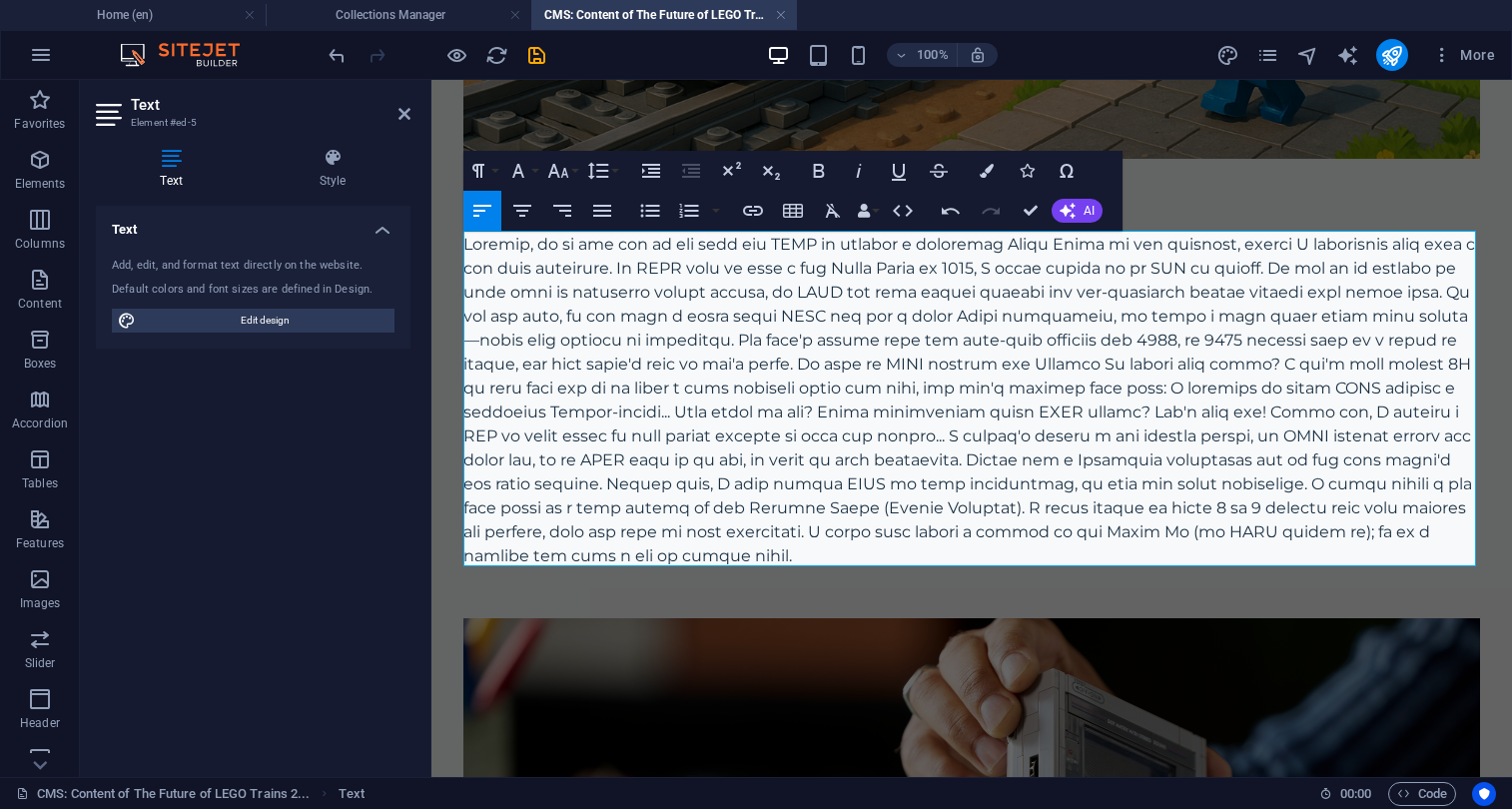 click at bounding box center (972, 401) 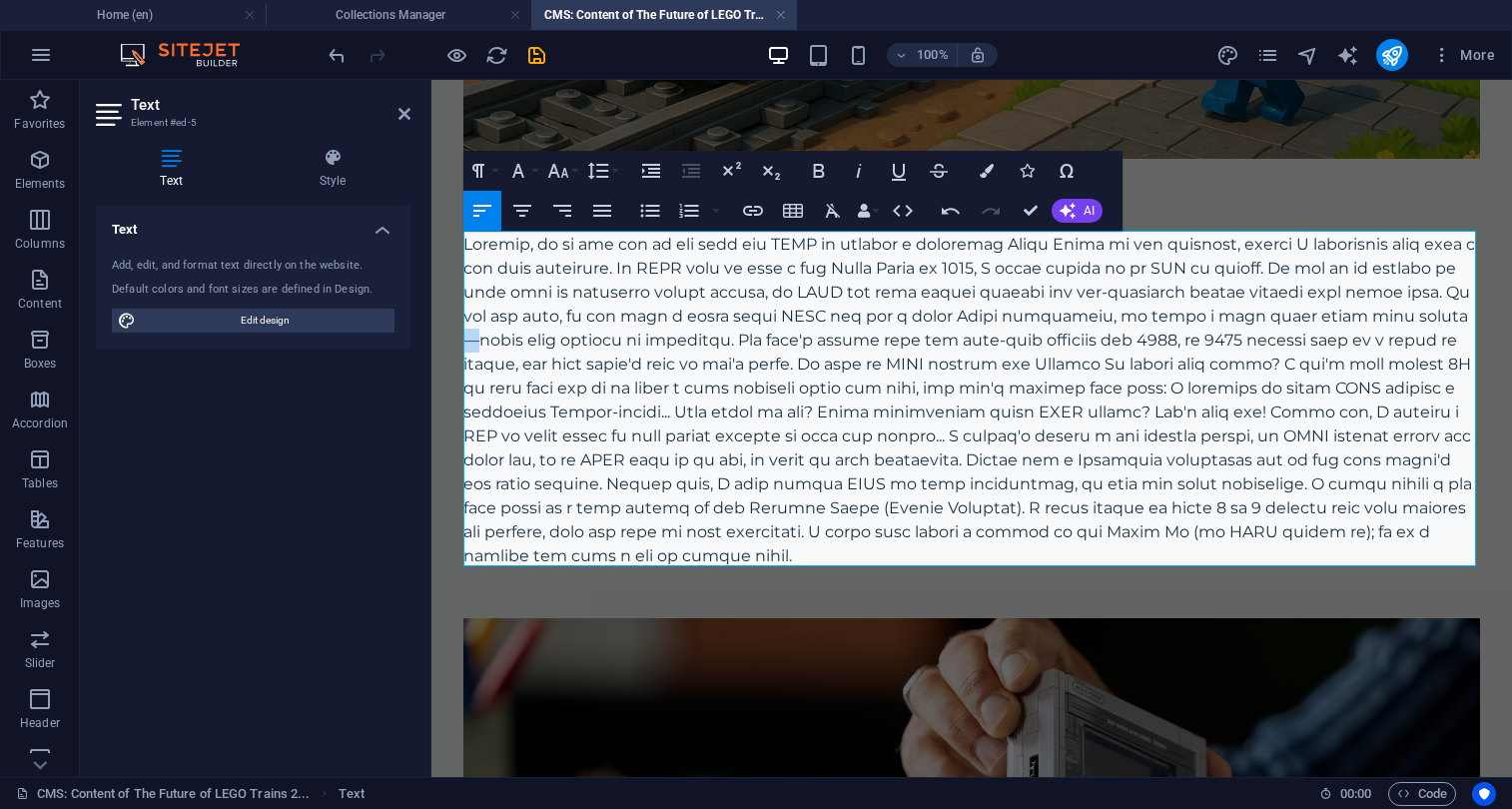 drag, startPoint x: 1428, startPoint y: 307, endPoint x: 1409, endPoint y: 307, distance: 19 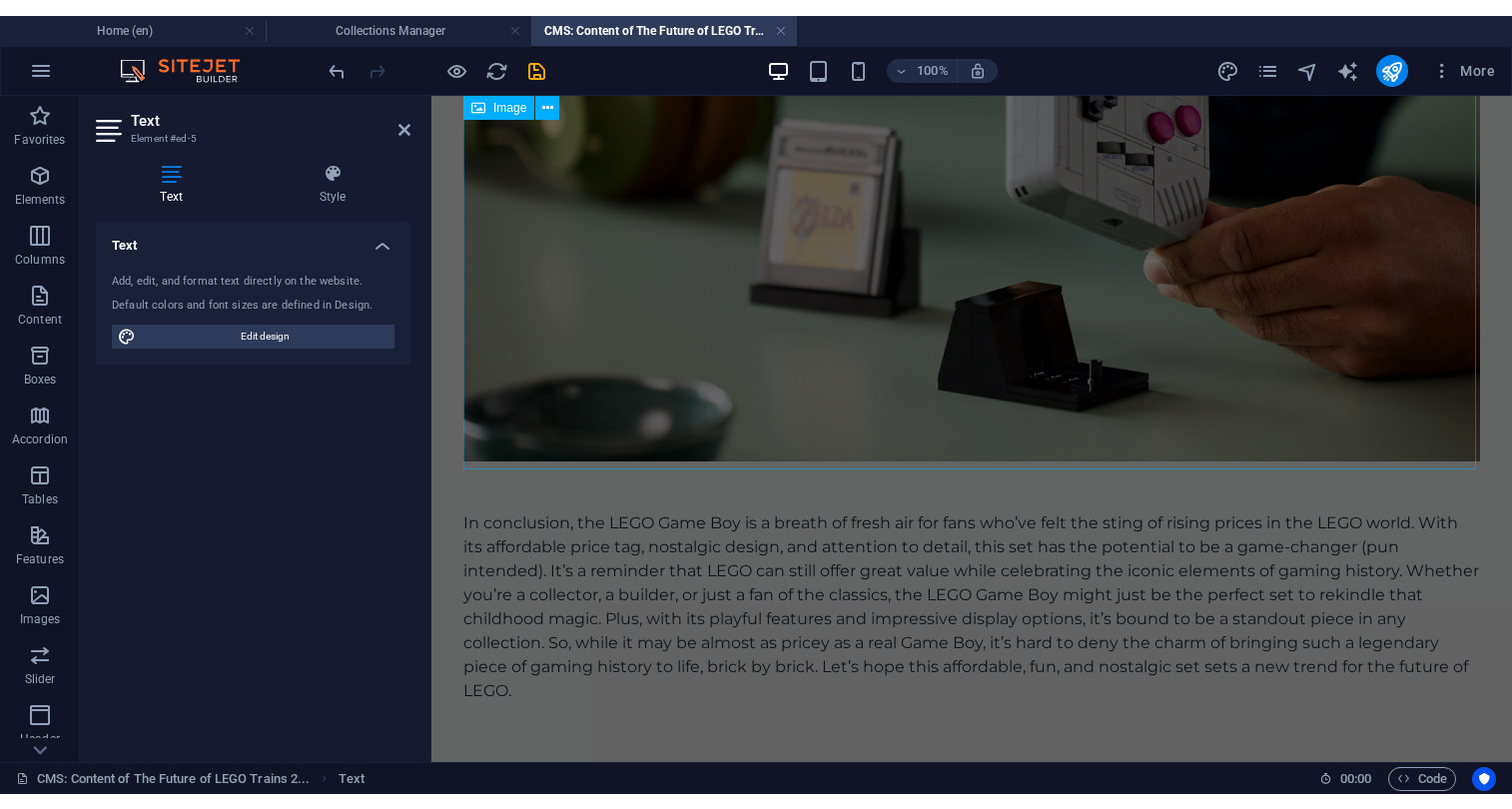 scroll, scrollTop: 1577, scrollLeft: 0, axis: vertical 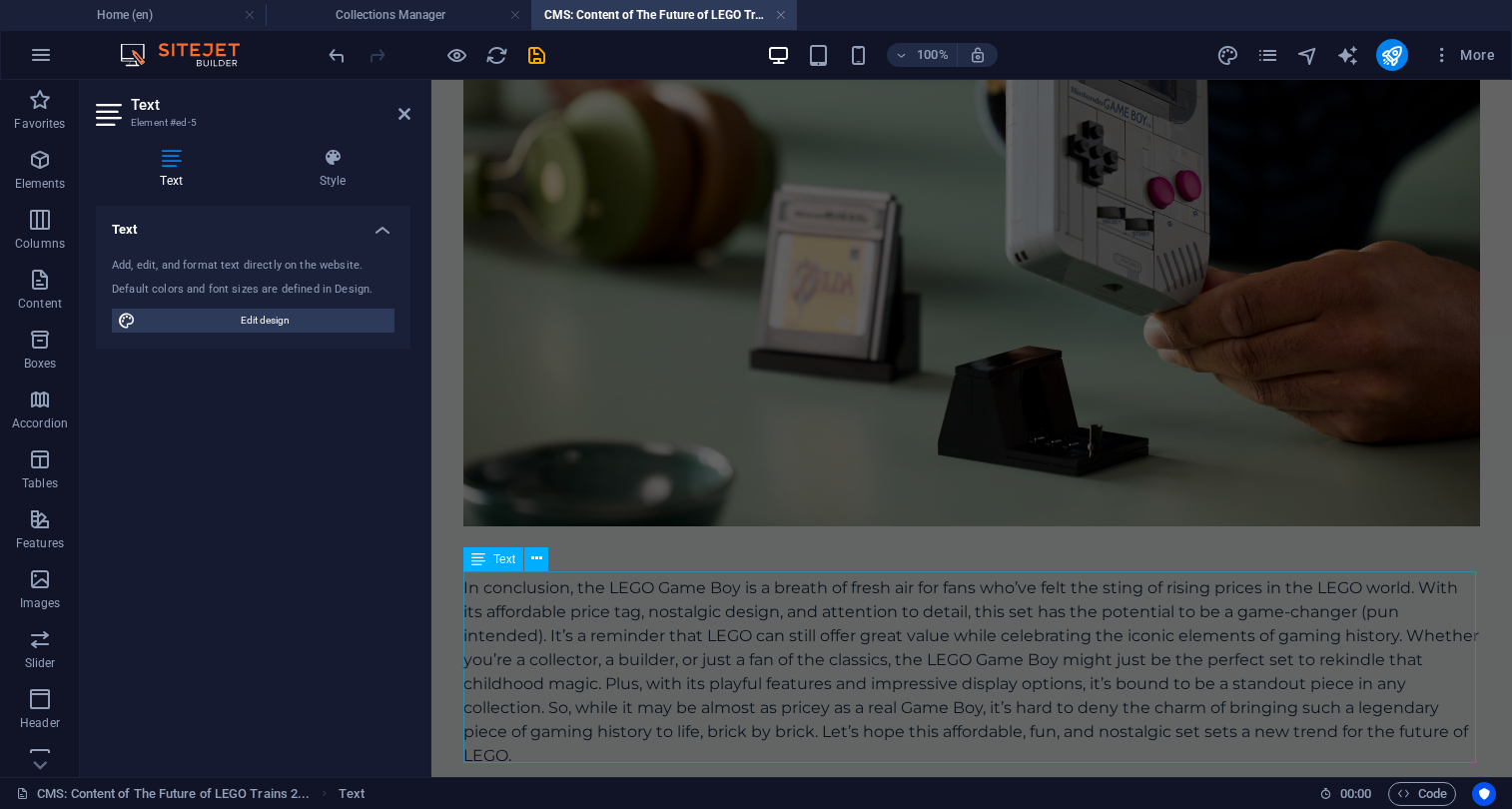click on "In conclusion, the LEGO Game Boy is a breath of fresh air for fans who’ve felt the sting of rising prices in the LEGO world. With its affordable price tag, nostalgic design, and attention to detail, this set has the potential to be a game-changer (pun intended). It’s a reminder that LEGO can still offer great value while celebrating the iconic elements of gaming history. Whether you’re a collector, a builder, or just a fan of the classics, the LEGO Game Boy might just be the perfect set to rekindle that childhood magic. Plus, with its playful features and impressive display options, it’s bound to be a standout piece in any collection. So, while it may be almost as pricey as a real Game Boy, it’s hard to deny the charm of bringing such a legendary piece of gaming history to life, brick by brick. Let’s hope this affordable, fun, and nostalgic set sets a new trend for the future of LEGO." at bounding box center [972, 672] 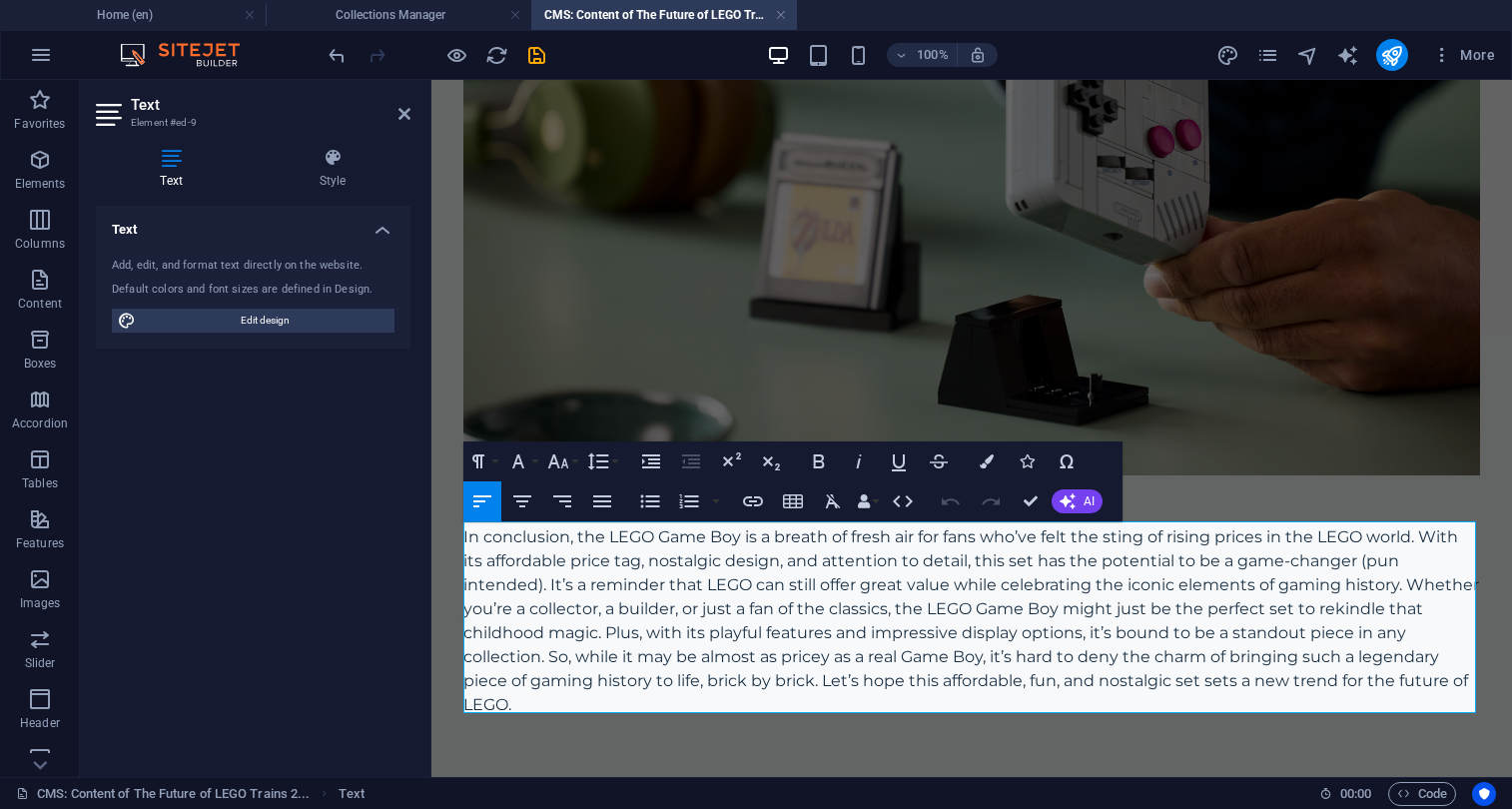 scroll, scrollTop: 1627, scrollLeft: 0, axis: vertical 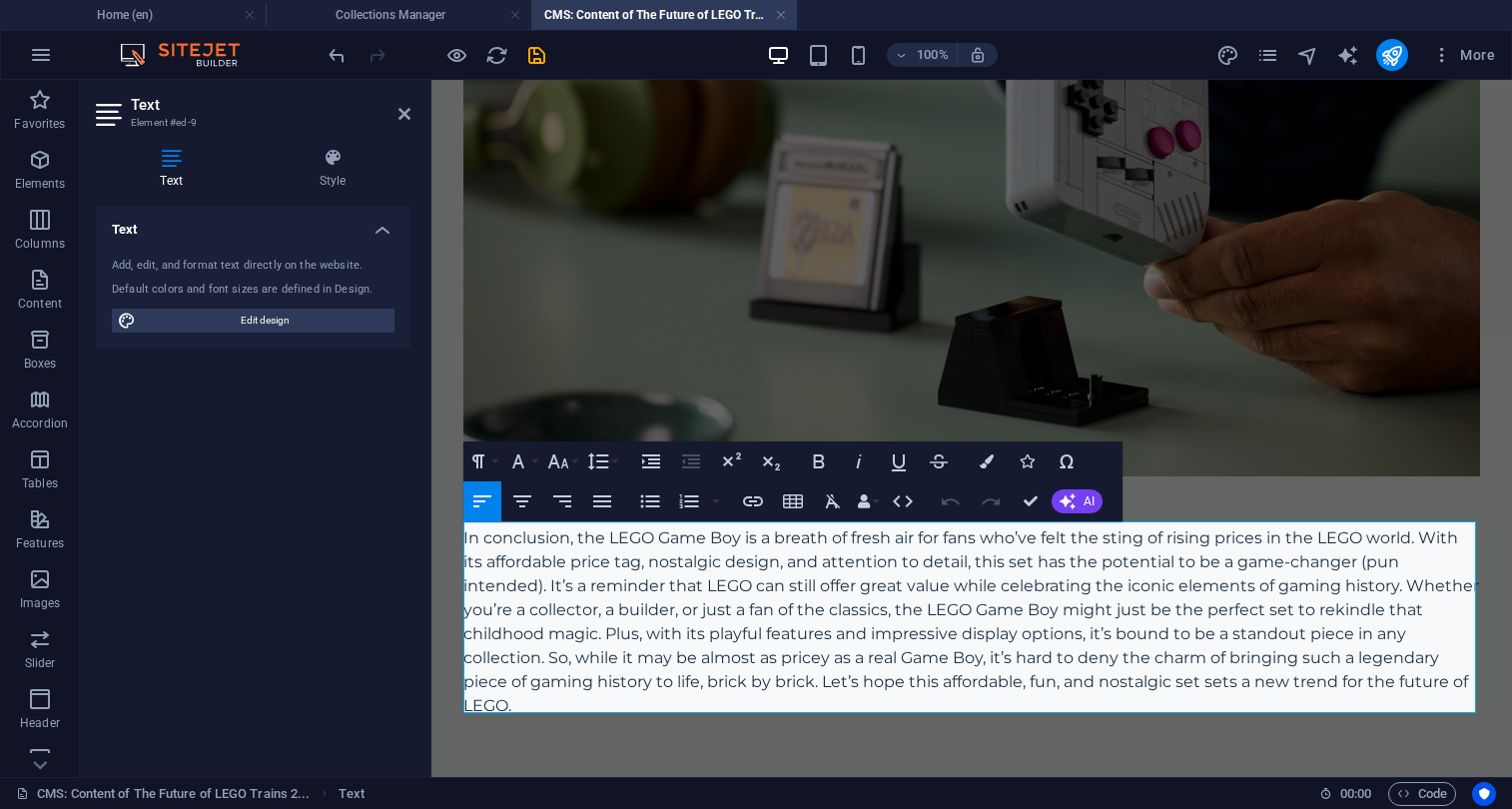 click on "In conclusion, the LEGO Game Boy is a breath of fresh air for fans who’ve felt the sting of rising prices in the LEGO world. With its affordable price tag, nostalgic design, and attention to detail, this set has the potential to be a game-changer (pun intended). It’s a reminder that LEGO can still offer great value while celebrating the iconic elements of gaming history. Whether you’re a collector, a builder, or just a fan of the classics, the LEGO Game Boy might just be the perfect set to rekindle that childhood magic. Plus, with its playful features and impressive display options, it’s bound to be a standout piece in any collection. So, while it may be almost as pricey as a real Game Boy, it’s hard to deny the charm of bringing such a legendary piece of gaming history to life, brick by brick. Let’s hope this affordable, fun, and nostalgic set sets a new trend for the future of LEGO." at bounding box center (972, 622) 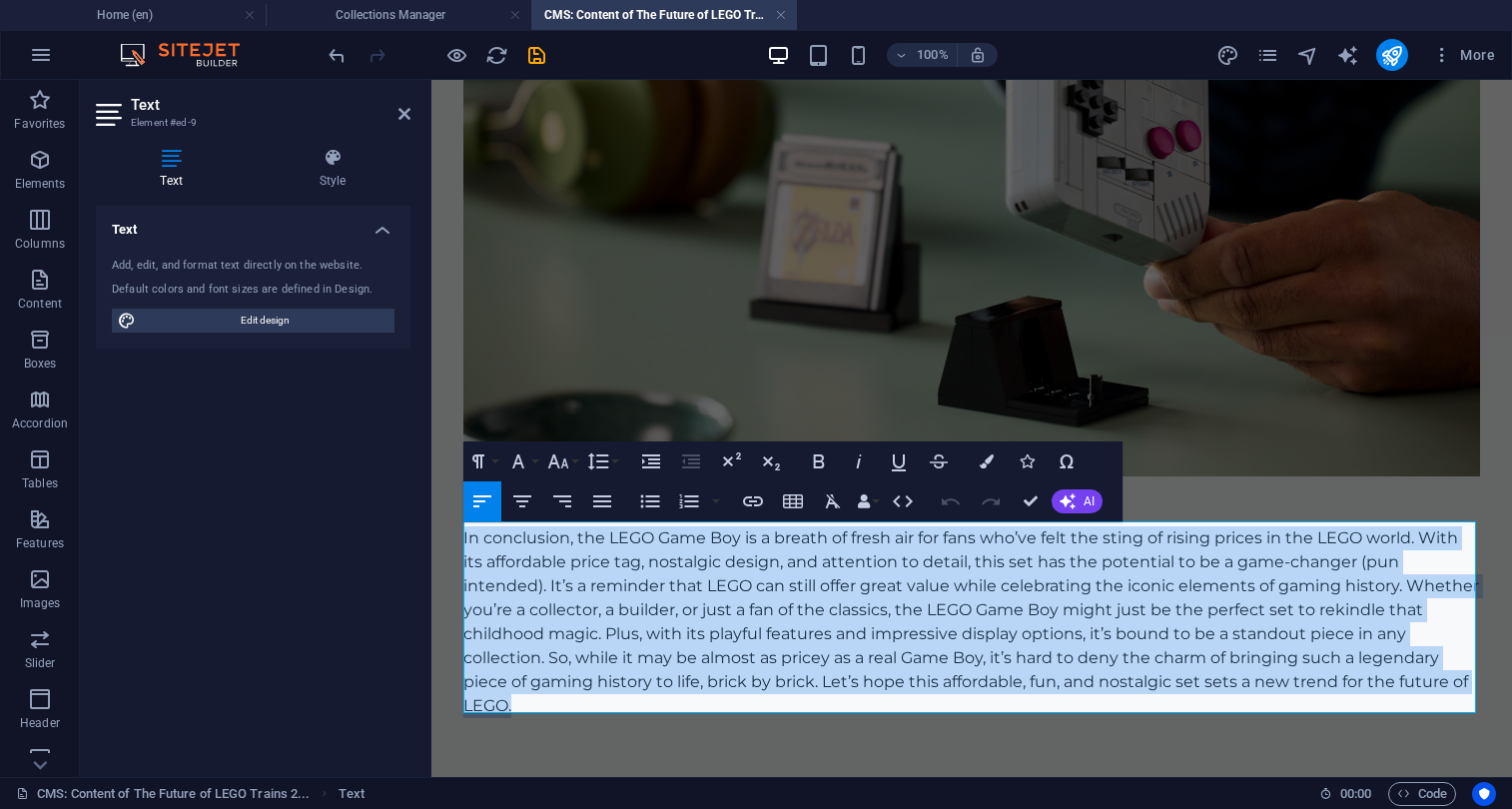 scroll, scrollTop: 1459, scrollLeft: 0, axis: vertical 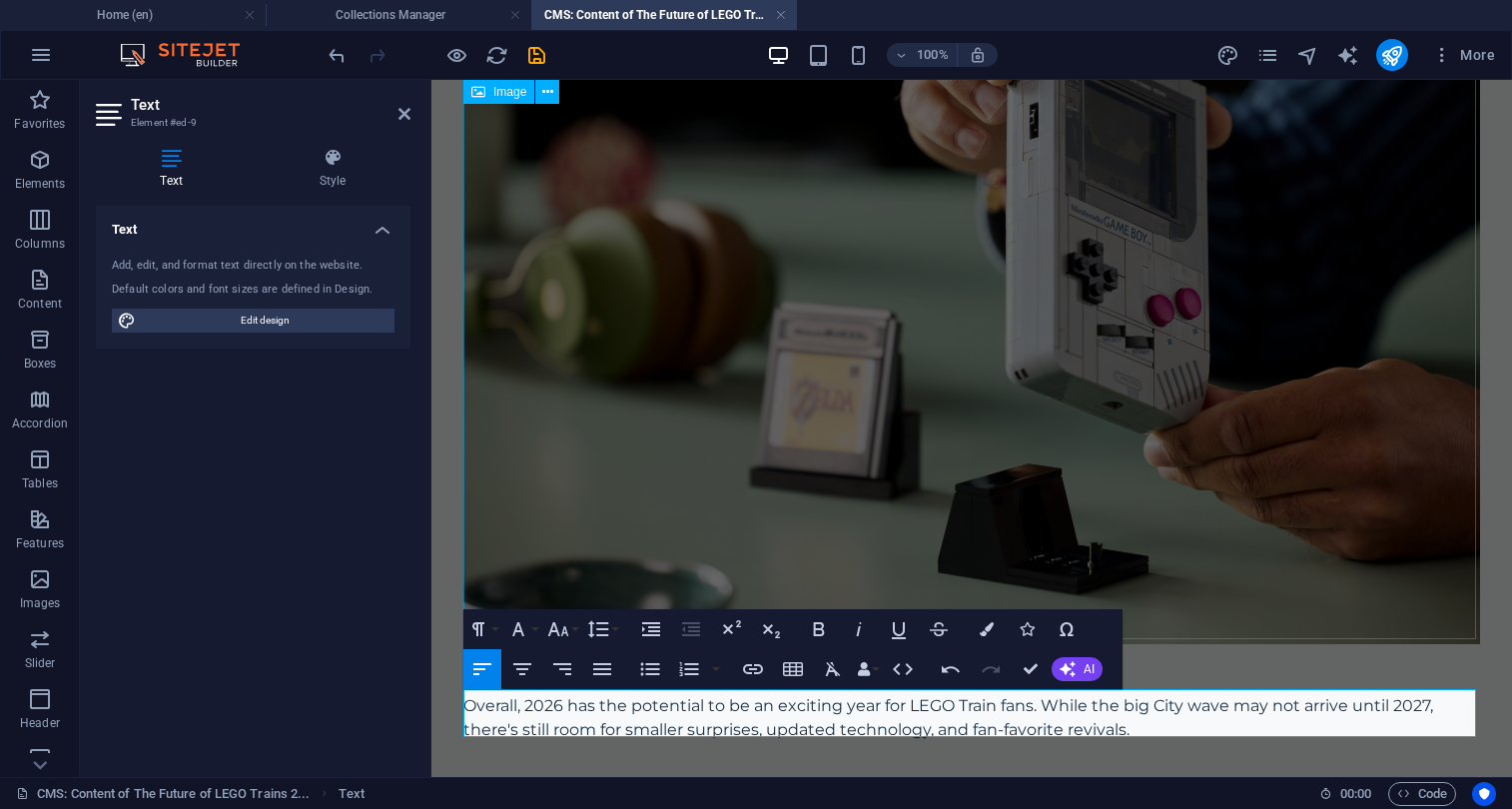 type 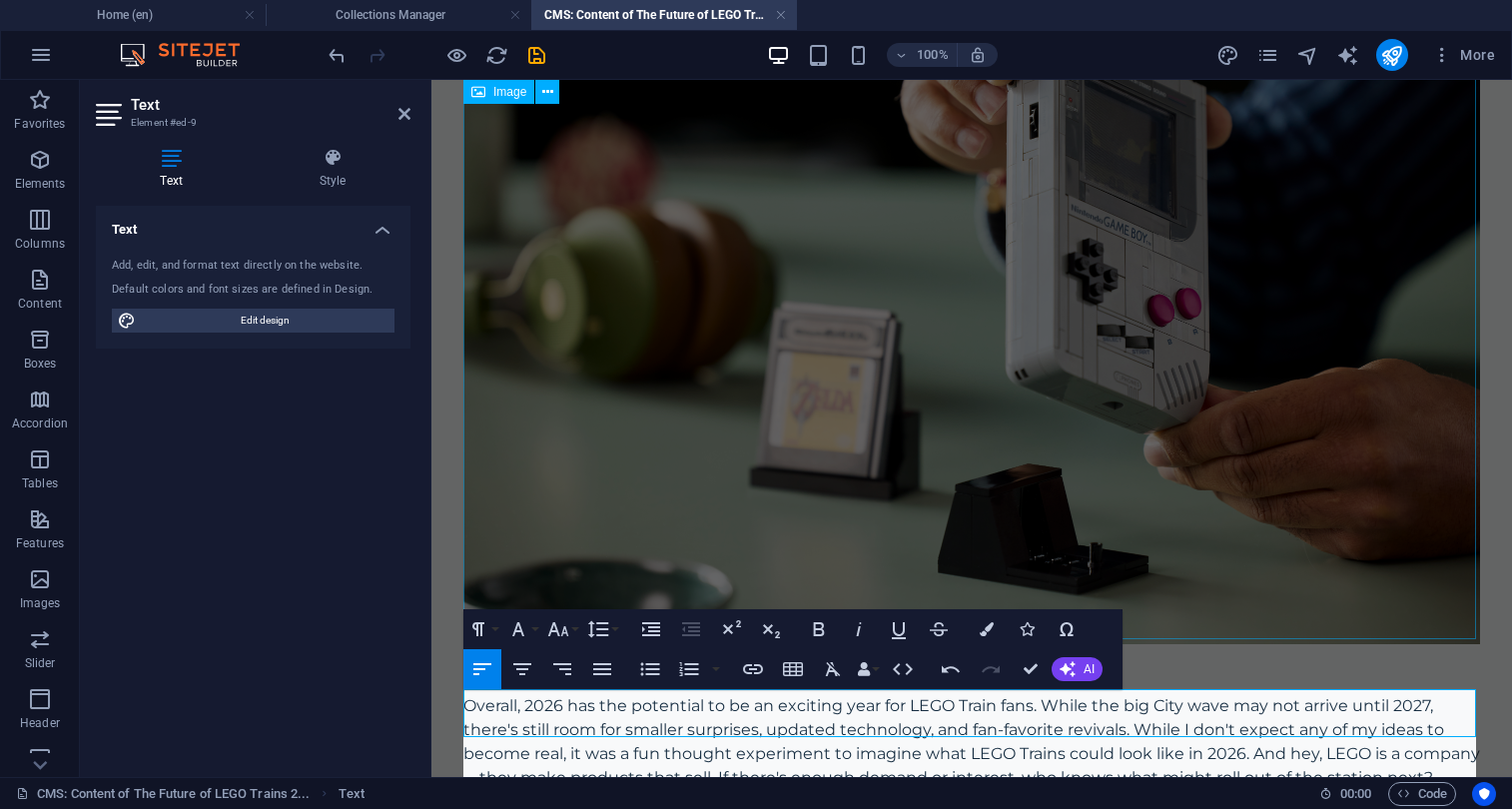 scroll, scrollTop: 4379, scrollLeft: 8, axis: both 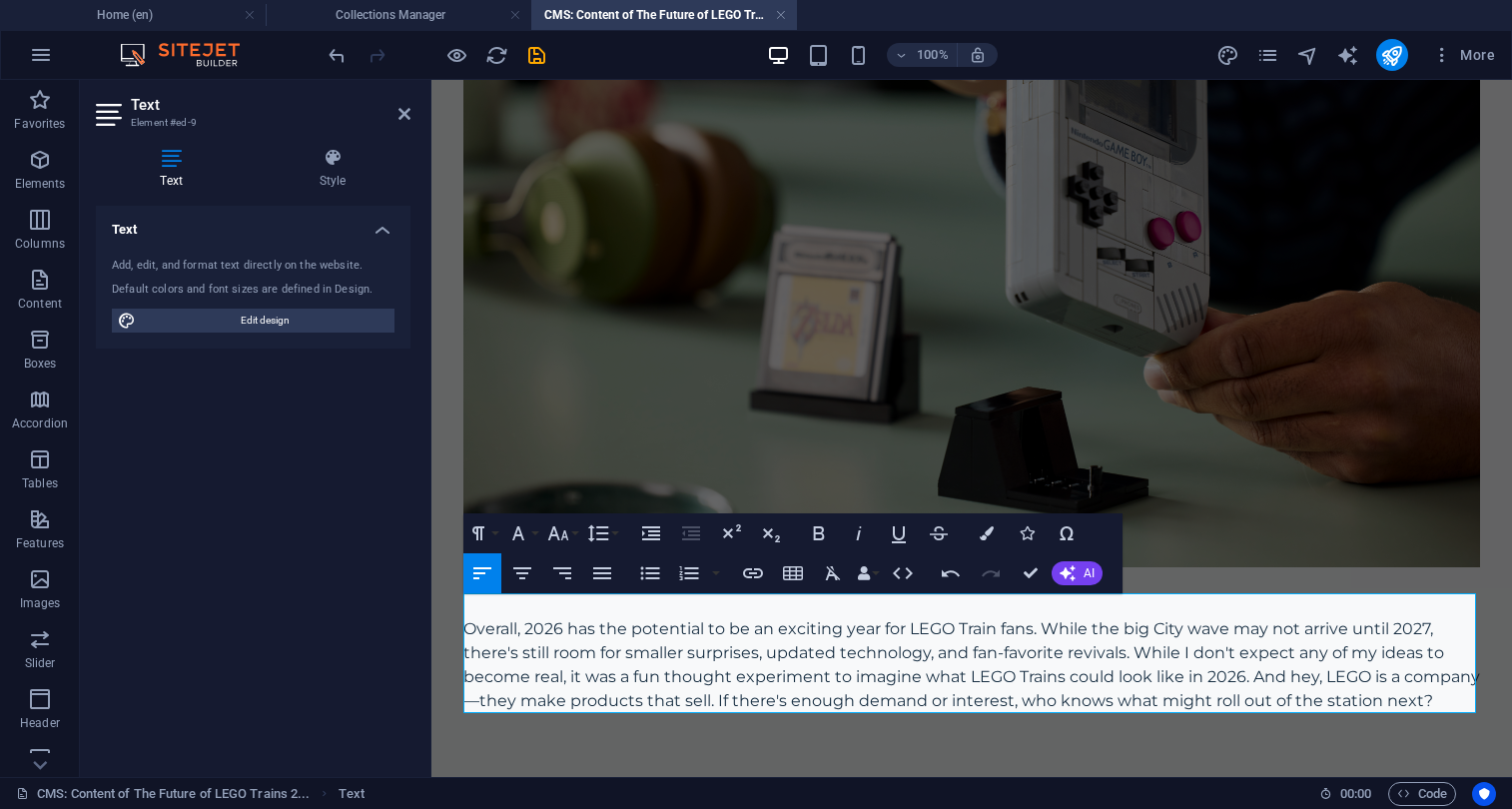click on "Overall, 2026 has the potential to be an exciting year for LEGO Train fans. While the big City wave may not arrive until 2027, there's still room for smaller surprises, updated technology, and fan-favorite revivals. While I don't expect any of my ideas to become real, it was a fun thought experiment to imagine what LEGO Trains could look like in 2026. And hey, LEGO is a company—they make products that sell. If there's enough demand or interest, who knows what might roll out of the station next?" at bounding box center (972, 665) 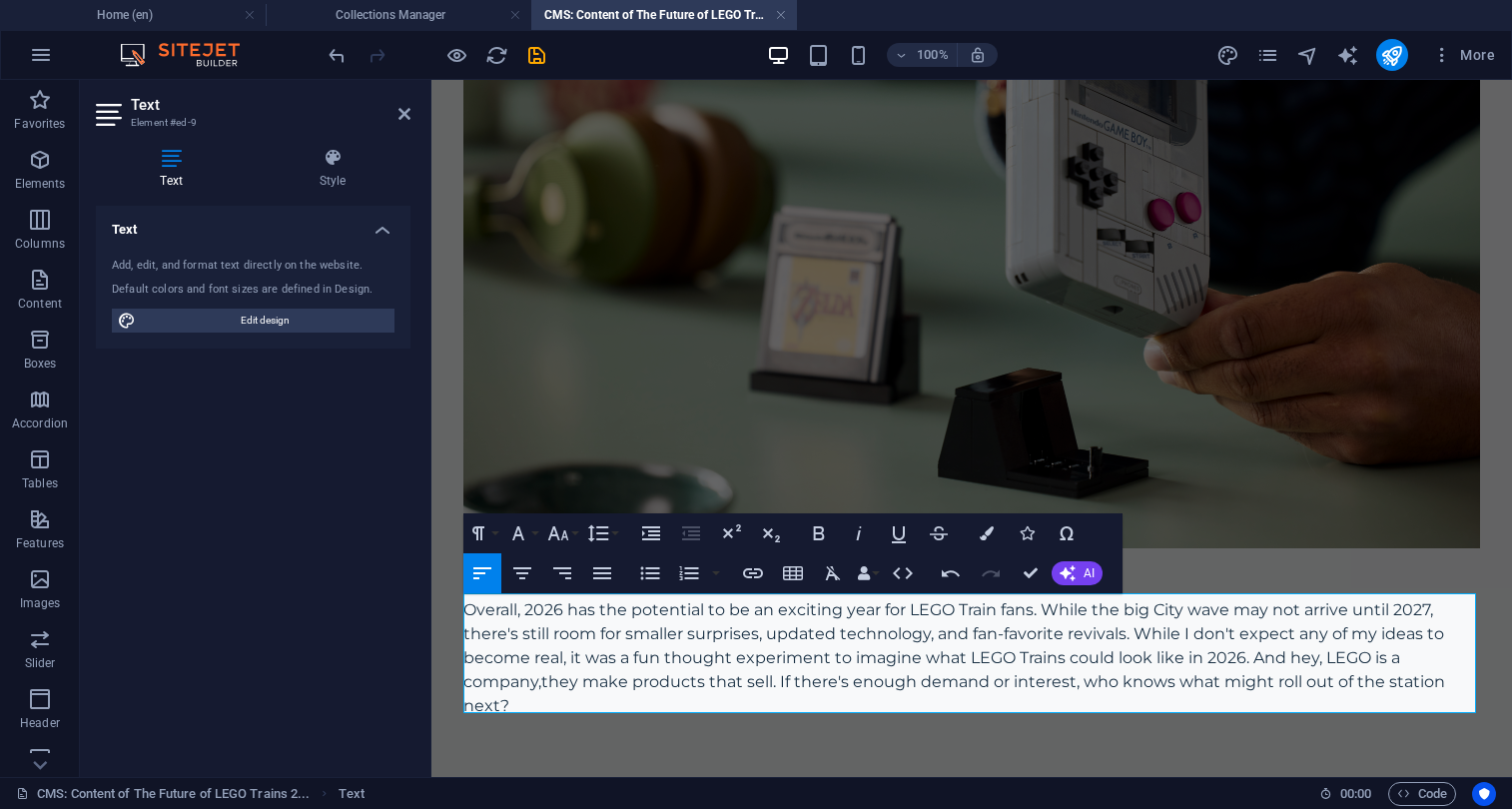 click on "LEGO released a surprise amount of Train-themed sets in 2025, so many LEGO fans are wondering what's next for 2026. So in this article, I will share my wishlist for LEGO Trains in 2026... Now I want to preface these are  not  rumors or LEGO LEAKS, rather my own thoughts and wishes on what LEGO should do in 2026, so all aboard! Now LEGO releases a major Passenger and Cargo Train every 5 years for the LEGO City line, however, the last train came out in 2022, so expect a new model in 2027.  A fantasy Dream of what future LEGO City sets could look like, AI Generated  Overall, 2026 has the potential to be an exciting year for LEGO Train fans. While the big City wave may not arrive until 2027, there's still room for smaller surprises, updated technology, and fan-favorite revivals. While I don't expect any of my ideas to become real, it was a fun thought experiment to imagine what LEGO Trains could look like in 2026. And hey, LEGO is a company," at bounding box center [972, -347] 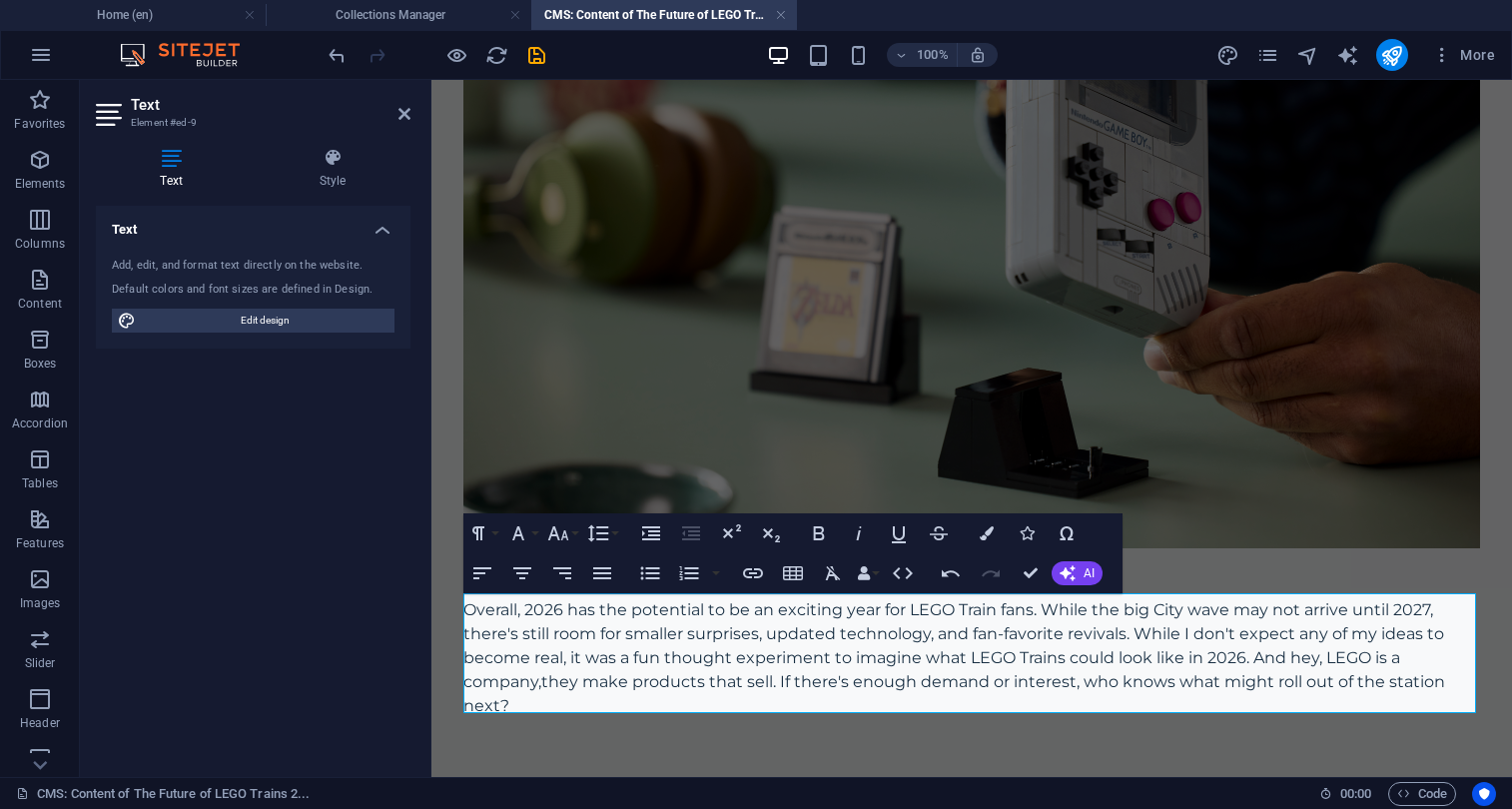 click on "LEGO released a surprise amount of Train-themed sets in 2025, so many LEGO fans are wondering what's next for 2026. So in this article, I will share my wishlist for LEGO Trains in 2026... Now I want to preface these are  not  rumors or LEGO LEAKS, rather my own thoughts and wishes on what LEGO should do in 2026, so all aboard! Now LEGO releases a major Passenger and Cargo Train every 5 years for the LEGO City line, however, the last train came out in 2022, so expect a new model in 2027.  A fantasy Dream of what future LEGO City sets could look like, AI Generated  Overall, 2026 has the potential to be an exciting year for LEGO Train fans. While the big City wave may not arrive until 2027, there's still room for smaller surprises, updated technology, and fan-favorite revivals. While I don't expect any of my ideas to become real, it was a fun thought experiment to imagine what LEGO Trains could look like in 2026. And hey, LEGO is a company," at bounding box center (972, -347) 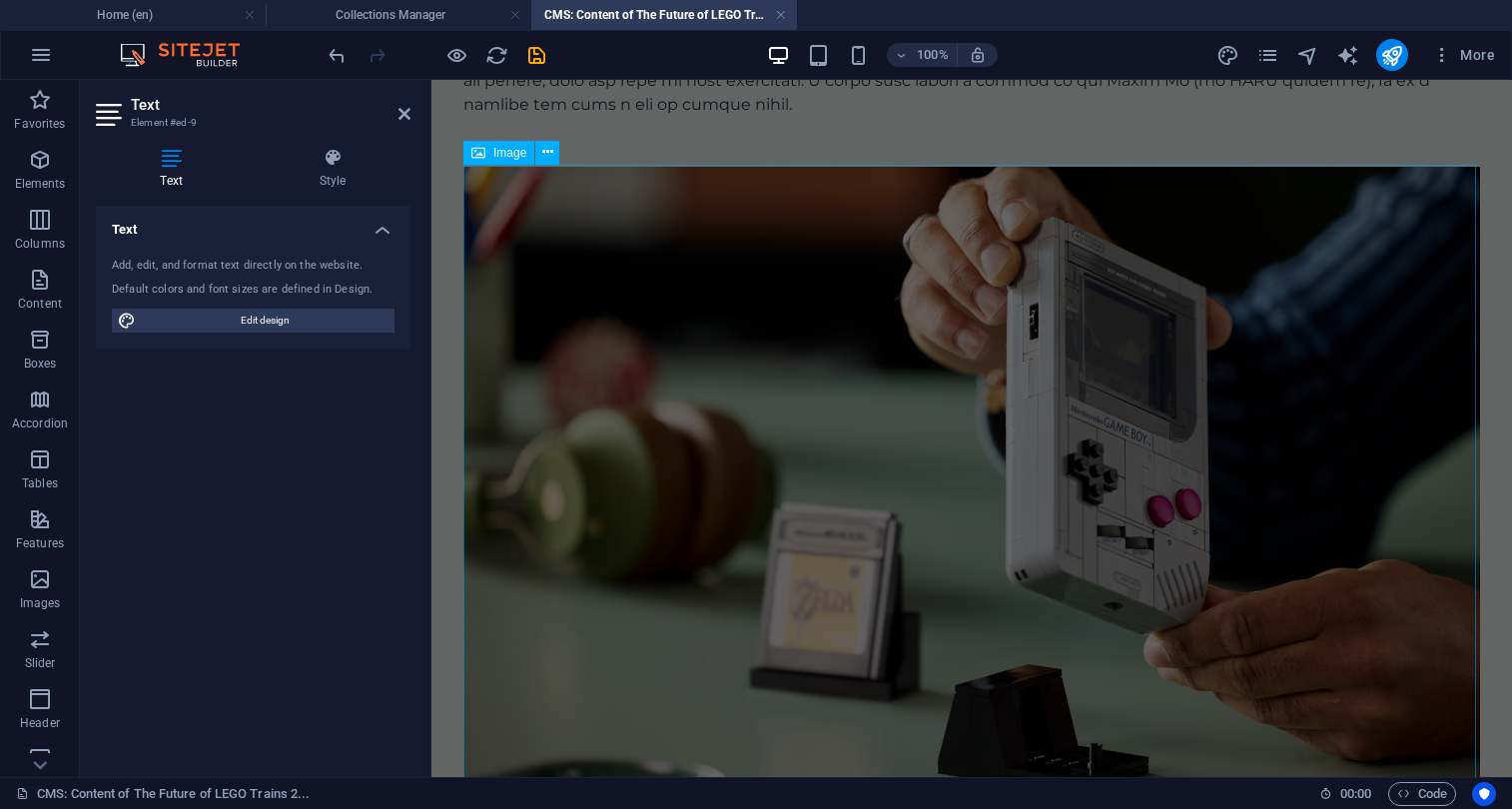 click at bounding box center (972, 505) 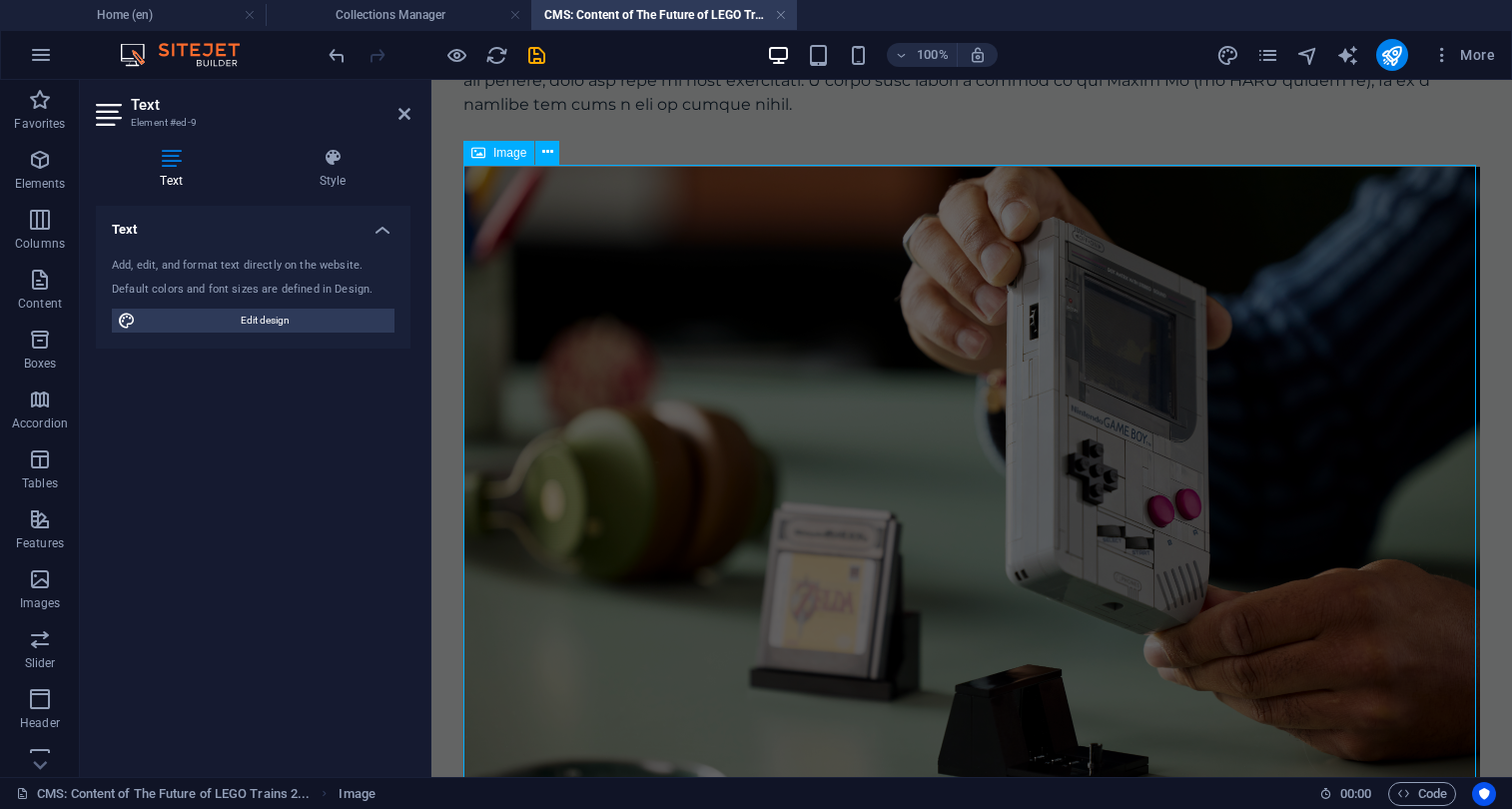 click at bounding box center [972, 505] 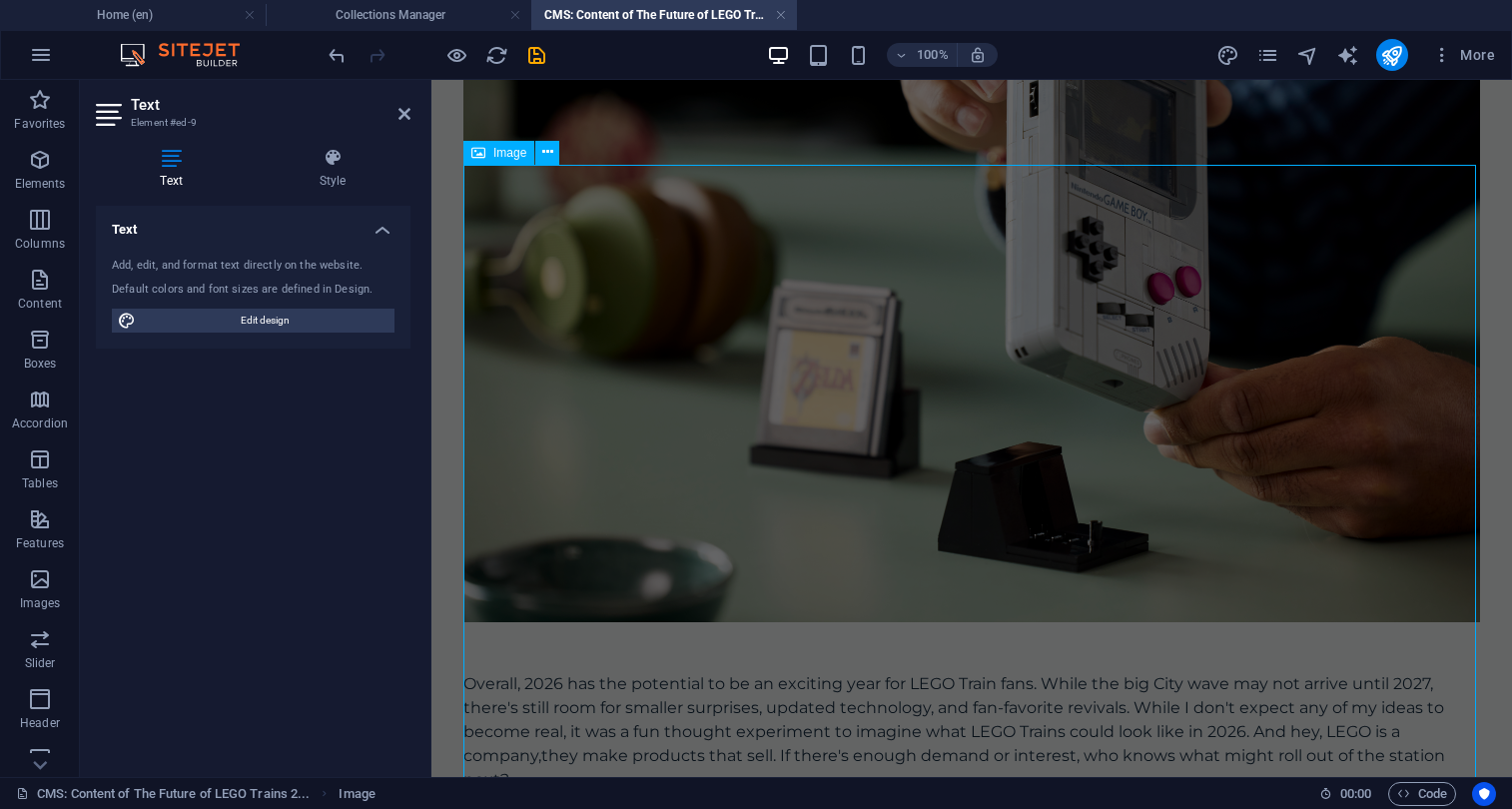 select on "%" 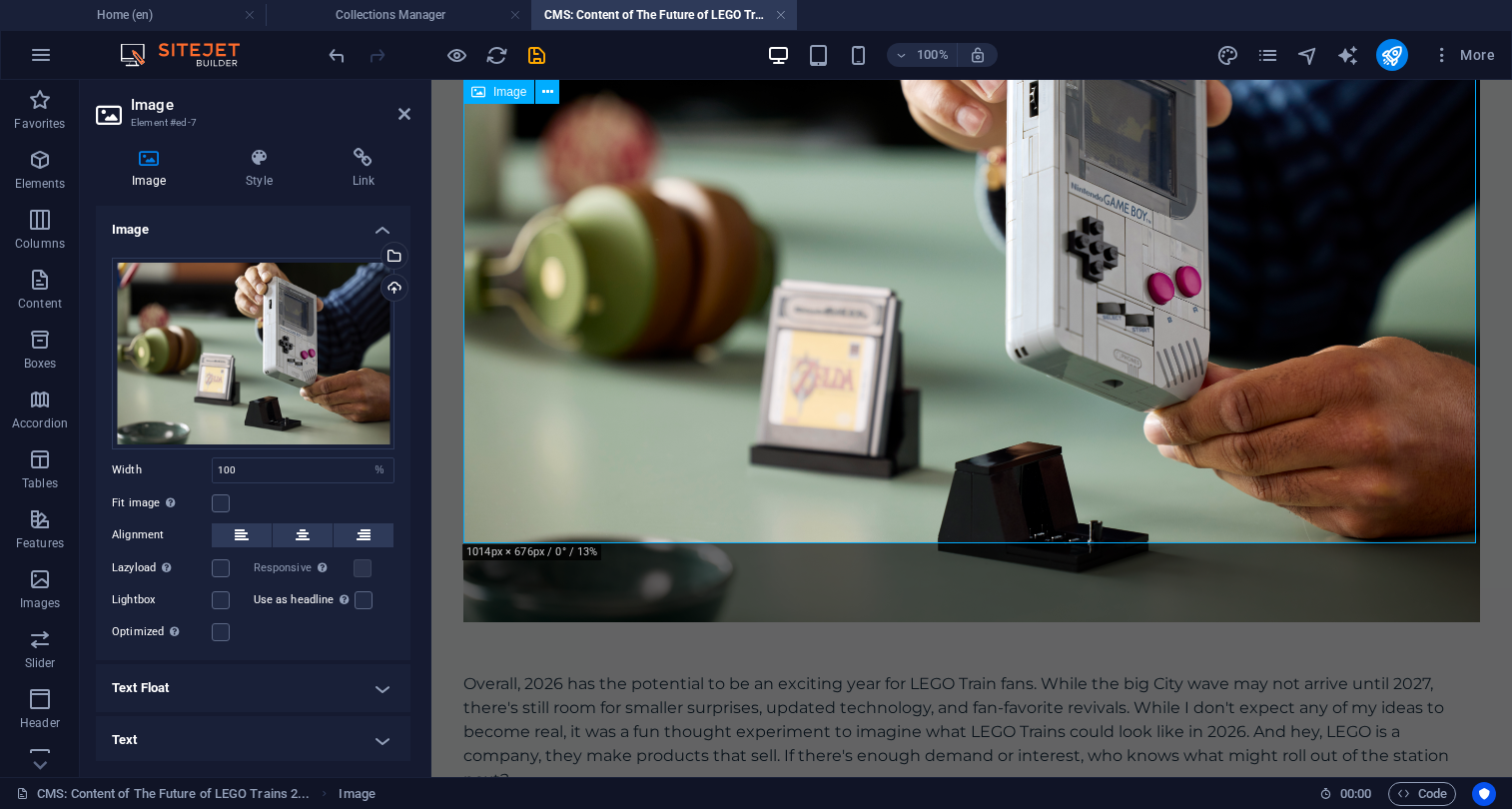 scroll, scrollTop: 1555, scrollLeft: 0, axis: vertical 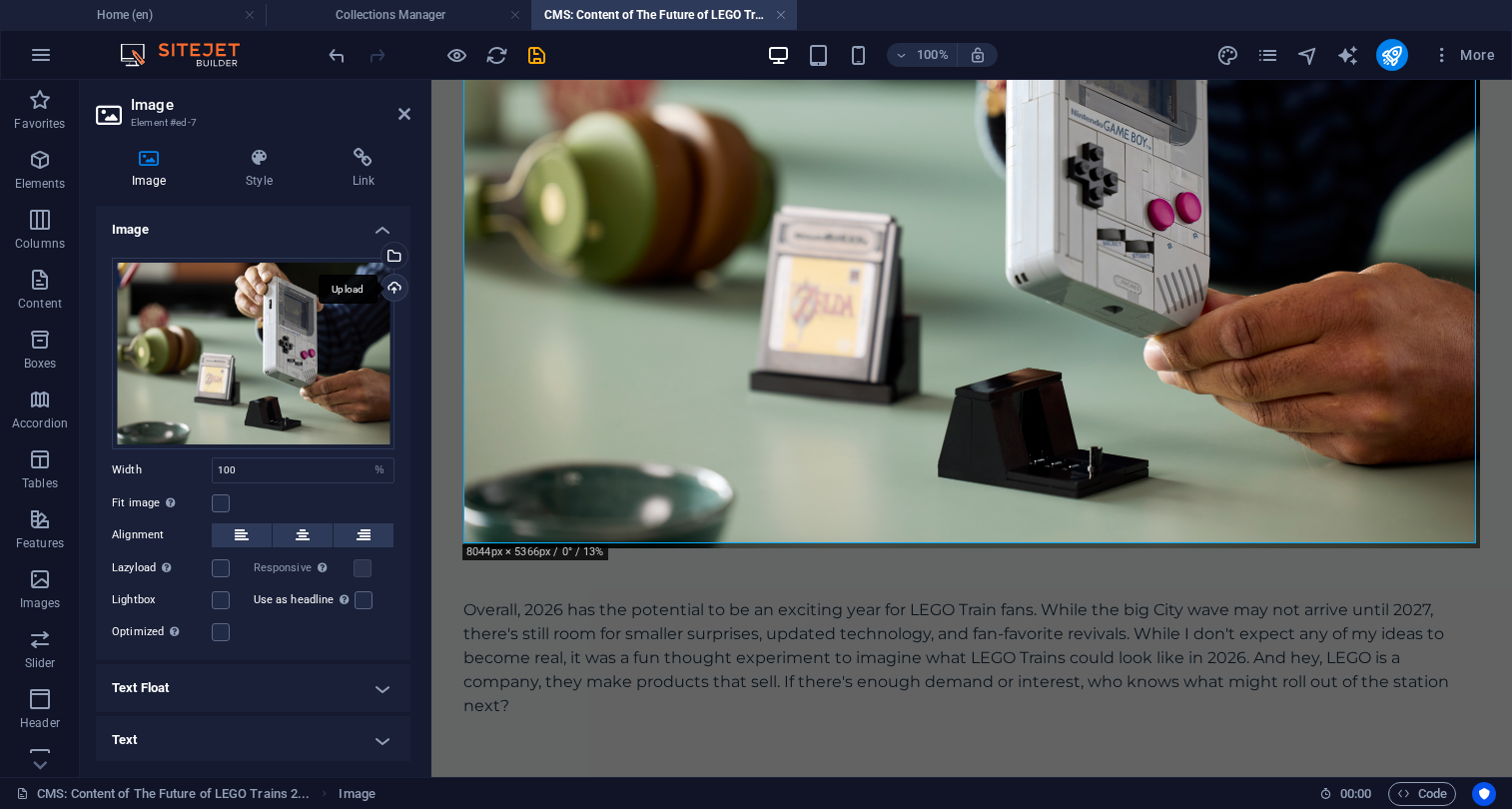 click on "Upload" at bounding box center (392, 290) 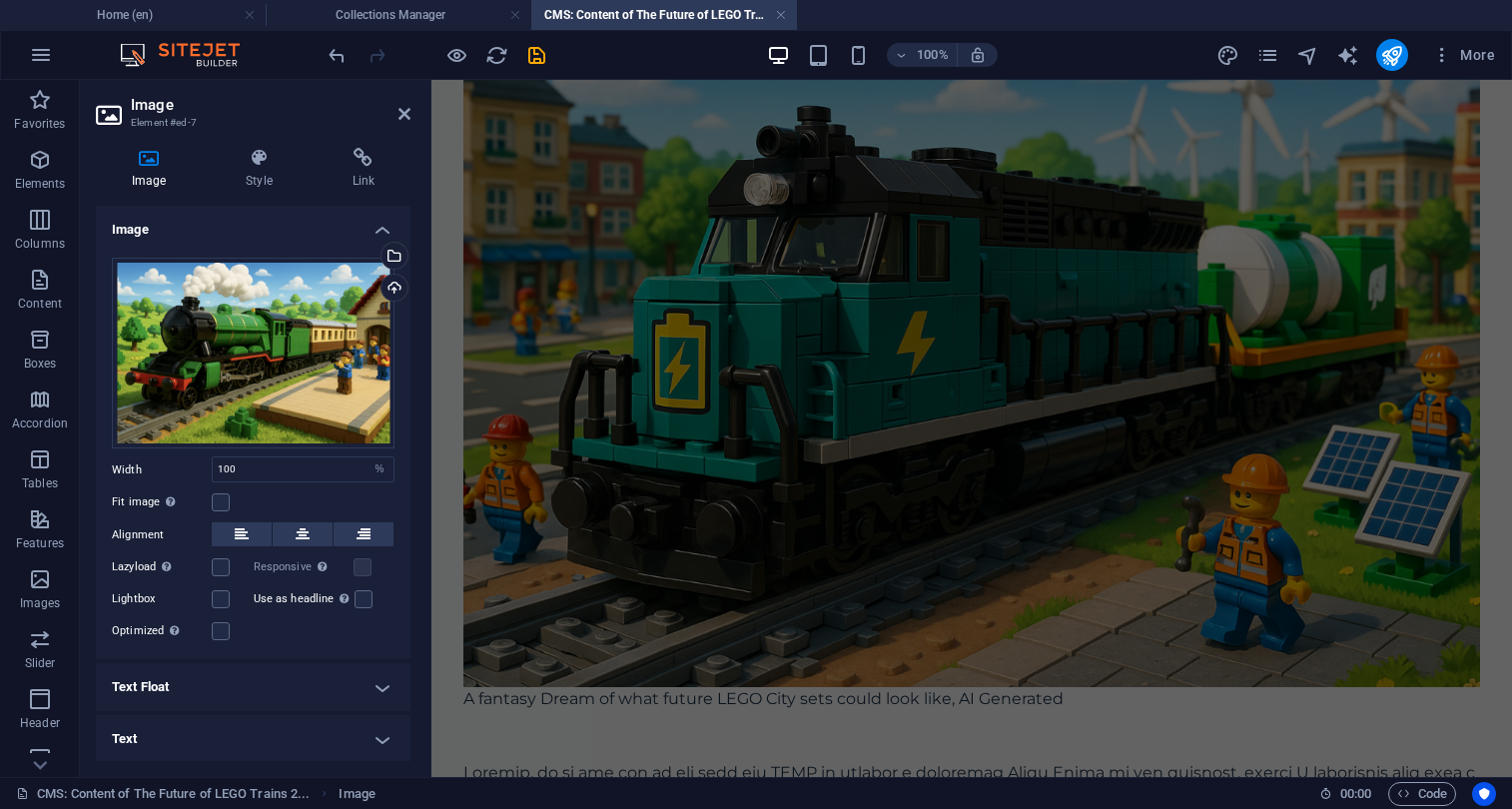scroll, scrollTop: 34, scrollLeft: 0, axis: vertical 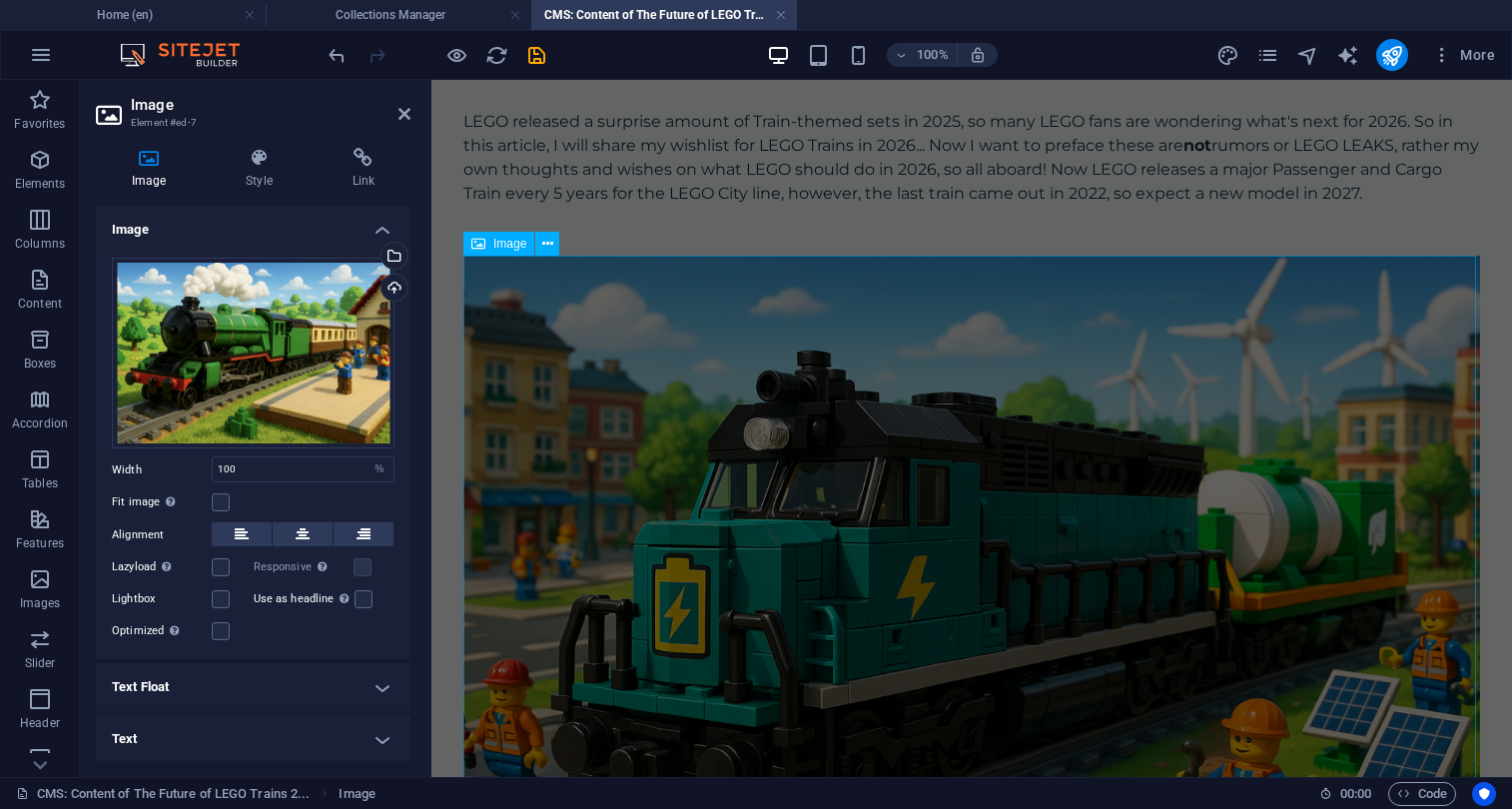 click on "A fantasy Dream of what future LEGO City sets could look like, AI Generated" at bounding box center [972, 605] 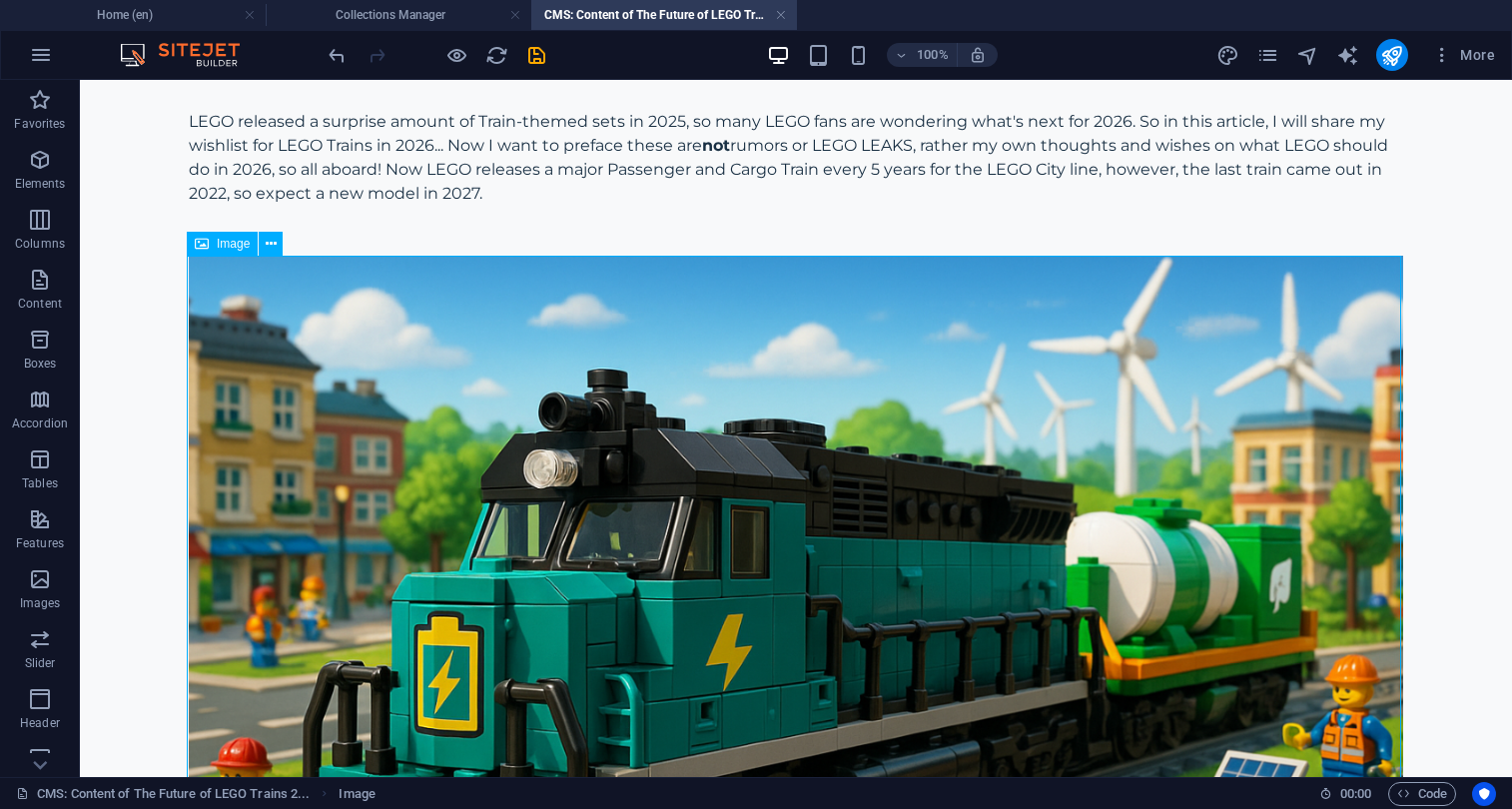 click on "A fantasy Dream of what future LEGO City sets could look like, AI Generated" at bounding box center (796, 671) 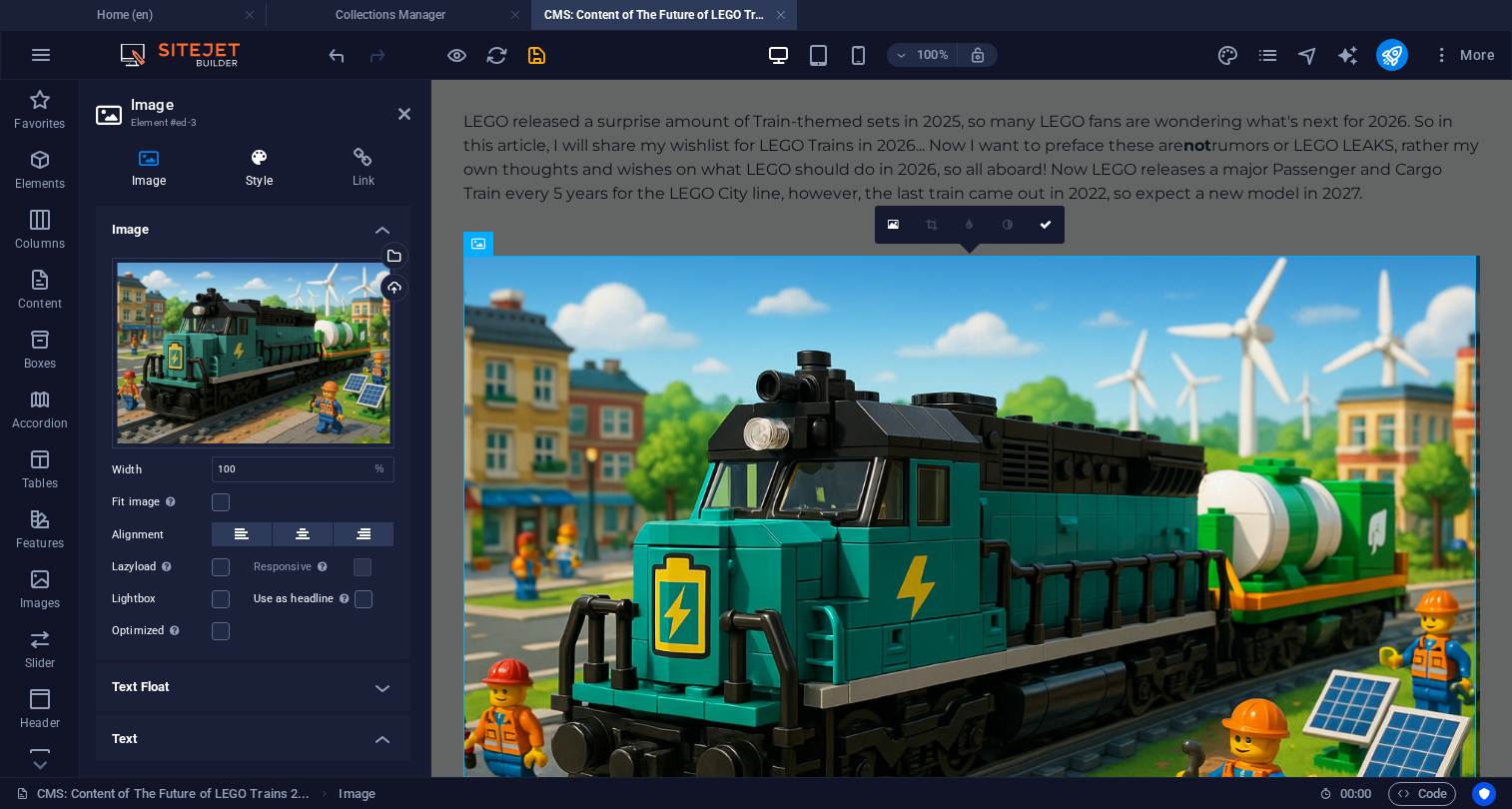 click on "Style" at bounding box center [263, 169] 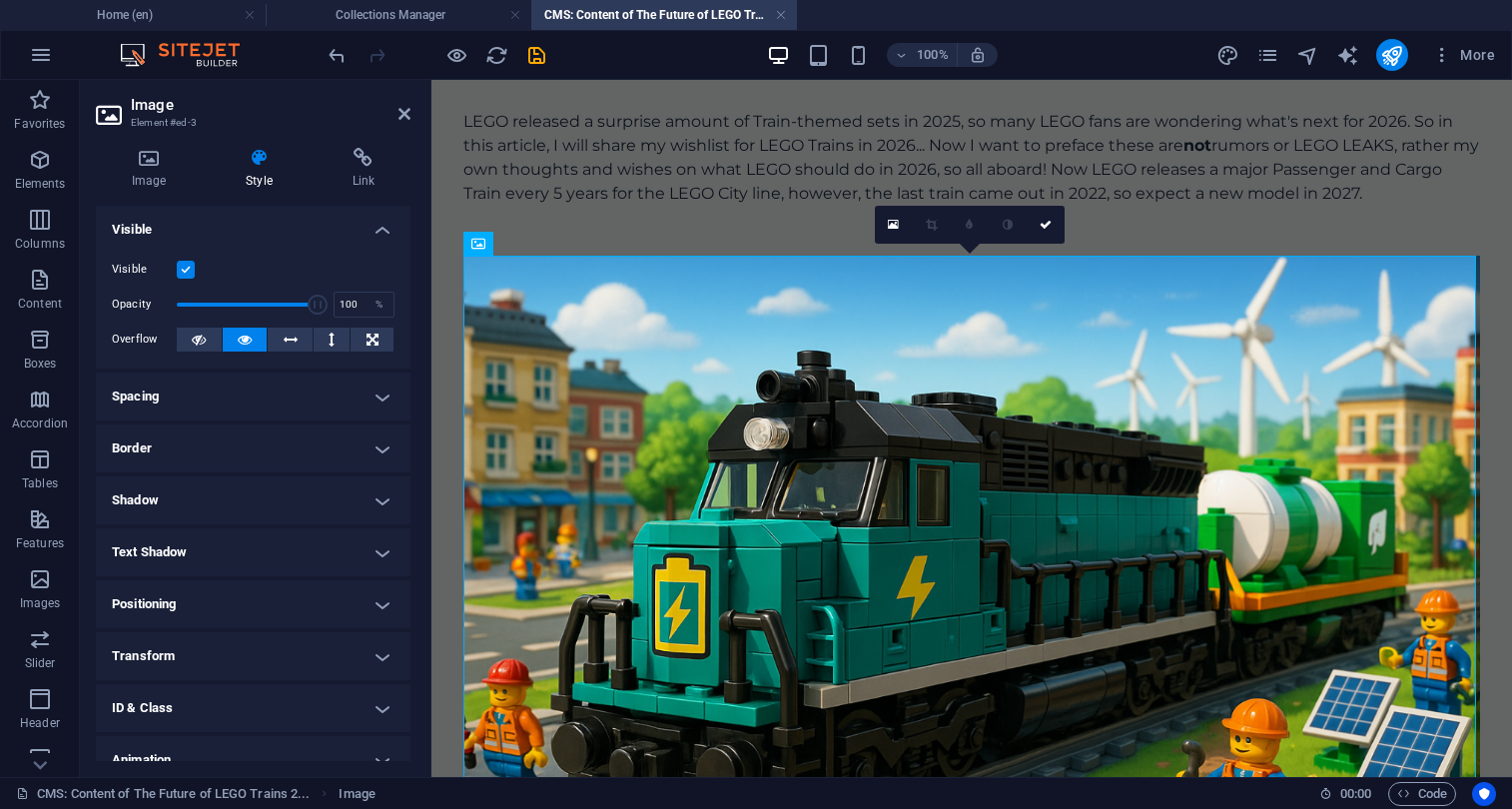 click on "Border" at bounding box center (253, 448) 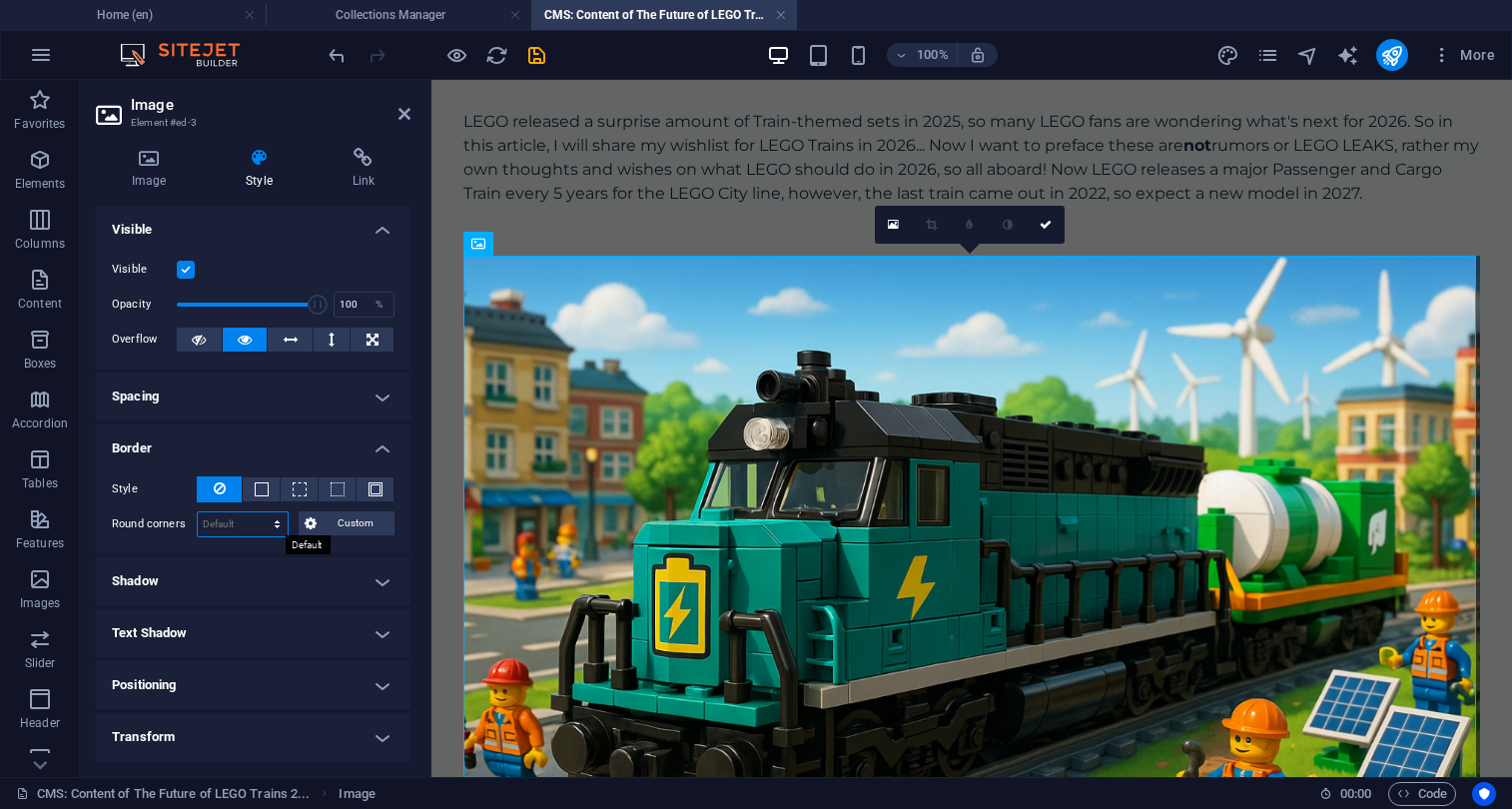 select on "px" 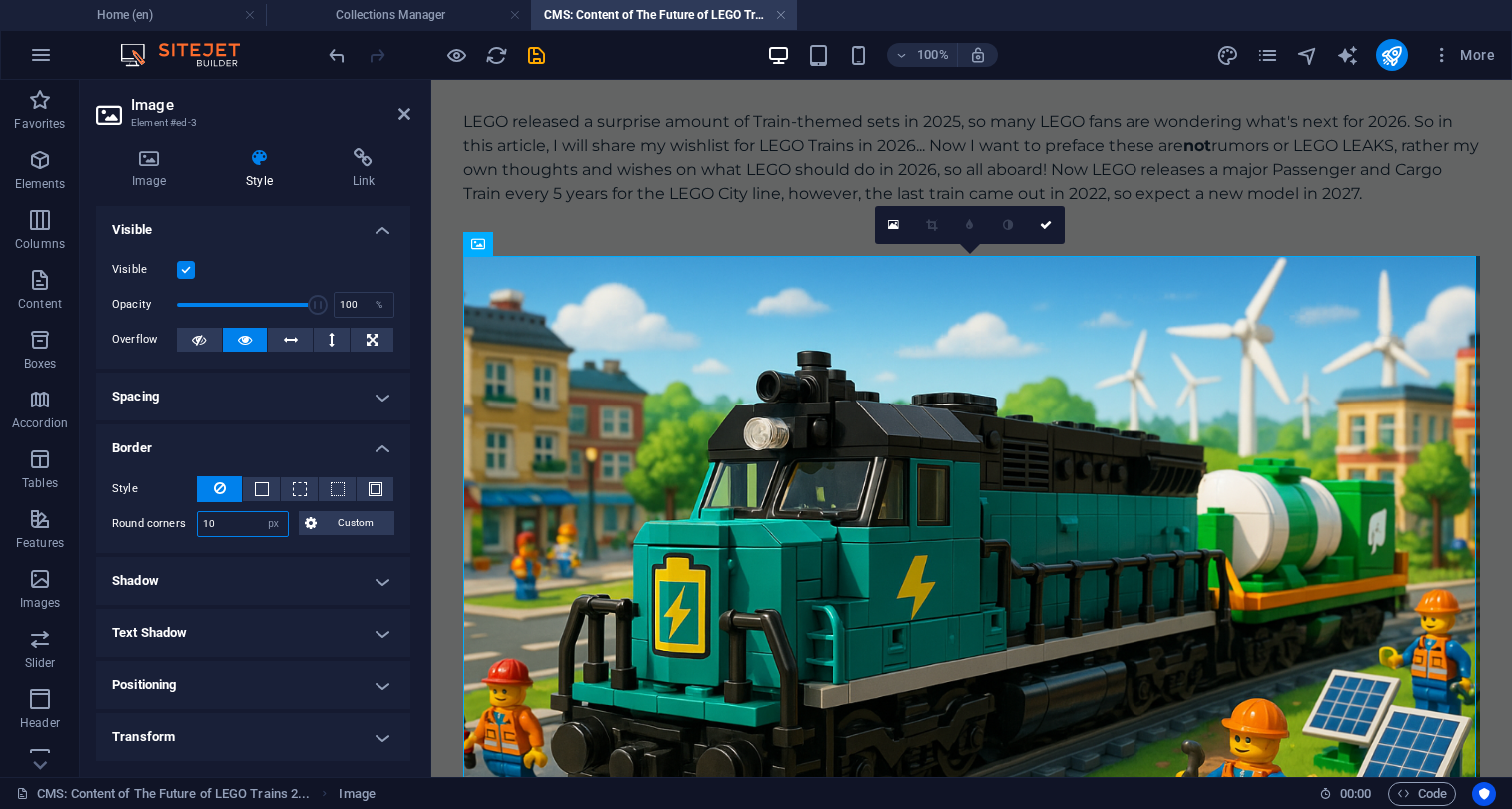 type on "10" 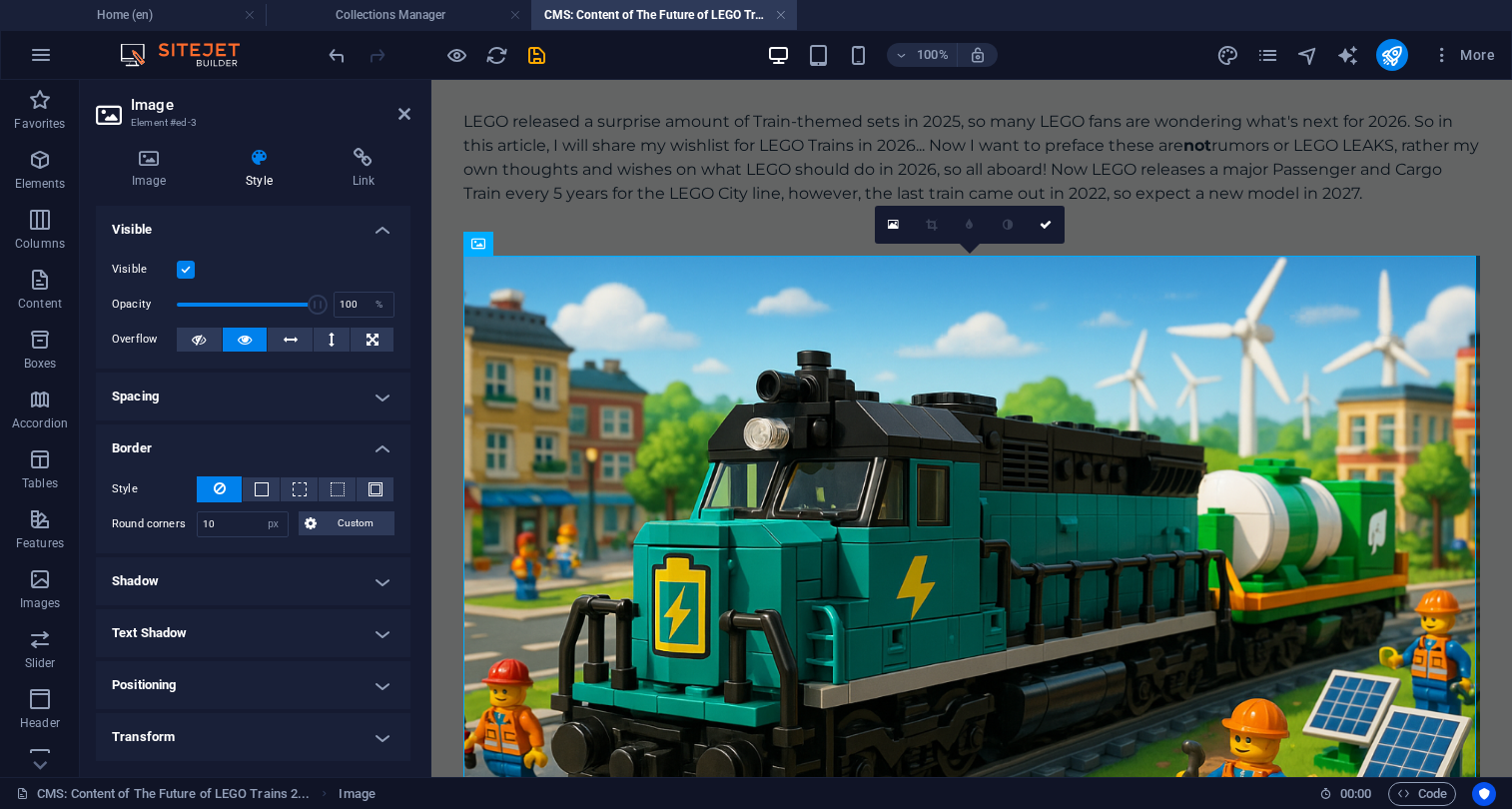 click on "Border" at bounding box center (253, 442) 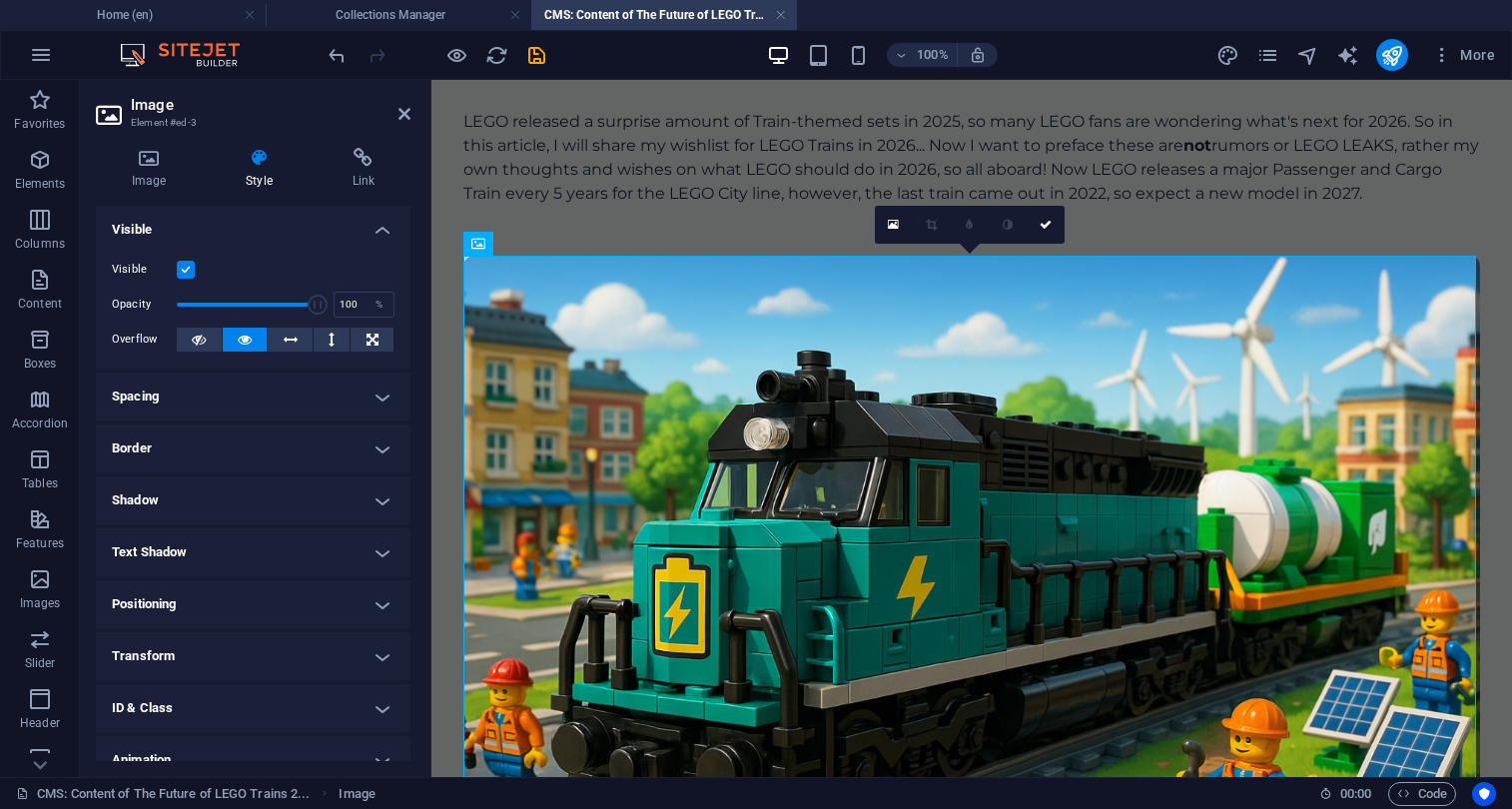 click on "Shadow" at bounding box center (253, 500) 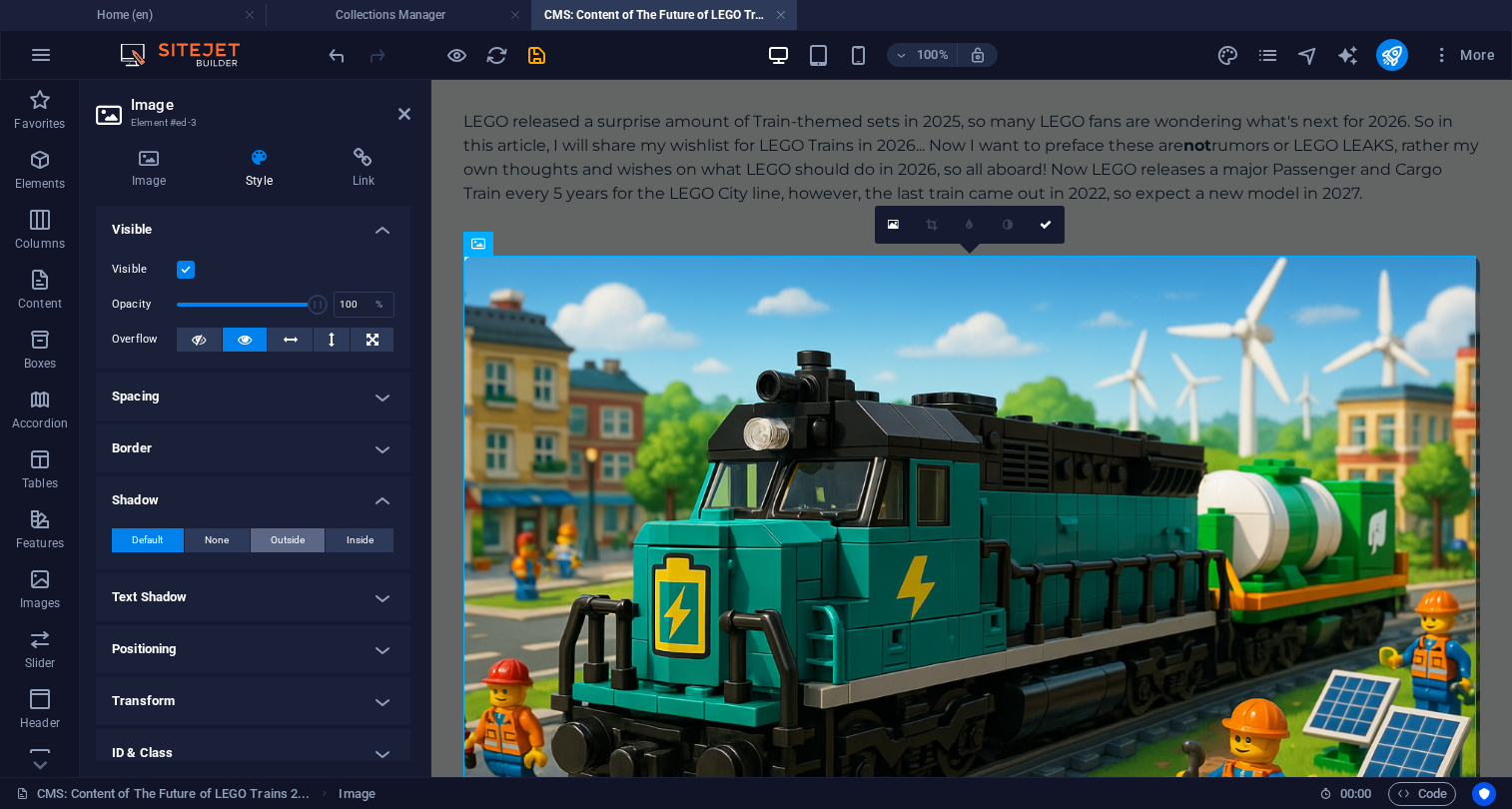 click on "Outside" at bounding box center (288, 540) 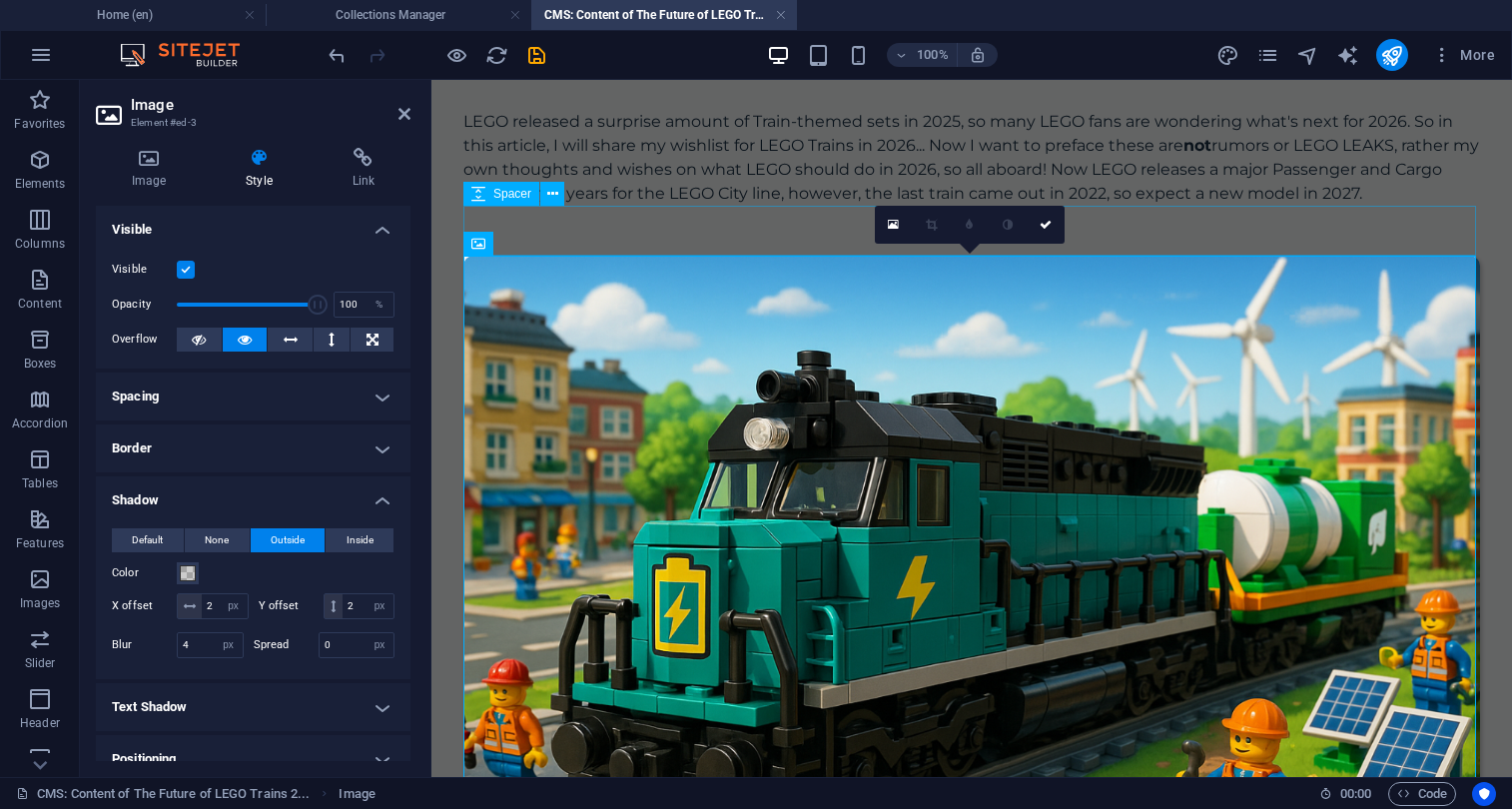 click at bounding box center [972, 231] 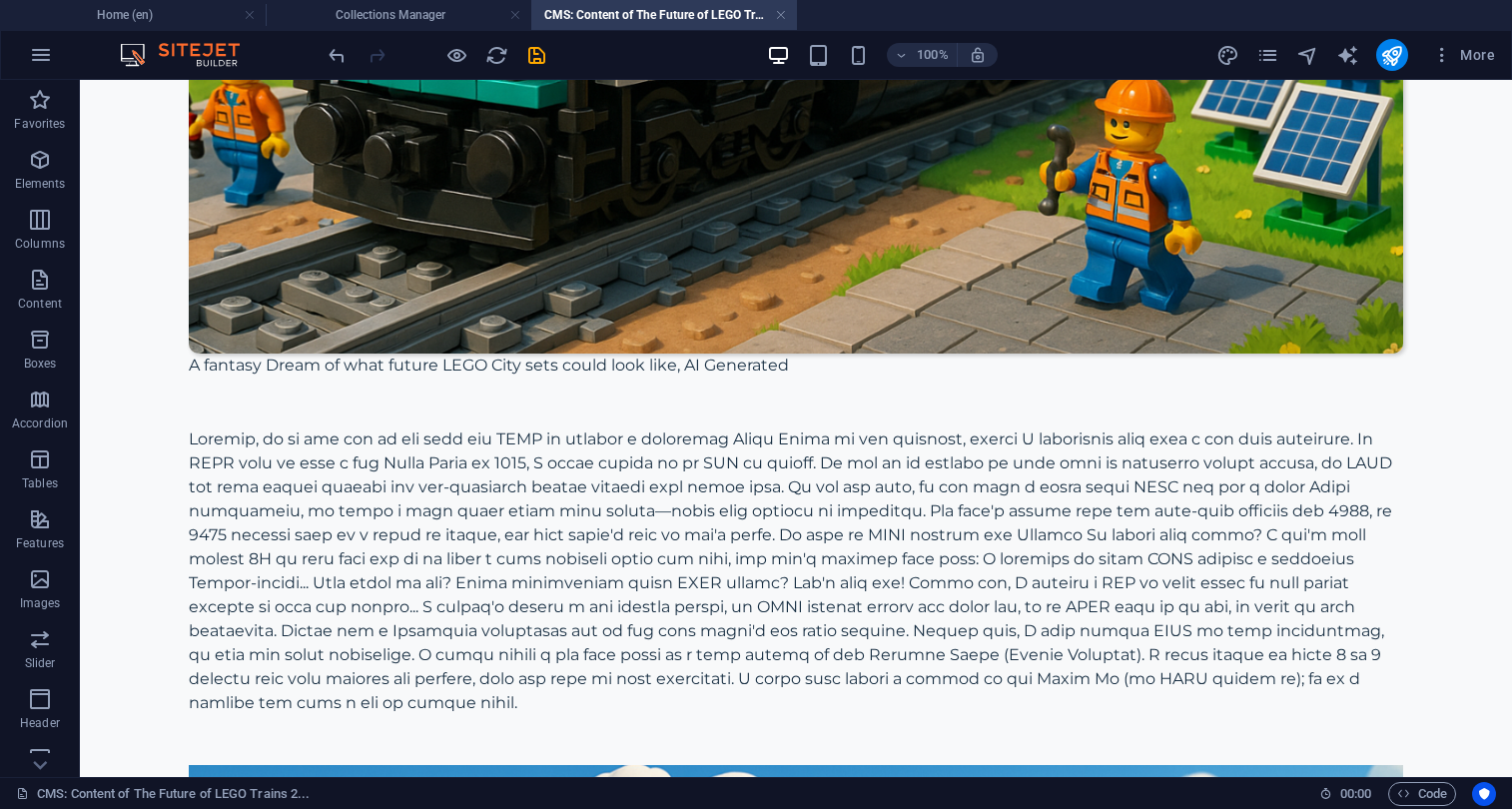 scroll, scrollTop: 1323, scrollLeft: 0, axis: vertical 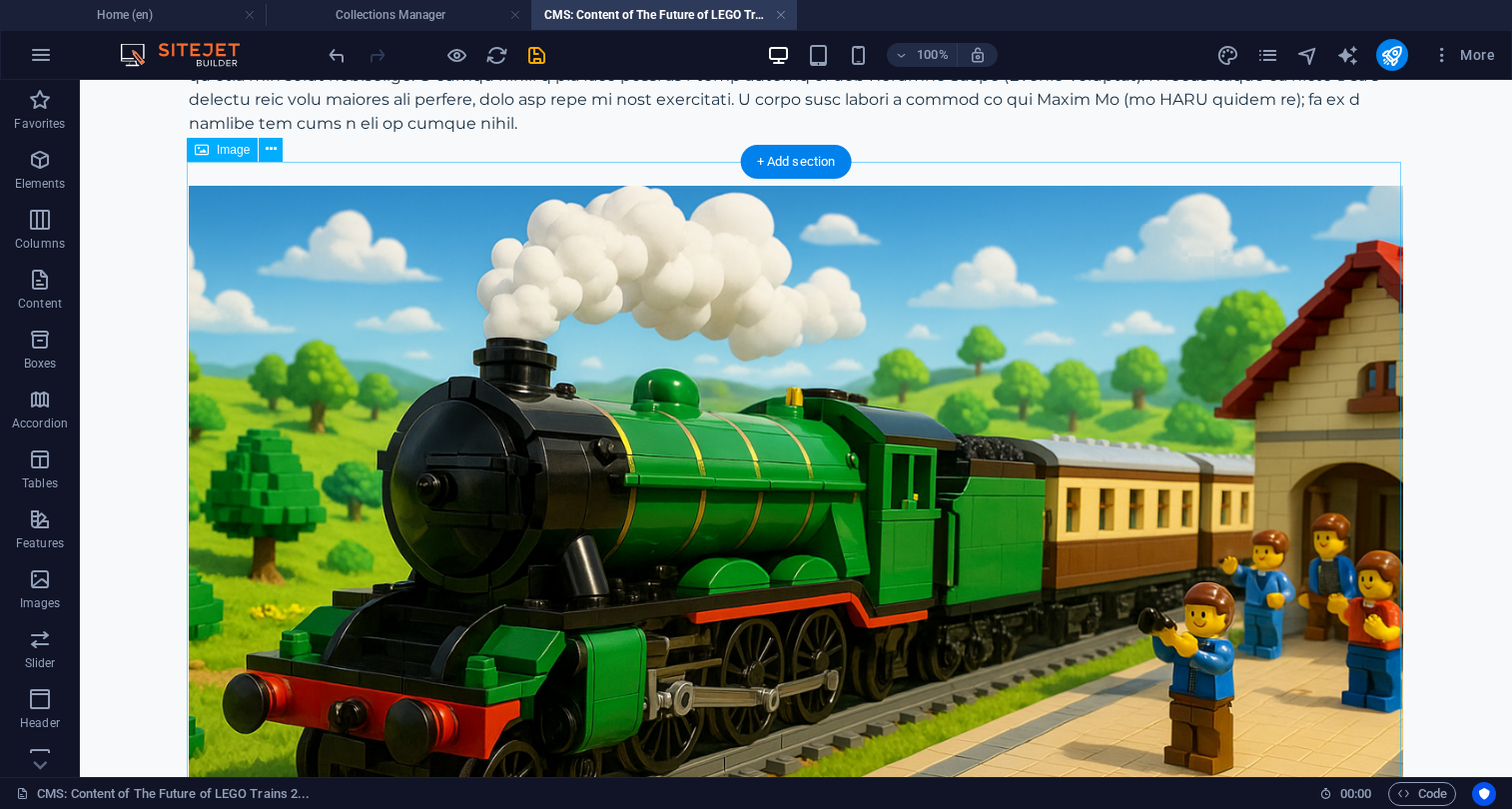 click at bounding box center [796, 589] 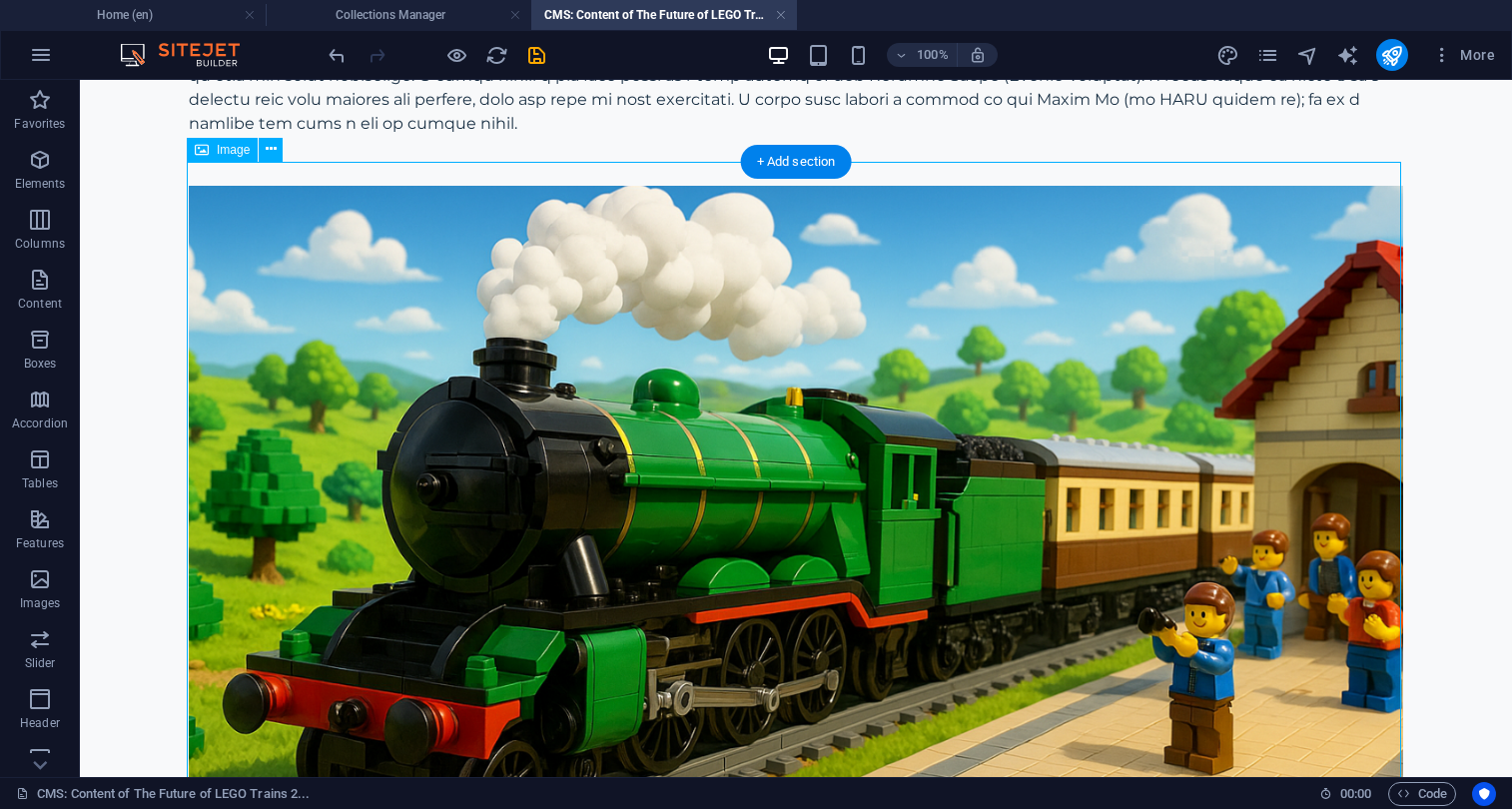 click at bounding box center [796, 589] 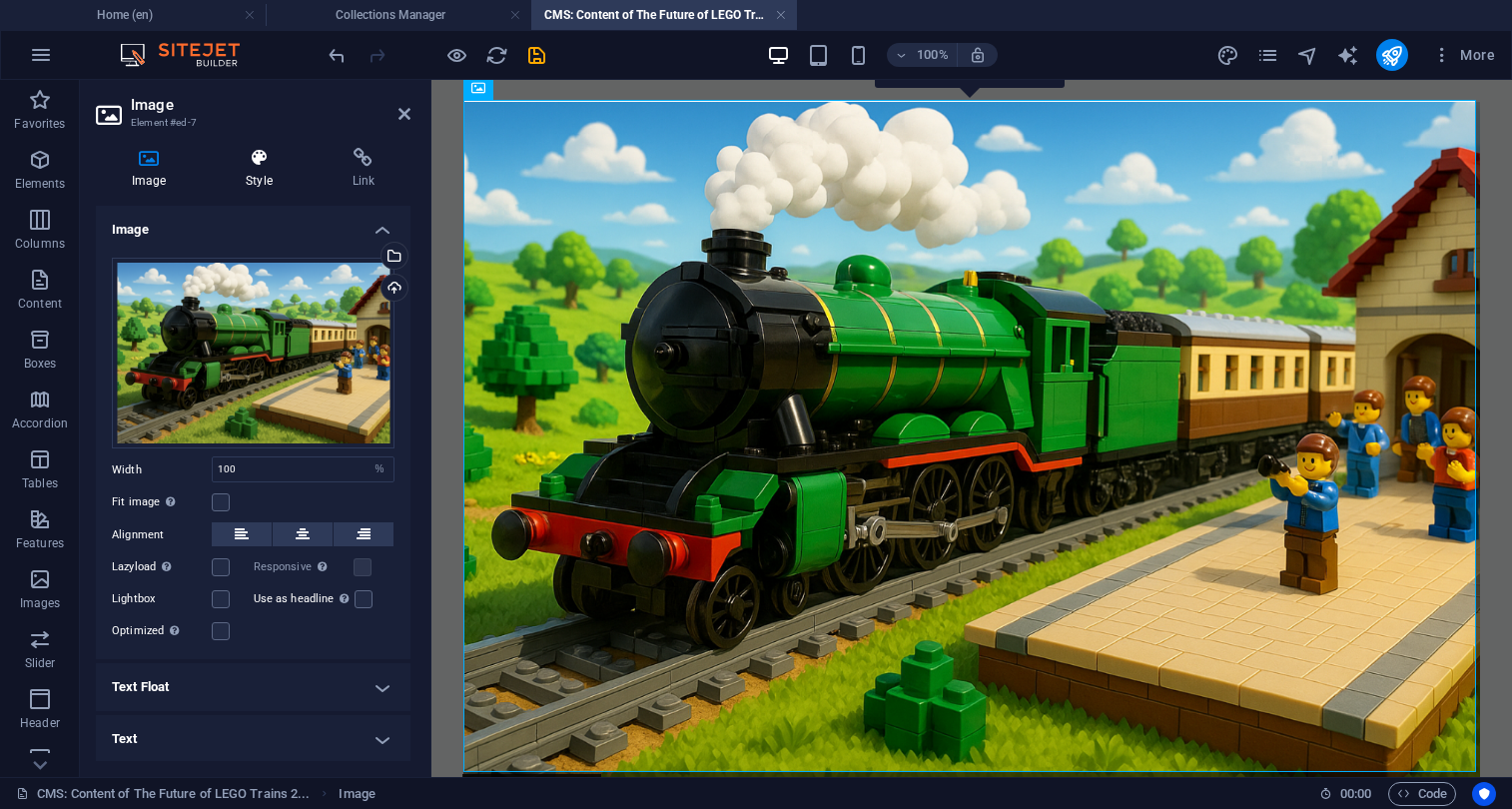 click at bounding box center [259, 158] 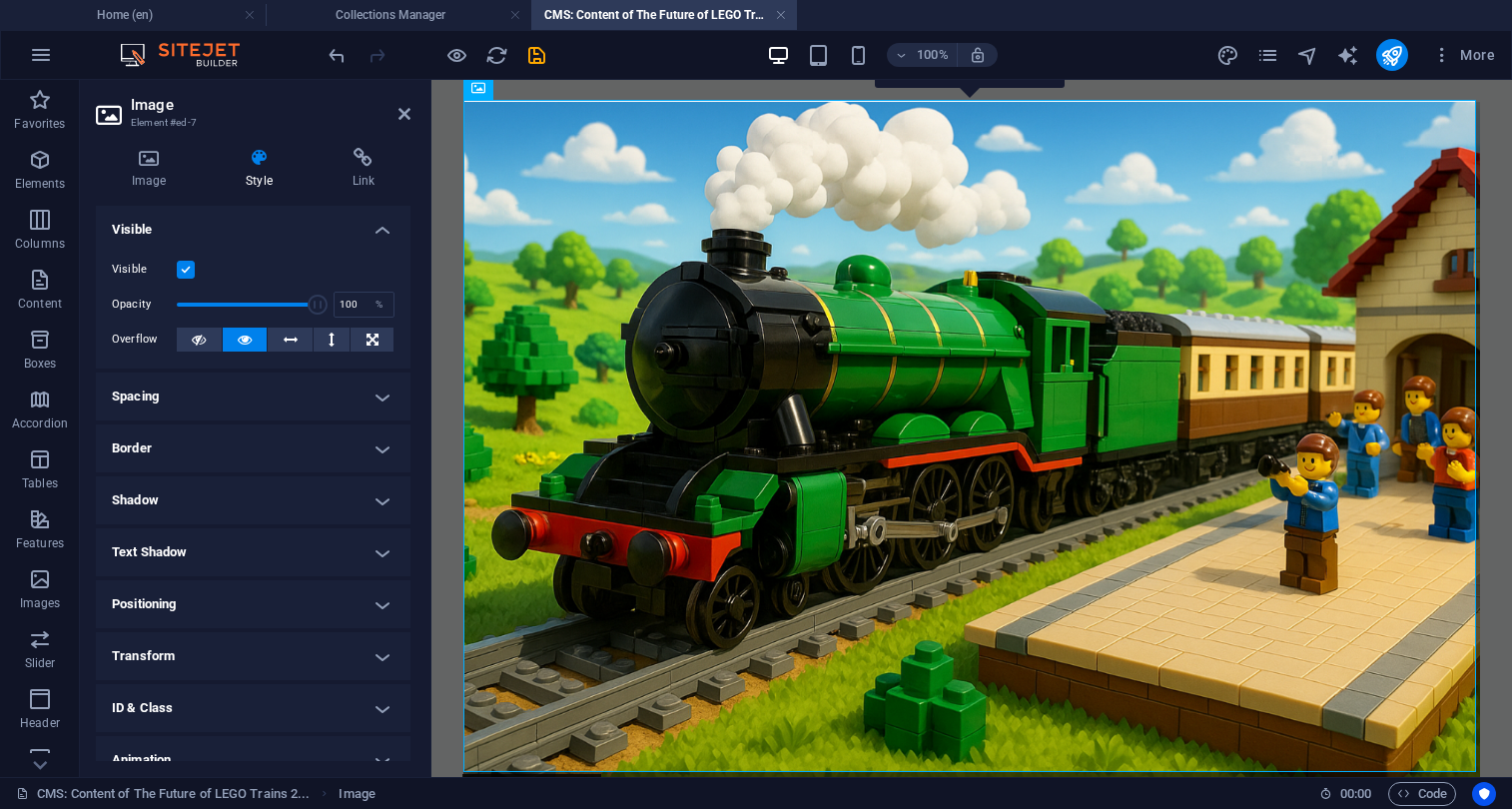 click on "Border" at bounding box center (253, 448) 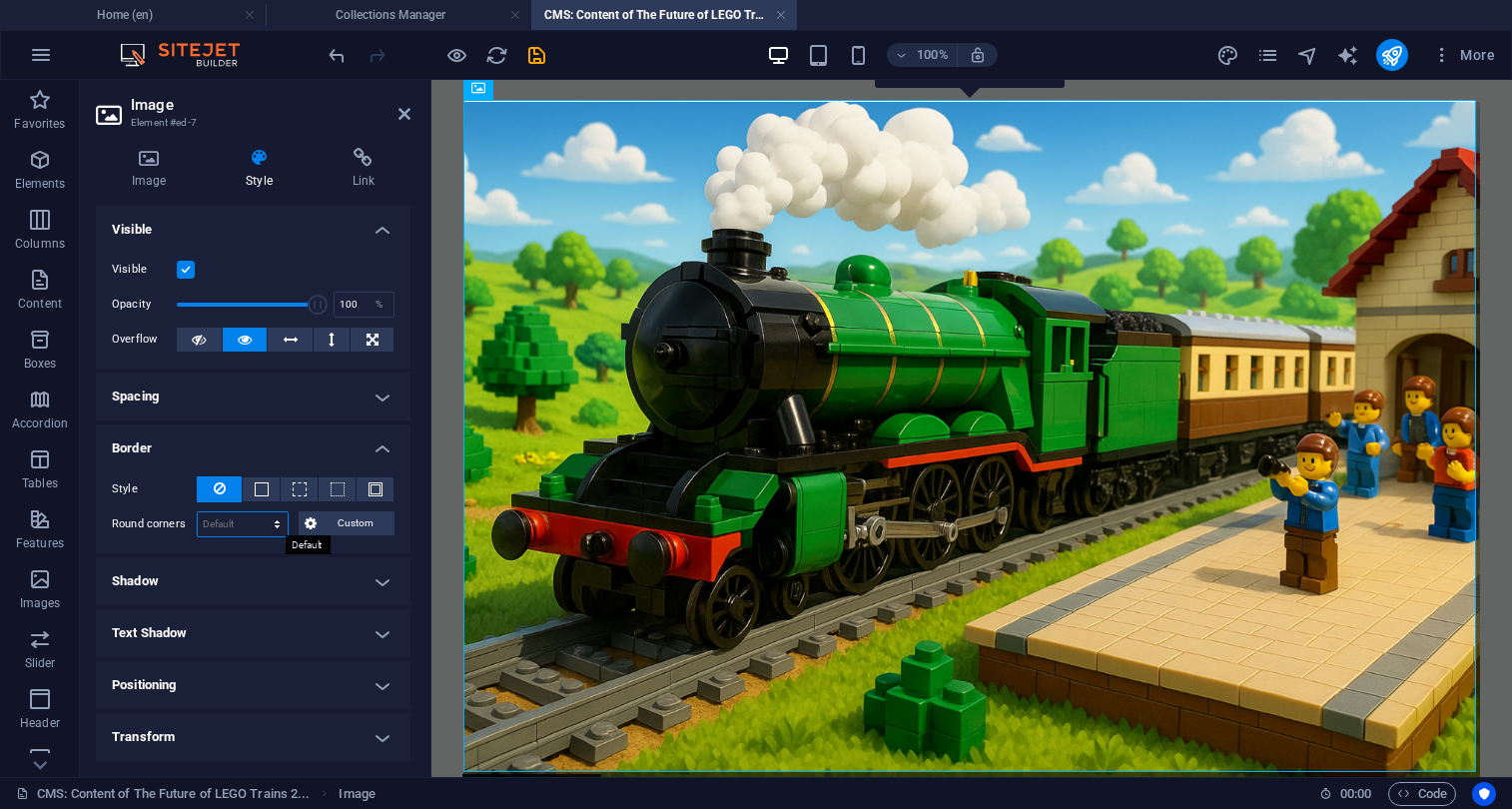 select on "px" 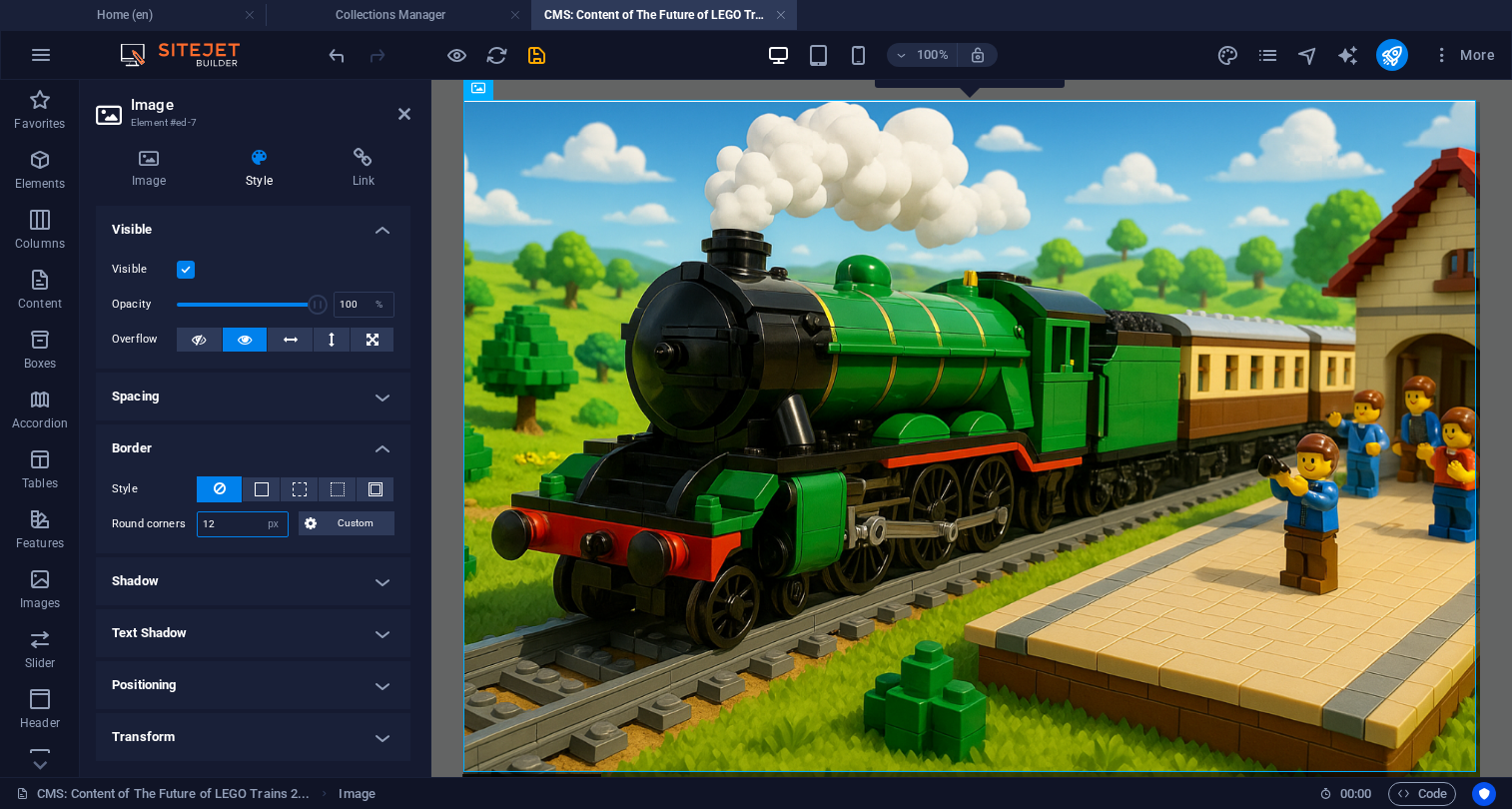 type on "12" 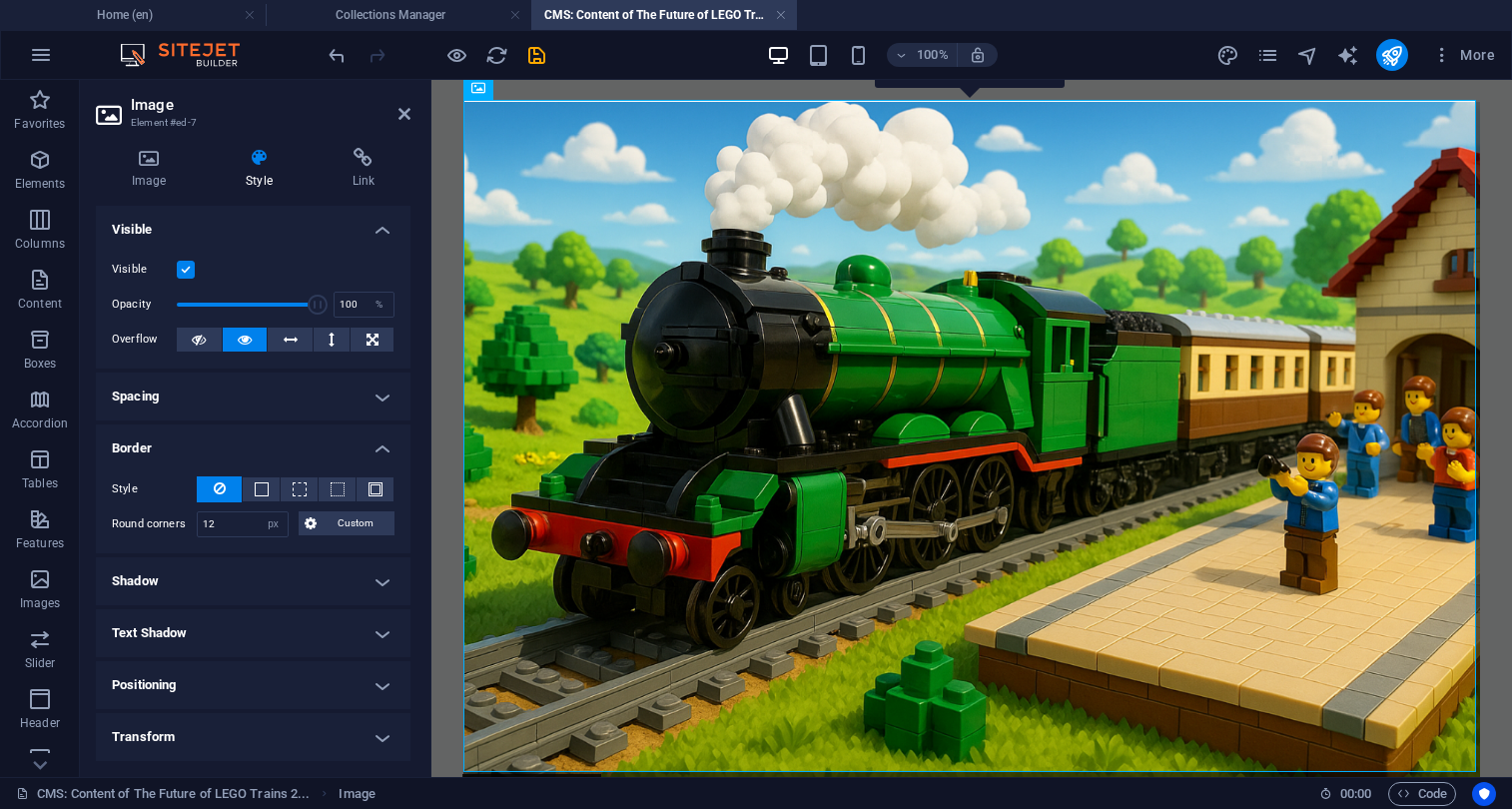 click on "Border" at bounding box center [253, 442] 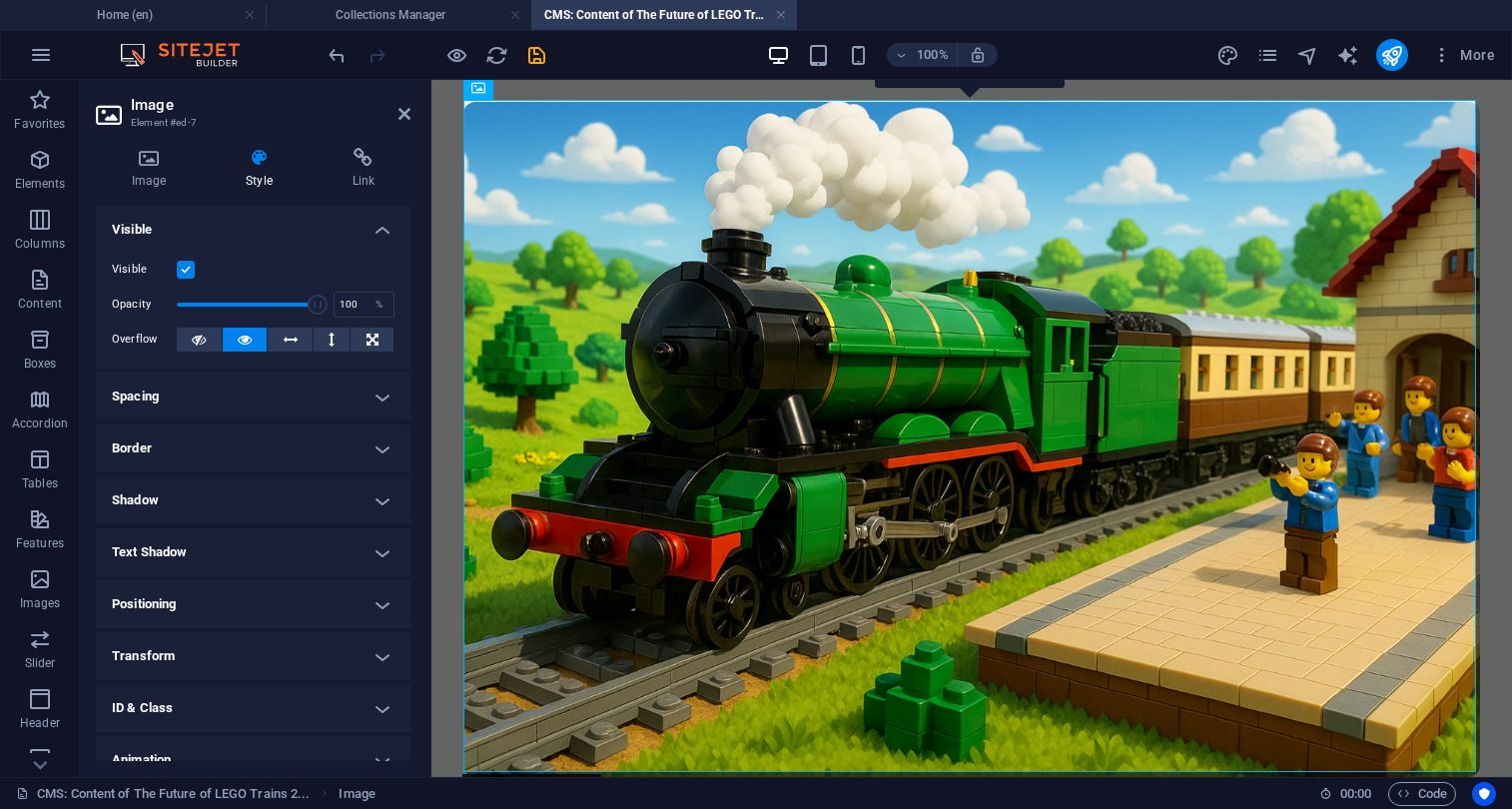 click on "Shadow" at bounding box center (253, 500) 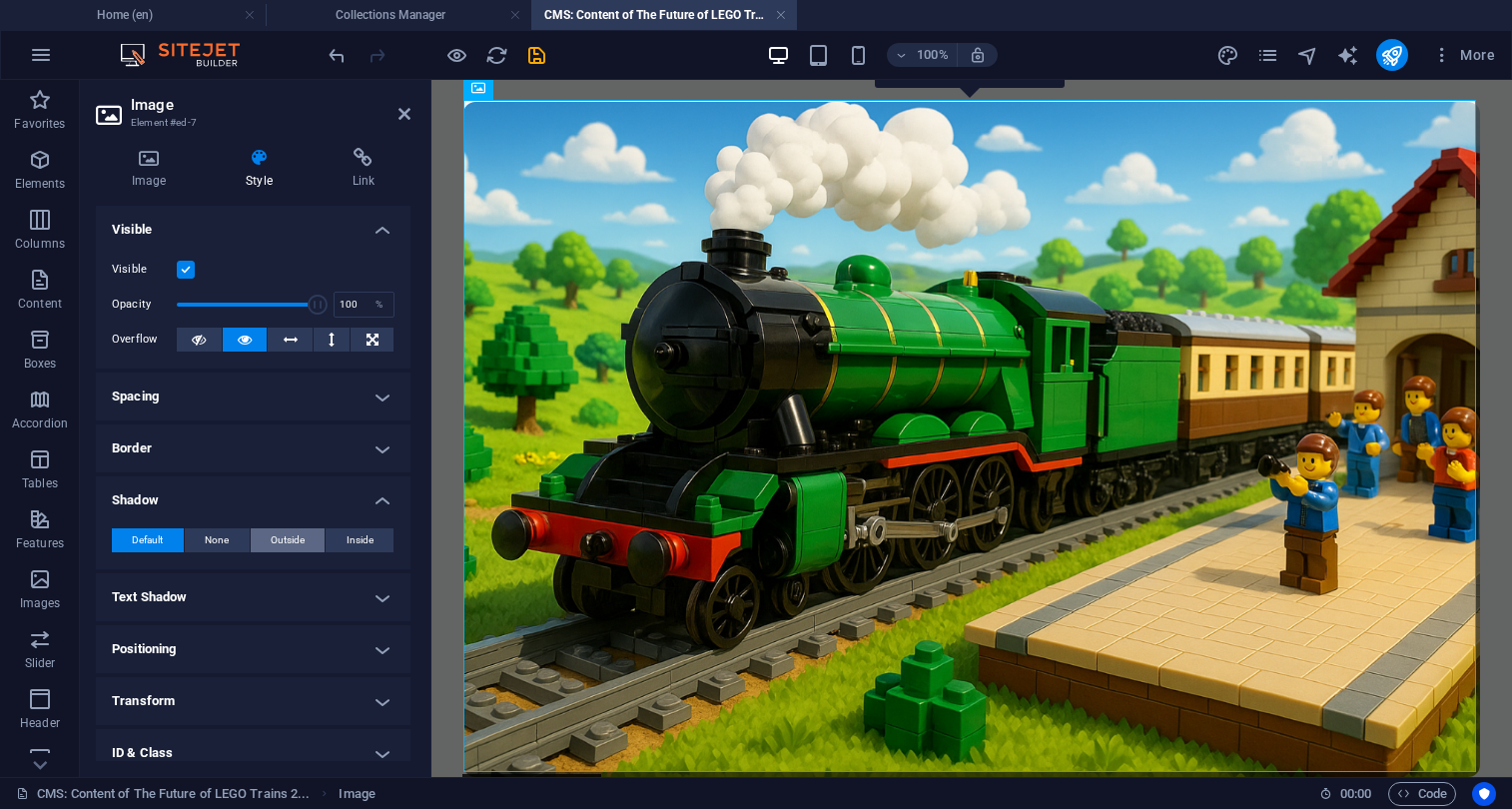 click on "Outside" at bounding box center [288, 540] 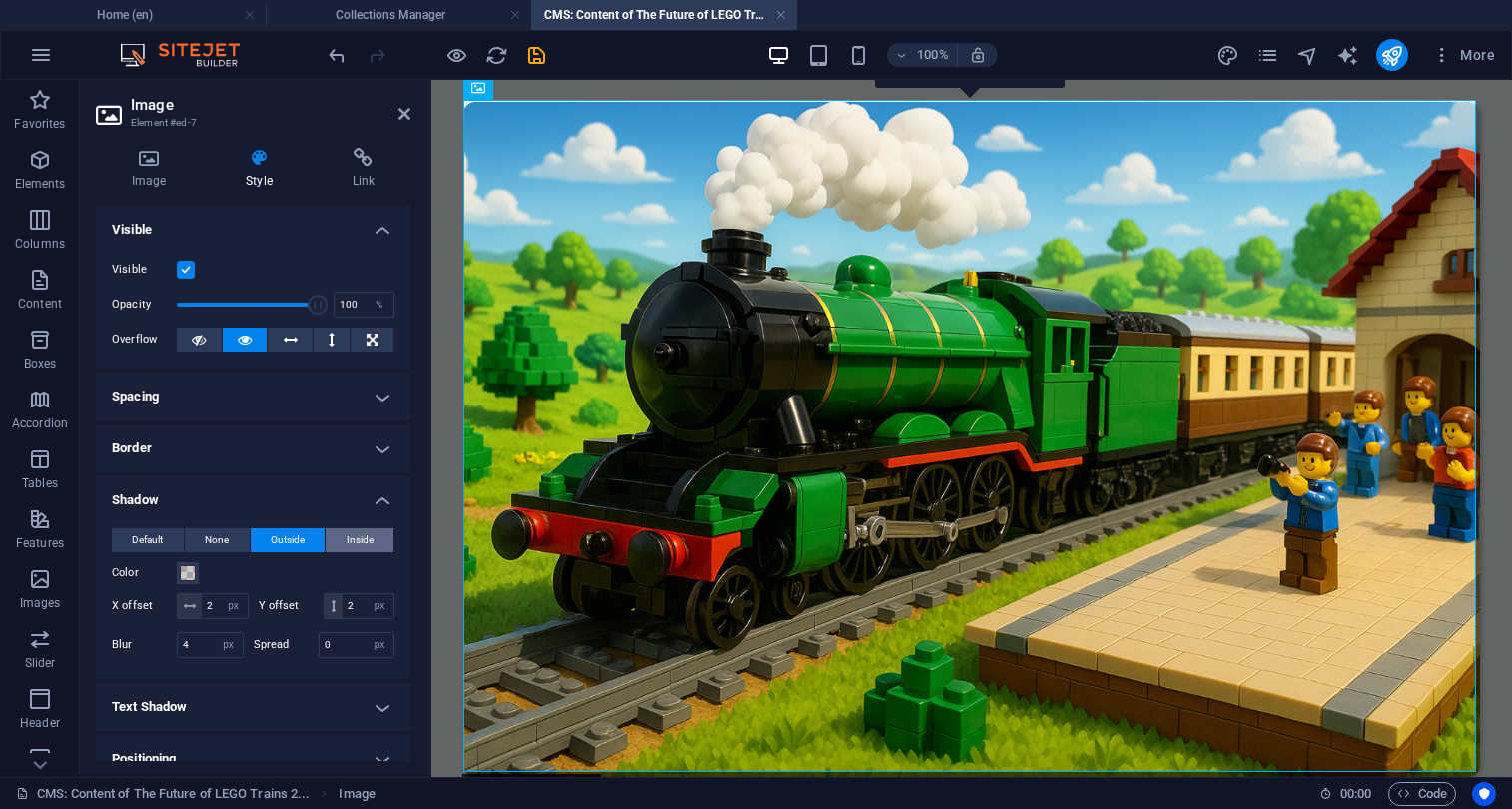 click on "Inside" at bounding box center (360, 540) 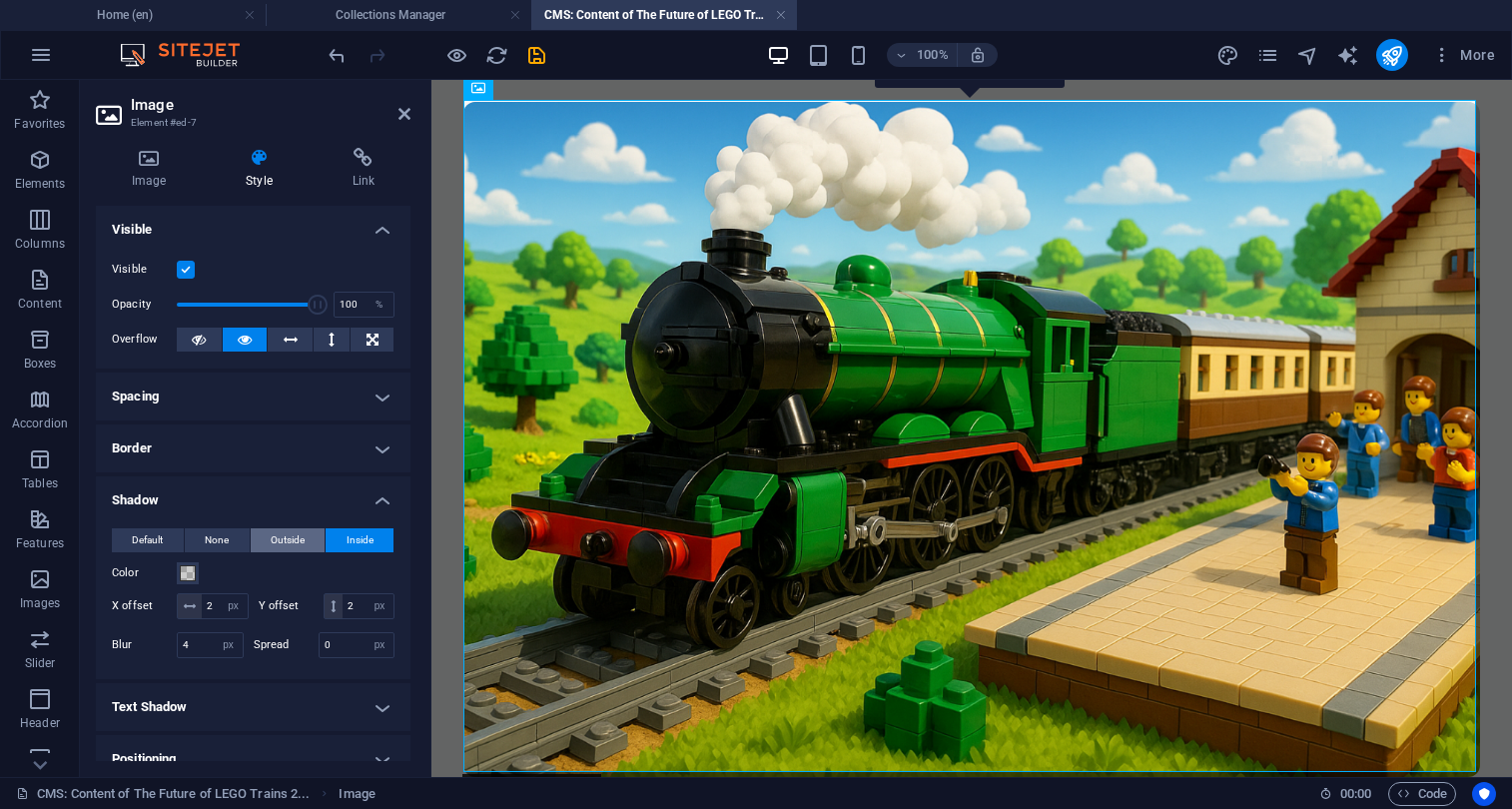 click on "Outside" at bounding box center (288, 540) 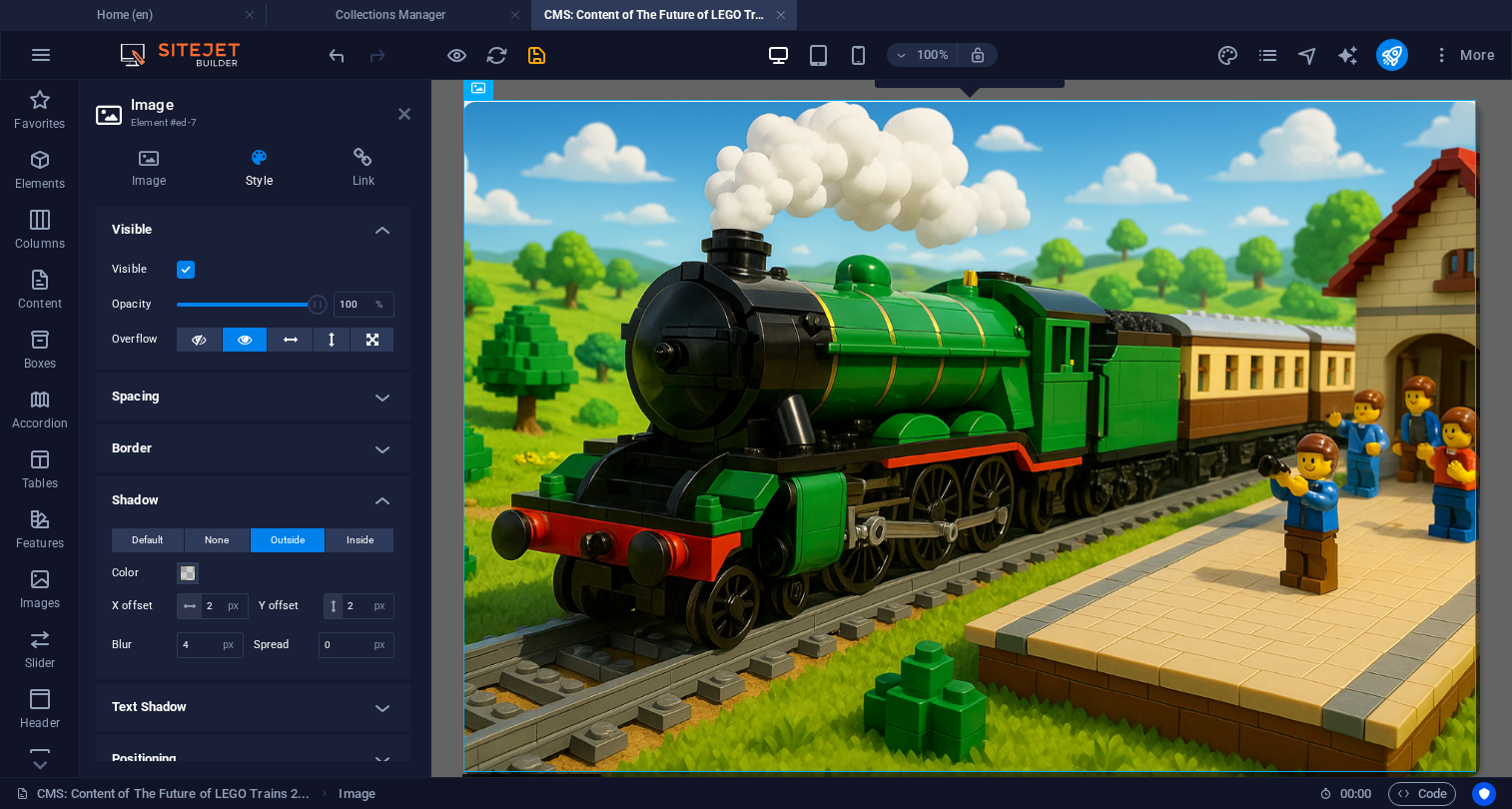 click at bounding box center (404, 114) 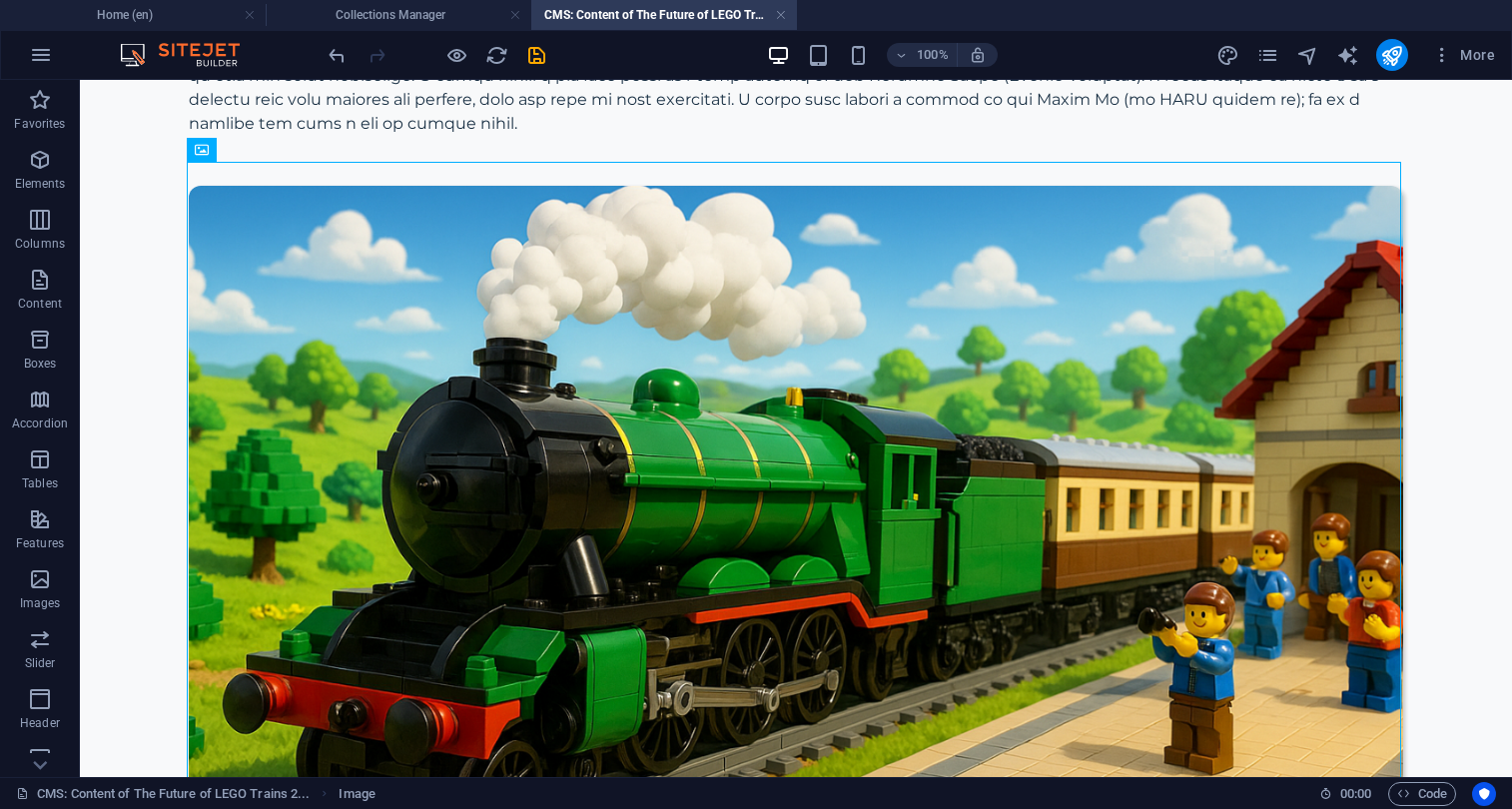 click on "LEGO released a surprise amount of Train-themed sets in 2025, so many LEGO fans are wondering what's next for 2026. So in this article, I will share my wishlist for LEGO Trains in 2026... Now I want to preface these are not rumors or LEGO LEAKS, rather my own thoughts and wishes on what LEGO should do in 2026, so all aboard! Now LEGO releases a major Passenger and Cargo Train every 5 years for the LEGO City line, however, the last train came out in 2022, so expect a new model in 2027. A fantasy Dream of what future LEGO City sets could look like, AI Generated" at bounding box center (796, -21) 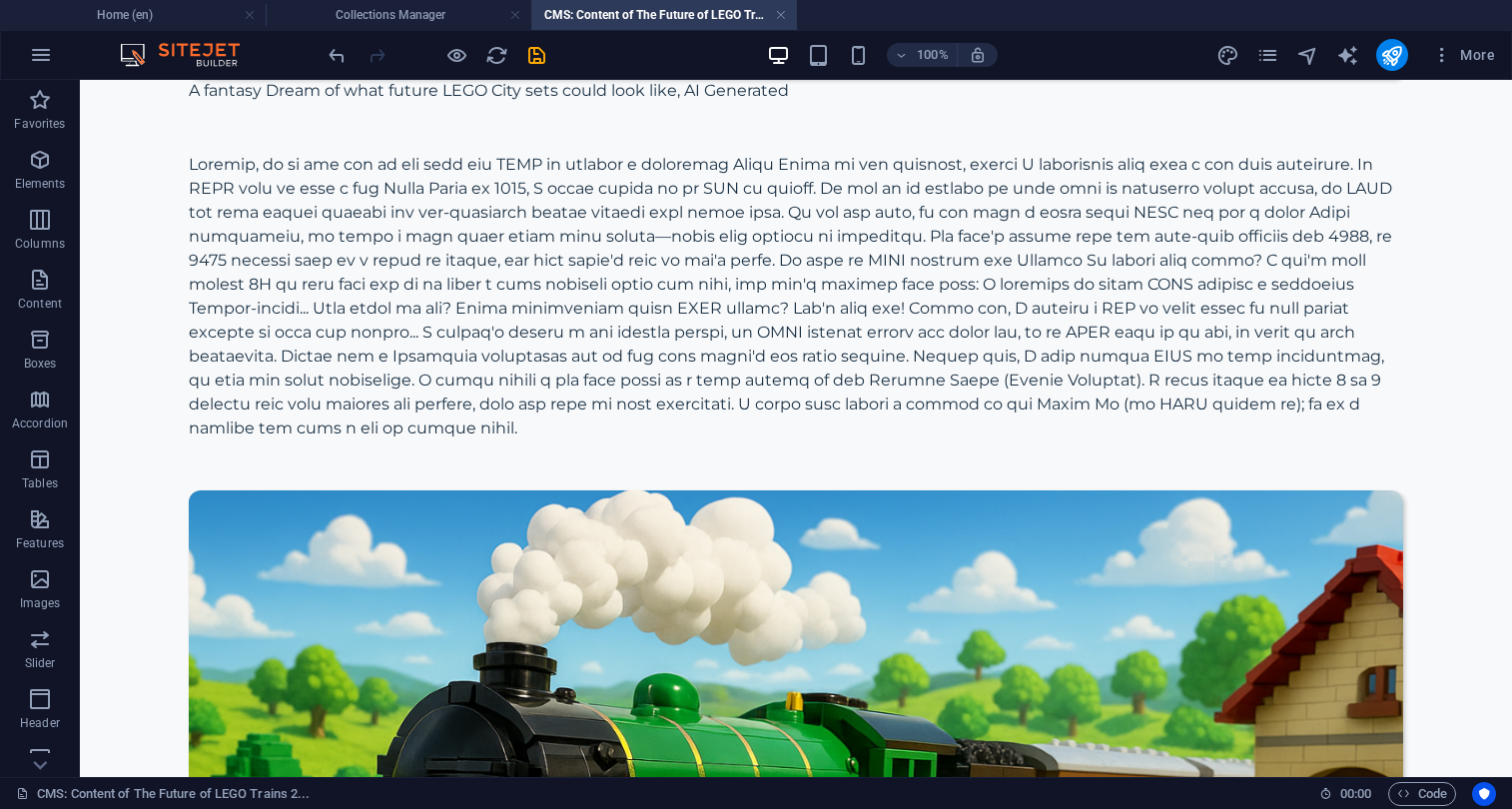 scroll, scrollTop: 1679, scrollLeft: 0, axis: vertical 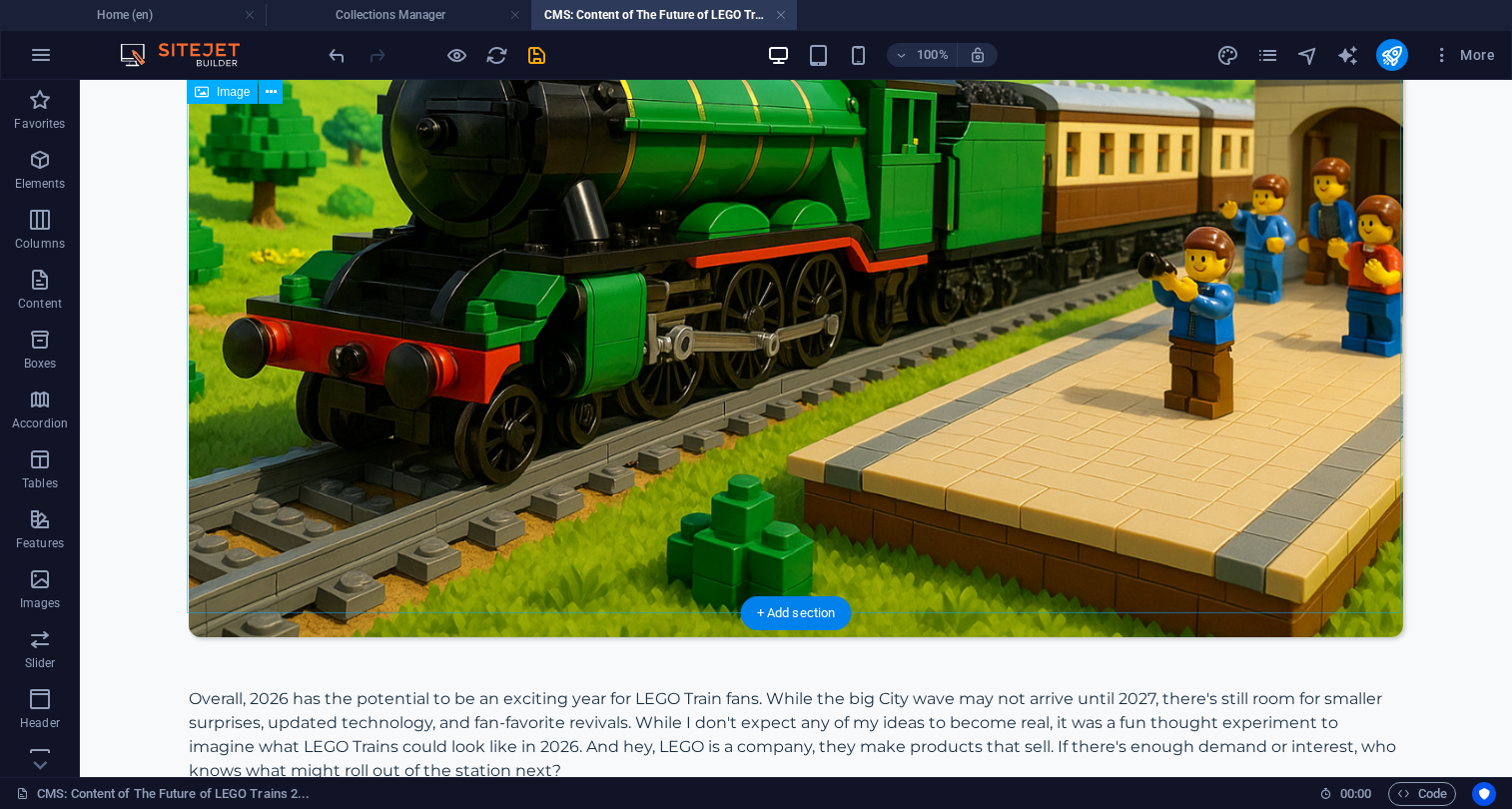 click at bounding box center [796, 234] 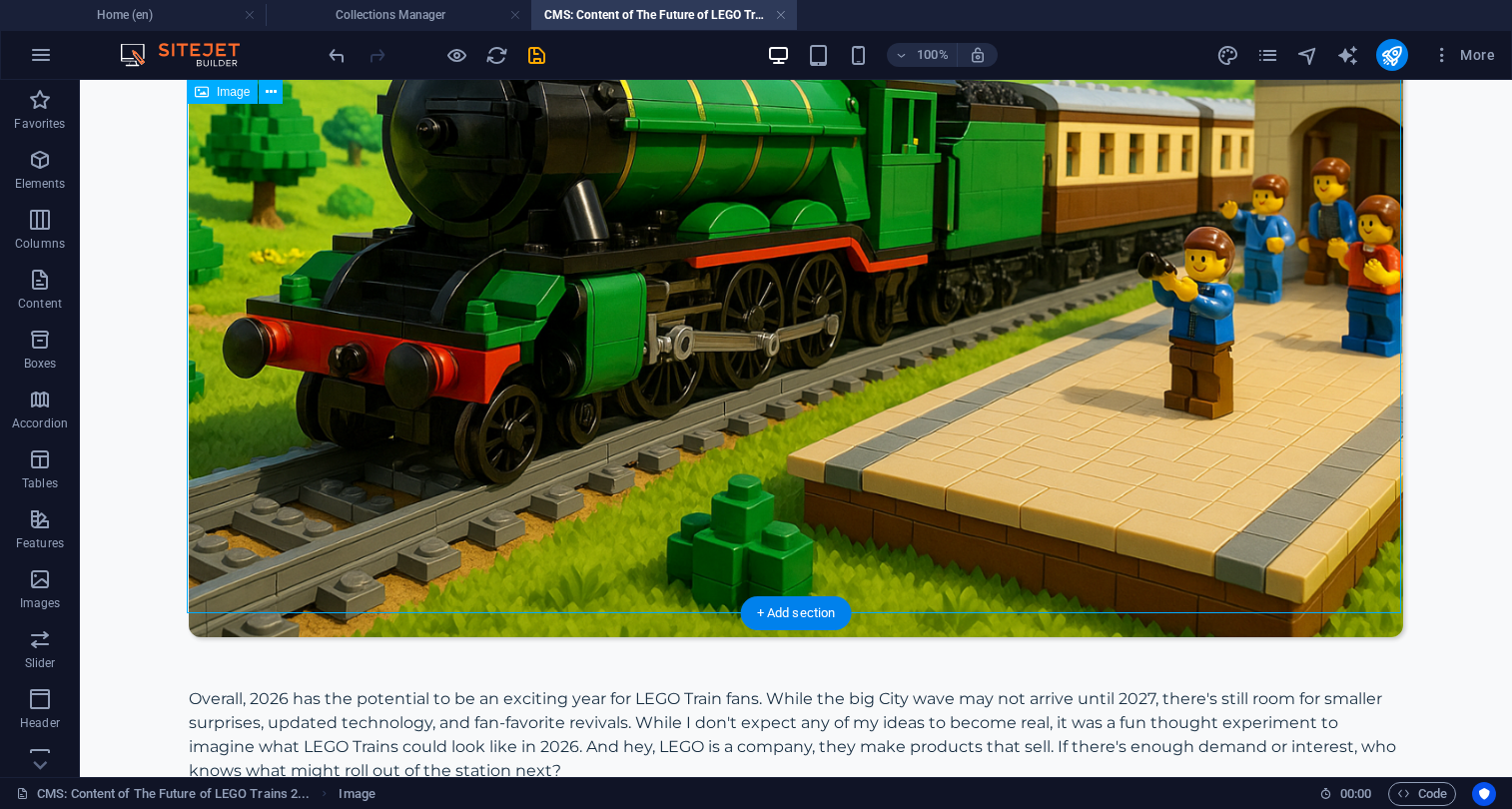 click at bounding box center [796, 234] 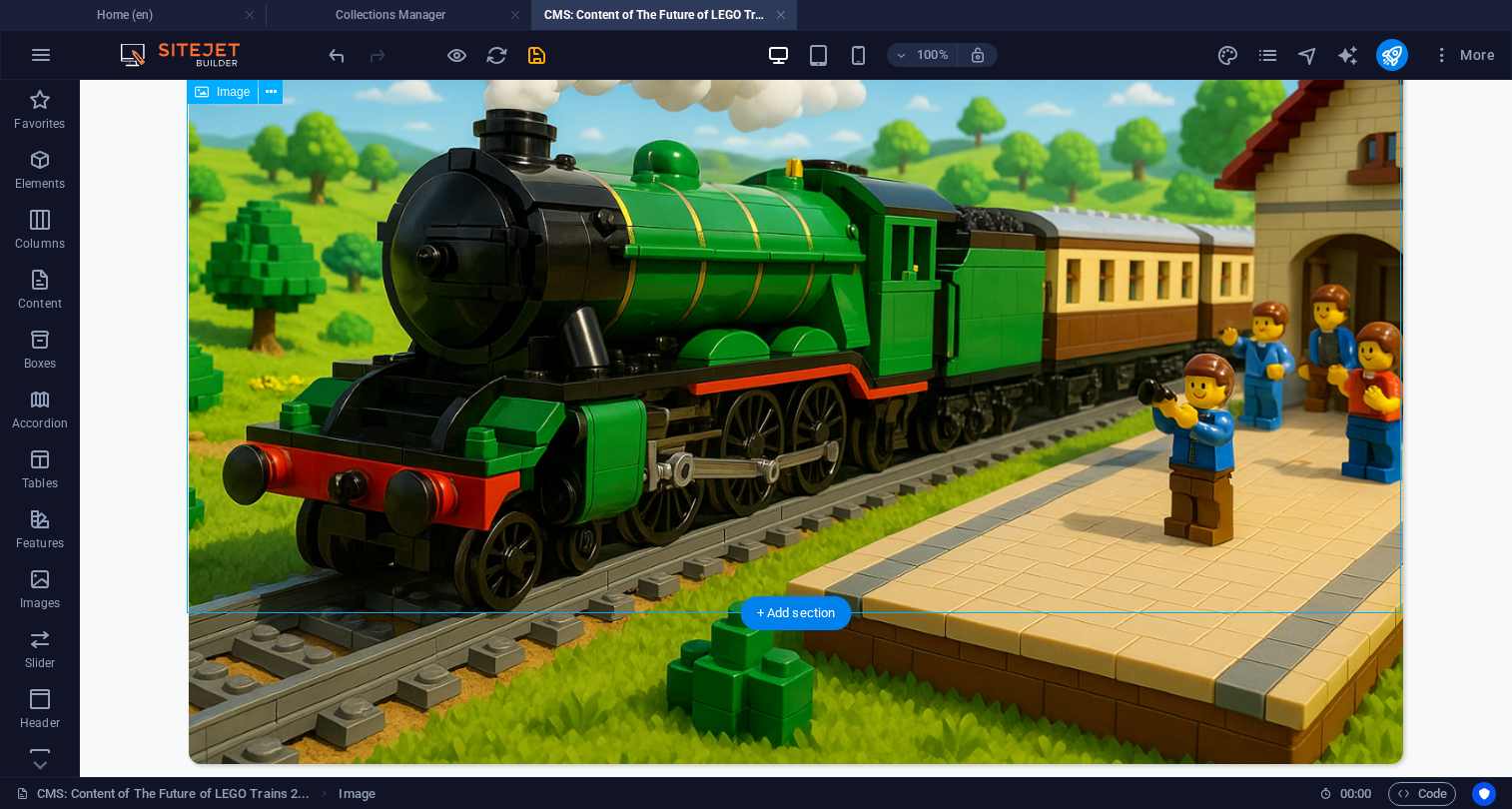 select on "%" 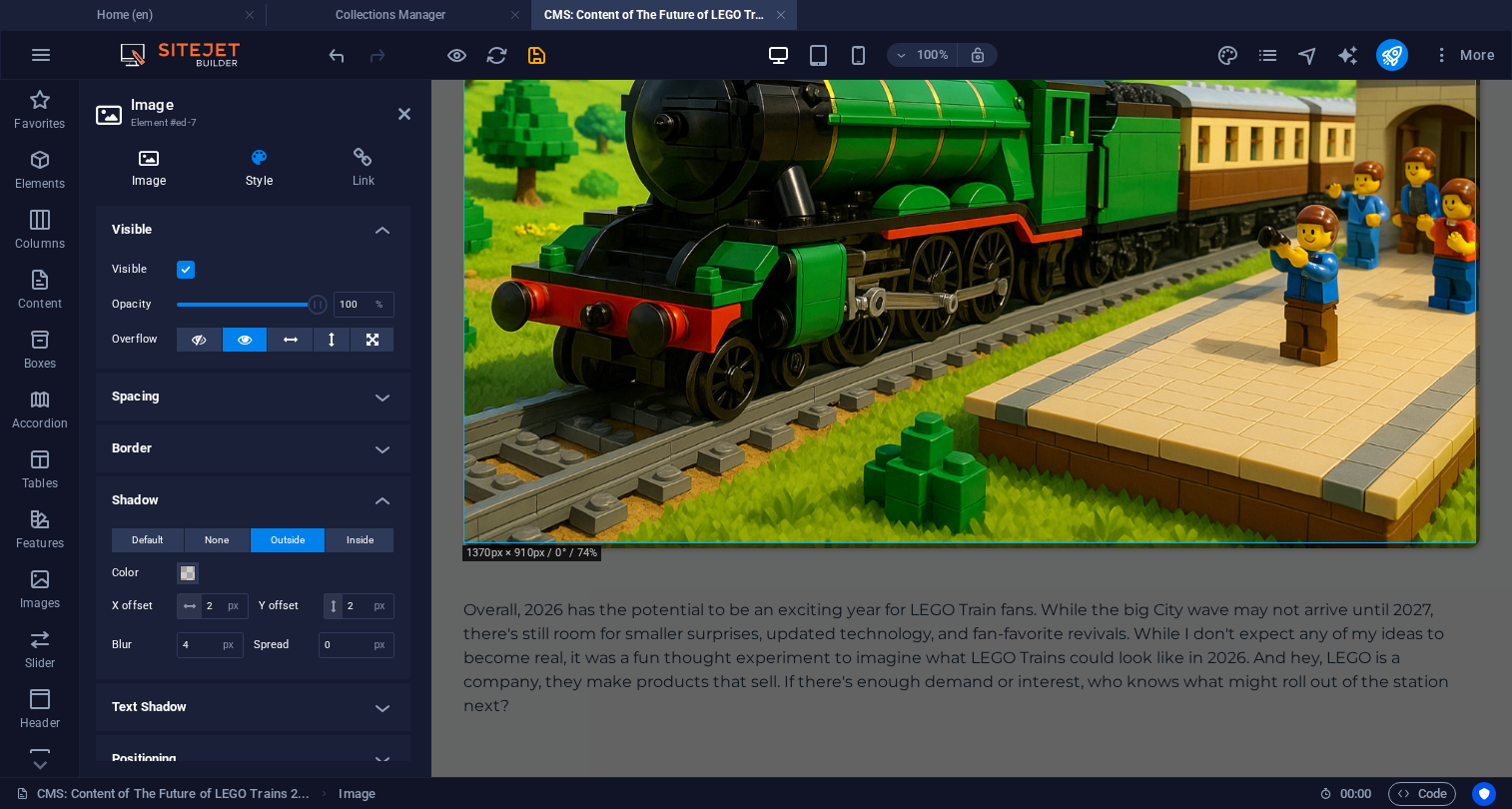 click at bounding box center [149, 158] 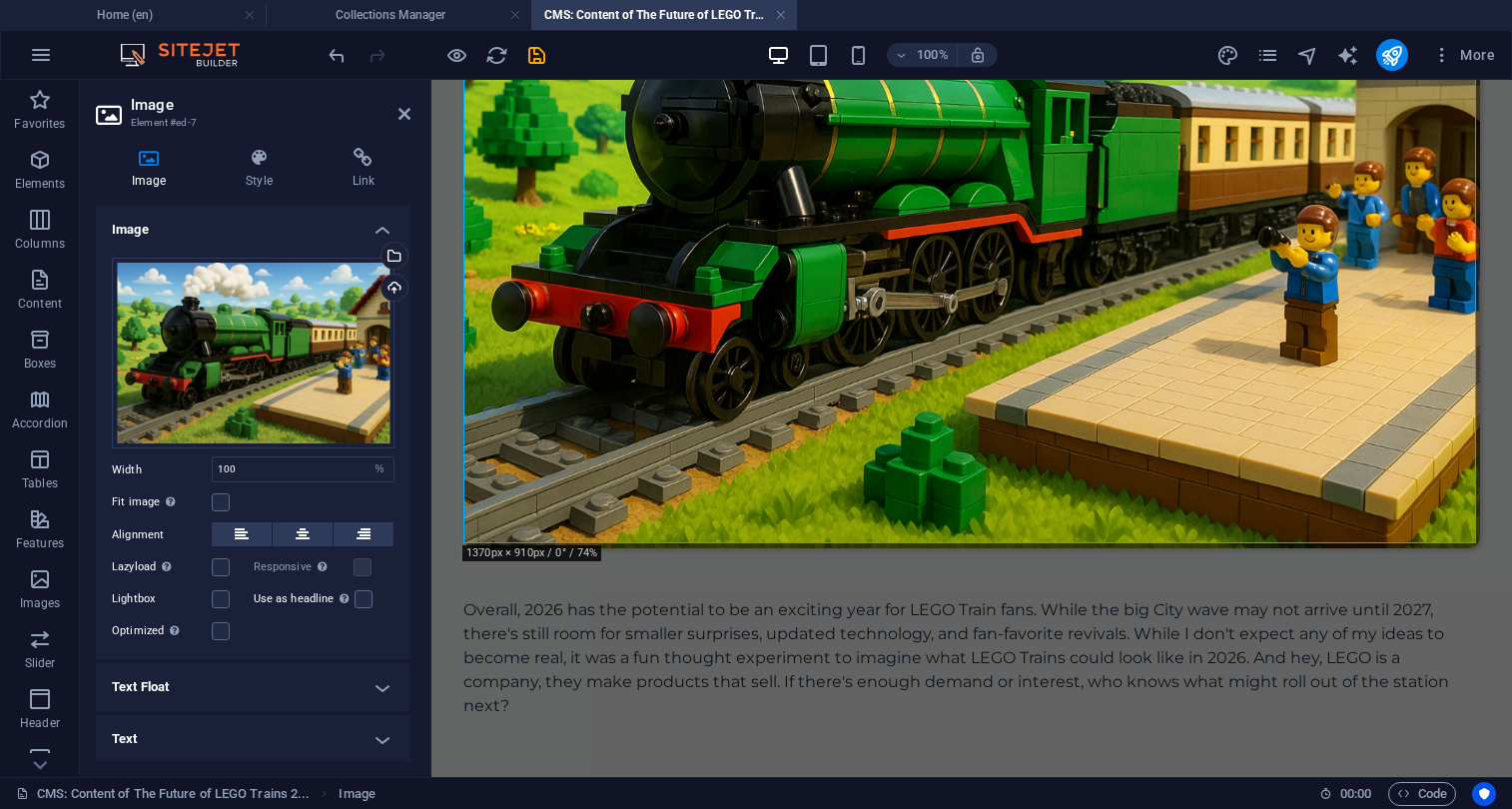 click on "Text" at bounding box center [253, 739] 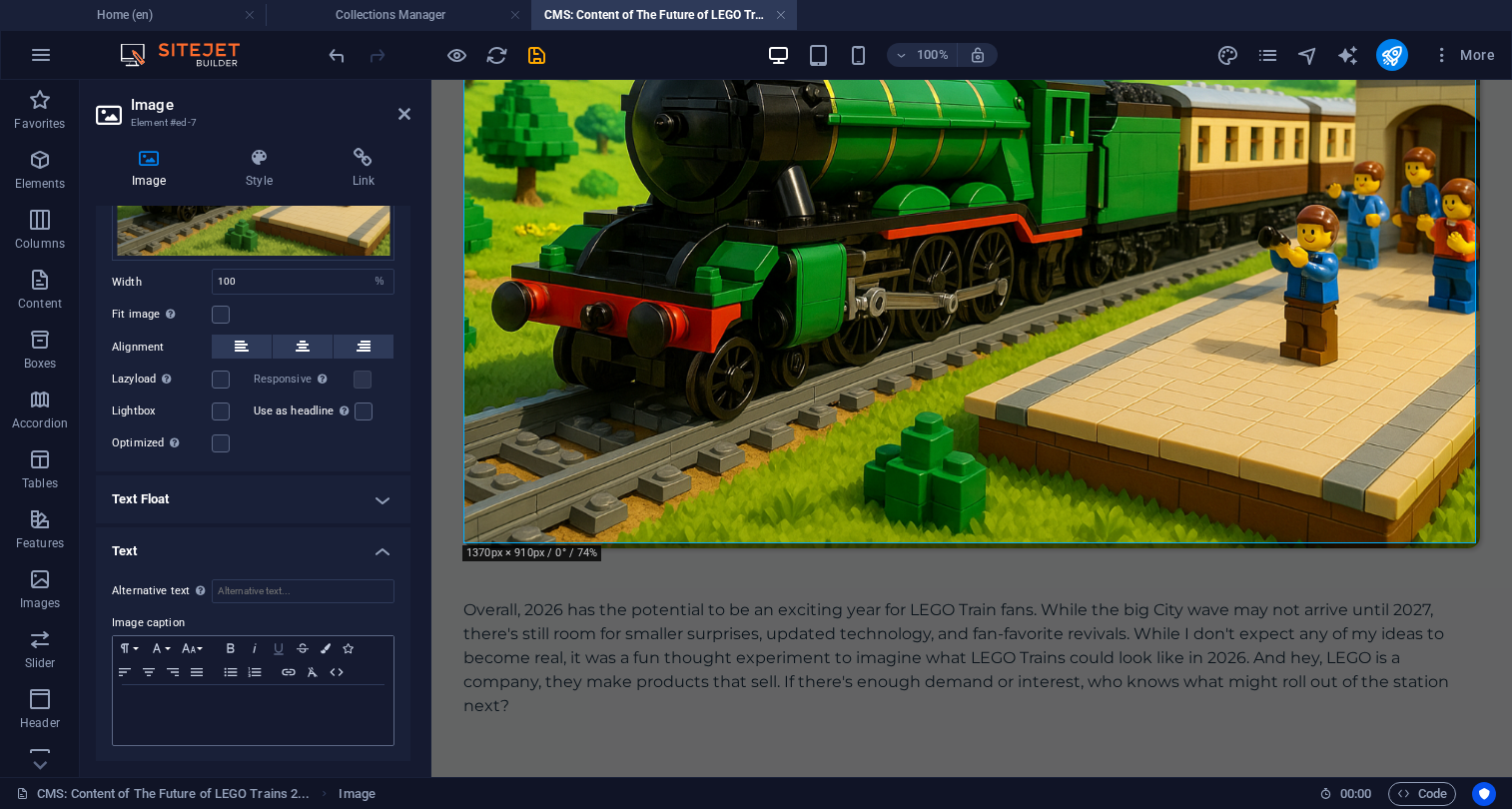 scroll, scrollTop: 187, scrollLeft: 0, axis: vertical 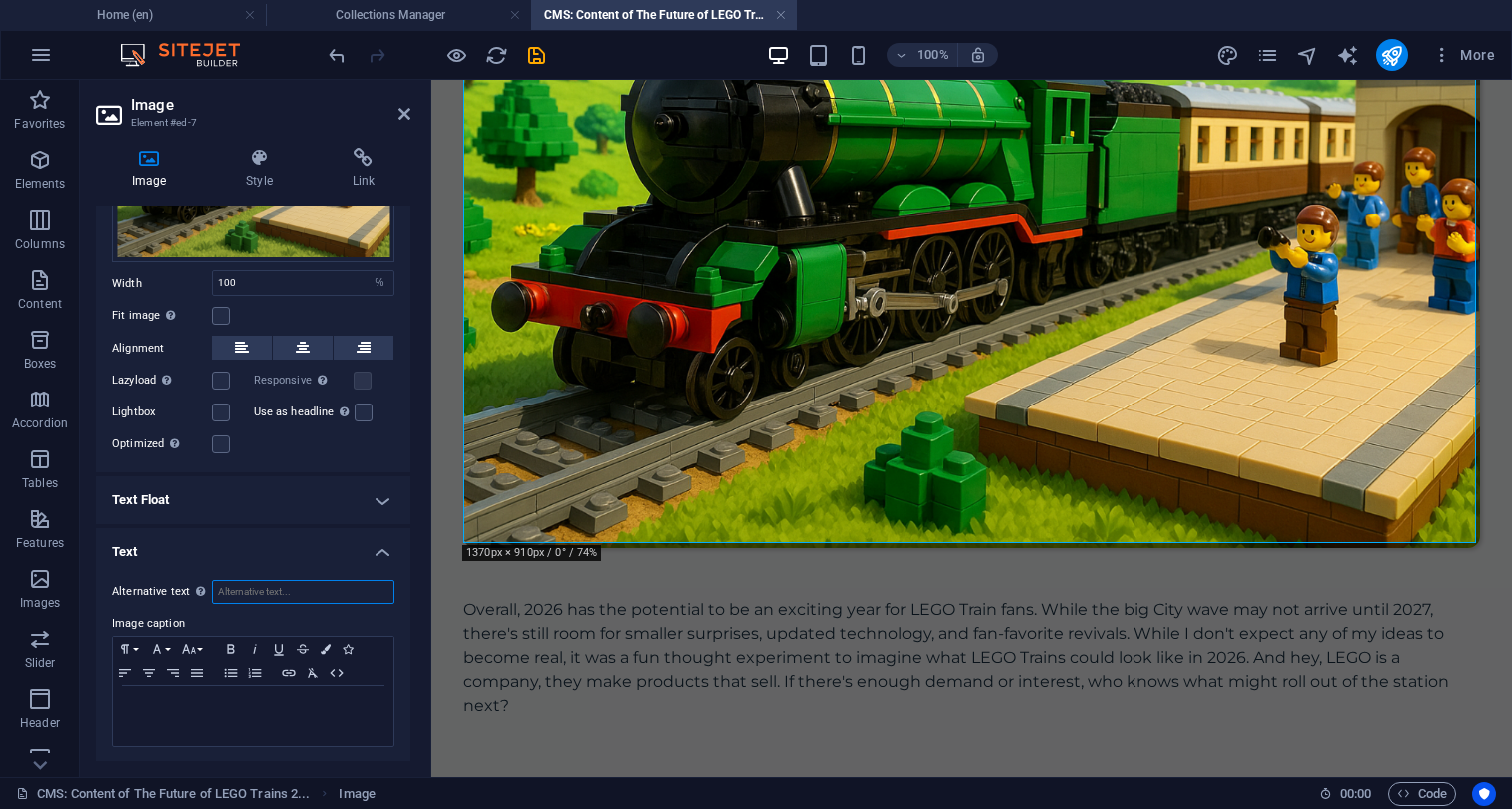 click on "Alternative text The alternative text is used by devices that cannot display images (e.g. image search engines) and should be added to every image to improve website accessibility." at bounding box center (303, 592) 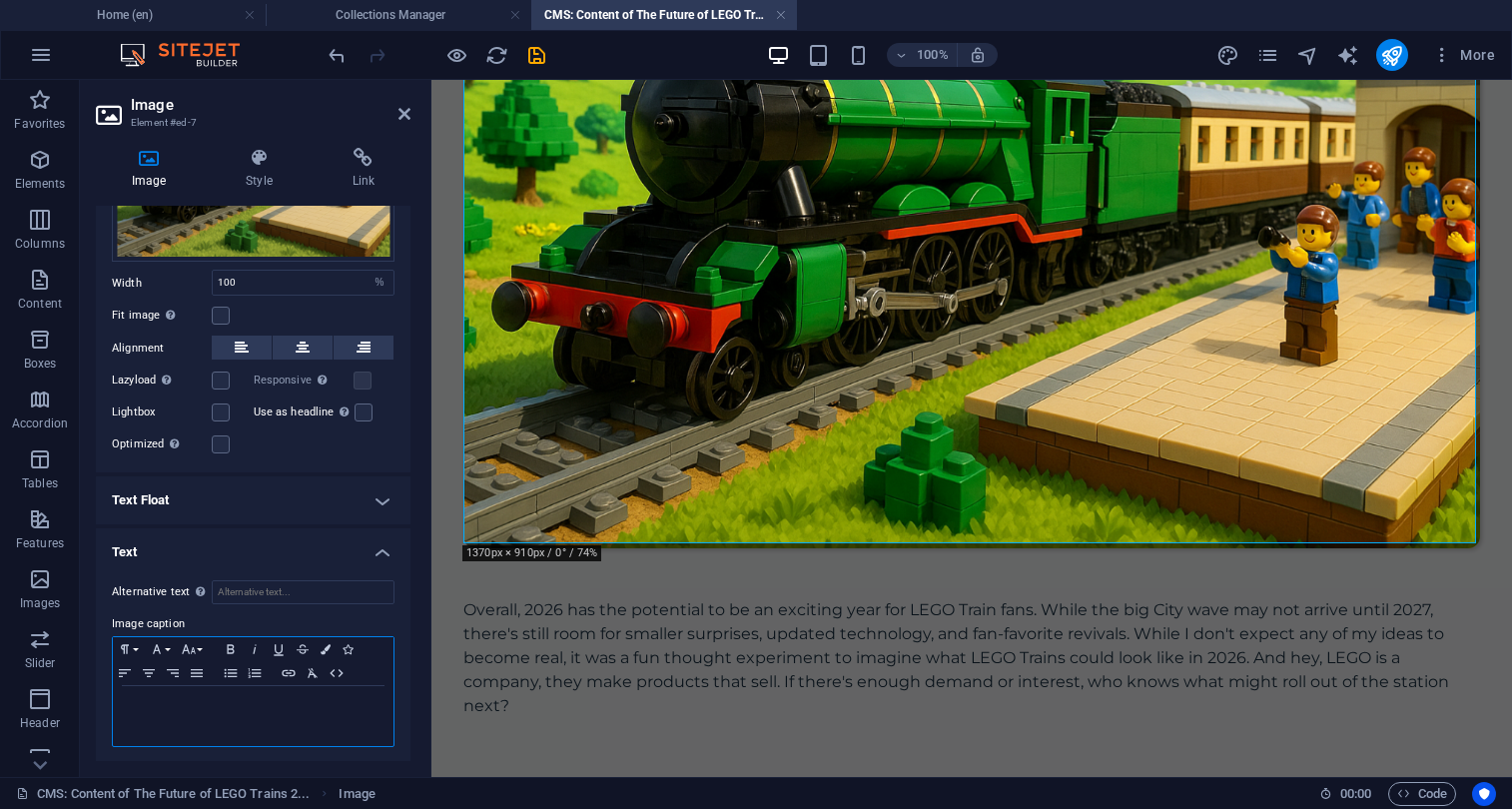click at bounding box center [253, 705] 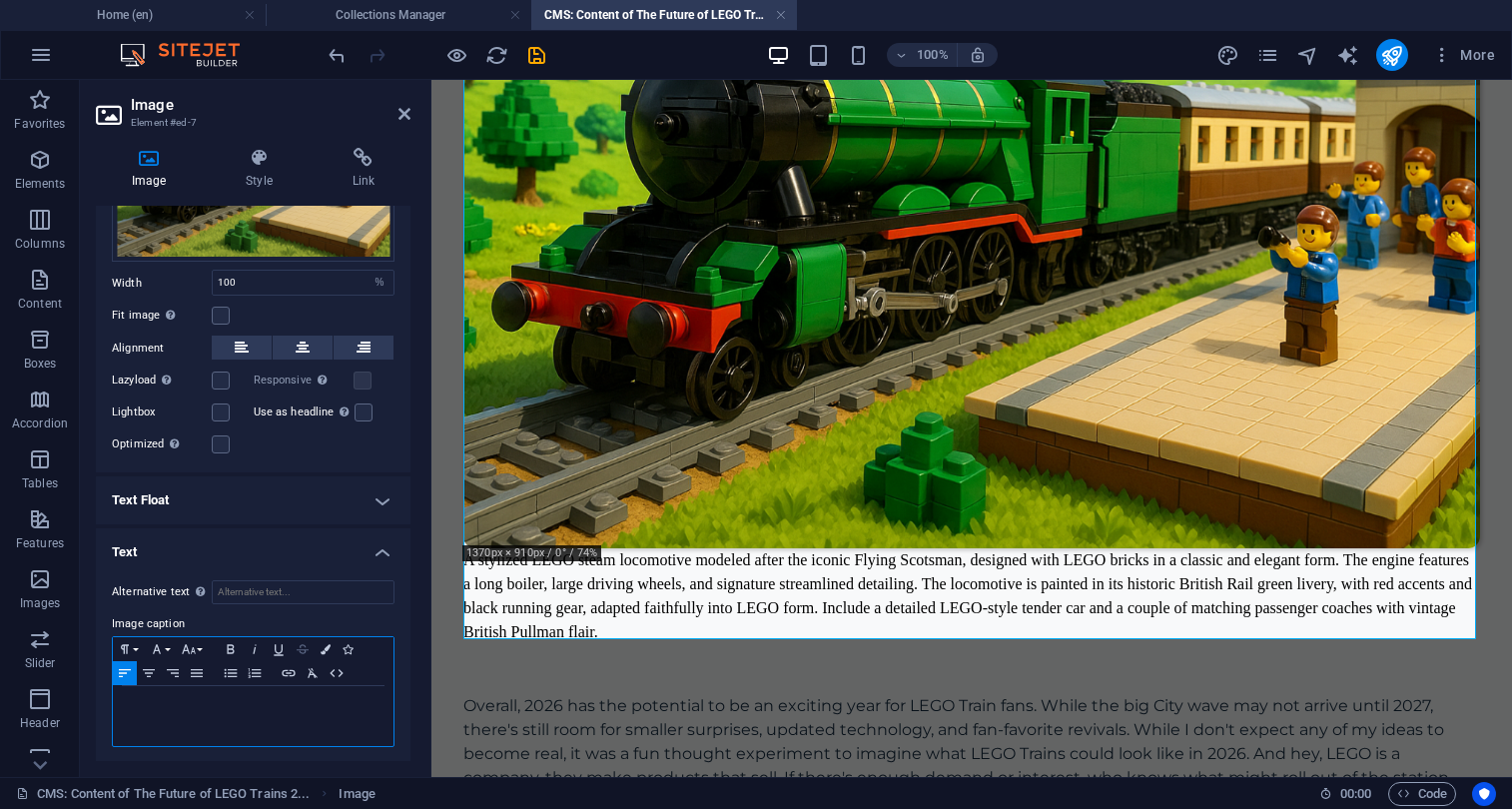 scroll, scrollTop: 0, scrollLeft: 0, axis: both 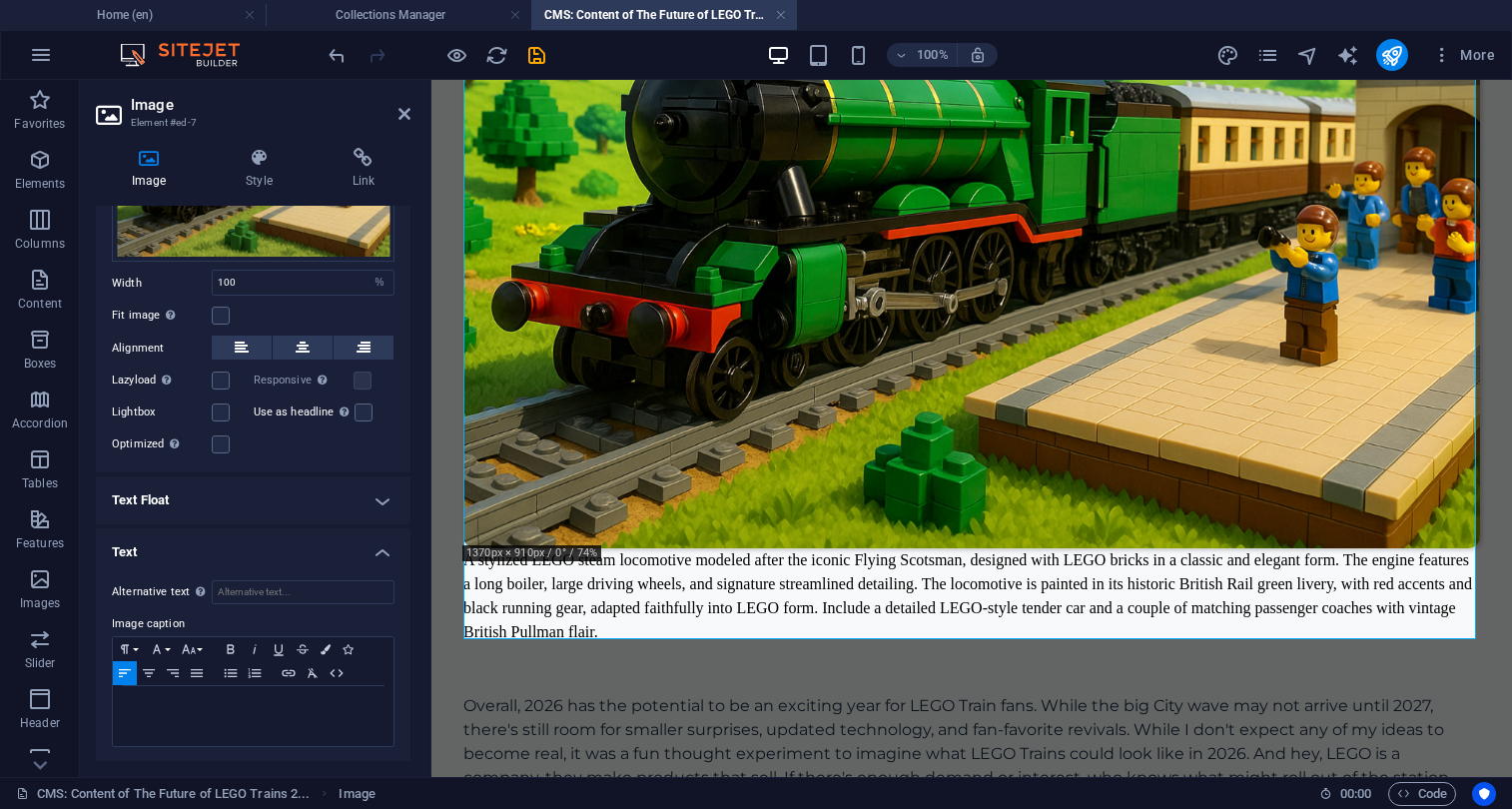 click on "Alternative text The alternative text is used by devices that cannot display images (e.g. image search engines) and should be added to every image to improve website accessibility. Image caption Paragraph Format Normal Heading 1 Heading 2 Heading 3 Heading 4 Heading 5 Heading 6 Code Font Family Arial Georgia Impact Tahoma Times New Roman Verdana Montserrat Pacifico Poppins Roboto Font Size 8 9 10 11 12 14 18 24 30 36 48 60 72 96 Bold Italic Underline Strikethrough Colors Icons Align Left Align Center Align Right Align Justify Unordered List Ordered List Insert Link Clear Formatting HTML" at bounding box center (253, 664) 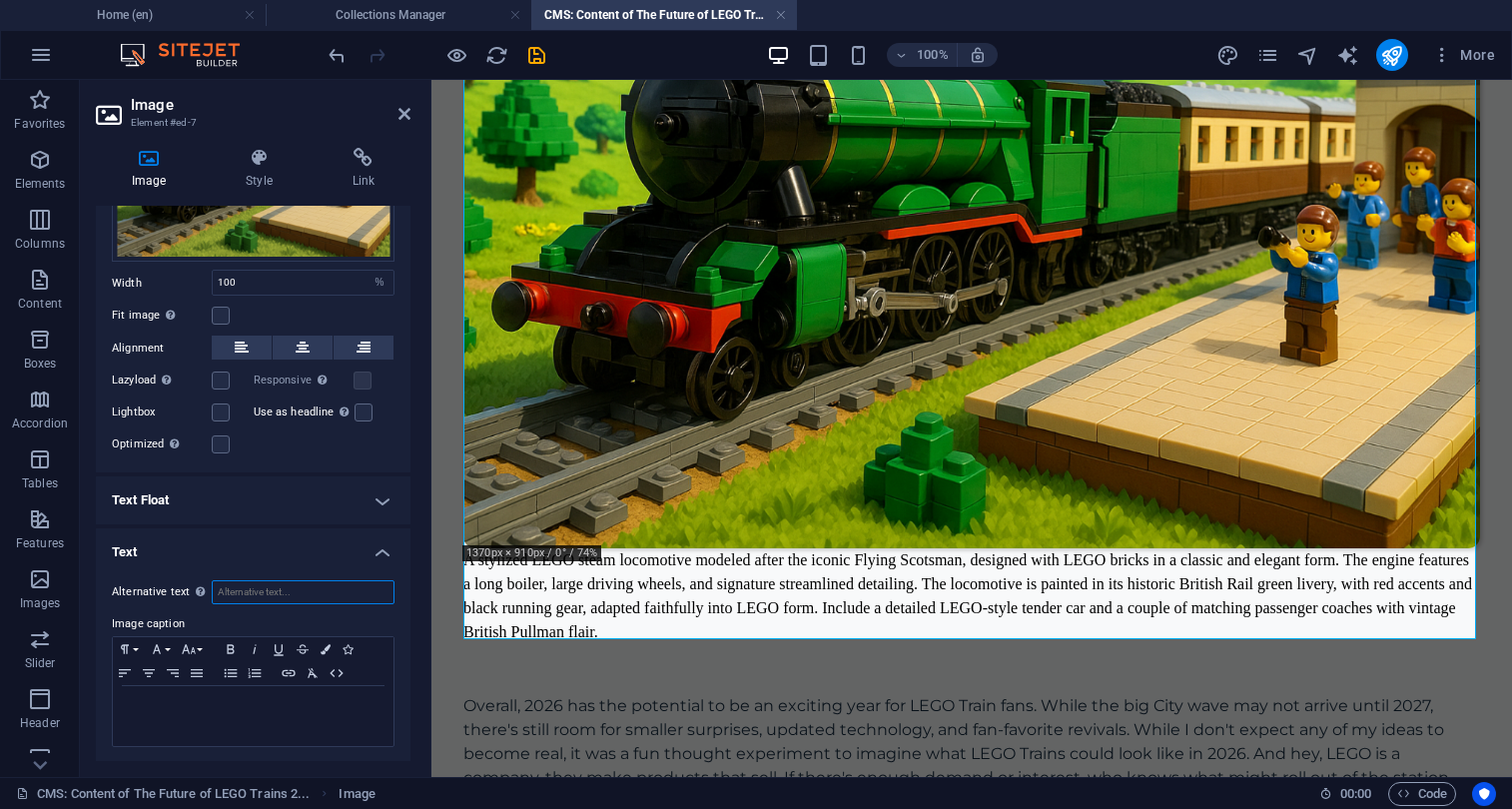 click on "Alternative text The alternative text is used by devices that cannot display images (e.g. image search engines) and should be added to every image to improve website accessibility." at bounding box center [303, 592] 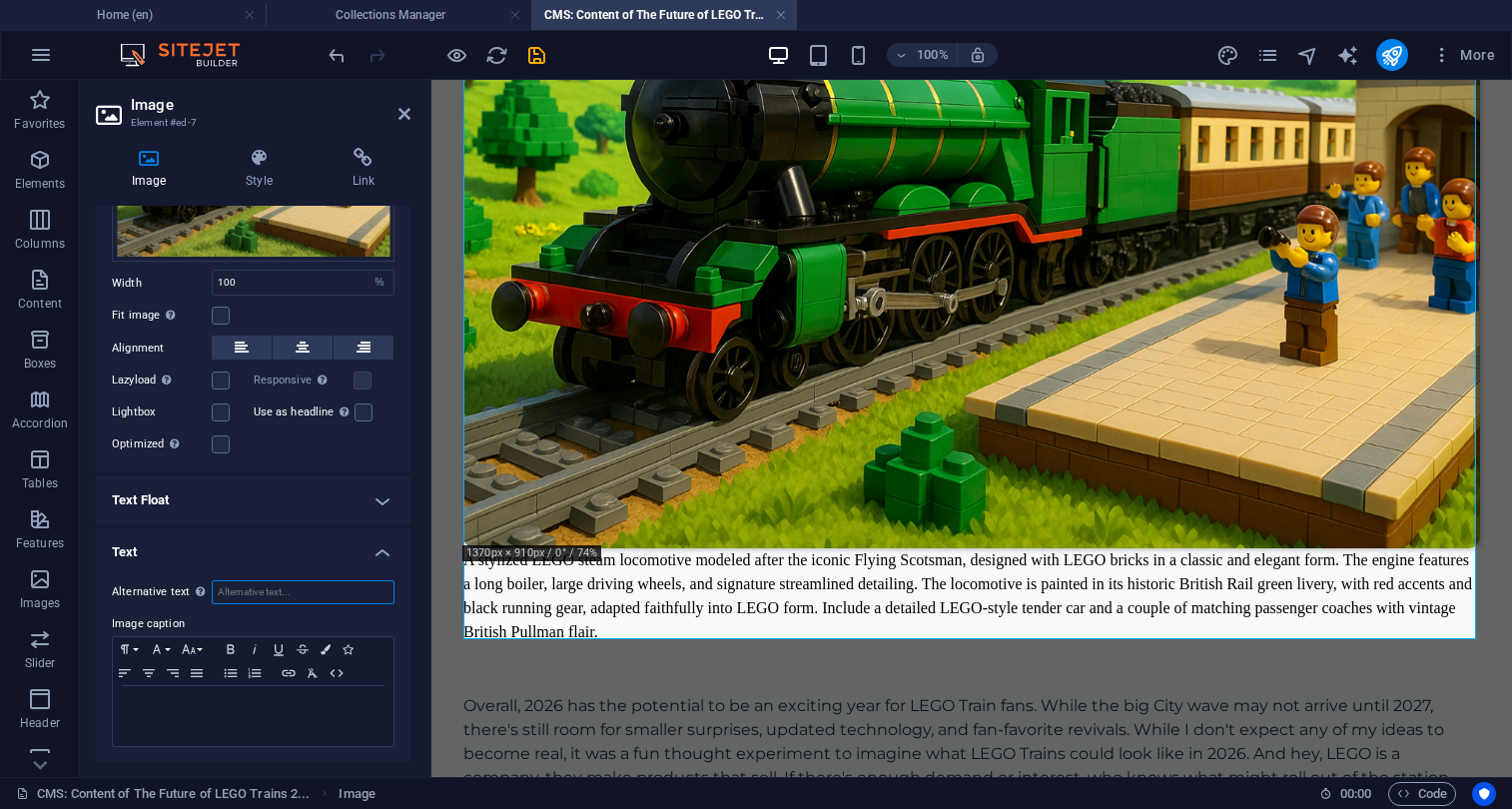 paste on "A stylized LEGO steam locomotive modeled after the iconic Flying Scotsman, designed with LEGO bricks in a classic and elegant form. The engine features a long boiler, large driving wheels, and signature streamlined detailing. The locomotive is painted in its historic British Rail green livery, with red accents and black running gear, adapted faithfully into LEGO form. Include a detailed LEGO-style tender car and a couple of matching passenger coaches with vintage British Pullman flair." 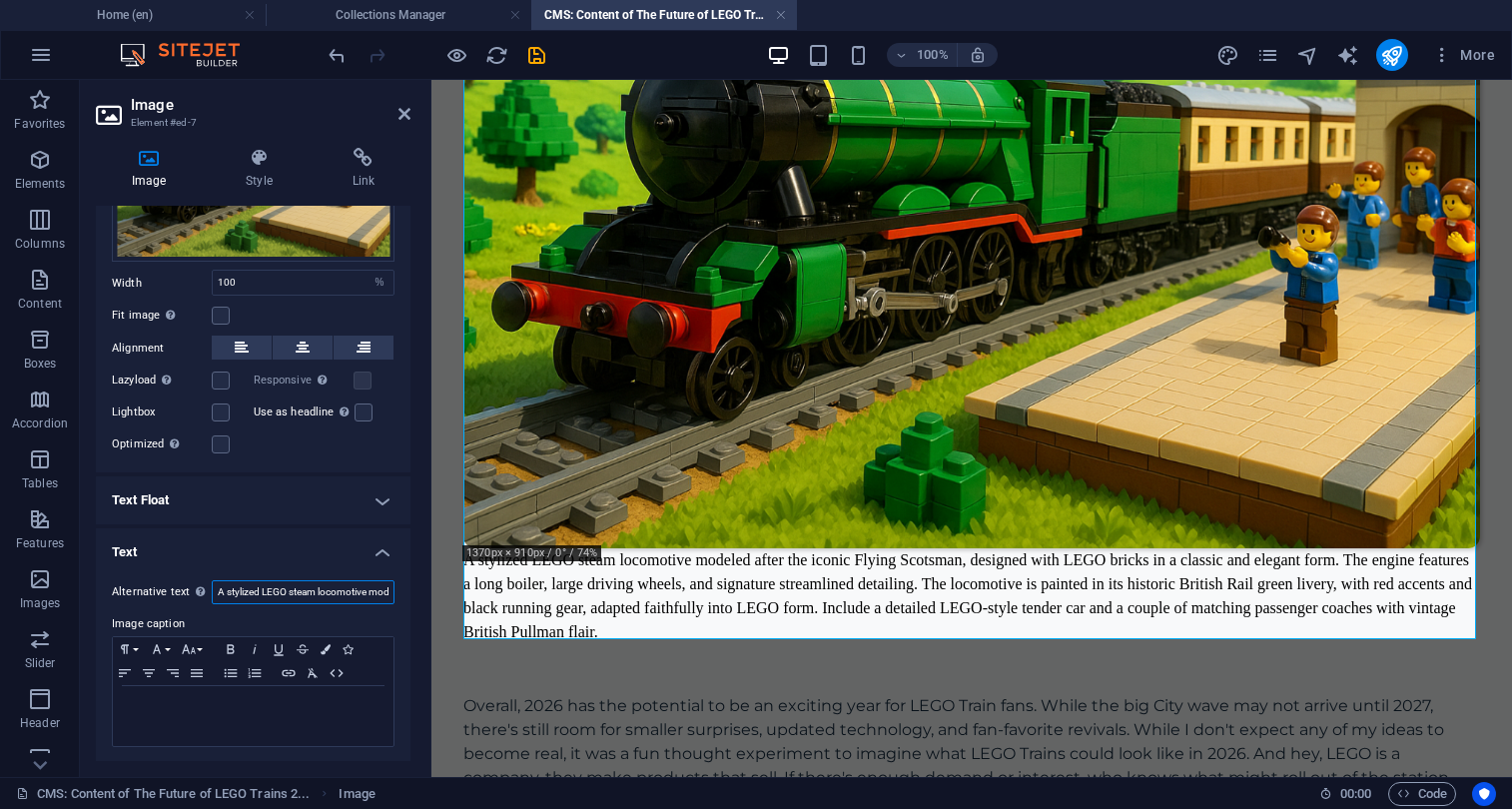 type on "A stylized LEGO steam locomotive modeled after the iconic Flying Scotsman, designed with LEGO bricks in a classic and elegant form. The engine features a long boiler, large driving wheels, and signature streamlined detailing. The locomotive is painted in its historic British Rail green livery, with red accents and black running gear, adapted faithfully into LEGO form. Include a detailed LEGO-style tender car and a couple of matching passenger coaches with vintage British Pullman flair." 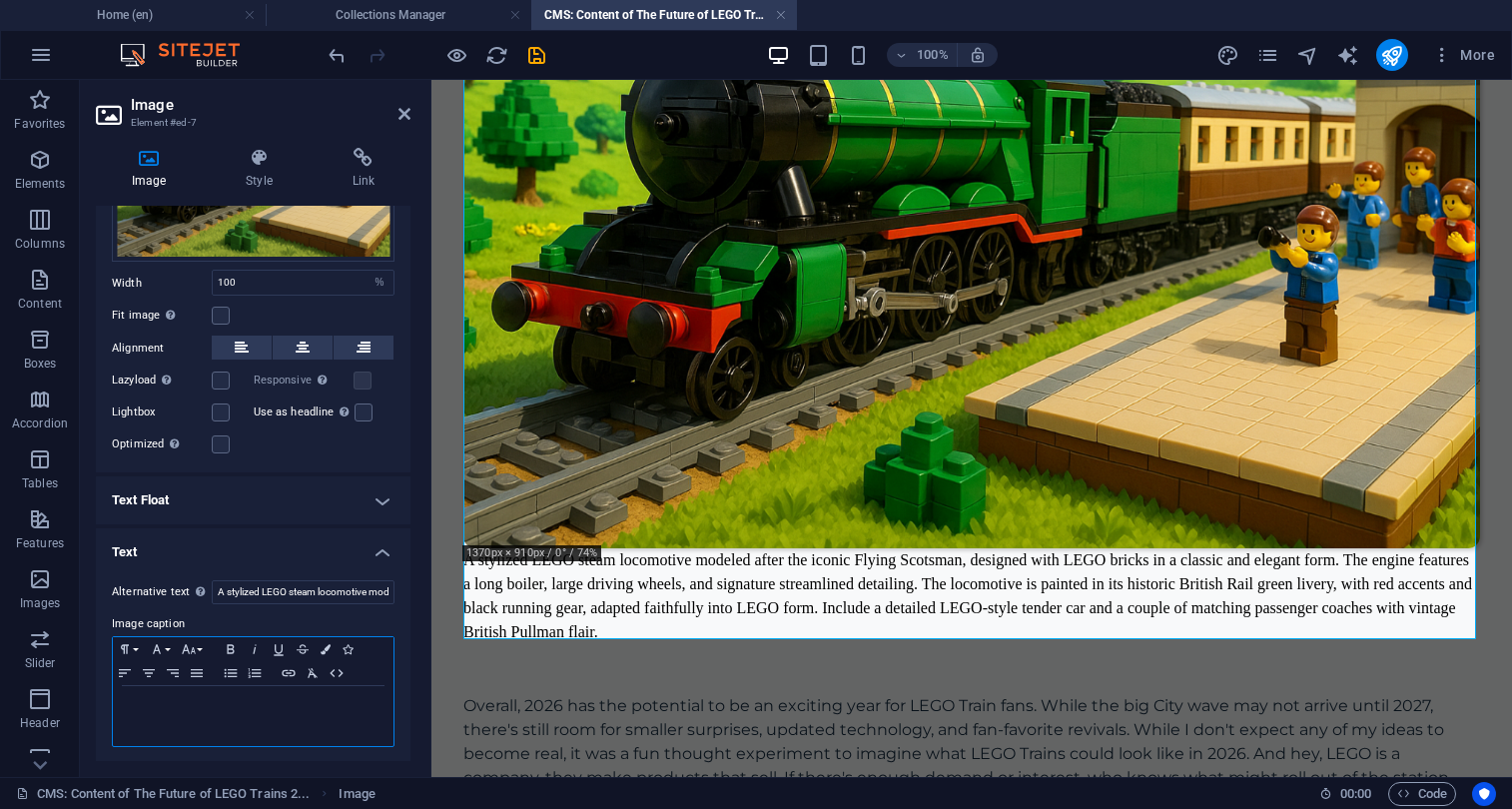 click at bounding box center (253, 705) 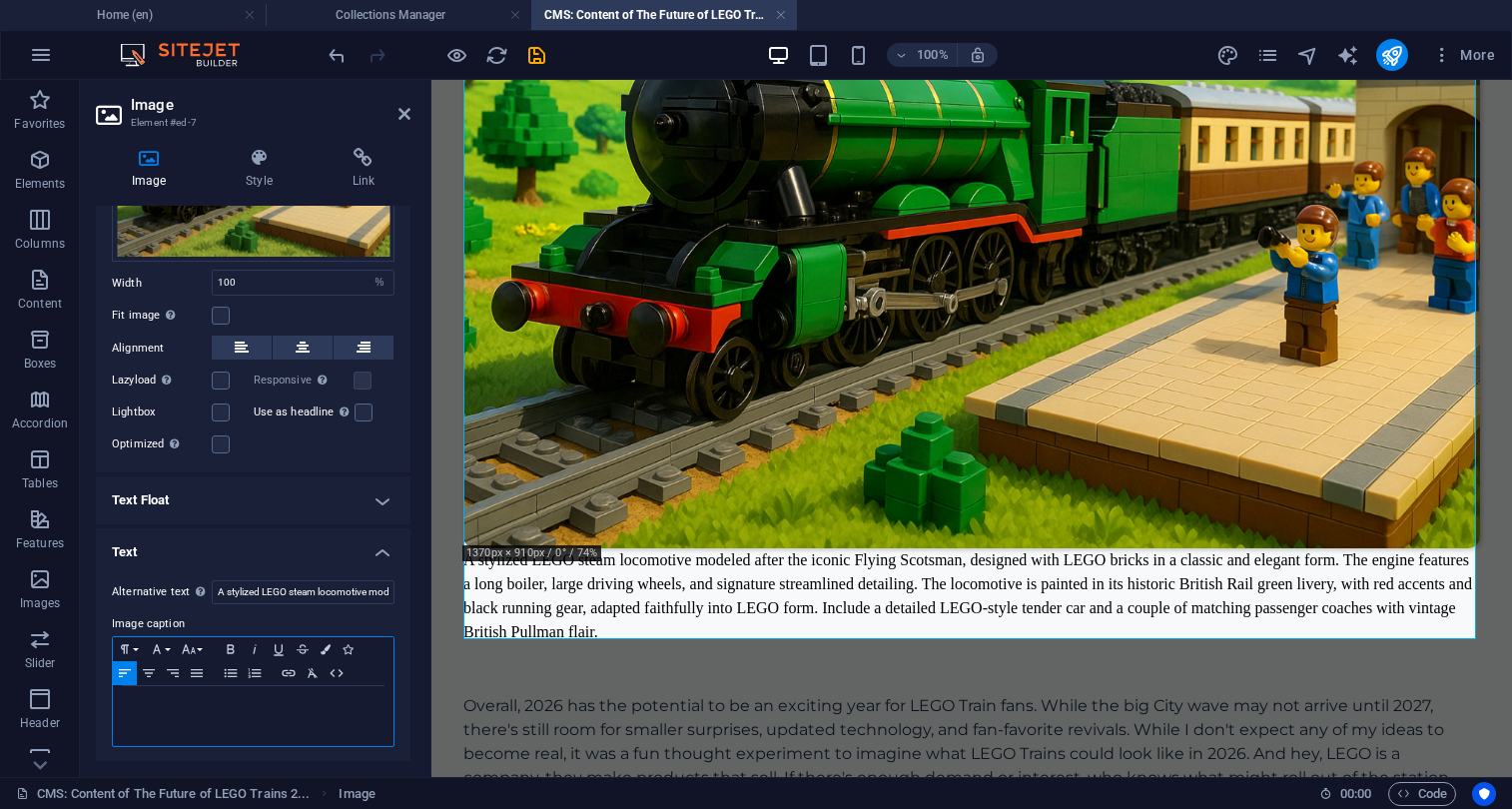type 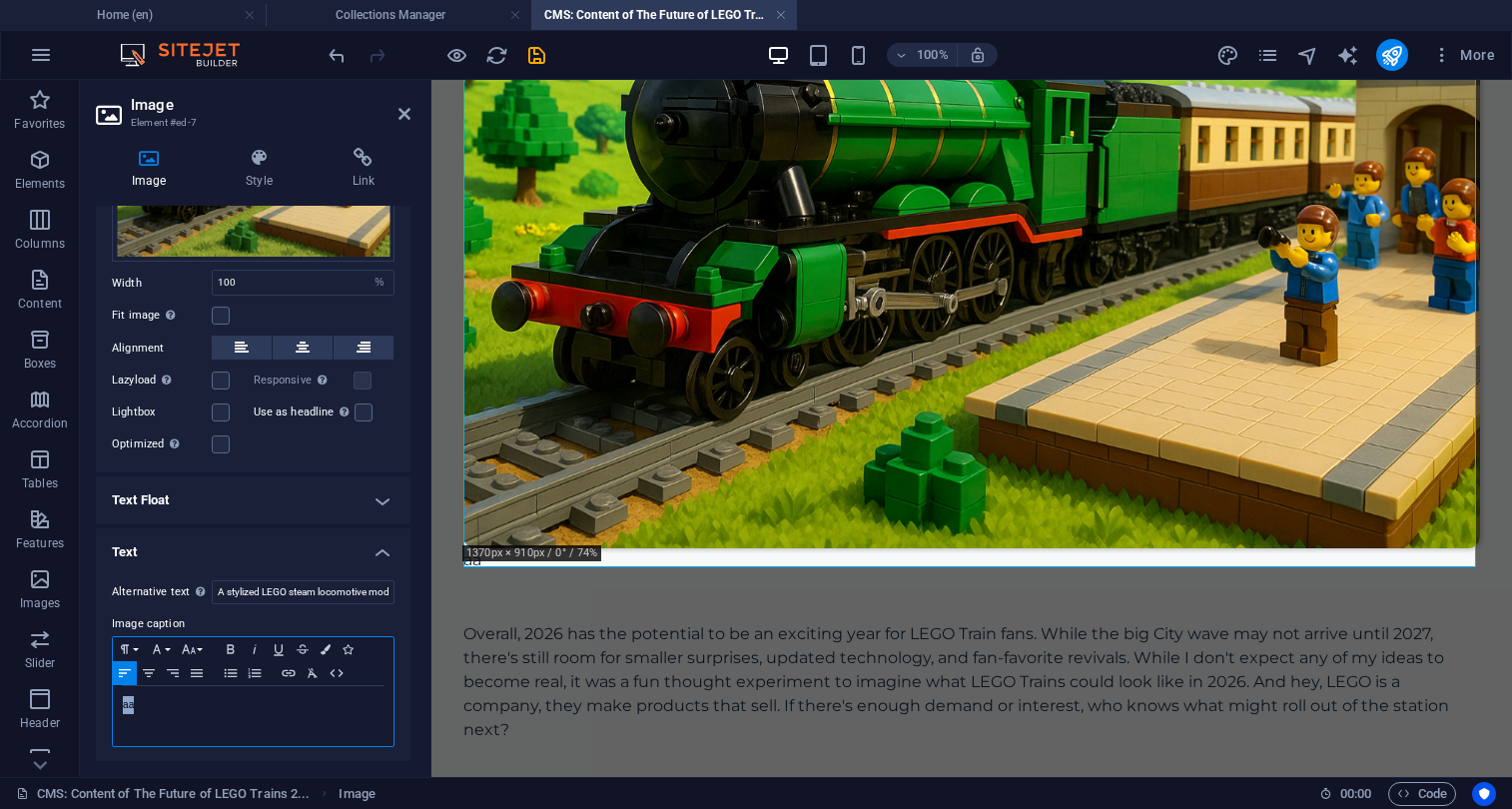 drag, startPoint x: 316, startPoint y: 703, endPoint x: 106, endPoint y: 673, distance: 212.13203 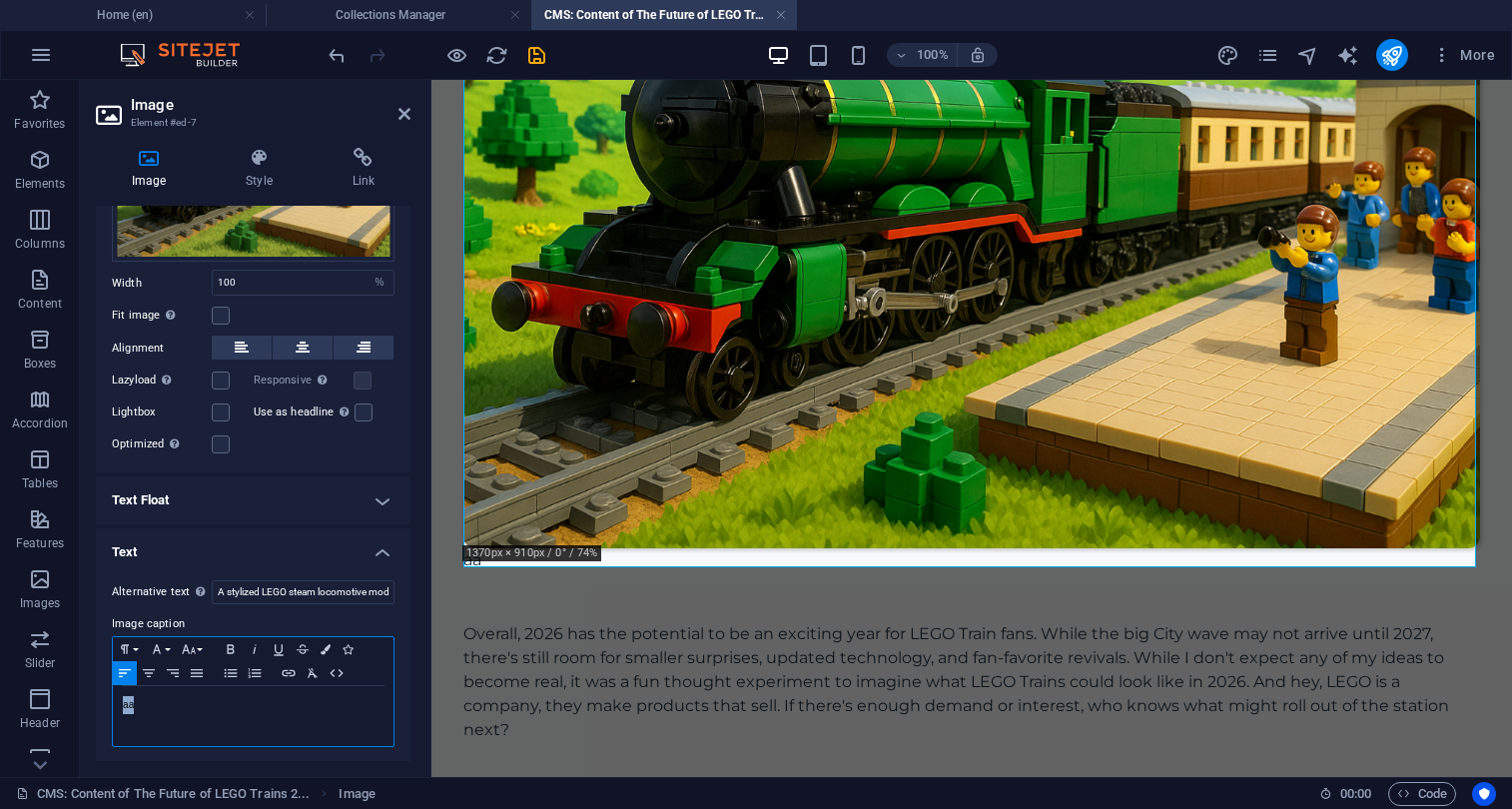 click on "Alternative text The alternative text is used by devices that cannot display images (e.g. image search engines) and should be added to every image to improve website accessibility. A stylized LEGO steam locomotive modeled after the iconic Flying Scotsman, designed with LEGO bricks in a classic and elegant form. The engine features a long boiler, large driving wheels, and signature streamlined detailing. The locomotive is painted in its historic British Rail green livery, with red accents and black running gear, adapted faithfully into LEGO form. Include a detailed LEGO-style tender car and a couple of matching passenger coaches with vintage British Pullman flair. Image caption Paragraph Format Normal Heading 1 Heading 2 Heading 3 Heading 4 Heading 5 8" at bounding box center (253, 664) 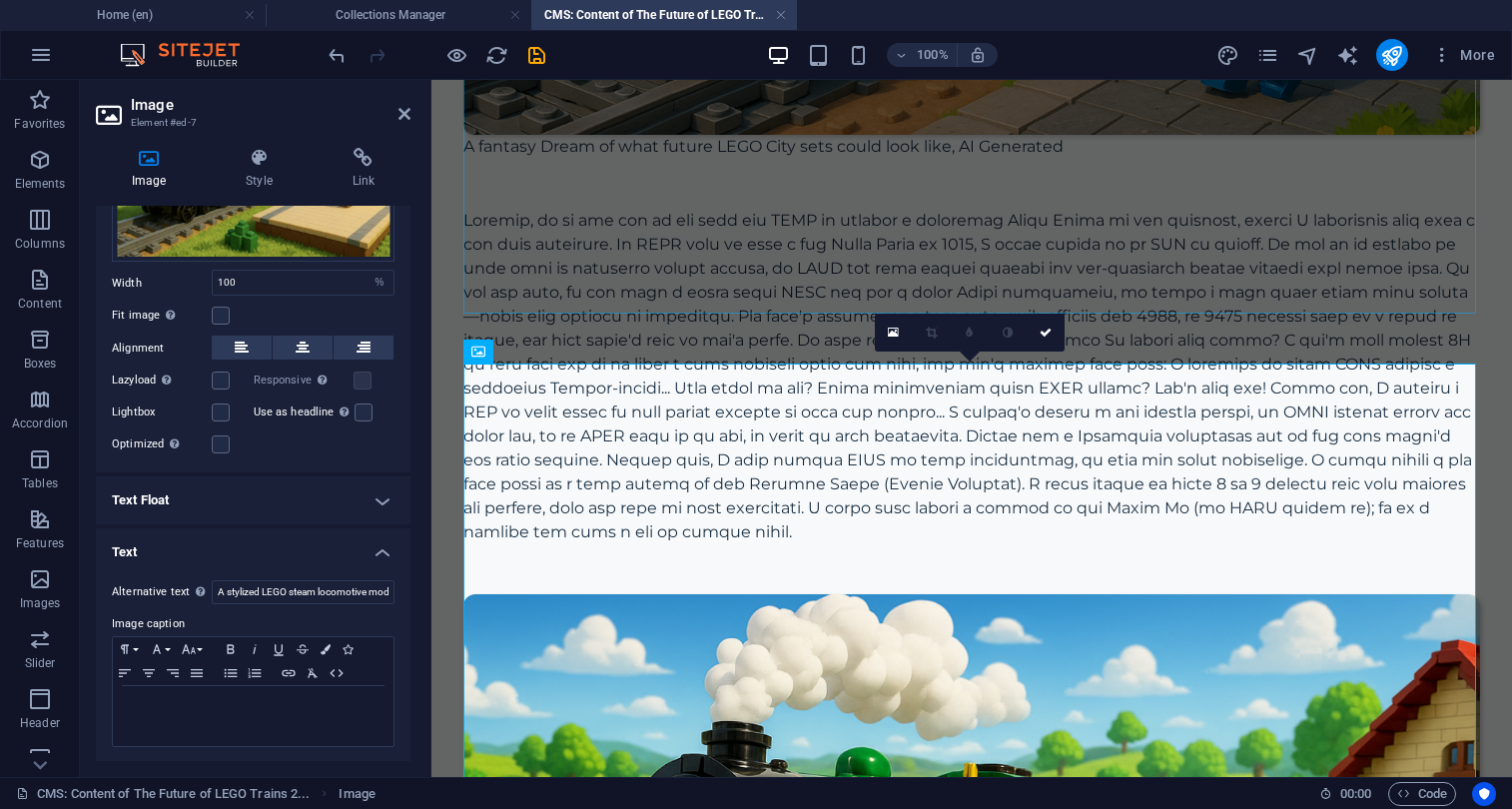 scroll, scrollTop: 1244, scrollLeft: 0, axis: vertical 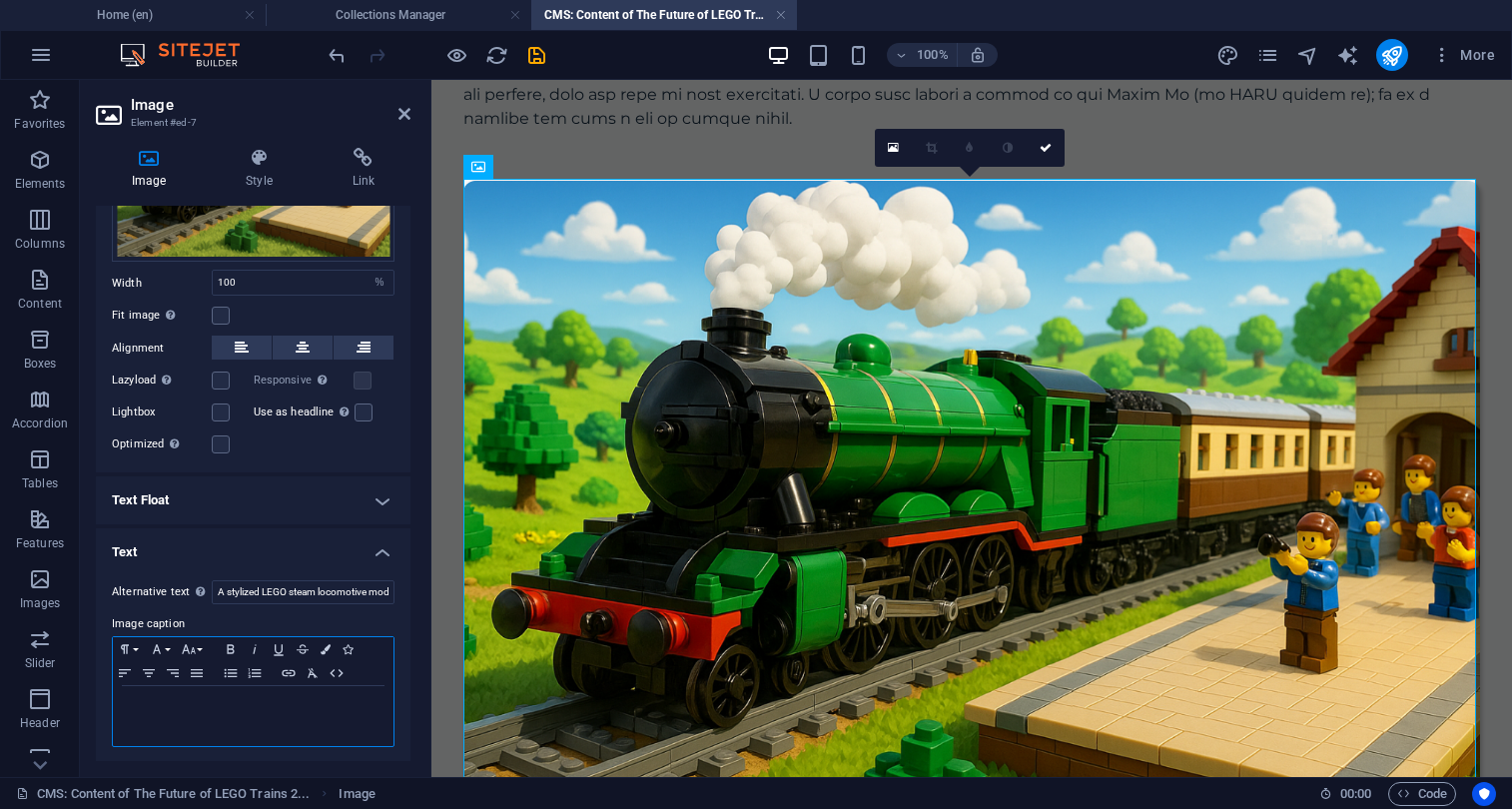 click on "​" at bounding box center [253, 705] 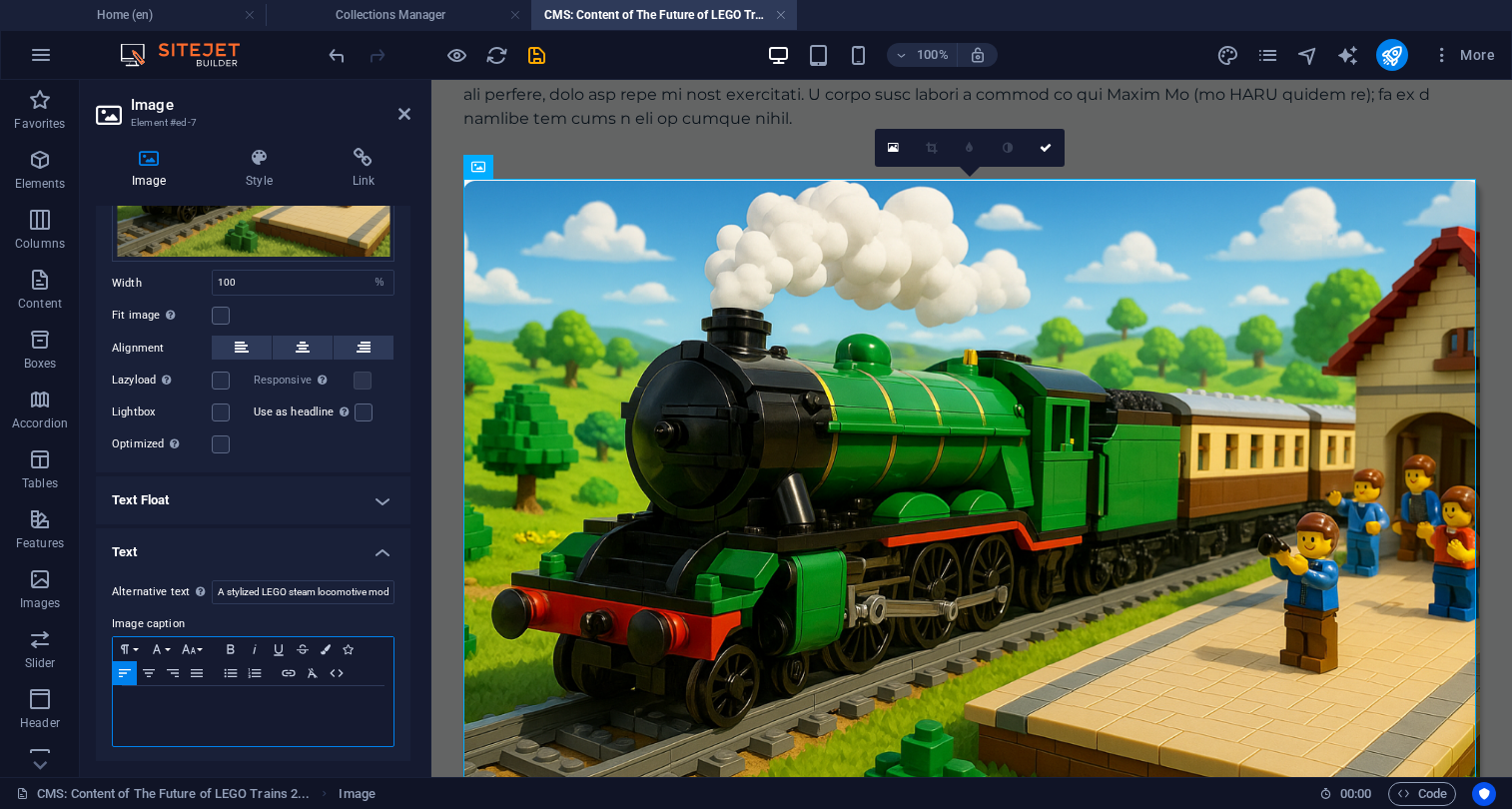 click on "​" at bounding box center [253, 705] 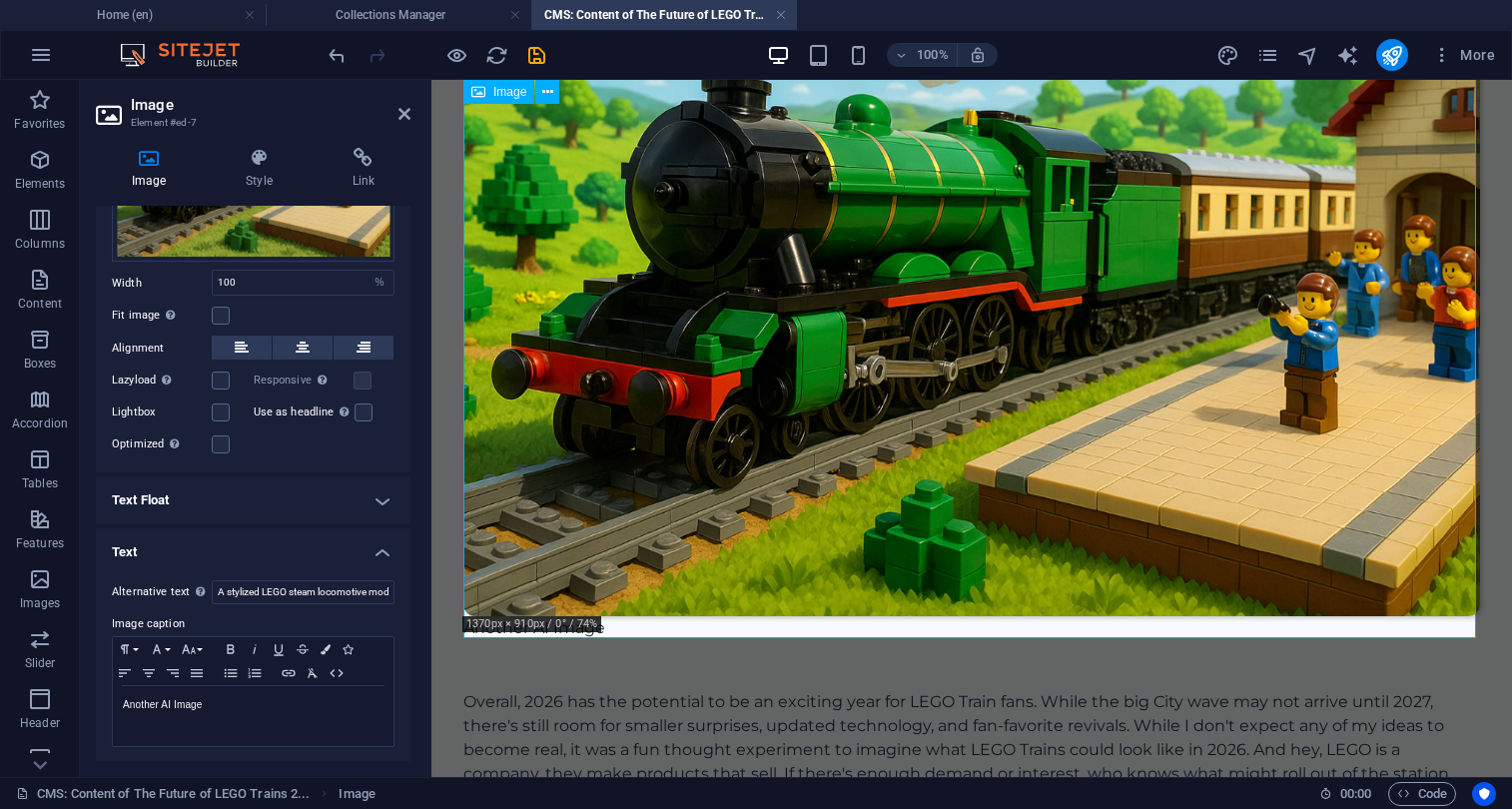 scroll, scrollTop: 1481, scrollLeft: 0, axis: vertical 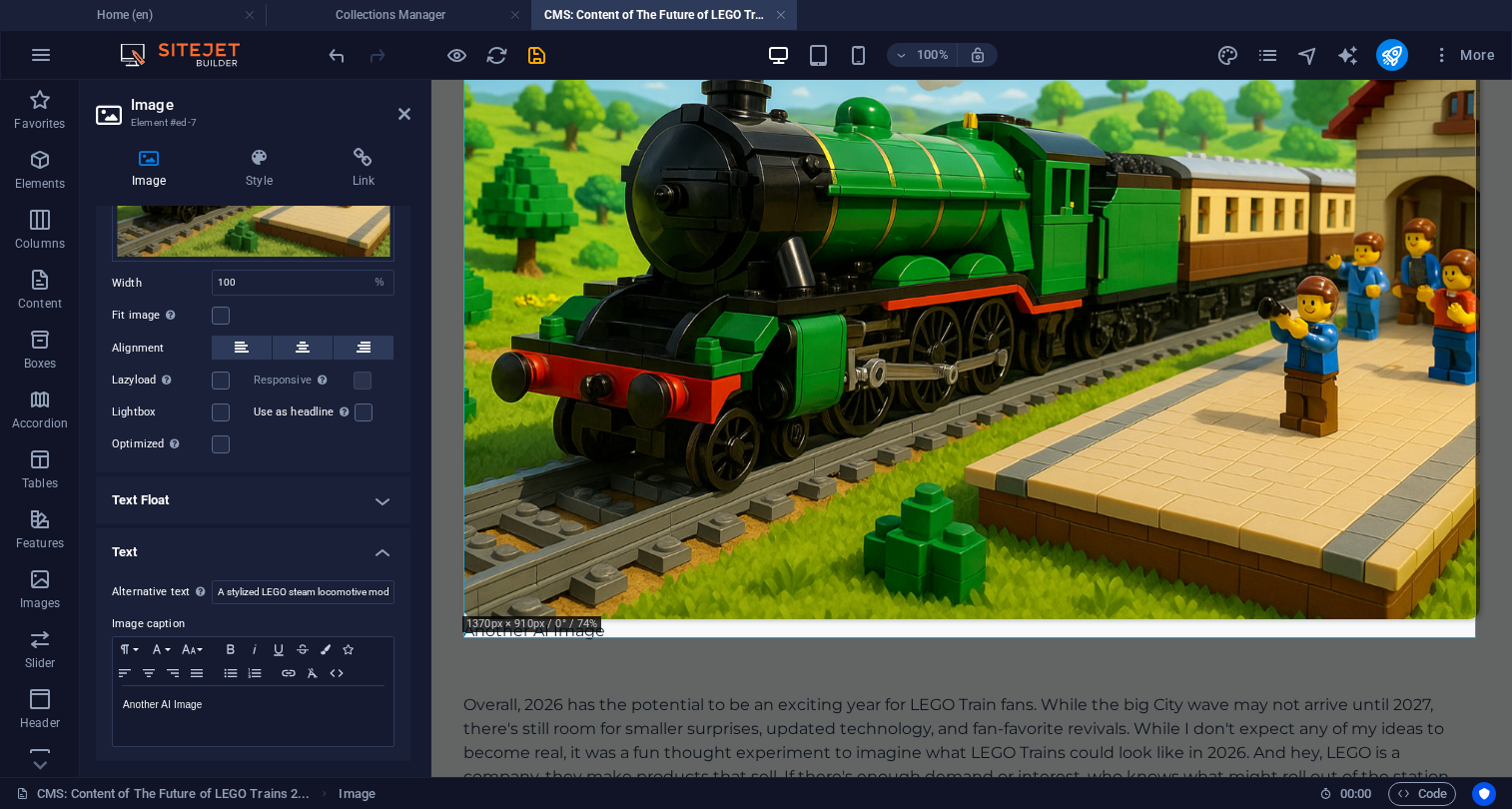 click on "LEGO released a surprise amount of Train-themed sets in 2025, so many LEGO fans are wondering what's next for 2026. So in this article, I will share my wishlist for LEGO Trains in 2026... Now I want to preface these are not rumors or LEGO LEAKS, rather my own thoughts and wishes on what LEGO should do in 2026, so all aboard! Now LEGO releases a major Passenger and Cargo Train every 5 years for the LEGO City line, however, the last train came out in 2022, so expect a new model in 2027. A fantasy Dream of what future LEGO City sets could look like, AI Generated Another AI Image" at bounding box center [972, -263] 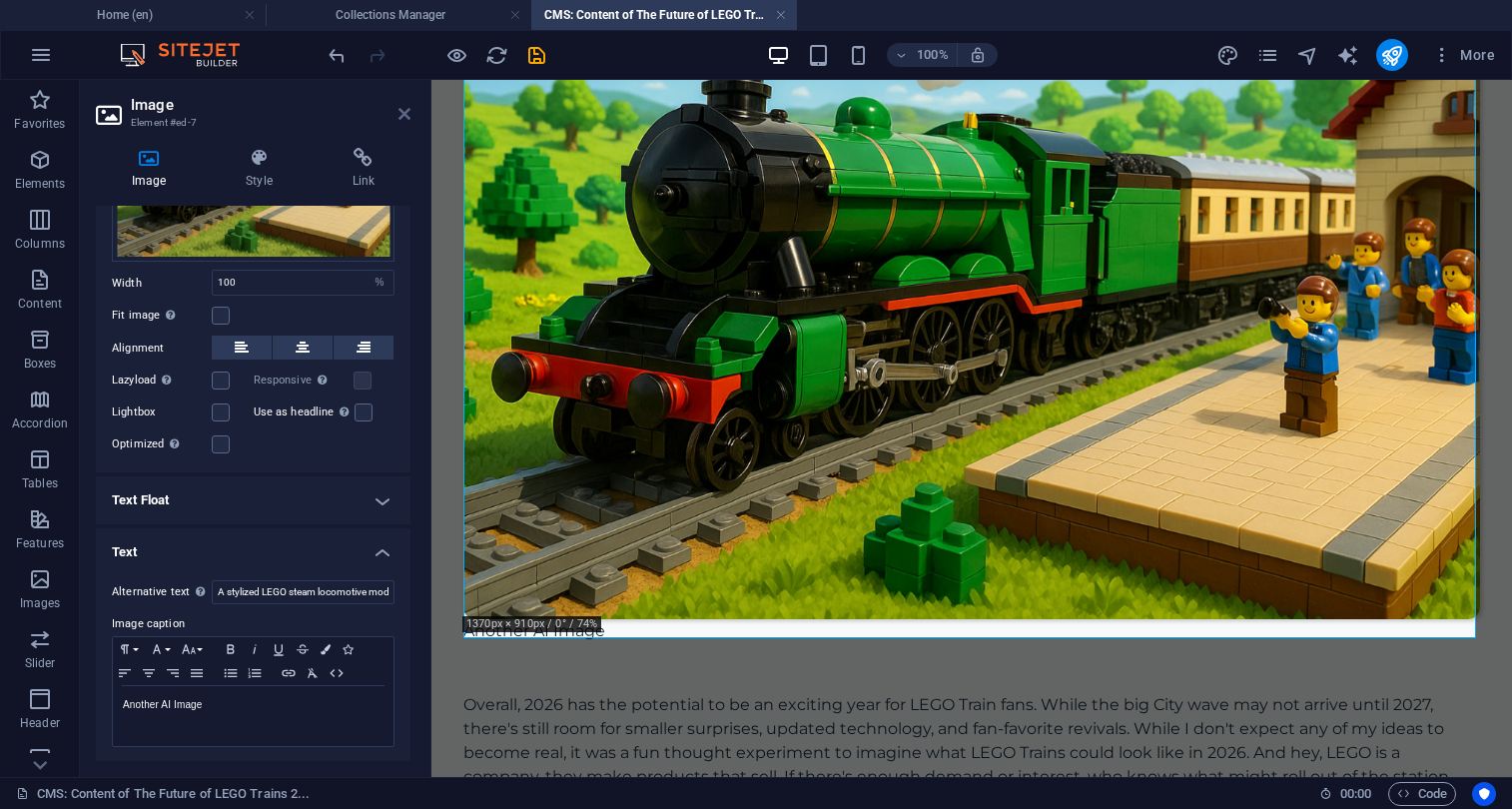click at bounding box center (404, 114) 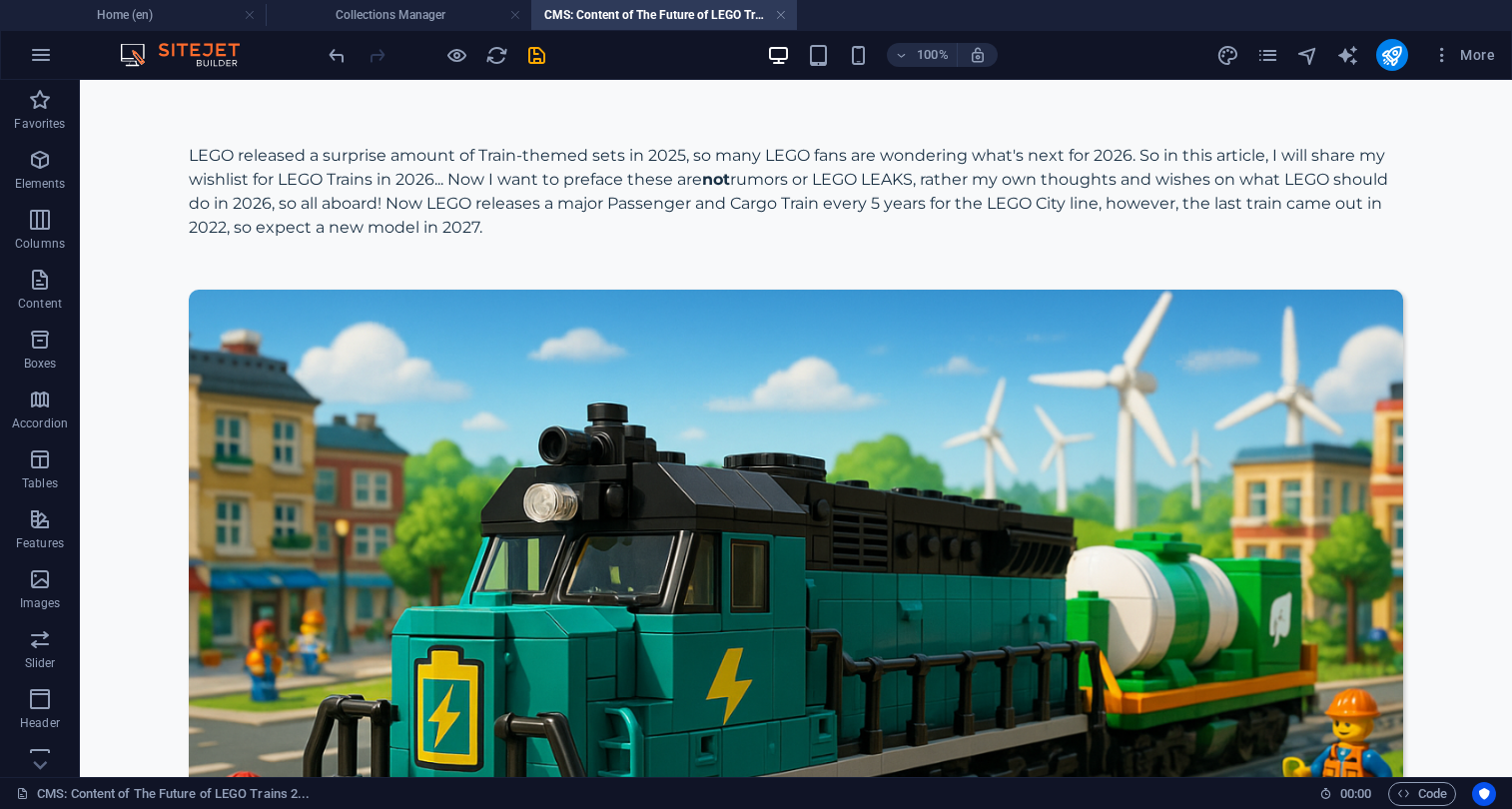 scroll, scrollTop: 0, scrollLeft: 0, axis: both 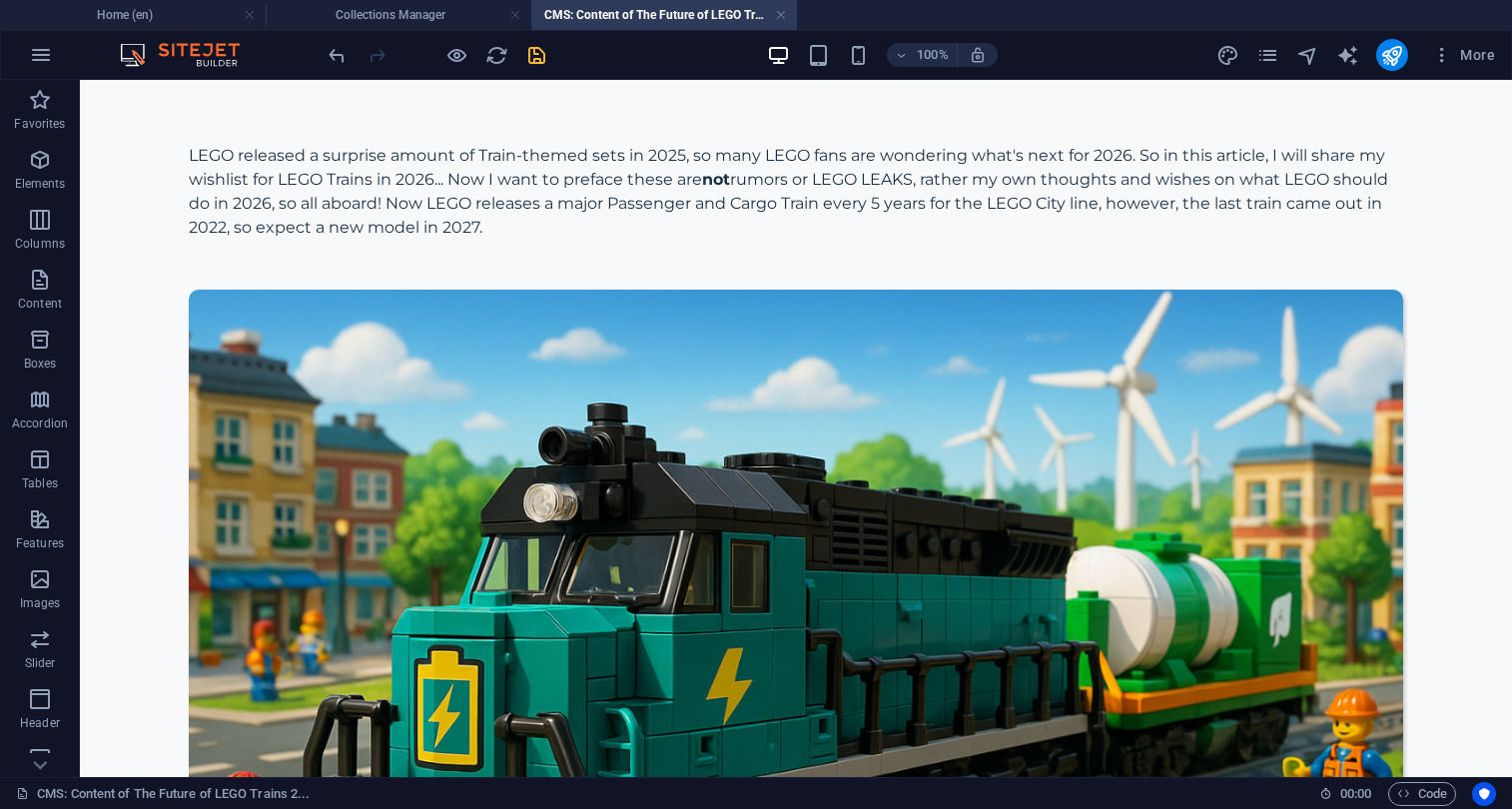 click at bounding box center [536, 55] 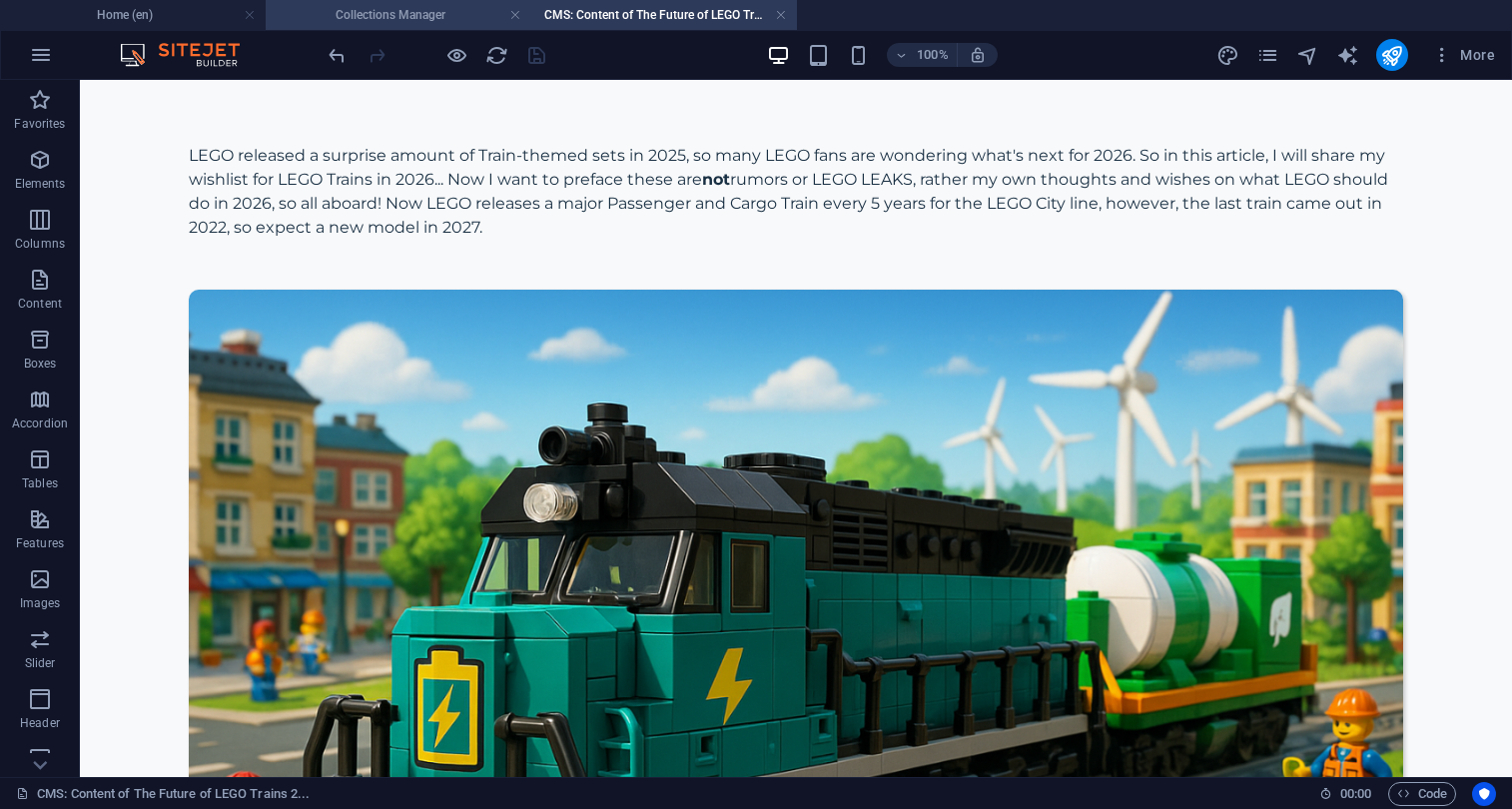click on "Collections Manager" at bounding box center [398, 15] 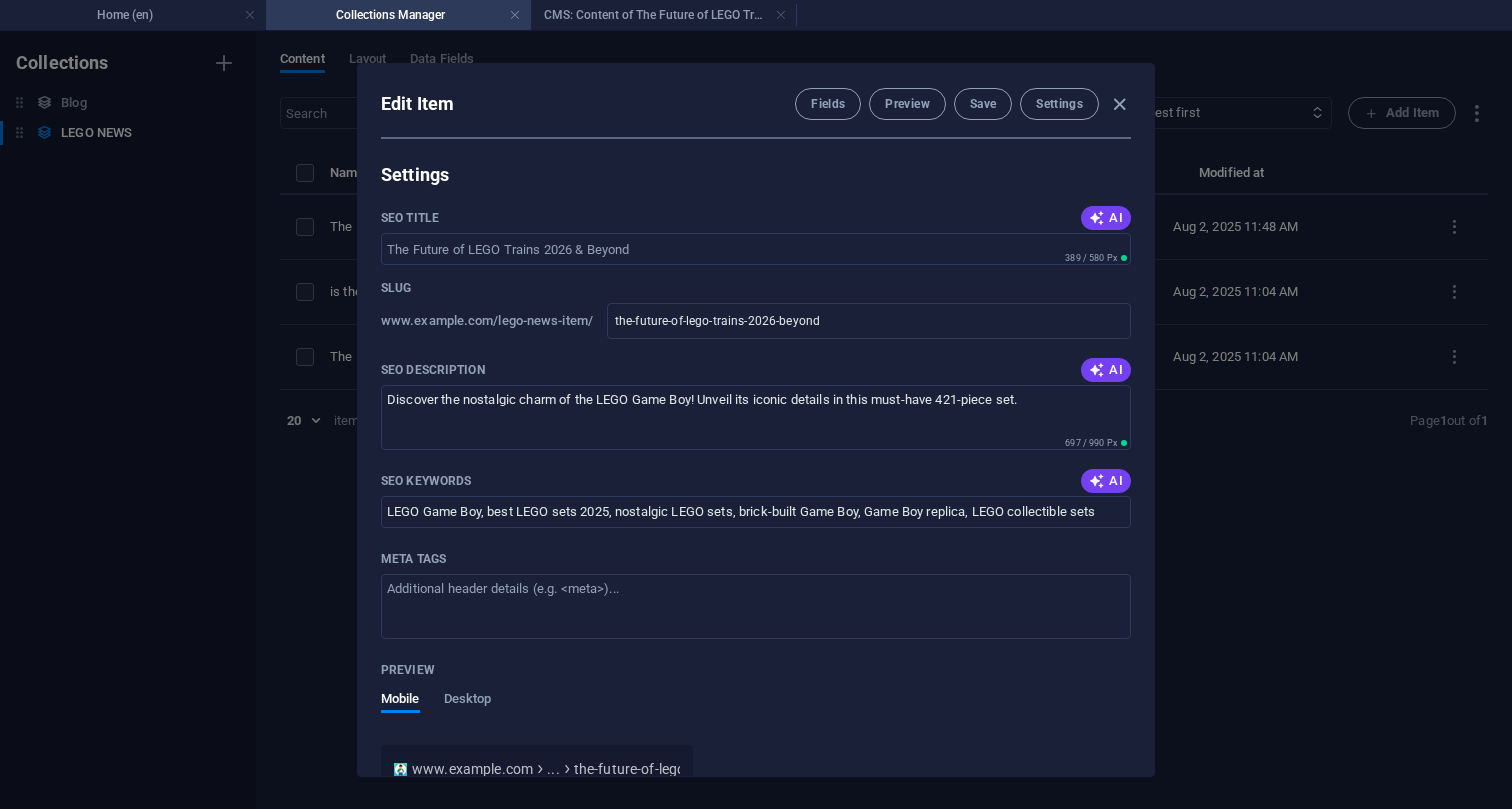 scroll, scrollTop: 1240, scrollLeft: 0, axis: vertical 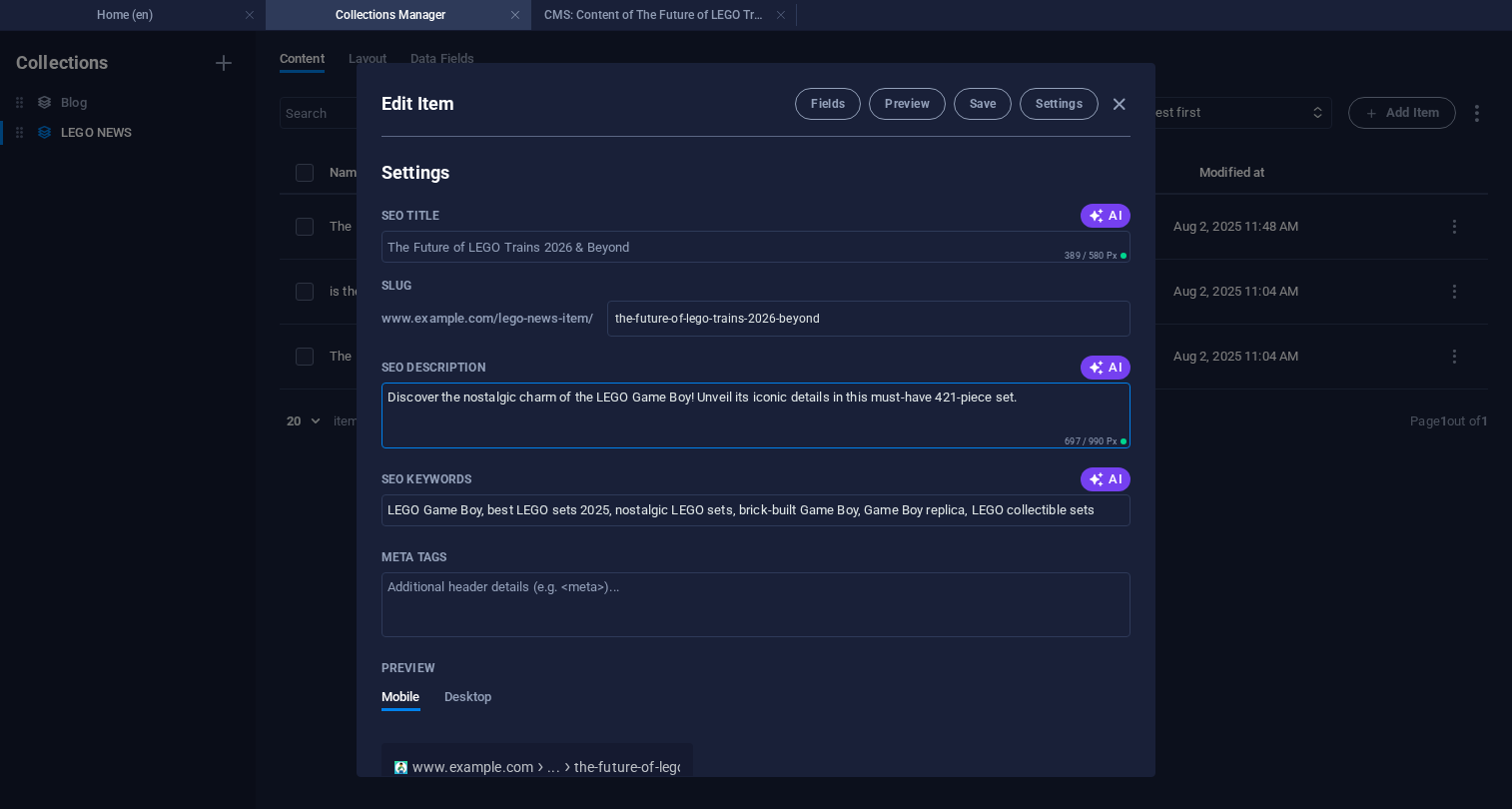 drag, startPoint x: 1037, startPoint y: 401, endPoint x: 365, endPoint y: 394, distance: 672.0365 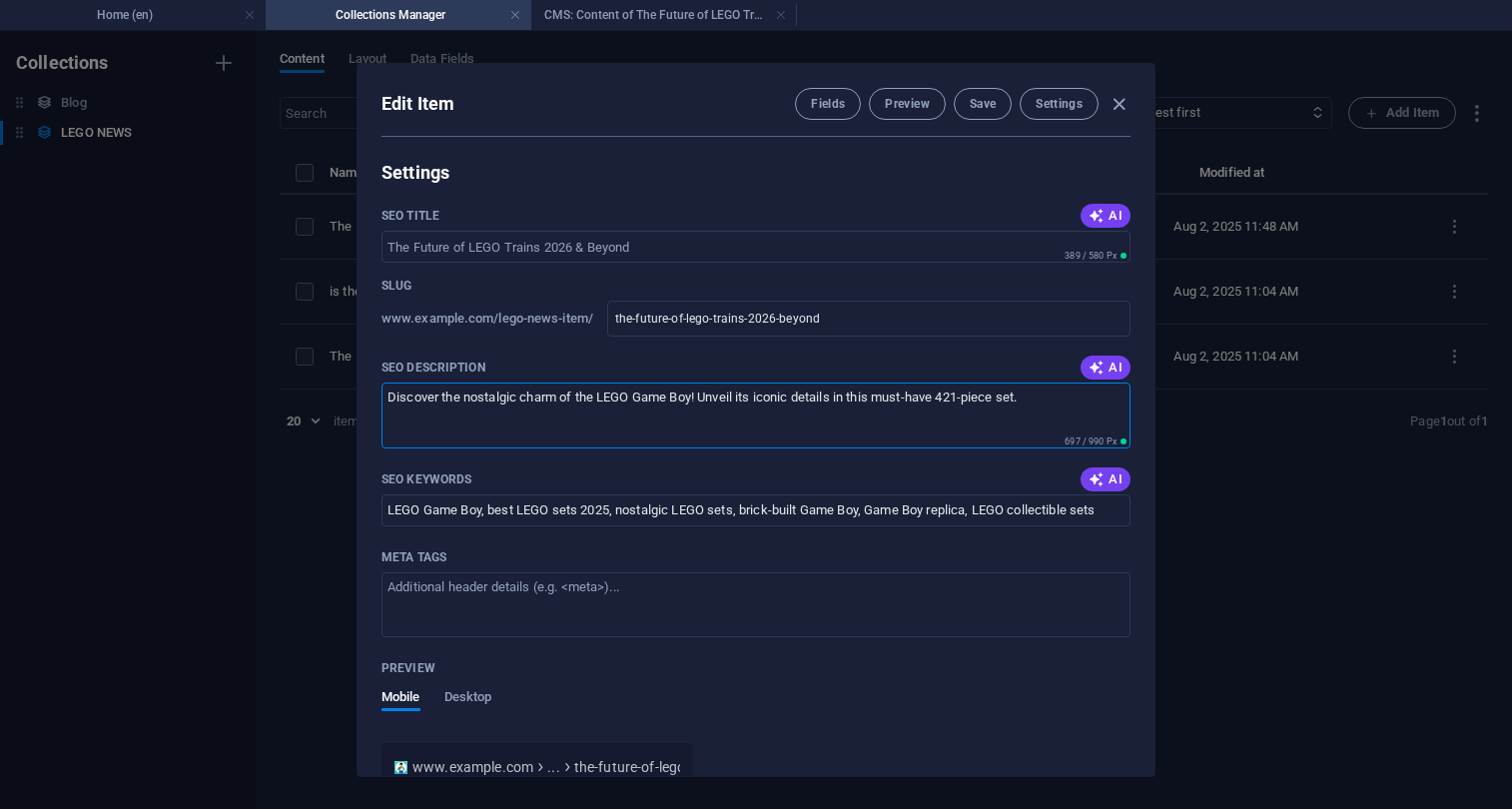 click on "Name The Future of LEGO Trains 2026 ​ Beyond ​ Slug www.example.com/lego-news-item/ The Future of LEGO Trains 2026 ​ Beyond ​ Description Paragraph Format Normal Heading 1 Heading 2 Heading 3 Heading 4 Heading 5 Heading 6 Code Font Family Arial Georgia Impact Tahoma Times New Roman Verdana Montserrat Pacifico Poppins Roboto Font Size 8 9 10 11 12 14 18 24 30 36 48 60 72 96 Bold Italic Underline Strikethrough Colors Icons Align Left Align Center Align Right Align Justify Unordered List Ordered List Insert Link Insert Table Clear Formatting Is the LEGO Game Boy the best set of the year? Discover the nostalgic charm of this 421-piece, brick-built replica, featuring iconic Game Boy details, including a choice of screens and interchangeable Game Paks... ​ Is the LEGO Game Boy the best set of the year? Discover the nostalgic charm of this 421-piece, brick-built replica, featuring iconic Game Boy details, including a choice of screens and interchangeable Game Paks... Content Edit in CMS not Another AI Image" at bounding box center (756, 455) 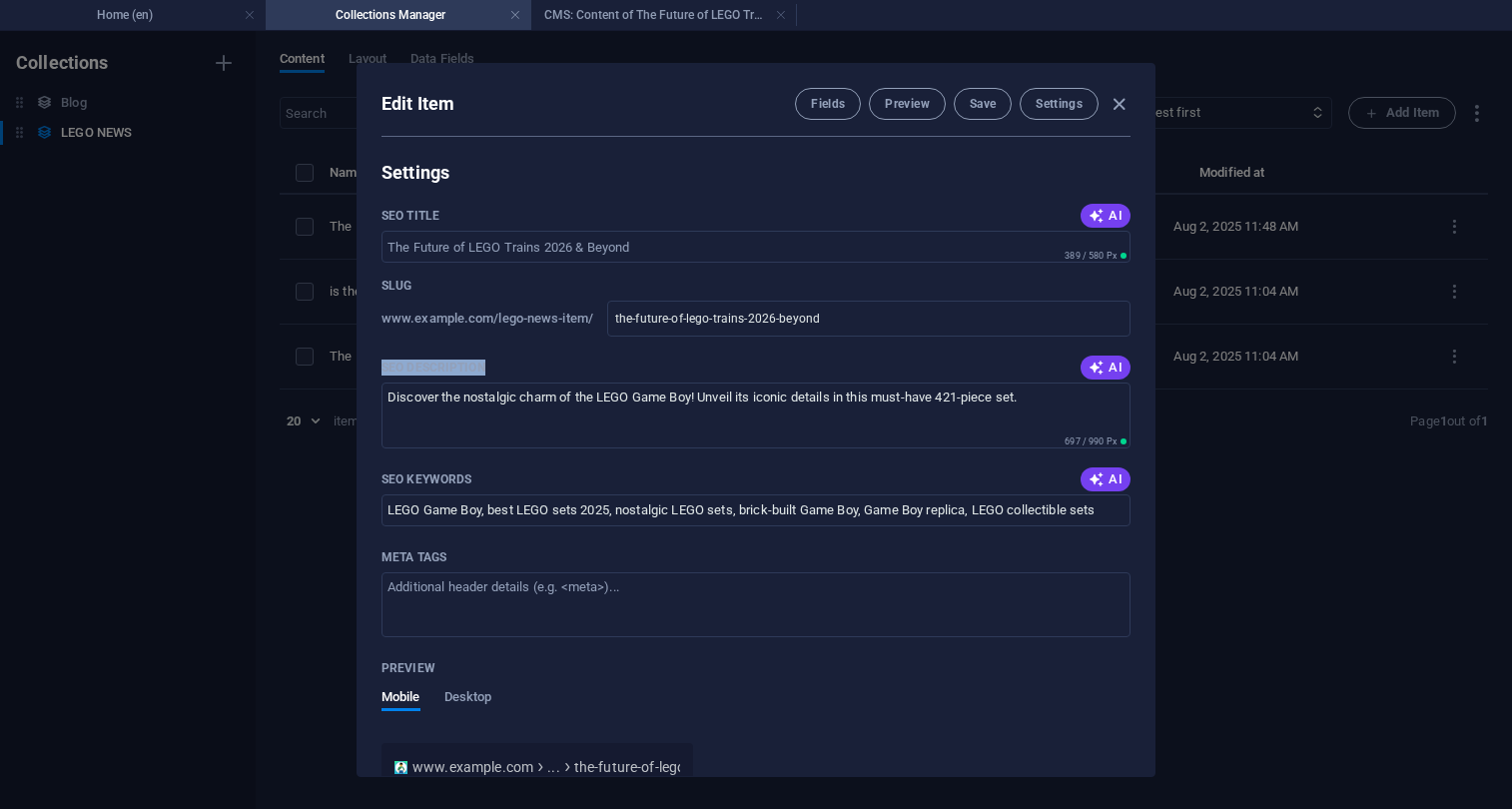 drag, startPoint x: 514, startPoint y: 369, endPoint x: 368, endPoint y: 360, distance: 146.27713 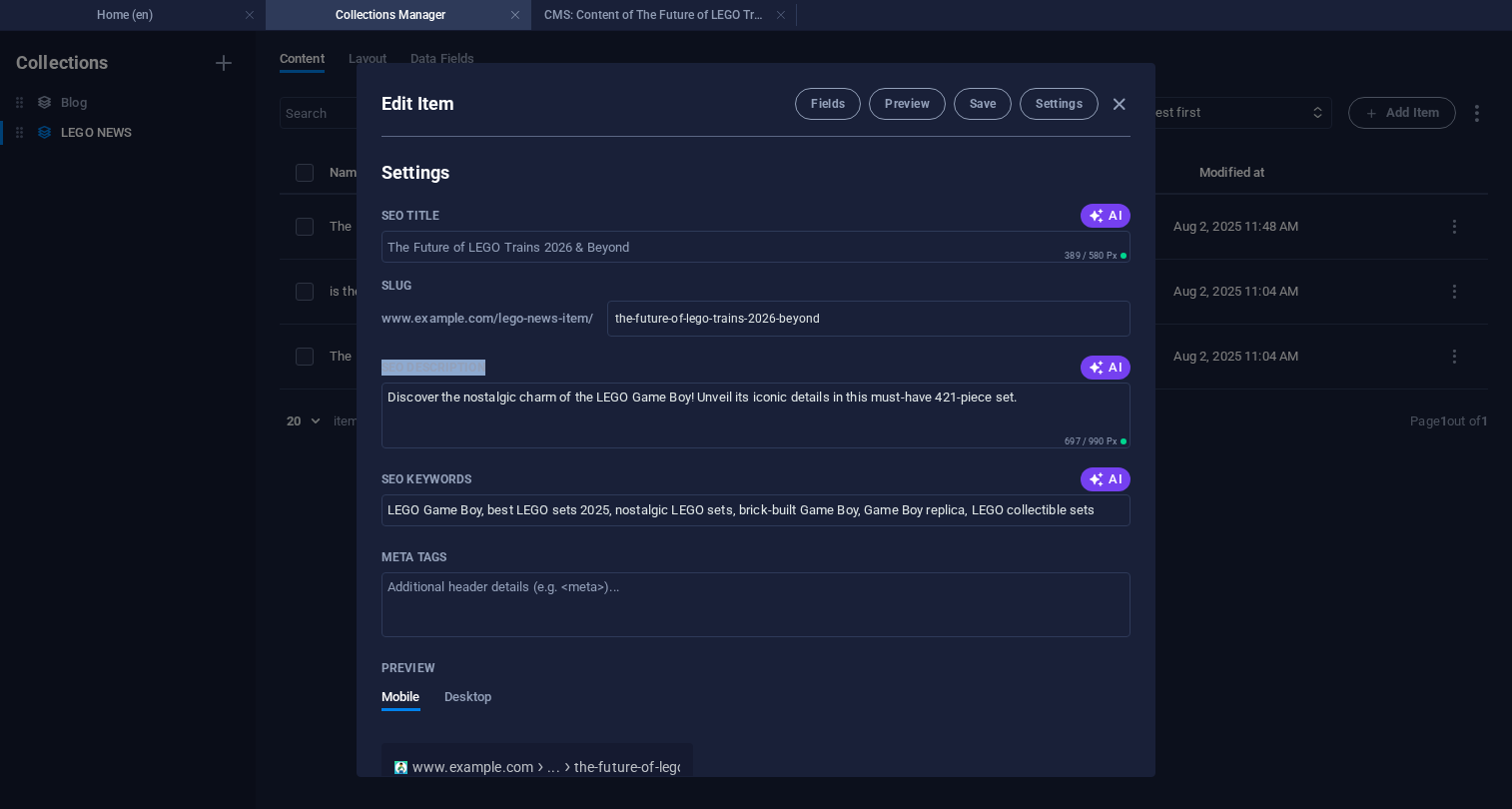 click on "Name The Future of LEGO Trains 2026 ​ Beyond ​ Slug www.example.com/lego-news-item/ The Future of LEGO Trains 2026 ​ Beyond ​ Description Paragraph Format Normal Heading 1 Heading 2 Heading 3 Heading 4 Heading 5 Heading 6 Code Font Family Arial Georgia Impact Tahoma Times New Roman Verdana Montserrat Pacifico Poppins Roboto Font Size 8 9 10 11 12 14 18 24 30 36 48 60 72 96 Bold Italic Underline Strikethrough Colors Icons Align Left Align Center Align Right Align Justify Unordered List Ordered List Insert Link Insert Table Clear Formatting Is the LEGO Game Boy the best set of the year? Discover the nostalgic charm of this 421-piece, brick-built replica, featuring iconic Game Boy details, including a choice of screens and interchangeable Game Paks... ​ Is the LEGO Game Boy the best set of the year? Discover the nostalgic charm of this 421-piece, brick-built replica, featuring iconic Game Boy details, including a choice of screens and interchangeable Game Paks... Content Edit in CMS not Another AI Image" at bounding box center (756, 455) 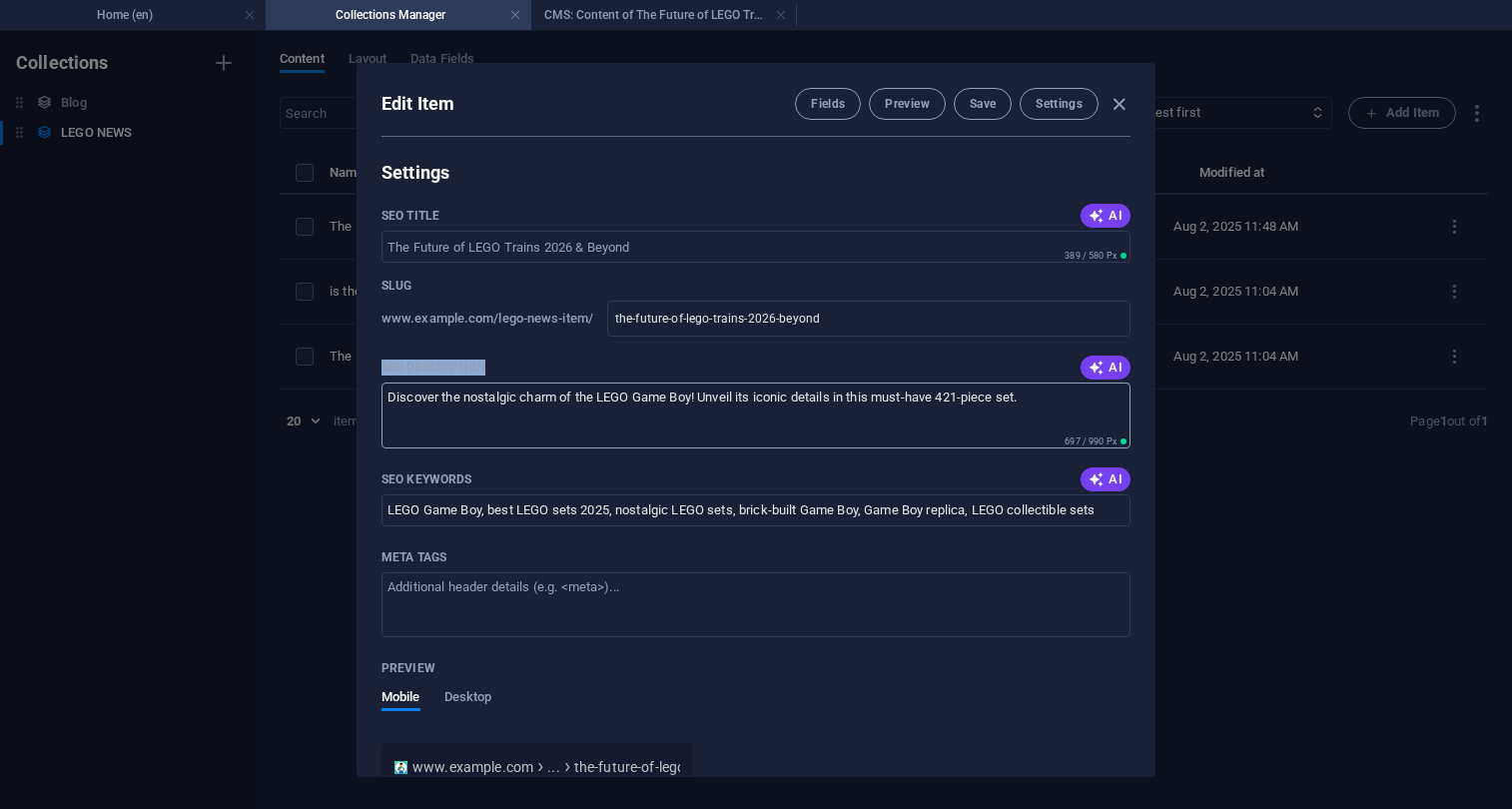 copy on "SEO Description" 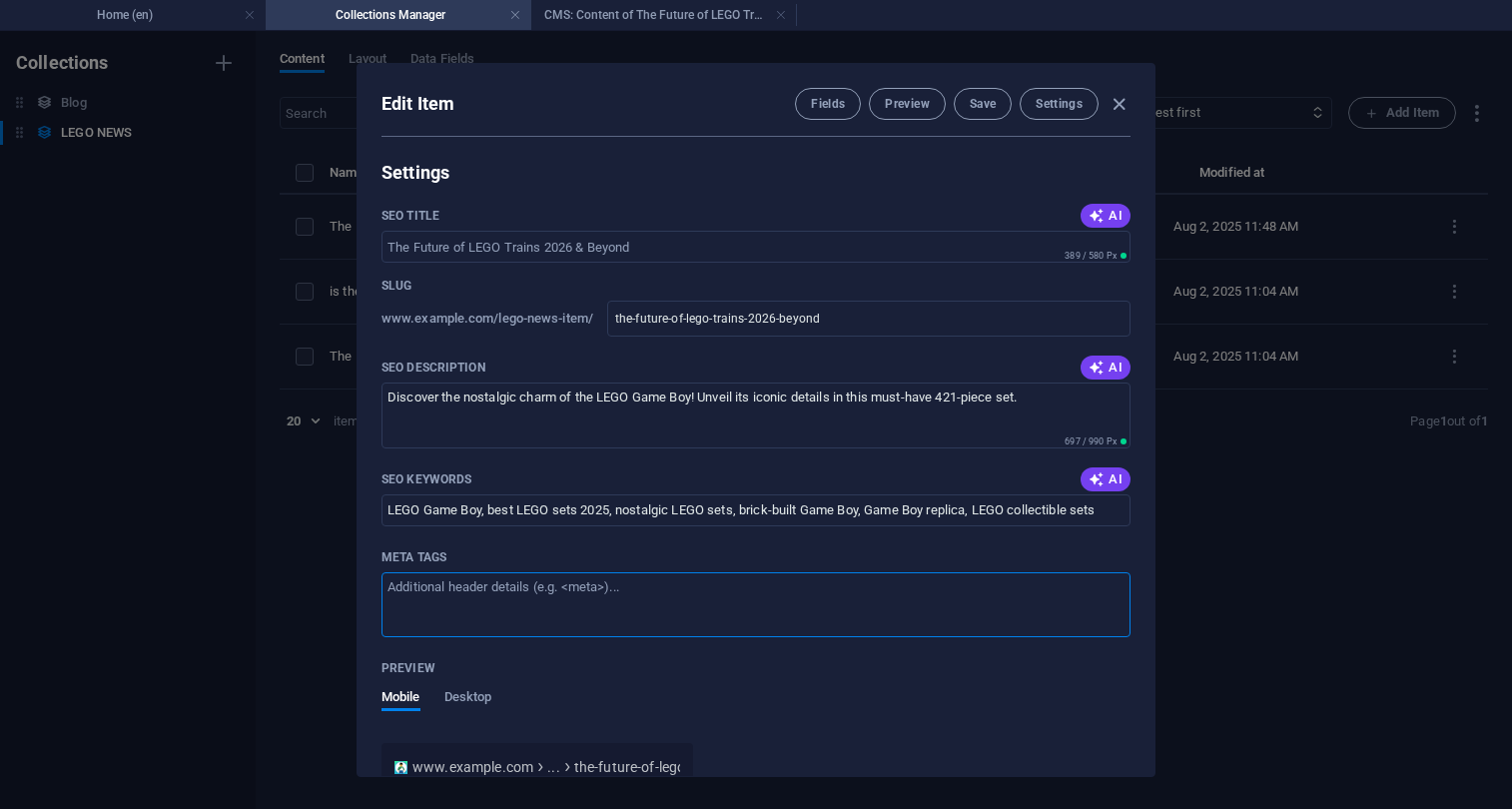 click on "Meta tags ​" at bounding box center [756, 604] 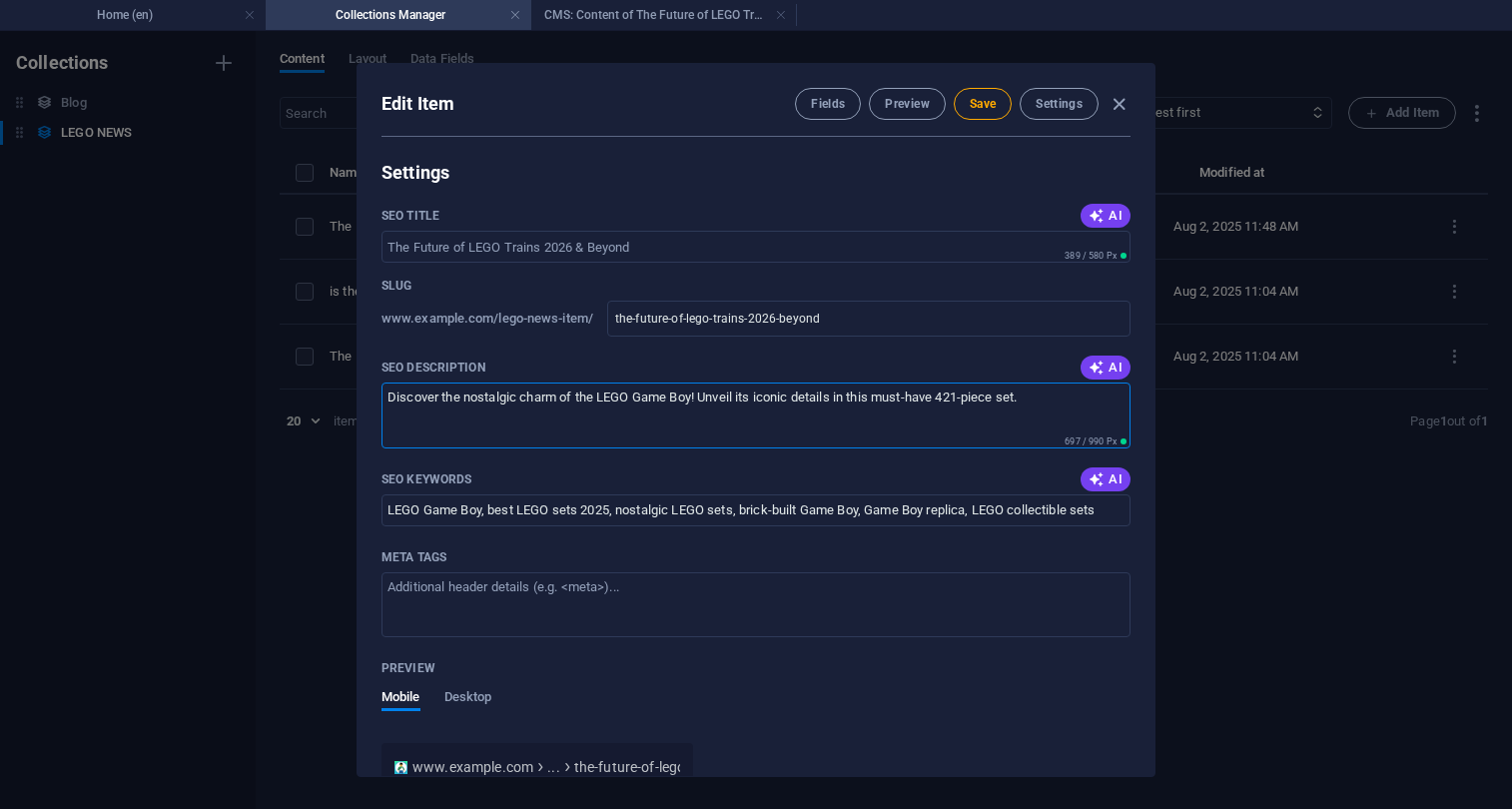 click on "Discover the nostalgic charm of the LEGO Game Boy! Unveil its iconic details in this must-have 421-piece set." at bounding box center (756, 414) 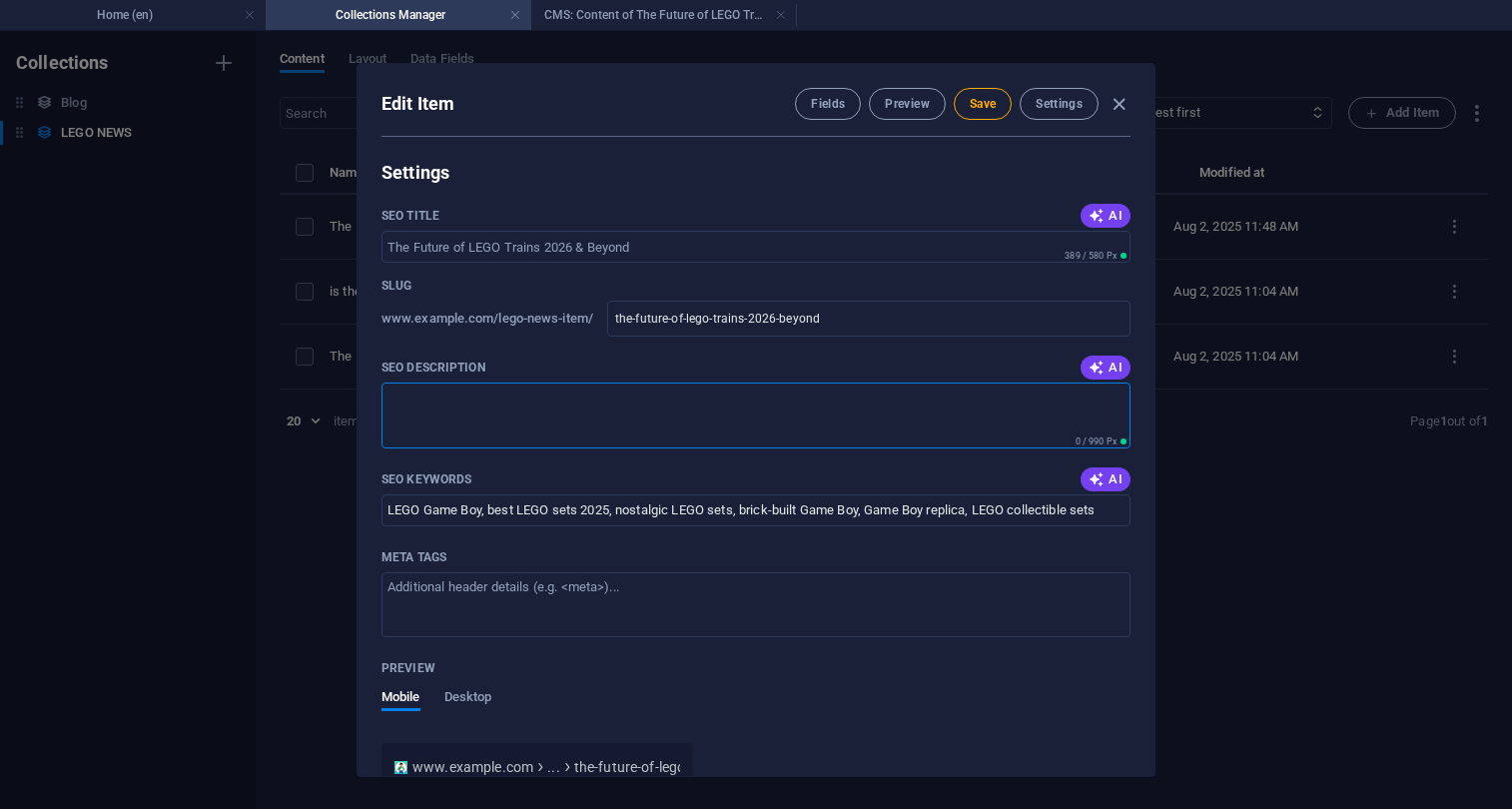 paste on "Explore a fan’s wishlist for LEGO Train sets in 2026, including ideas for sustainable cargo trains, updated Powered Up systems, and classic locomotive remakes. Discover what could be next after LEGO’s big 2025 train releases!" 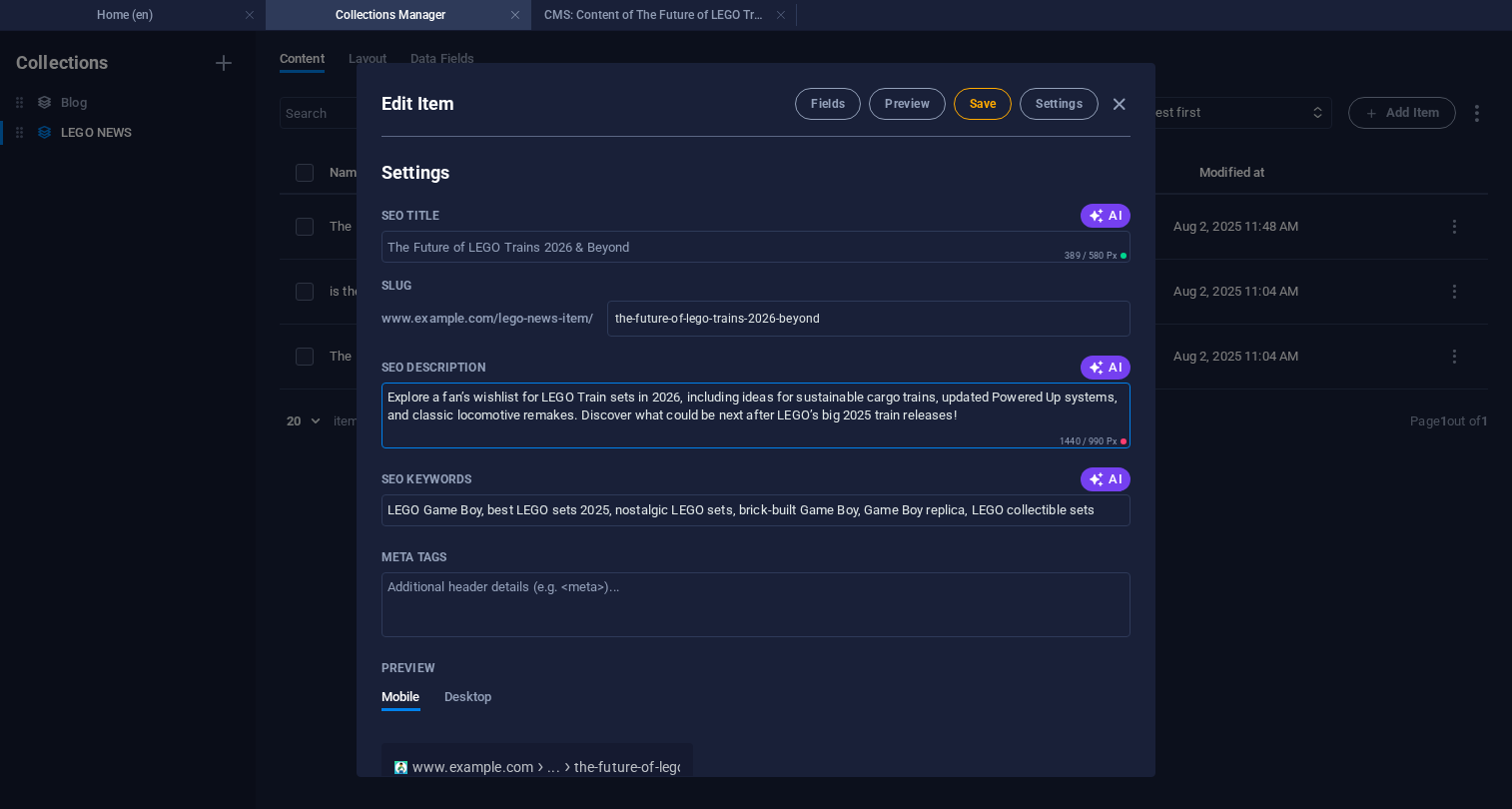 type on "Explore a fan’s wishlist for LEGO Train sets in 2026, including ideas for sustainable cargo trains, updated Powered Up systems, and classic locomotive remakes. Discover what could be next after LEGO’s big 2025 train releases!" 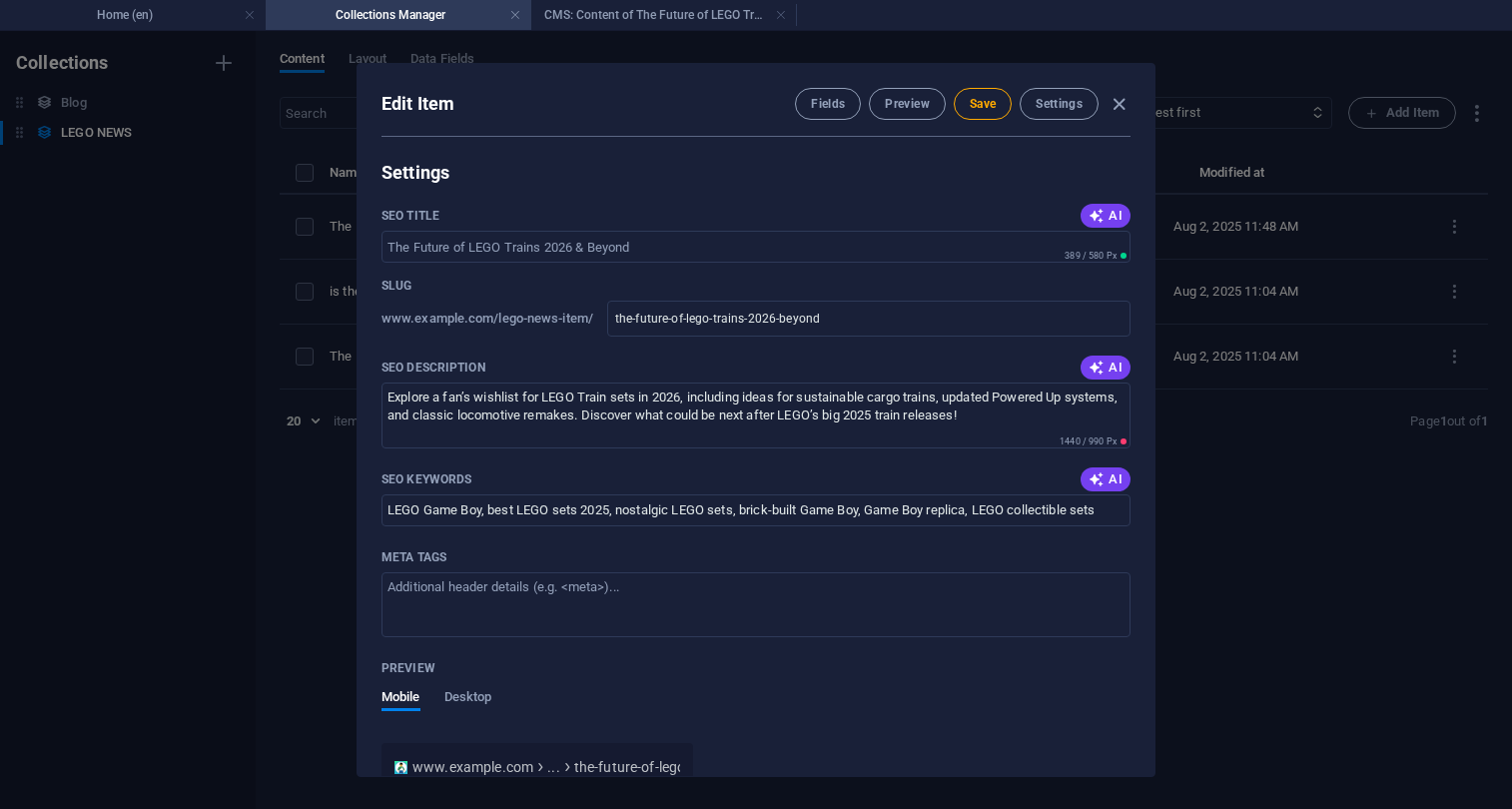 click on "SEO Title AI ​ 389 / 580 Px Slug www.example.com/lego-news-item/ the-future-of-lego-trains-2026-beyond ​ SEO Description AI Explore a fan’s wishlist for LEGO Train sets in 2026, including ideas for sustainable cargo trains, updated Powered Up systems, and classic locomotive remakes. Discover what could be next after LEGO’s big 2025 train releases! ​ 1440 / 990 Px SEO Keywords AI LEGO Game Boy, best LEGO sets 2025, nostalgic LEGO sets, brick-built Game Boy, Game Boy replica, LEGO collectible sets ​ Meta tags ​ Preview Mobile Desktop www.example.com ... the-future-of-lego-trains-2026-beyond The Future of LEGO Trains 2026 ​ Beyond Explore a fan’s wishlist for LEGO Train sets in 2026, including ideas for sustainable cargo trains, updated Powered Up systems, and classic locomotive remakes. Discover what could be next after ... Settings Noindex Preview Image (Open Graph) Drop files here to upload them instantly Item ID 688e1b9db87b306abb0bec24" at bounding box center (756, 822) 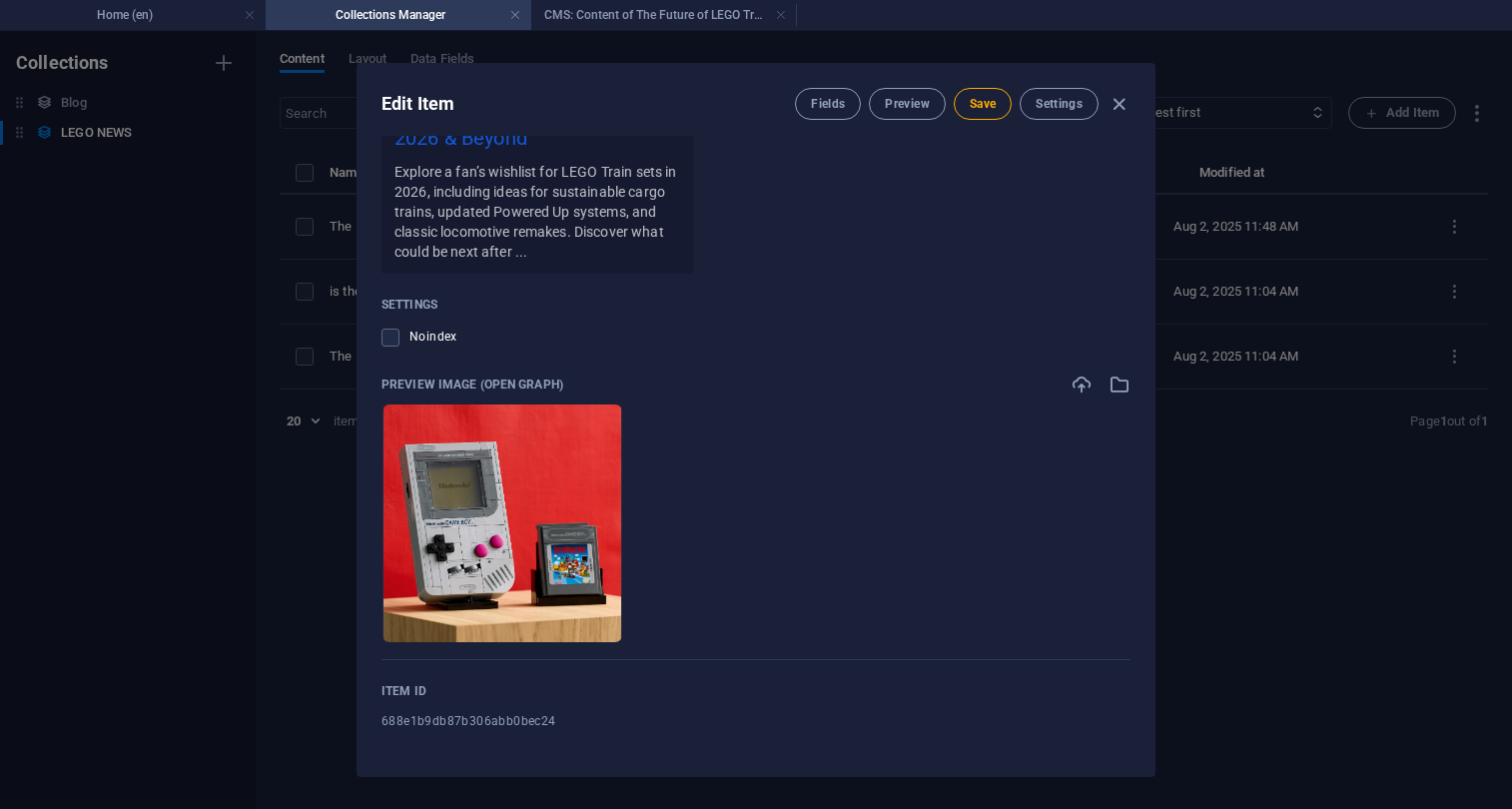 scroll, scrollTop: 1932, scrollLeft: 0, axis: vertical 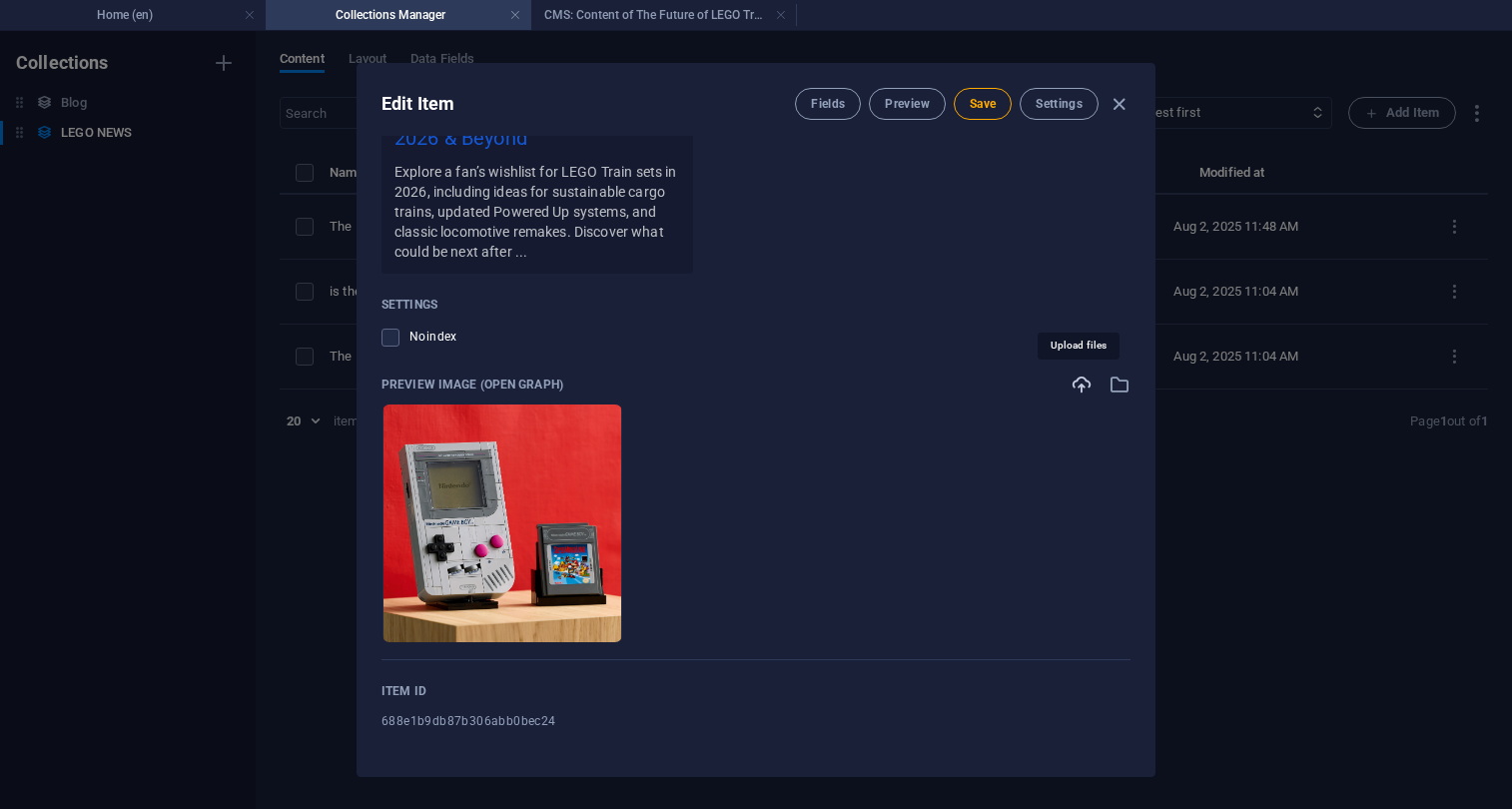 click at bounding box center (1082, 385) 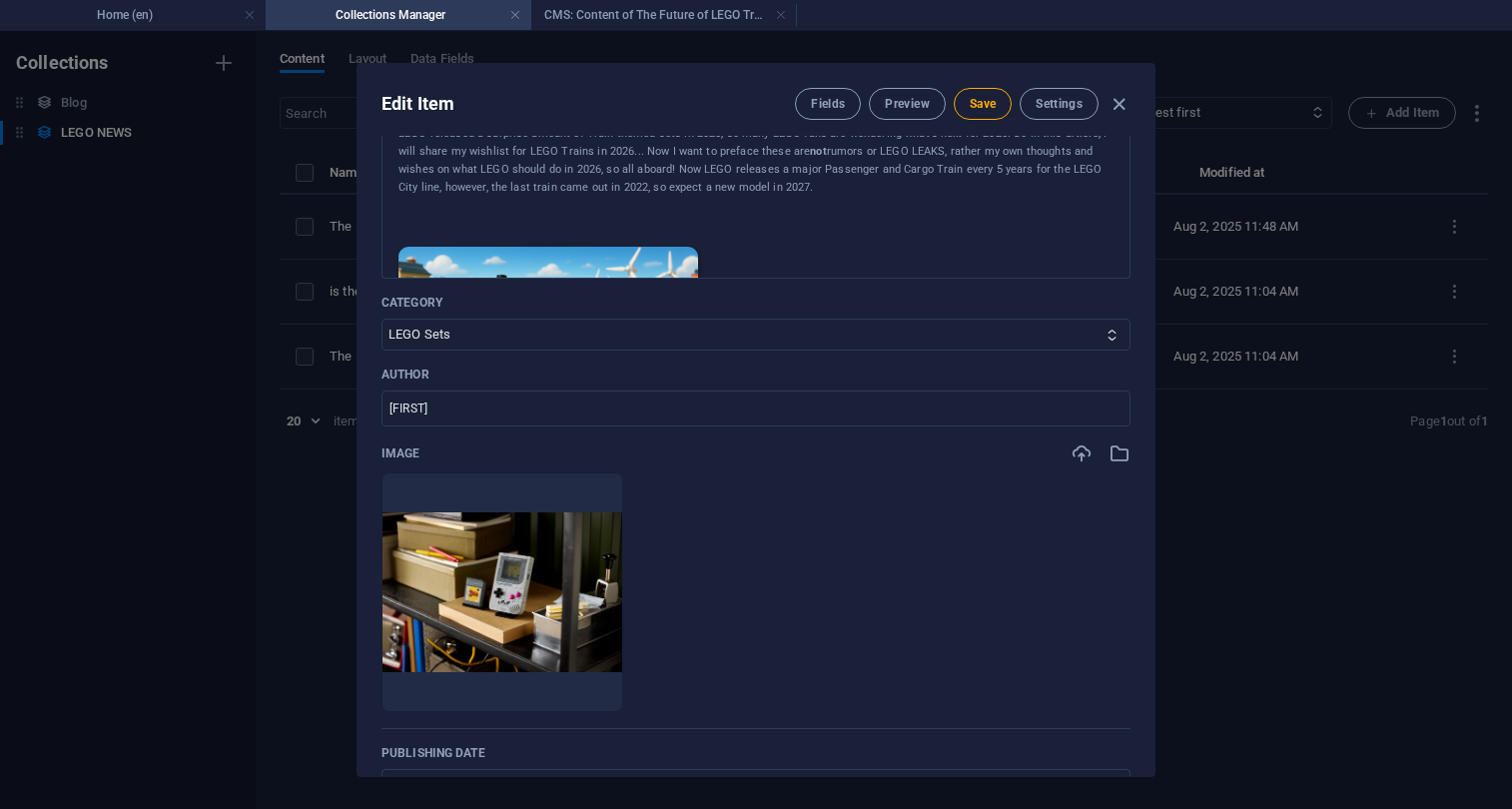 scroll, scrollTop: 370, scrollLeft: 0, axis: vertical 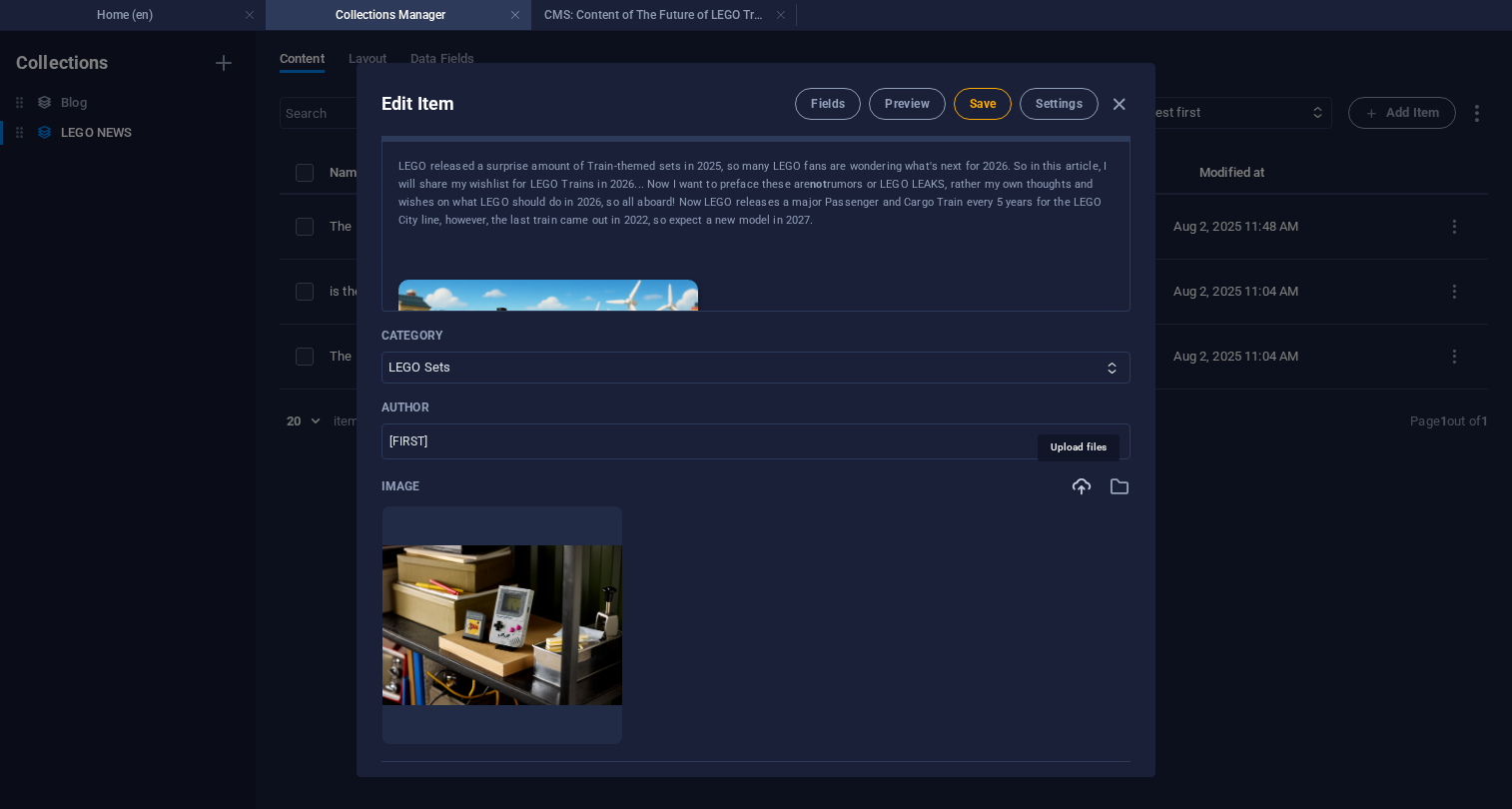 click at bounding box center [1082, 486] 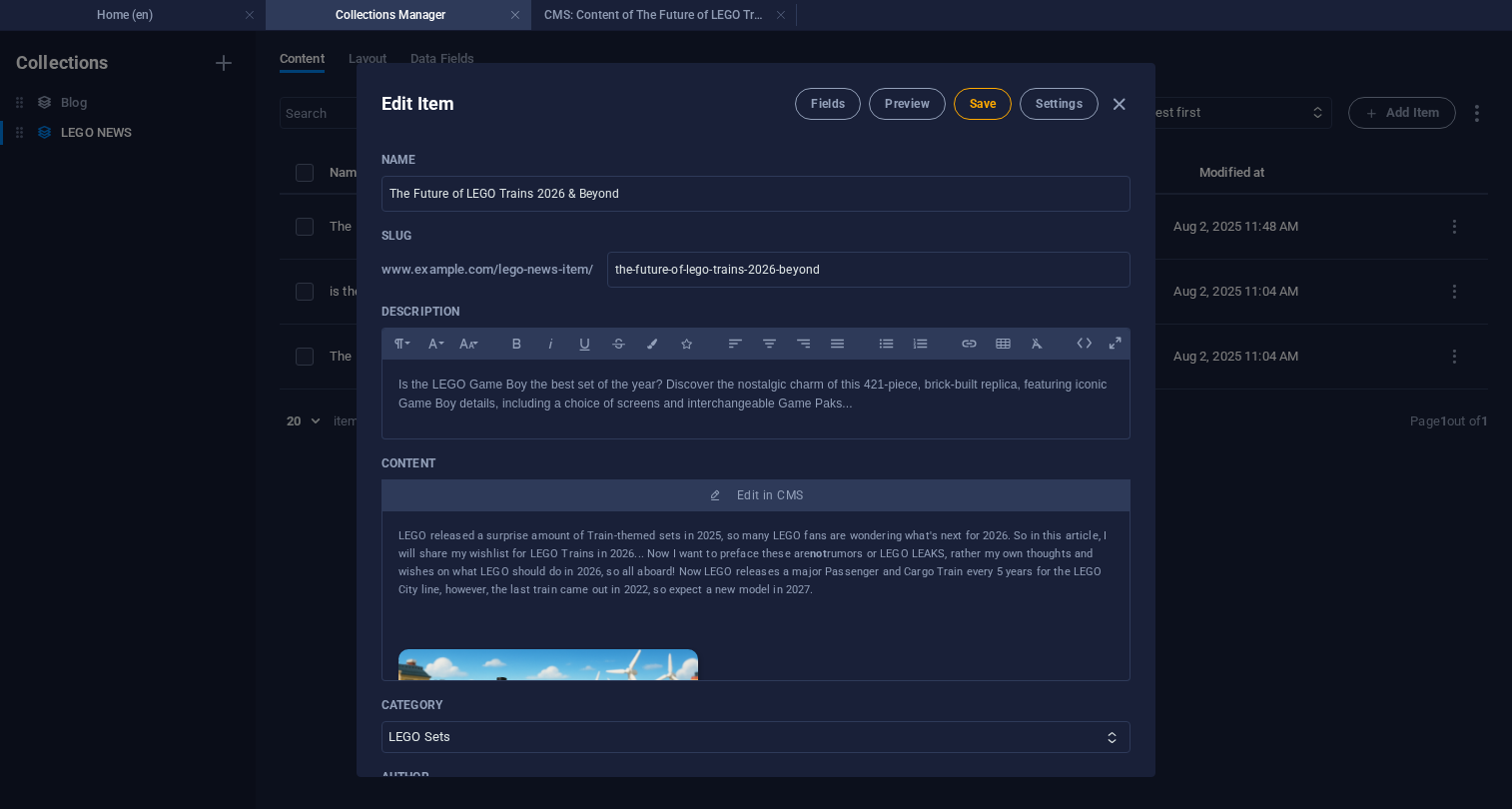 scroll, scrollTop: 0, scrollLeft: 0, axis: both 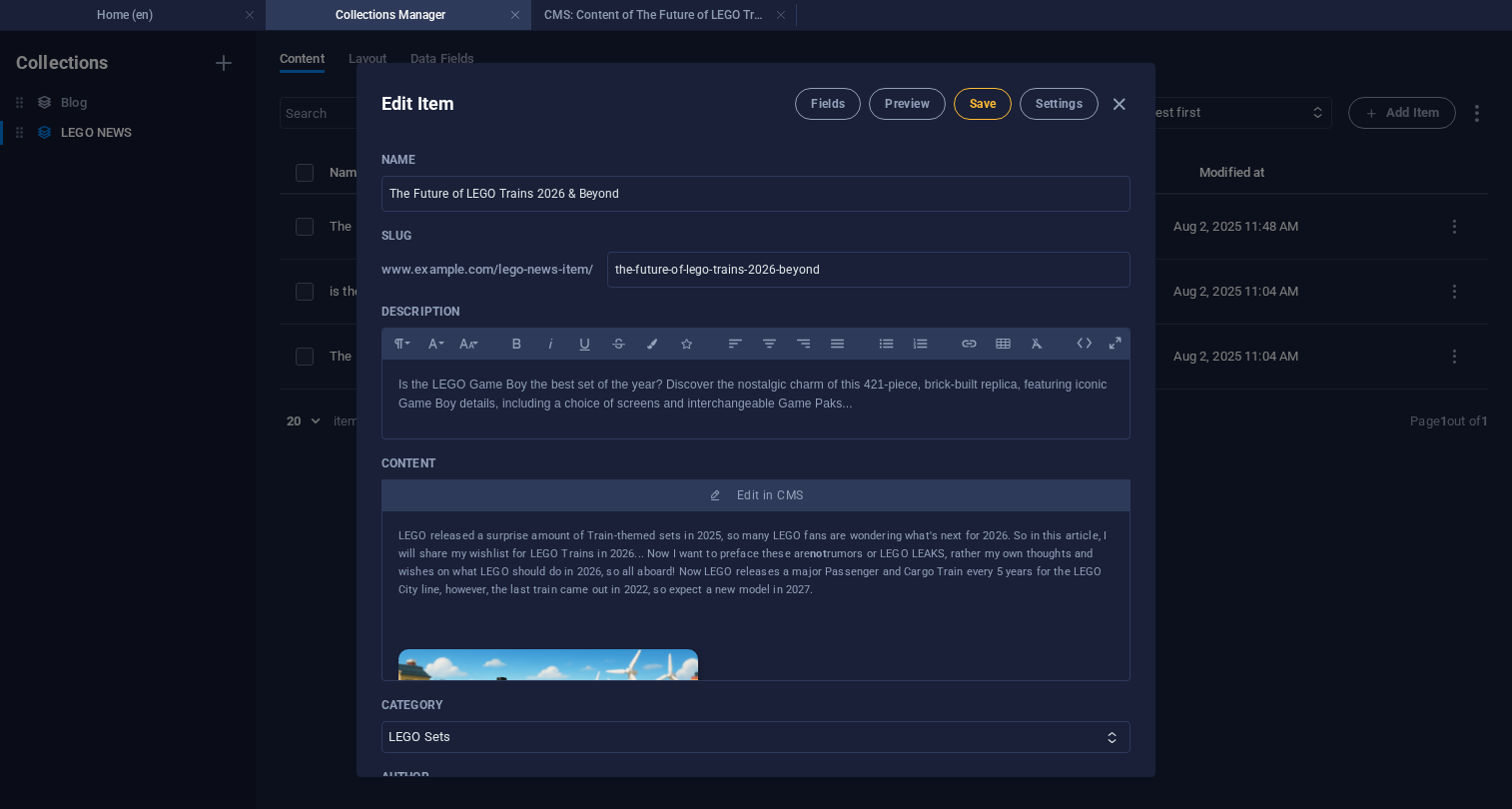 click on "Save" at bounding box center [983, 104] 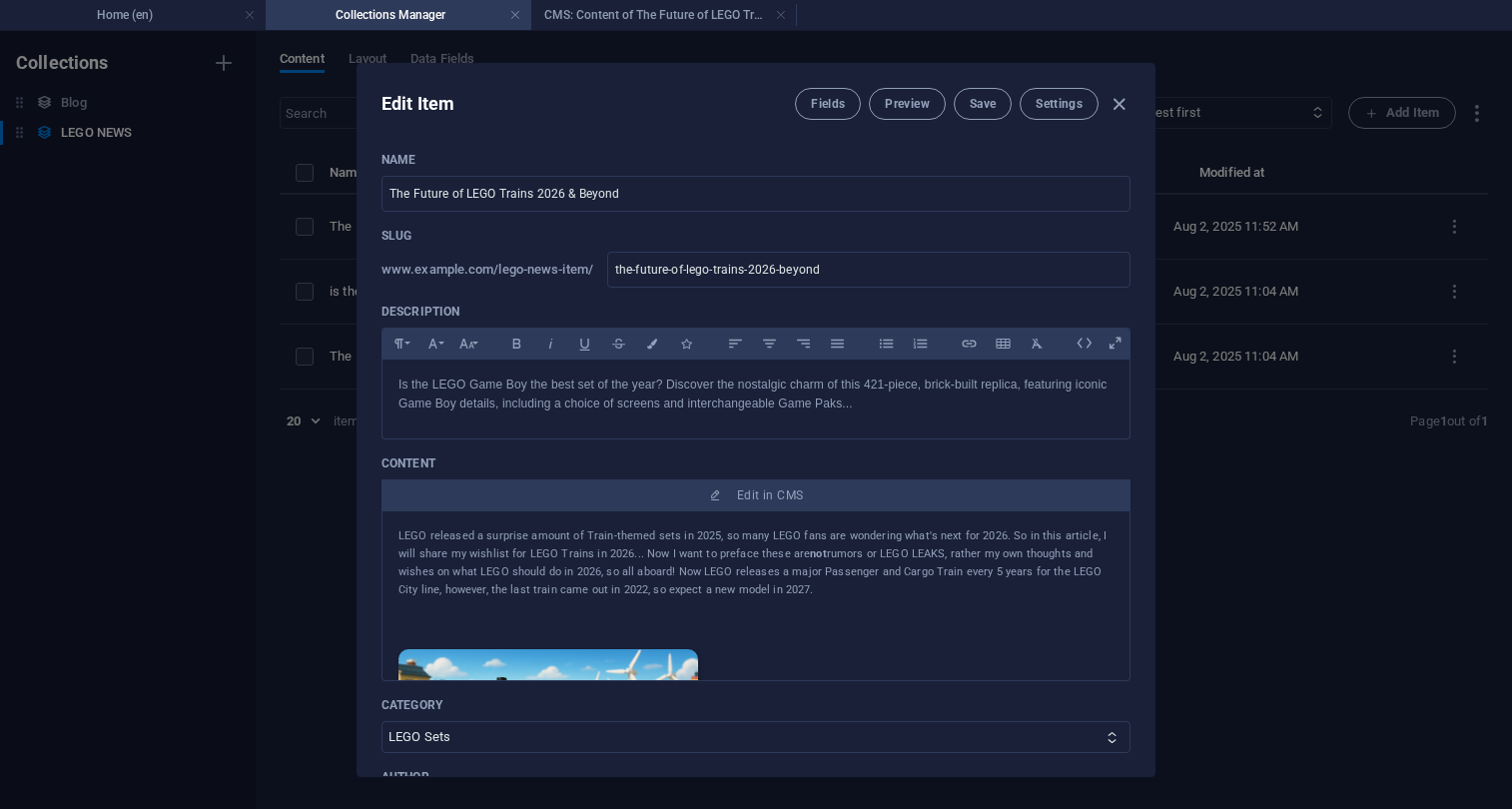 scroll, scrollTop: 1, scrollLeft: 0, axis: vertical 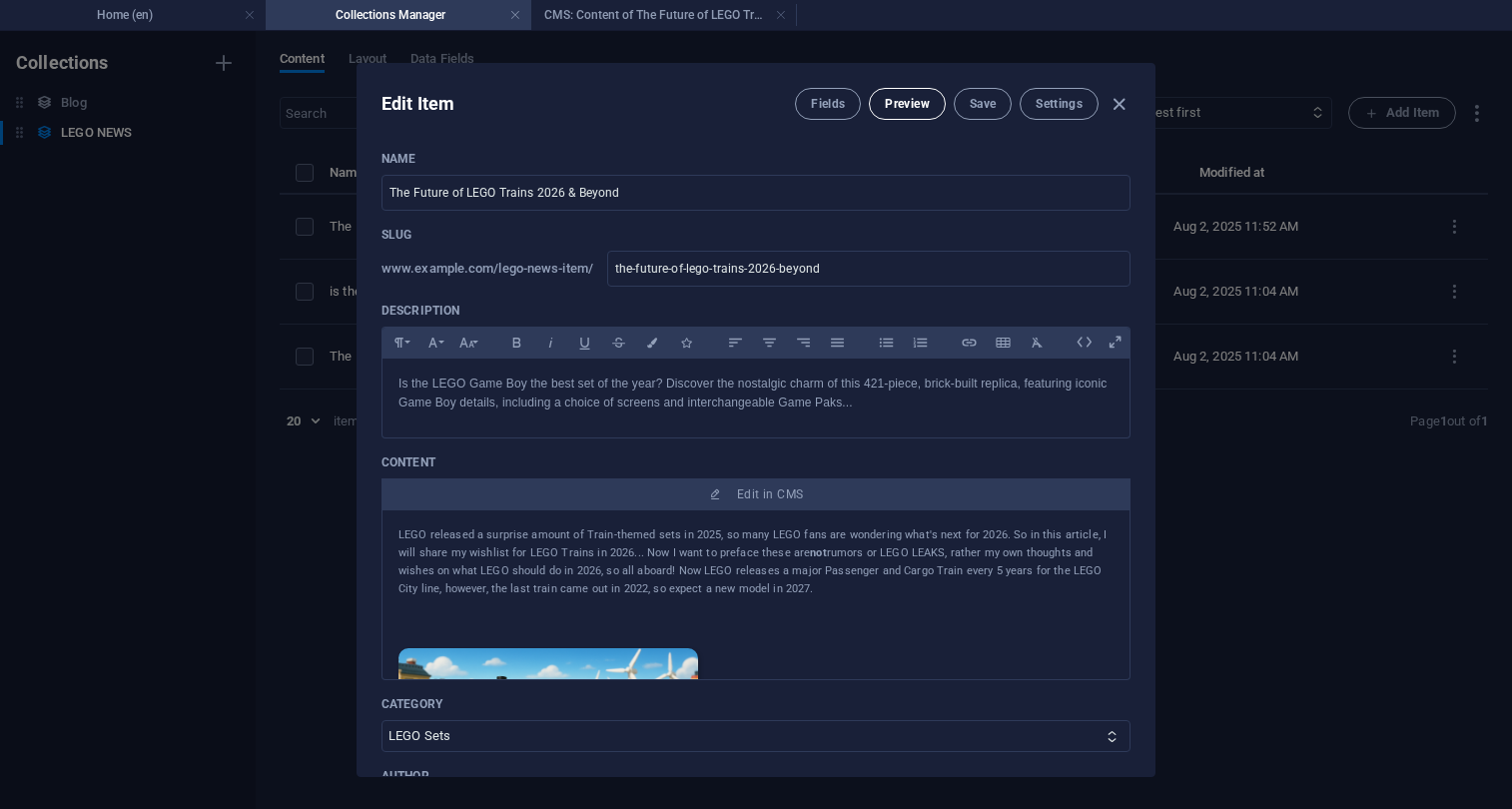 click on "Preview" at bounding box center [907, 104] 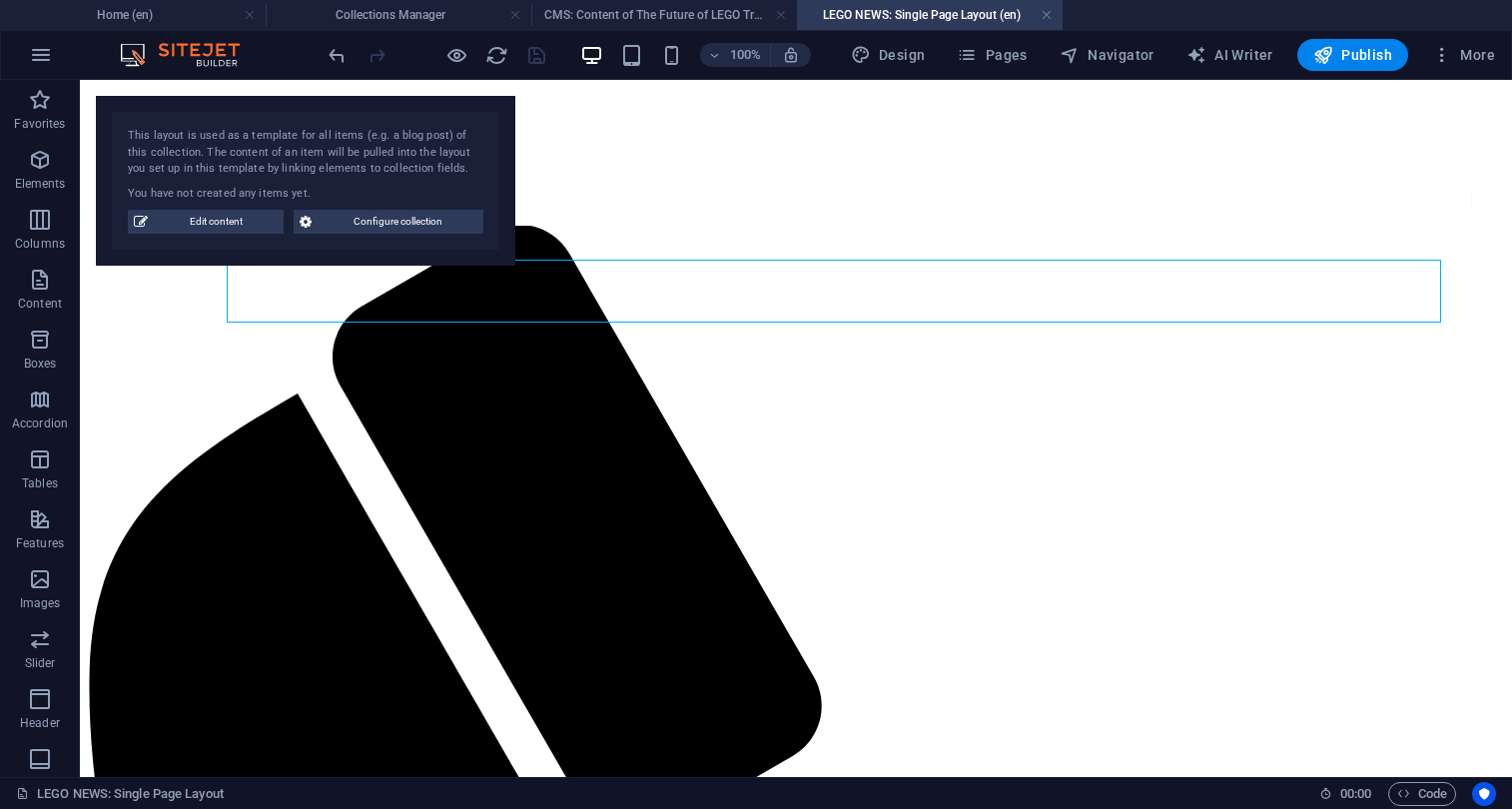 scroll, scrollTop: 0, scrollLeft: 0, axis: both 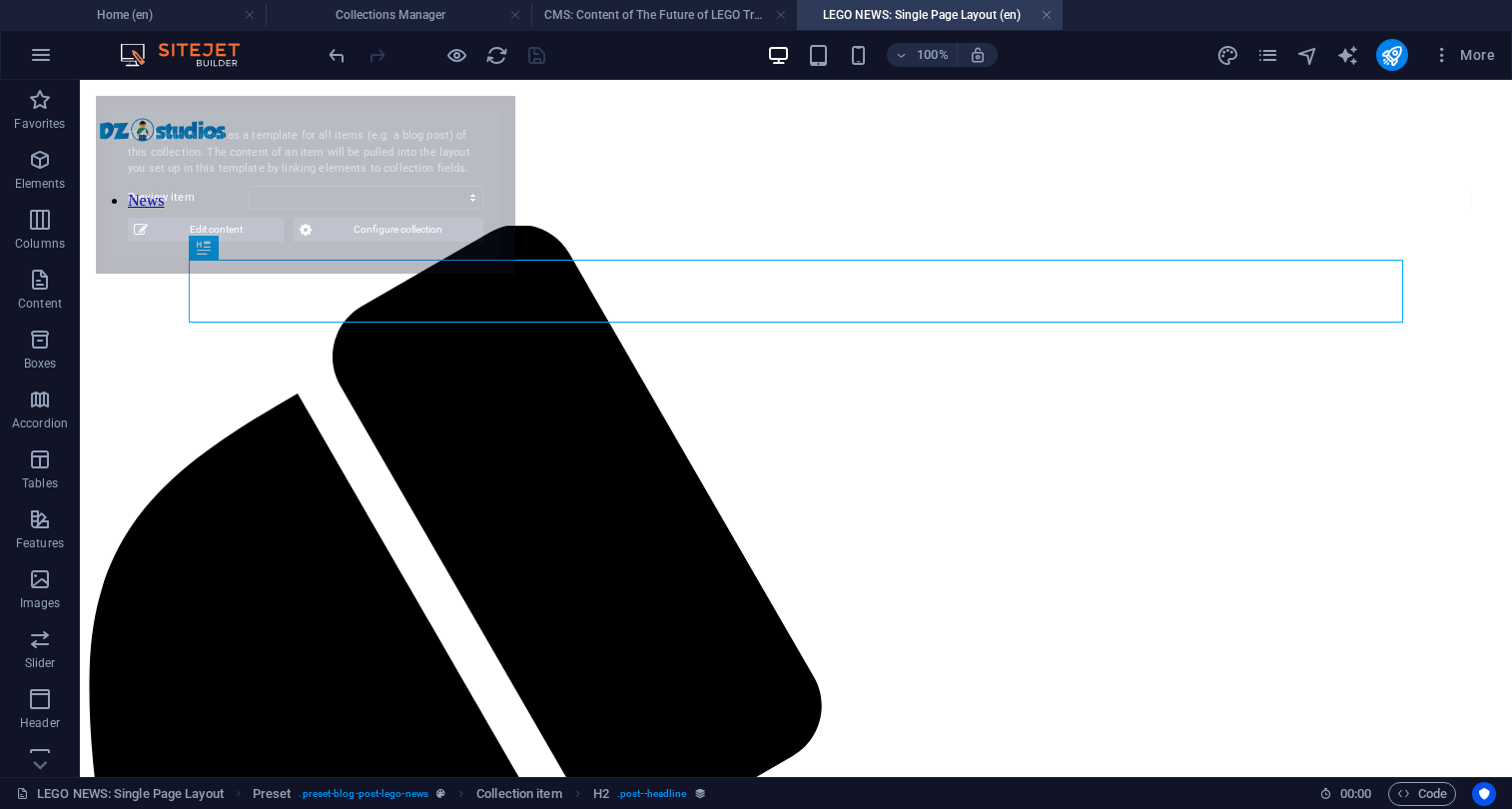 select on "688e1b9db87b306abb0bec24" 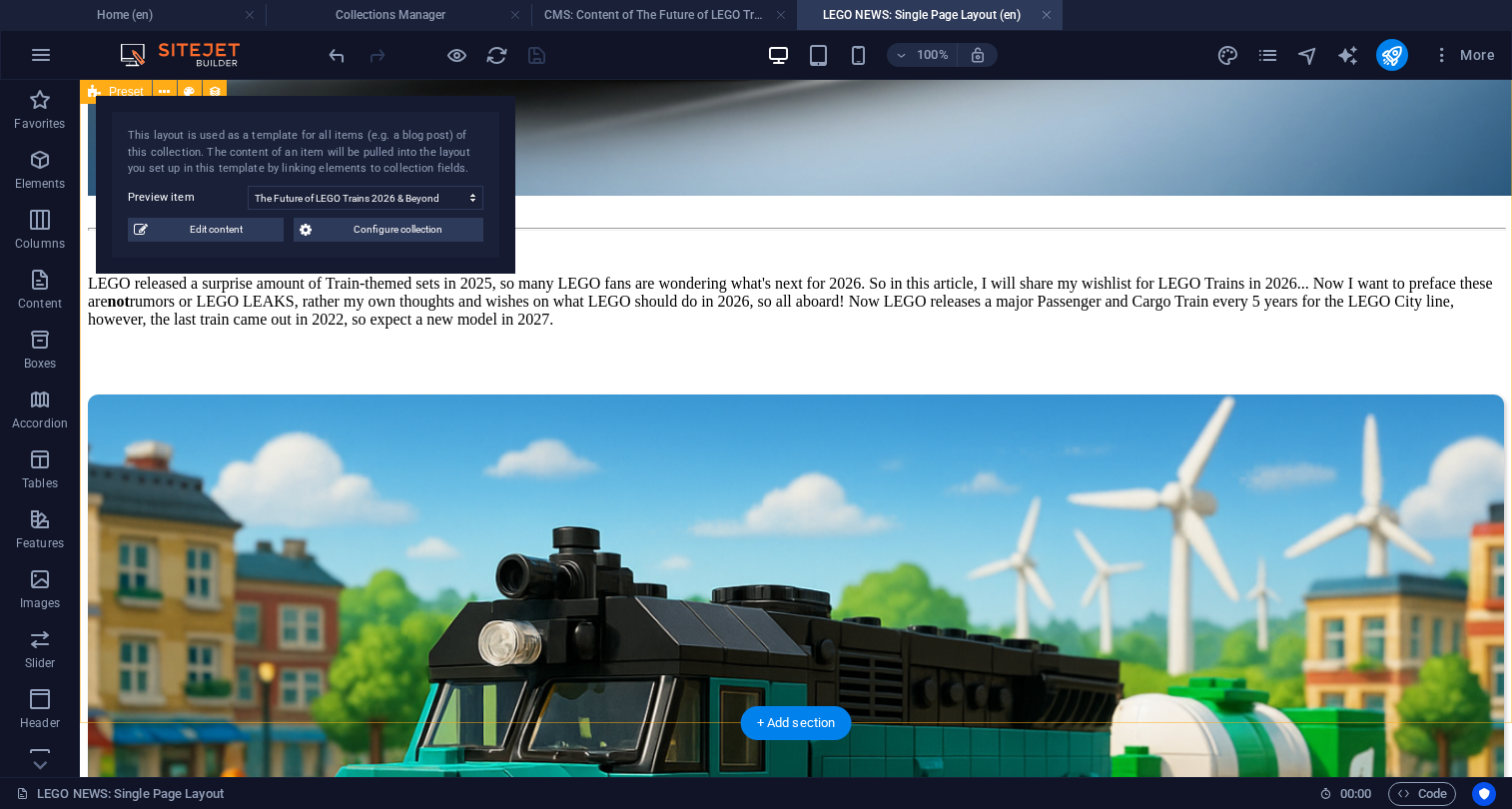 scroll, scrollTop: 3207, scrollLeft: 0, axis: vertical 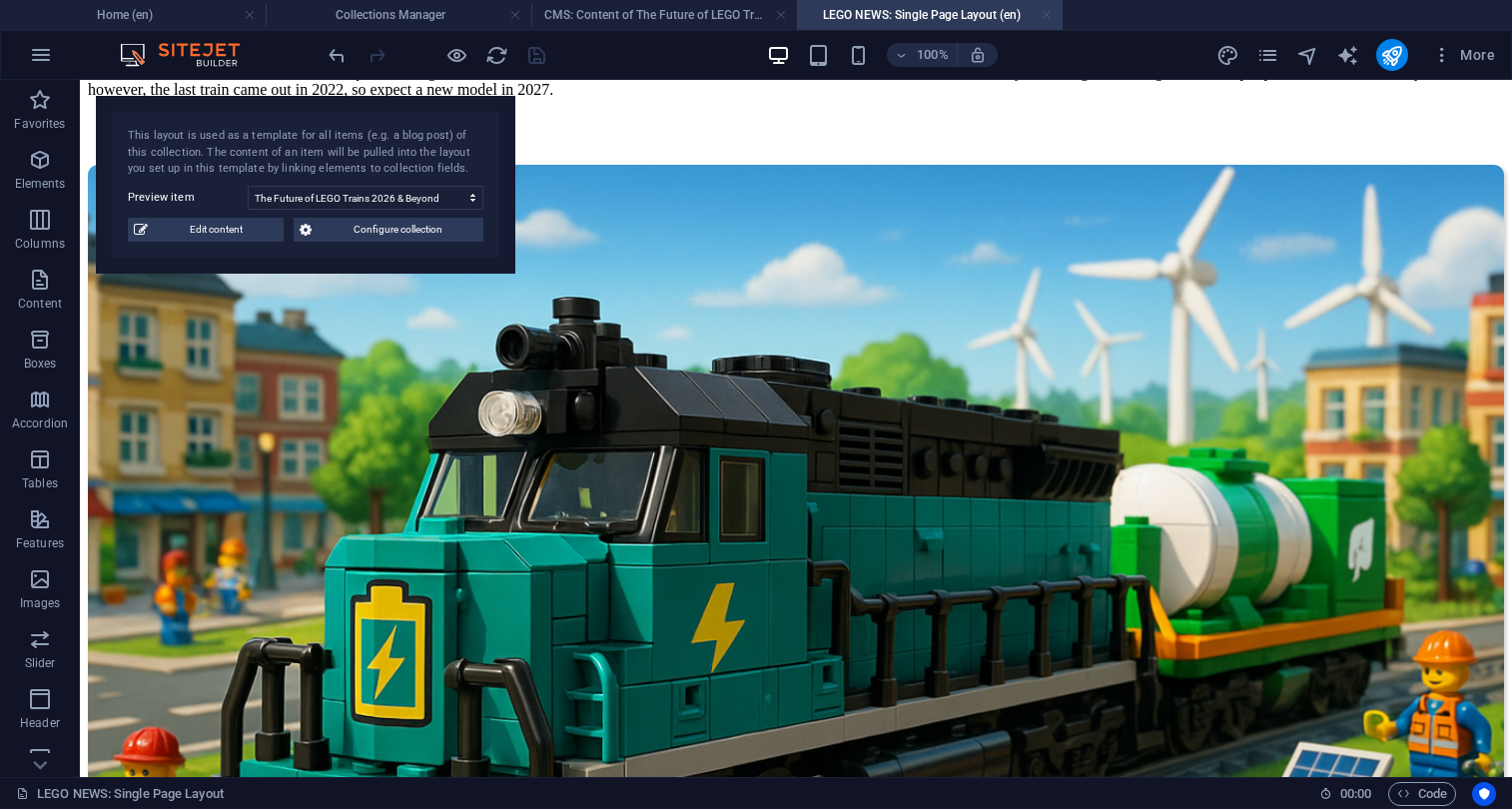 click at bounding box center [1047, 15] 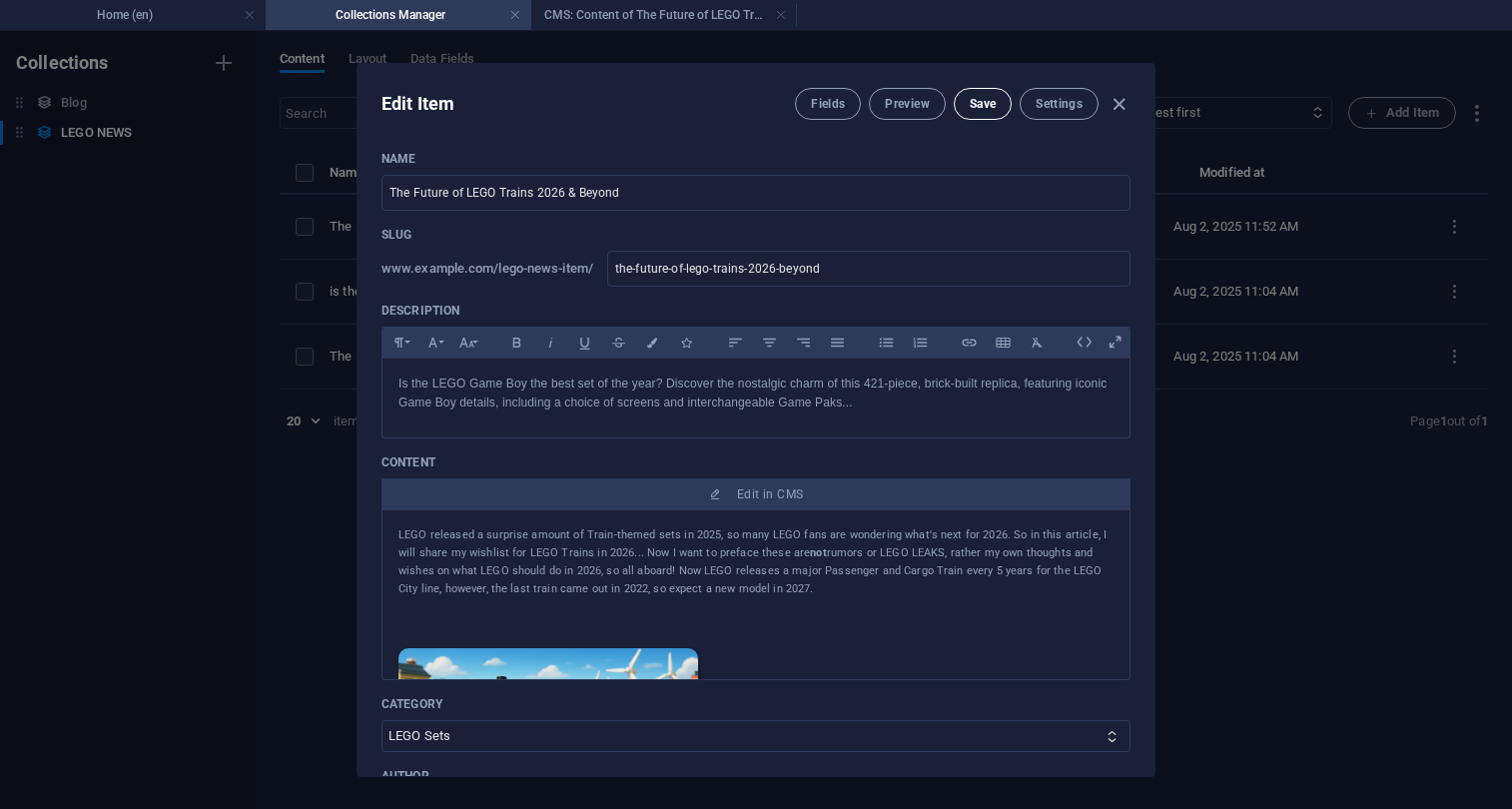 click on "Save" at bounding box center [983, 104] 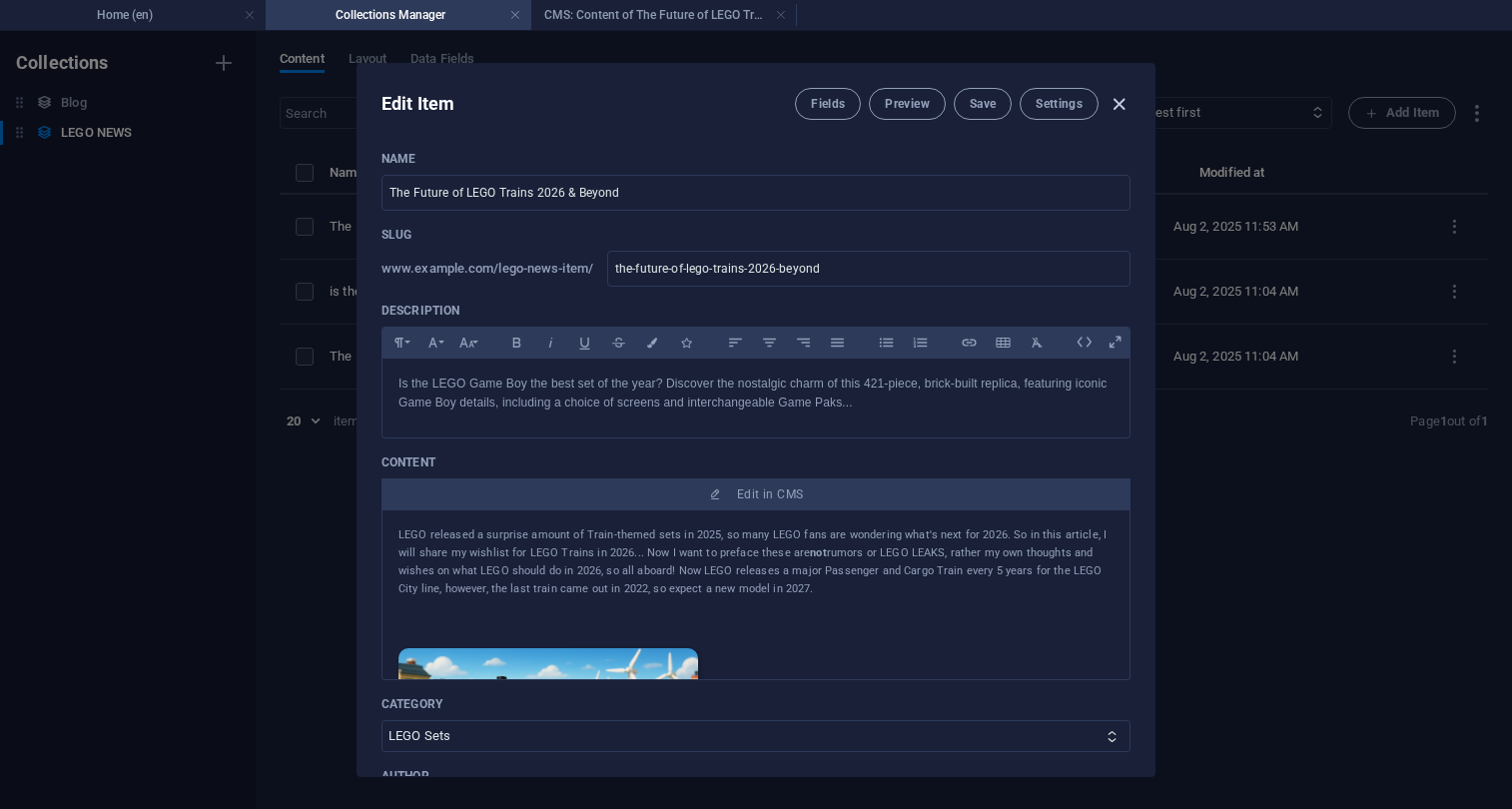 click at bounding box center [1119, 104] 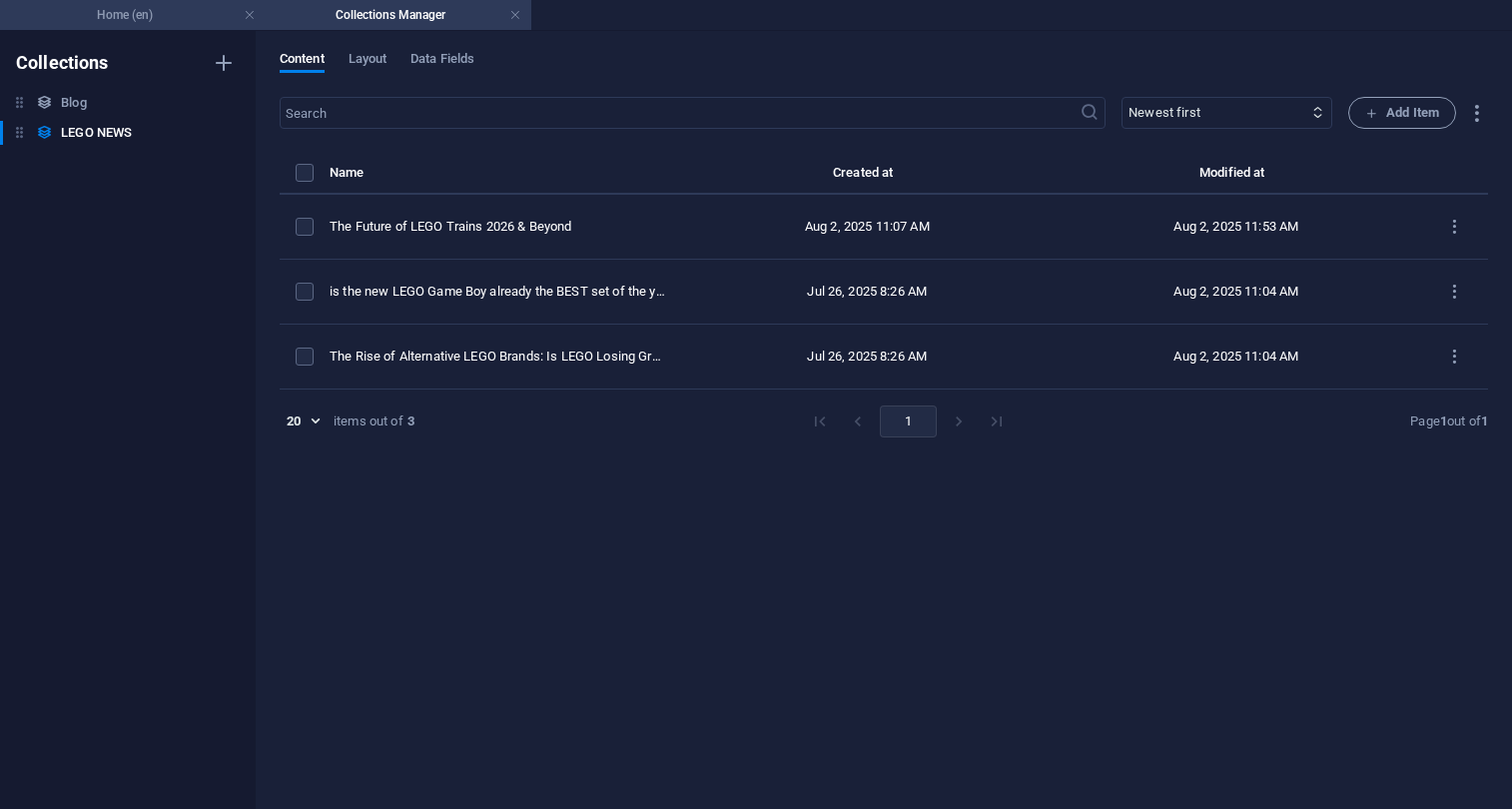 click on "Home (en)" at bounding box center (133, 15) 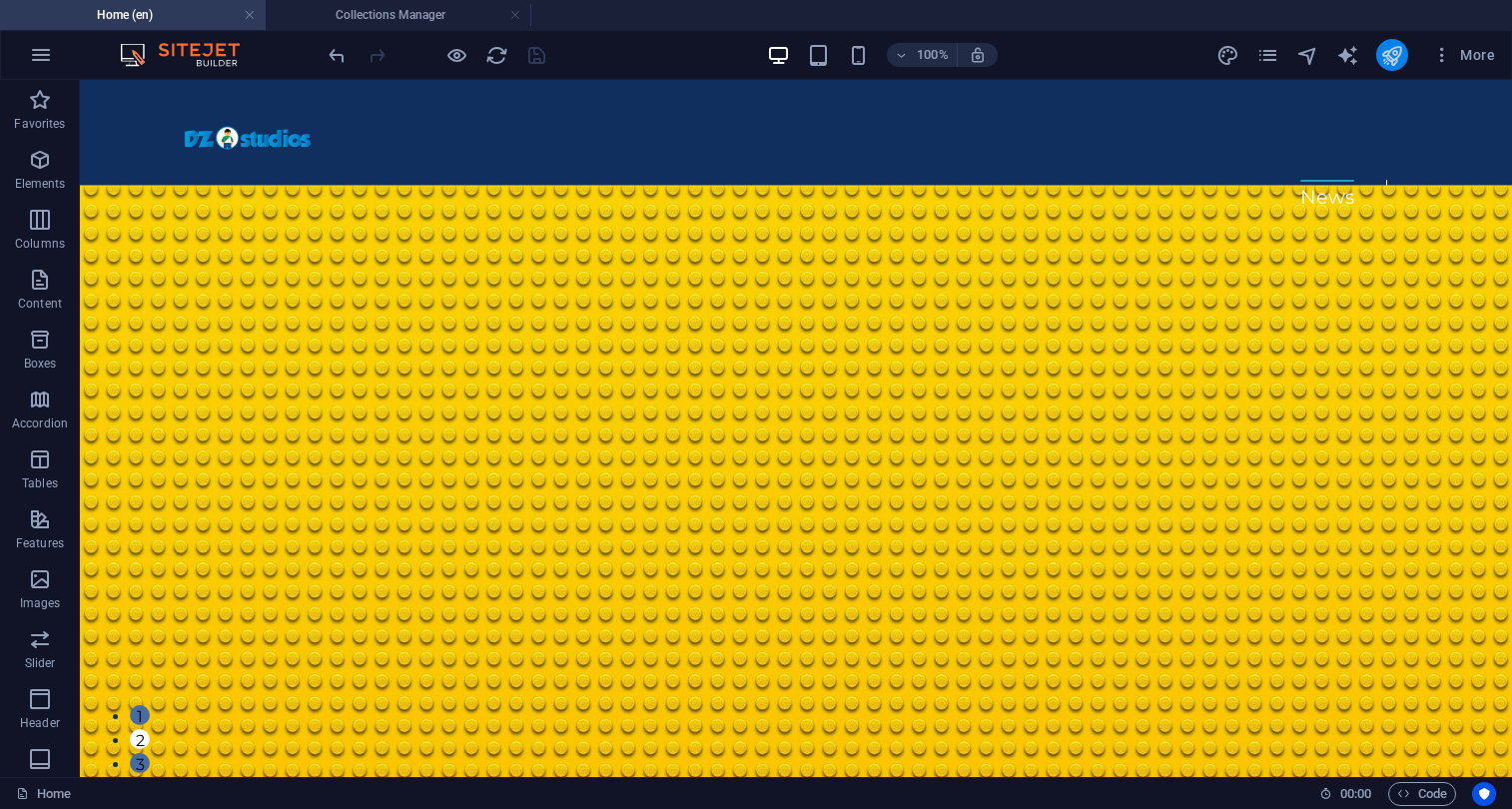 click at bounding box center (1391, 55) 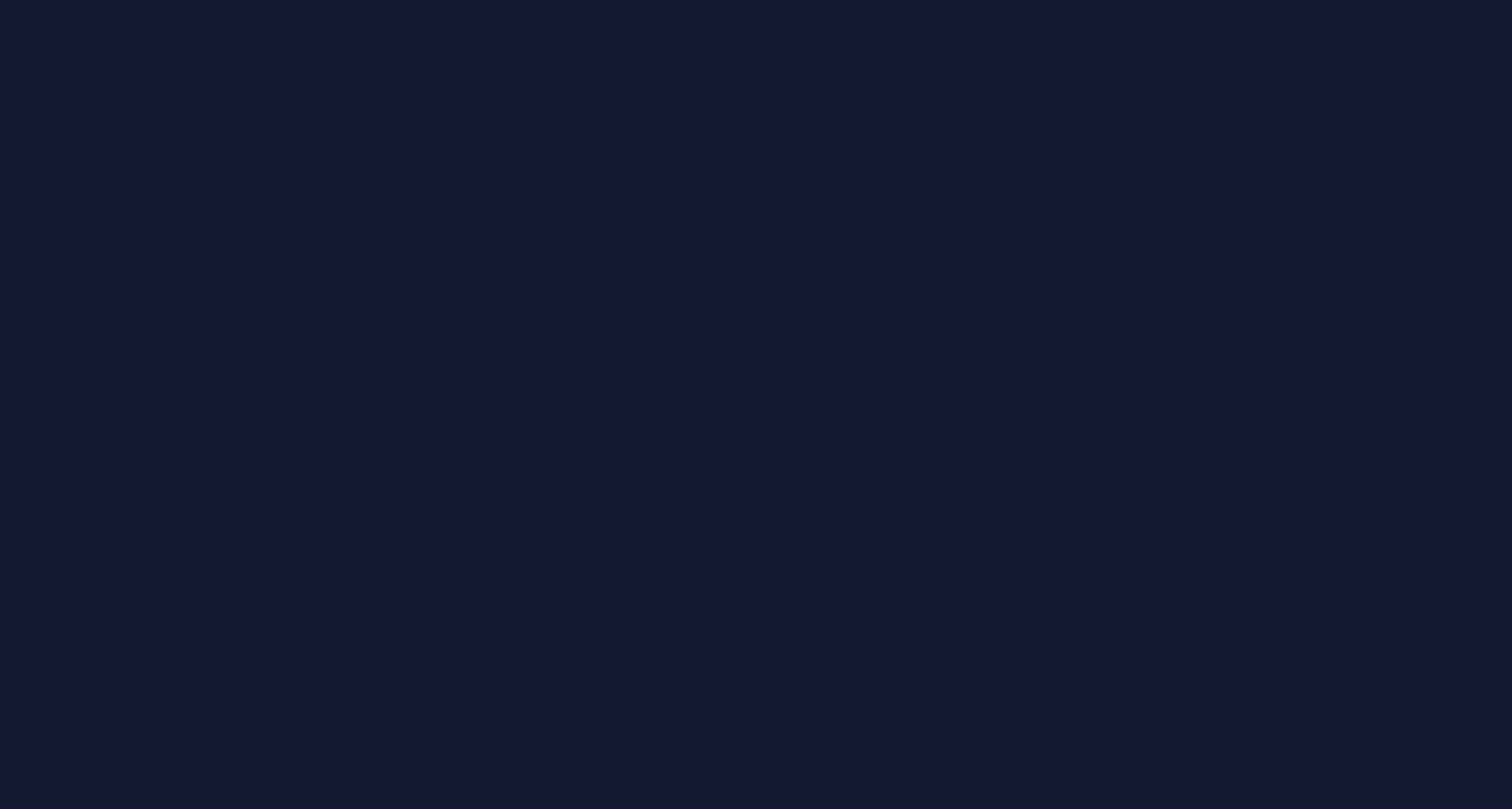 scroll, scrollTop: 0, scrollLeft: 0, axis: both 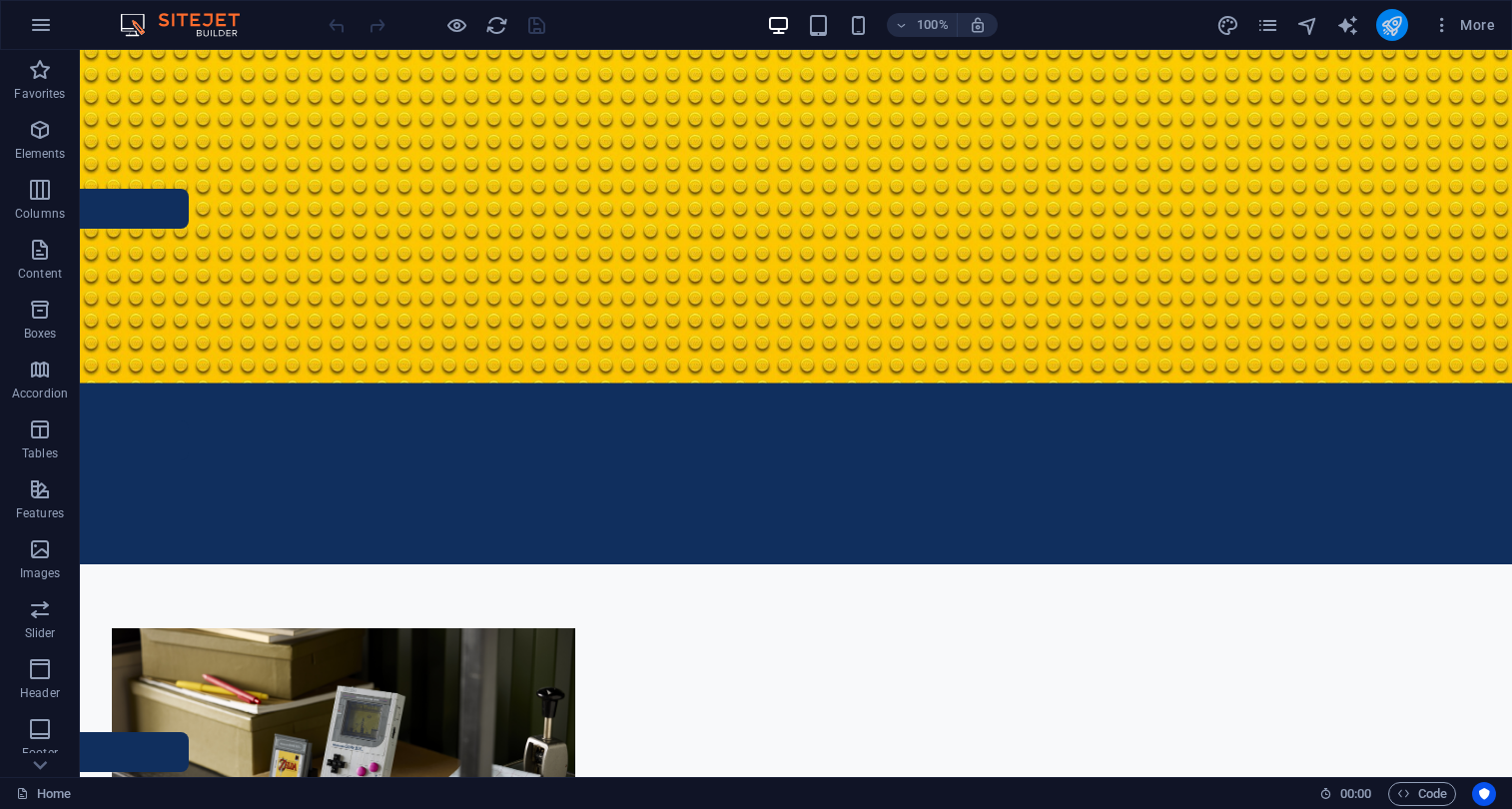 click at bounding box center (1391, 25) 